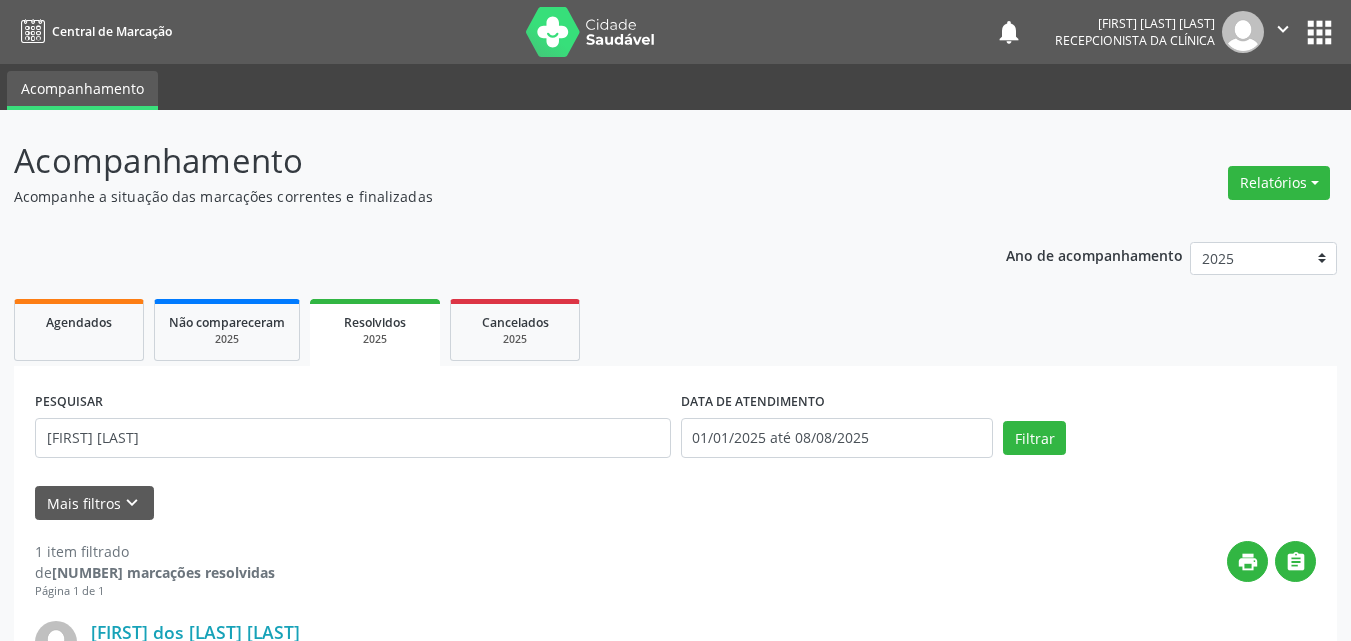 scroll, scrollTop: 264, scrollLeft: 0, axis: vertical 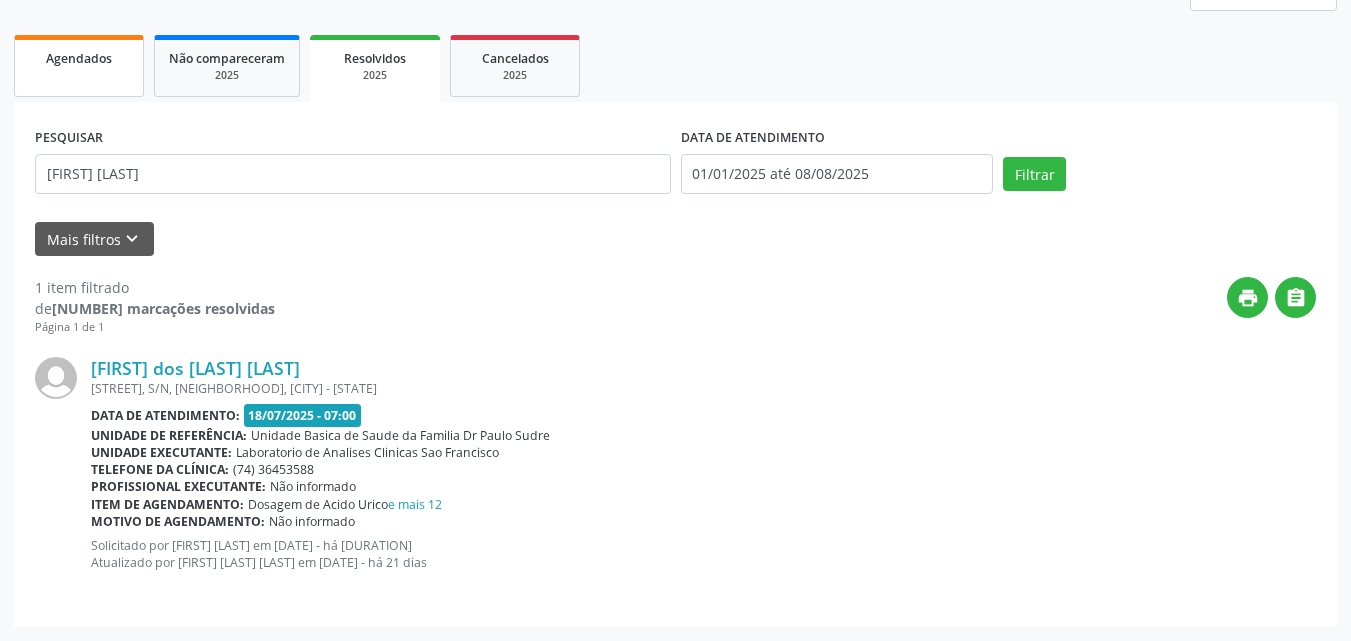 click on "Agendados" at bounding box center [79, 66] 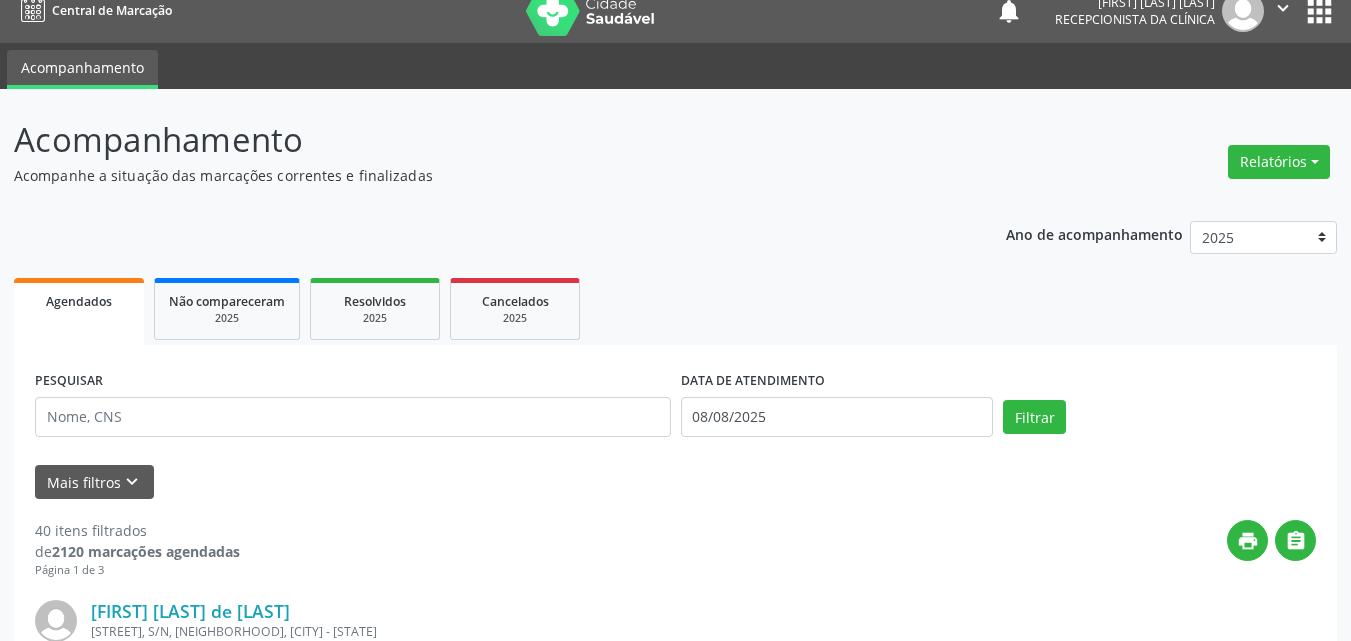 scroll, scrollTop: 264, scrollLeft: 0, axis: vertical 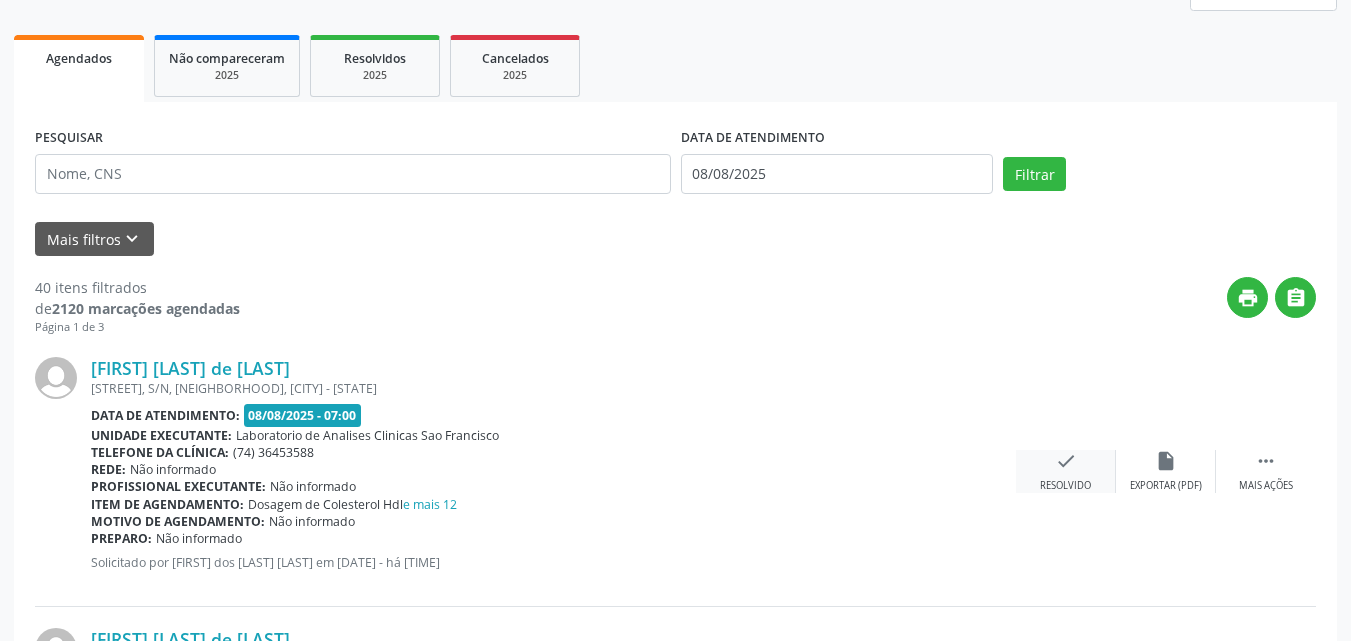 click on "check
Resolvido" at bounding box center (1066, 471) 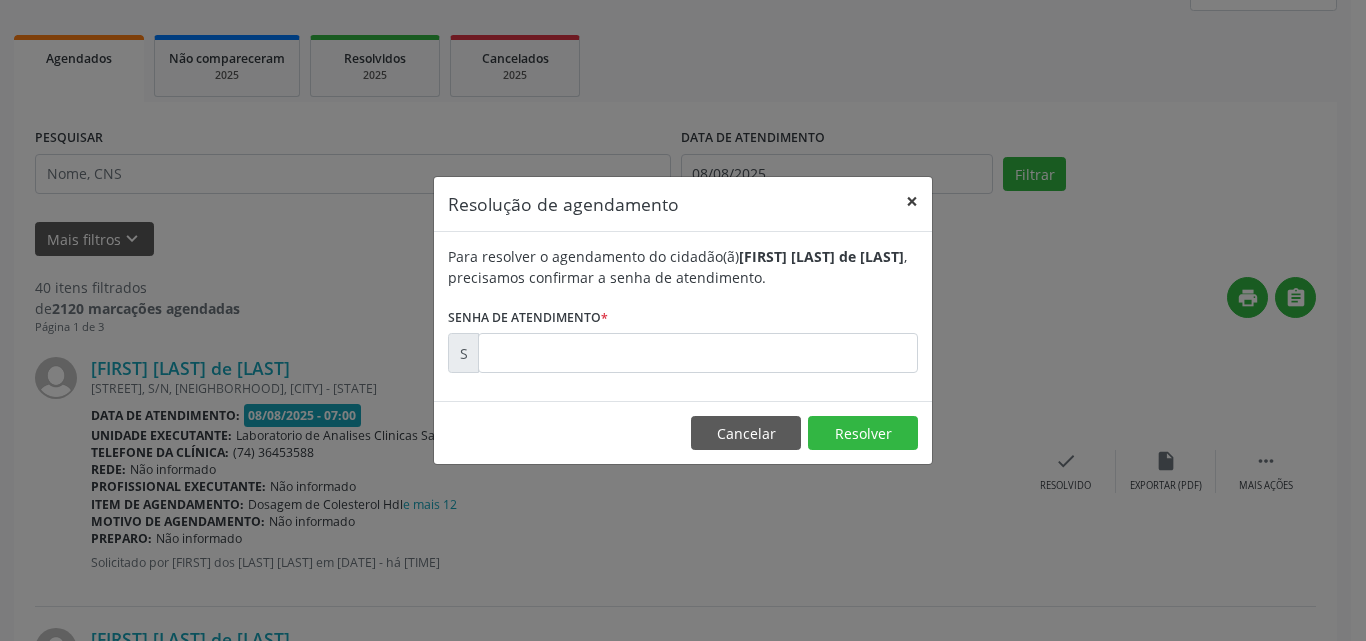 click on "×" at bounding box center [912, 201] 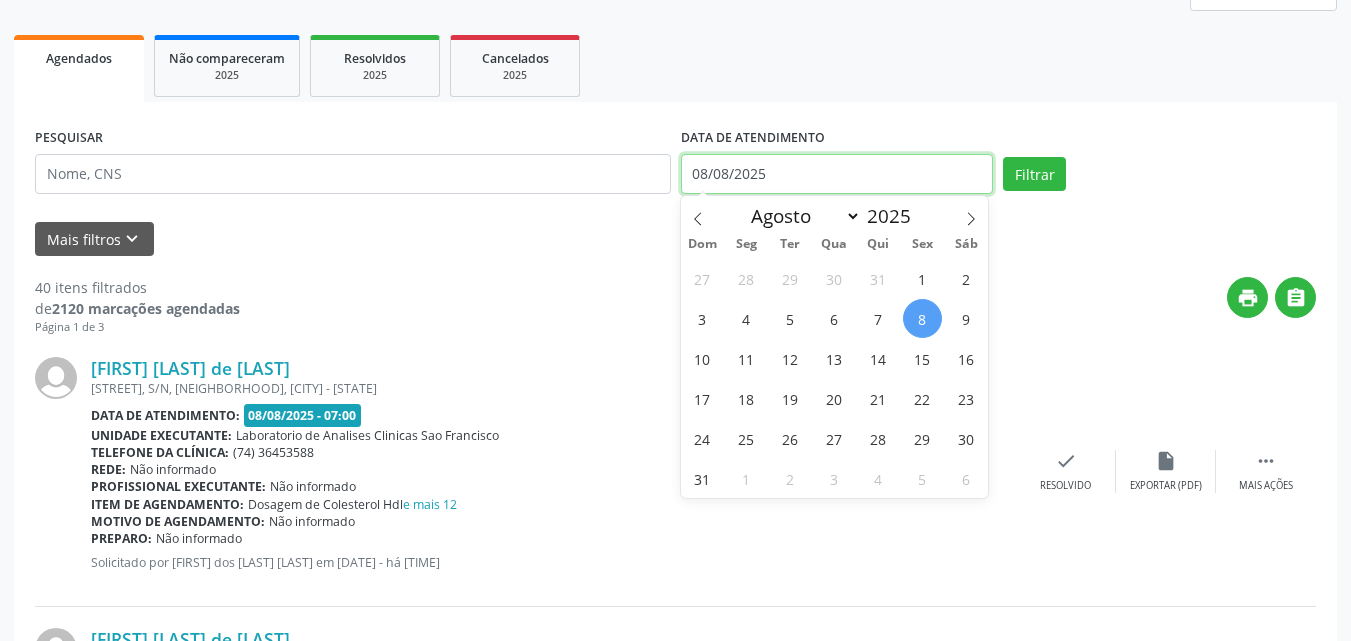 click on "08/08/2025" at bounding box center (837, 174) 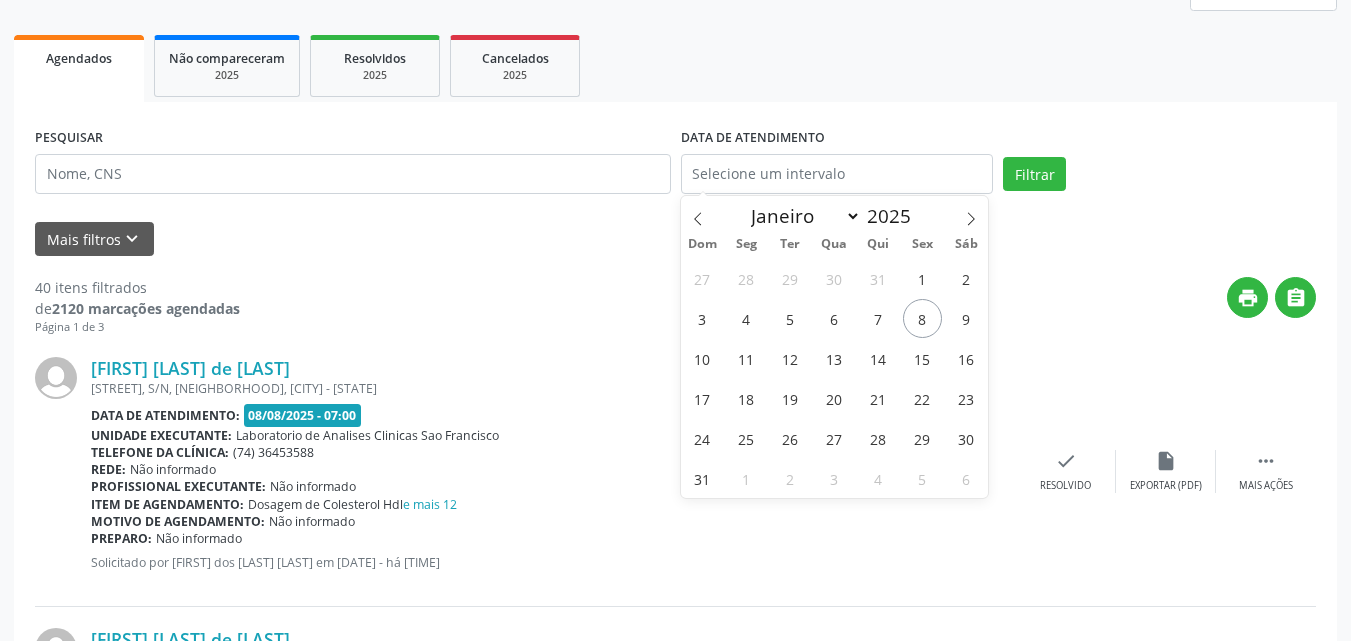 click on "[FIRST] [LAST] de [LAST]" at bounding box center (553, 368) 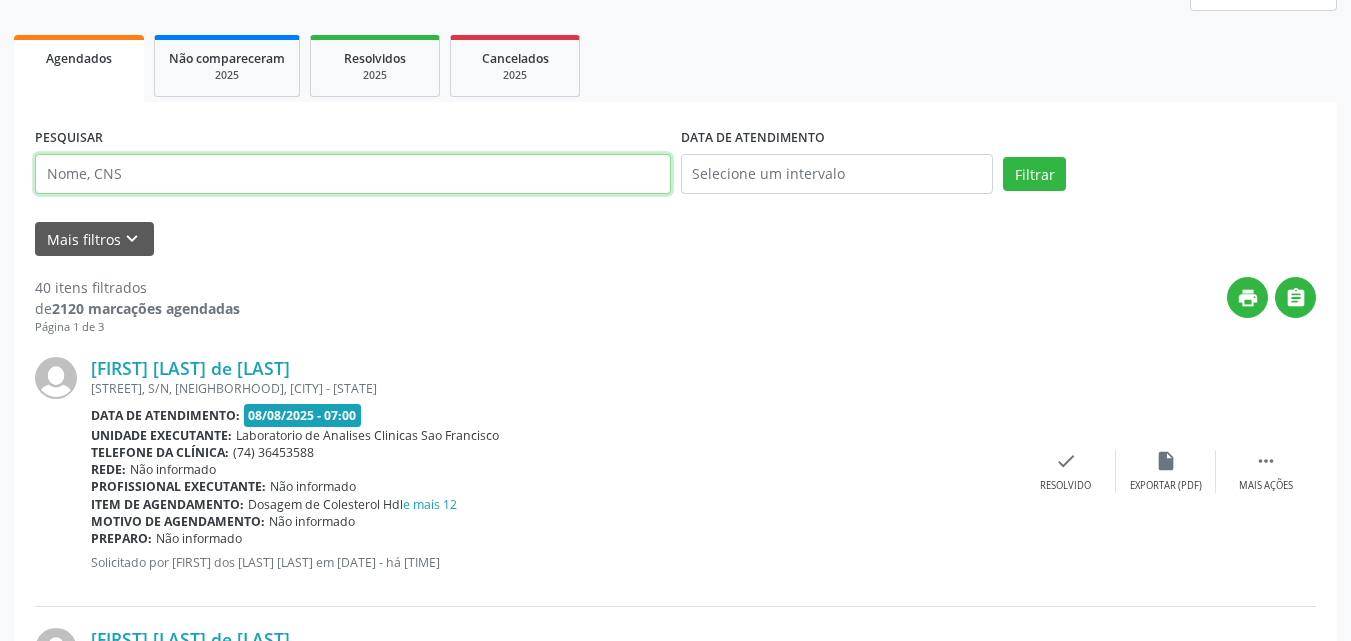 click at bounding box center [353, 174] 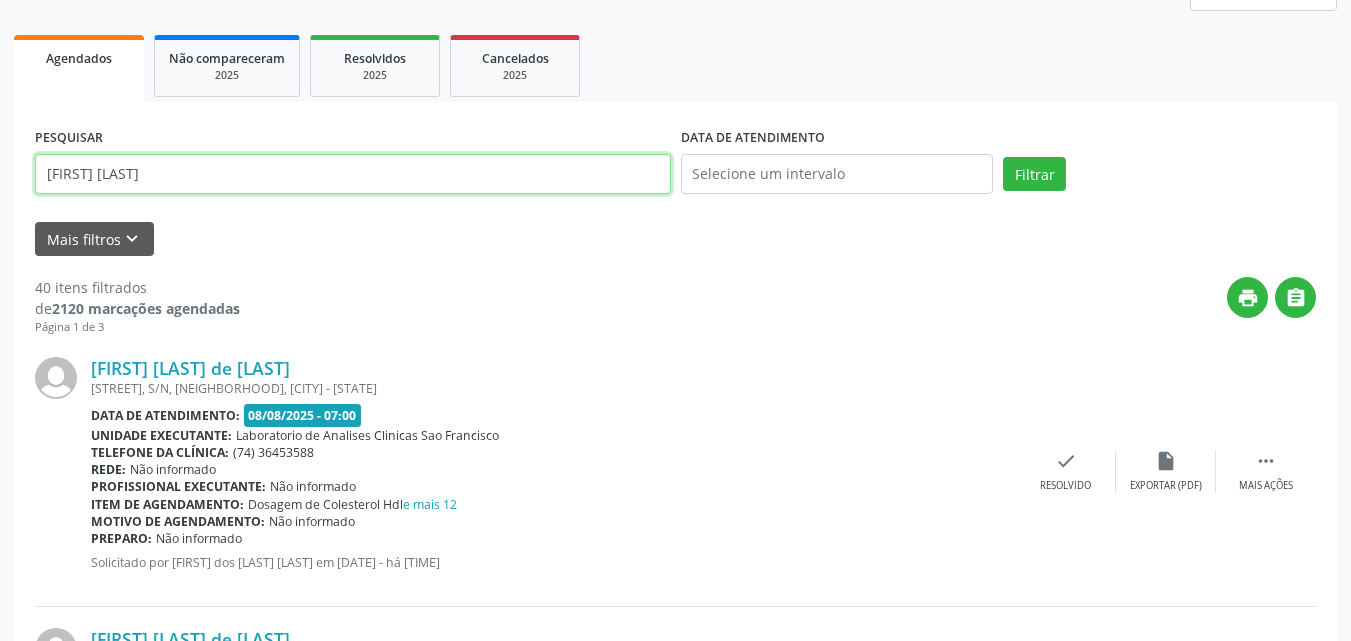 type on "[FIRST] [LAST]" 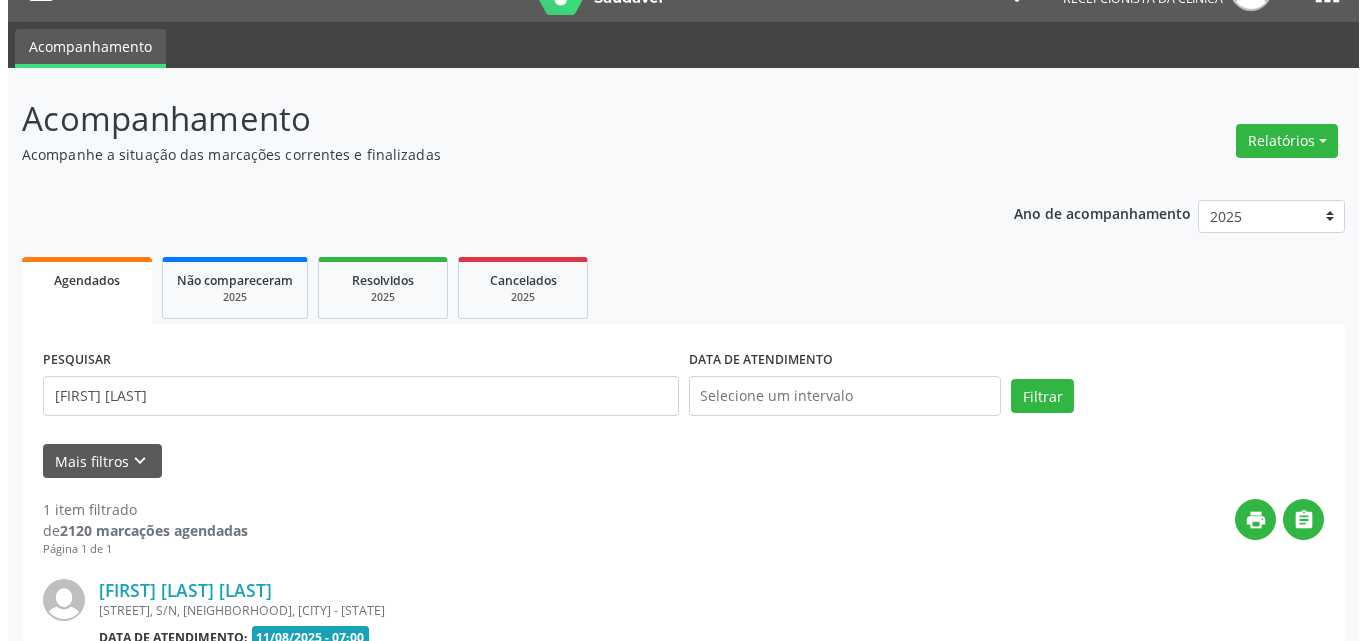 scroll, scrollTop: 264, scrollLeft: 0, axis: vertical 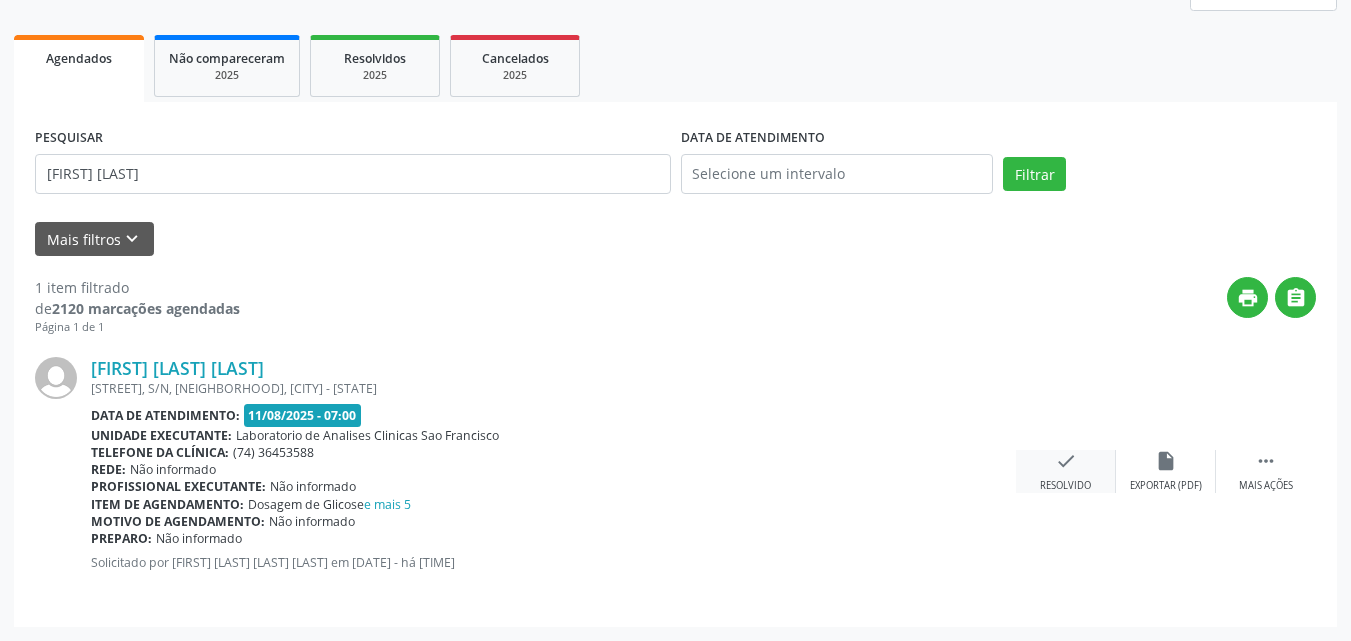 click on "check
Resolvido" at bounding box center (1066, 471) 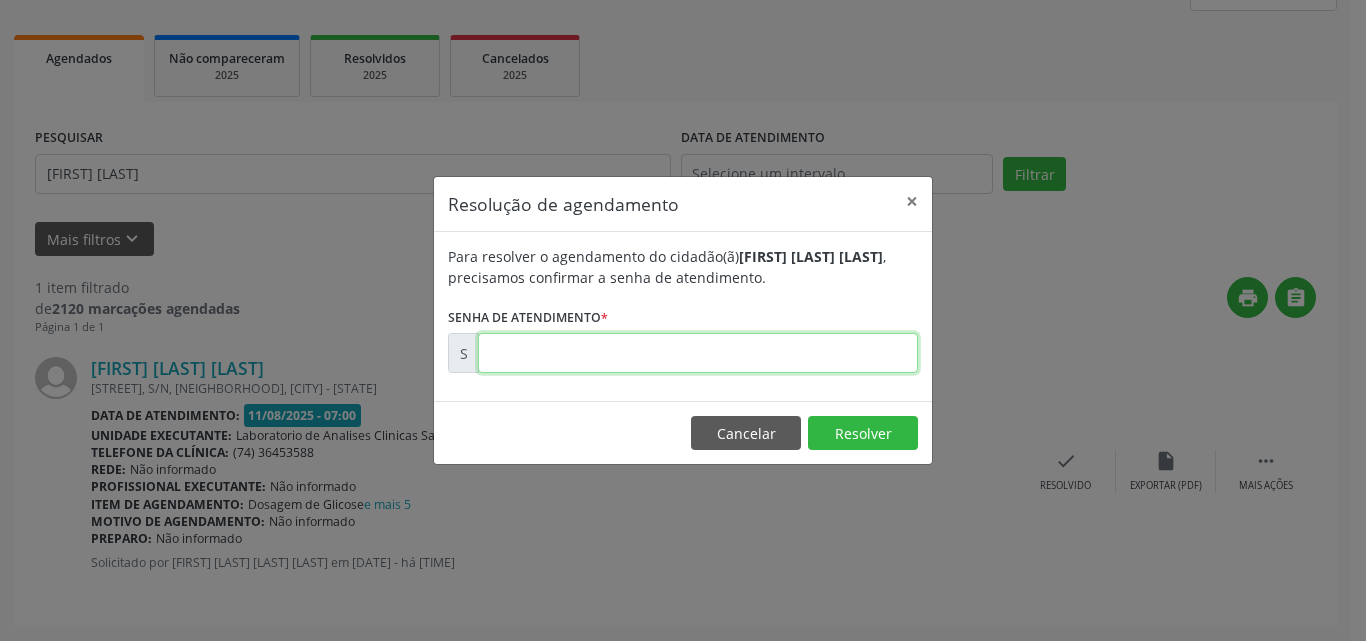 click at bounding box center [698, 353] 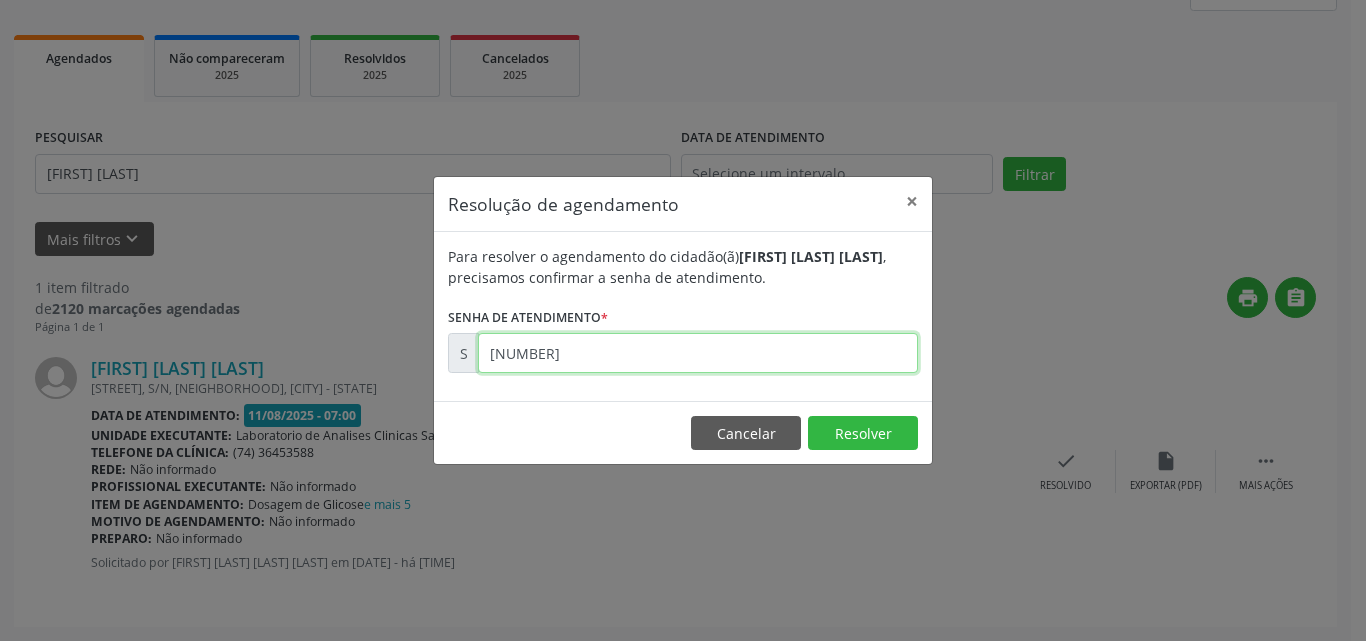 type on "[NUMBER]" 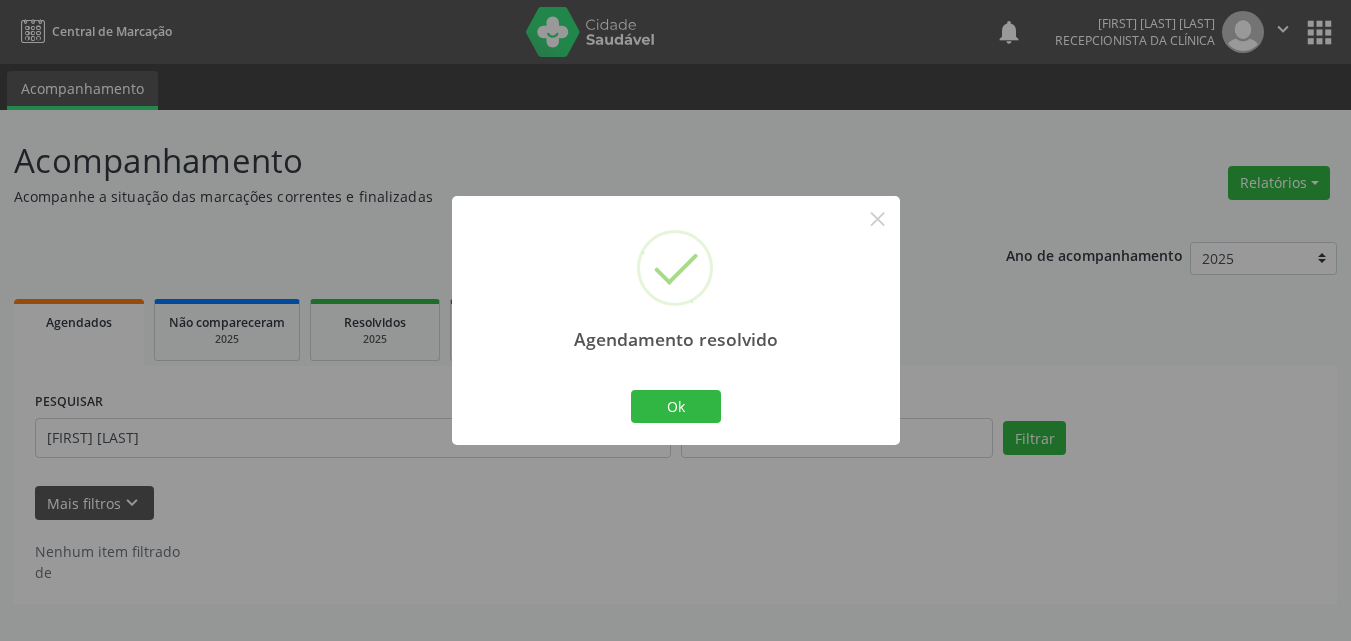 scroll, scrollTop: 0, scrollLeft: 0, axis: both 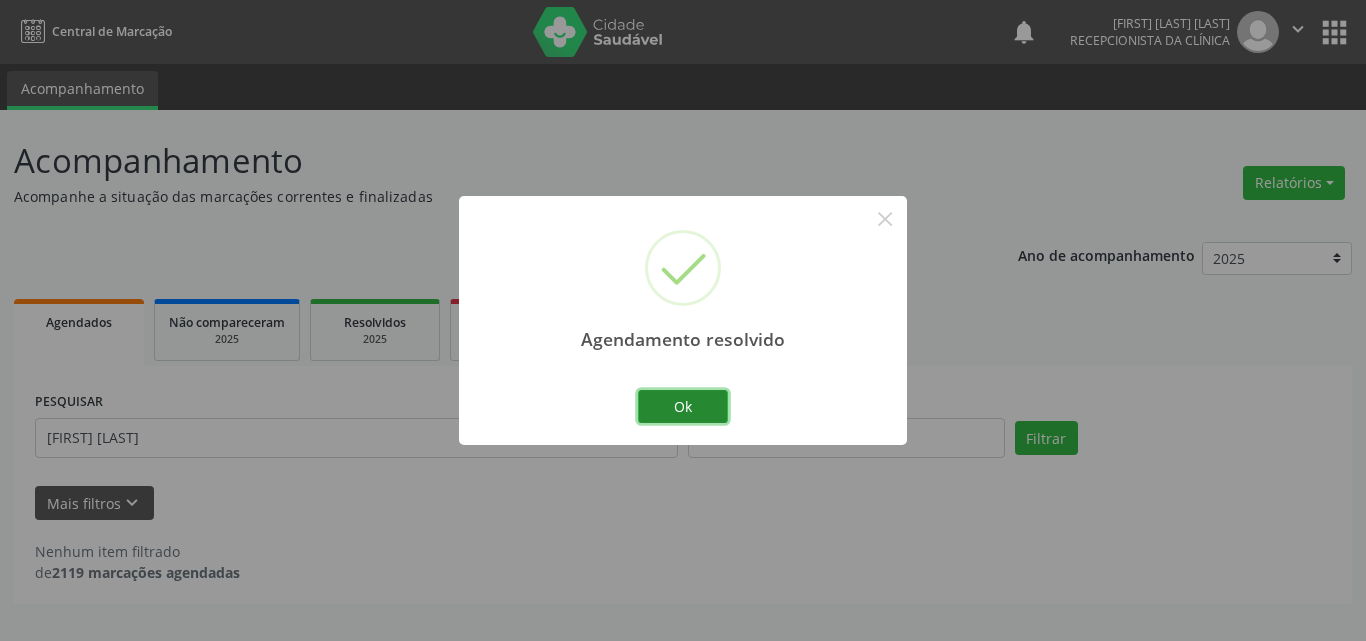 click on "Ok" at bounding box center (683, 407) 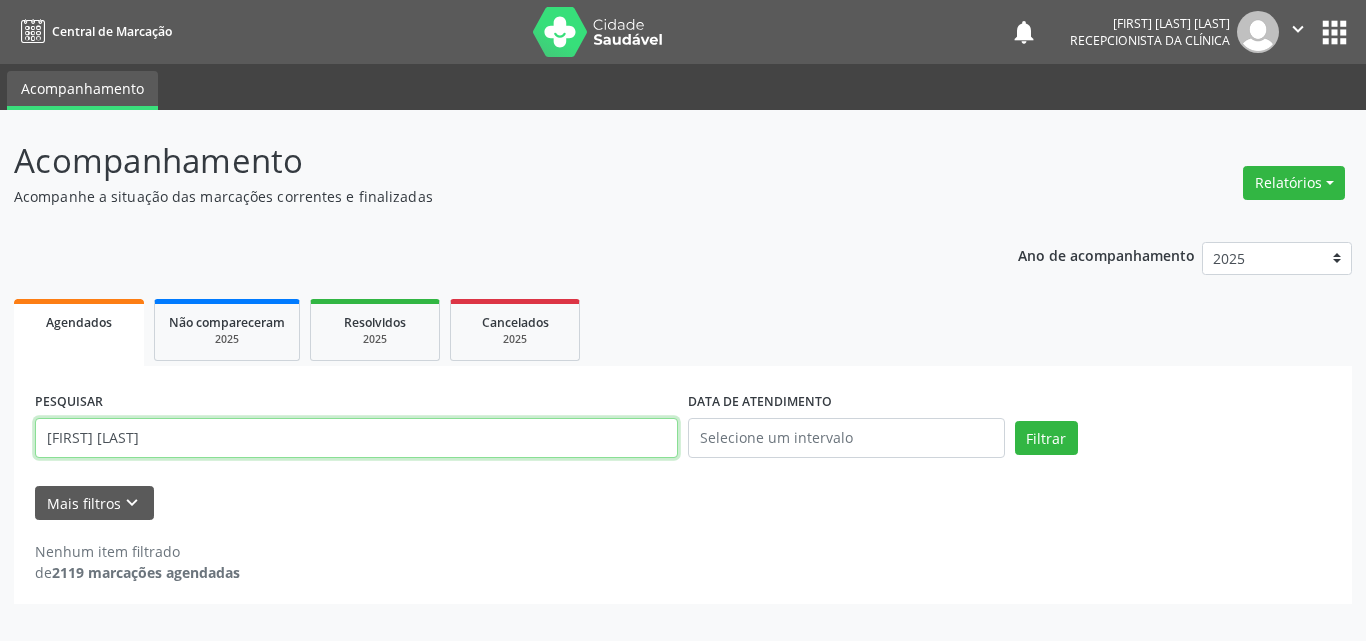 click on "[FIRST] [LAST]" at bounding box center (356, 438) 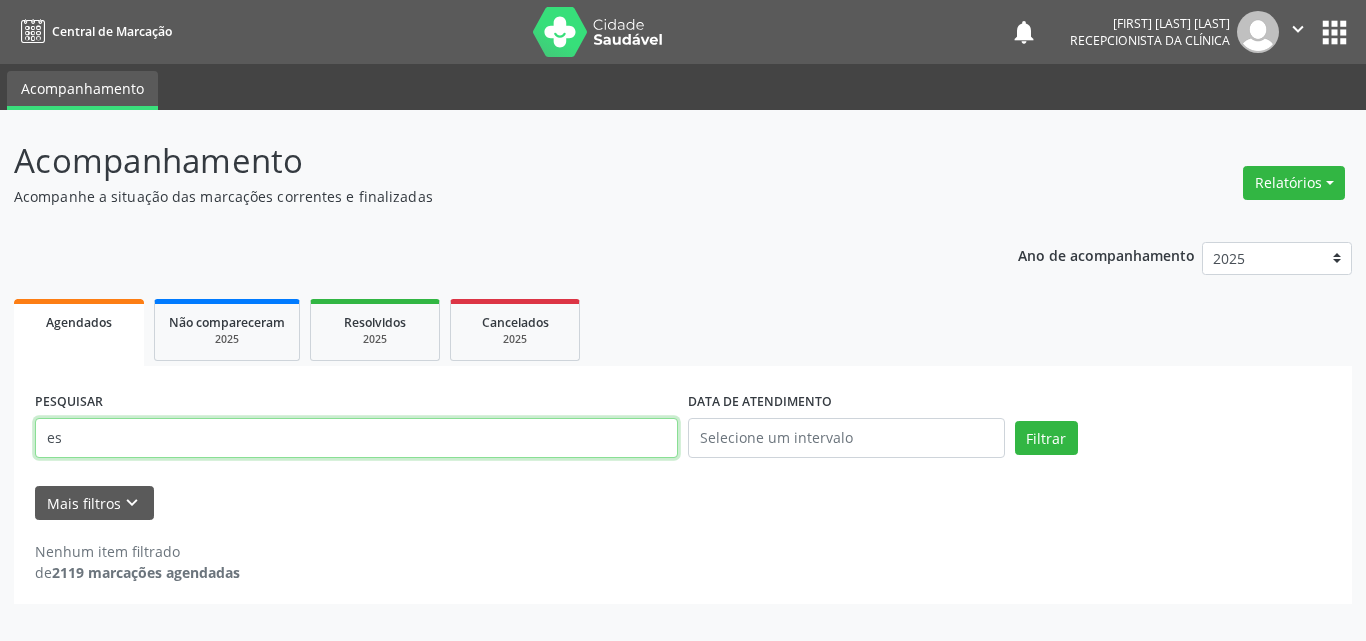 type on "e" 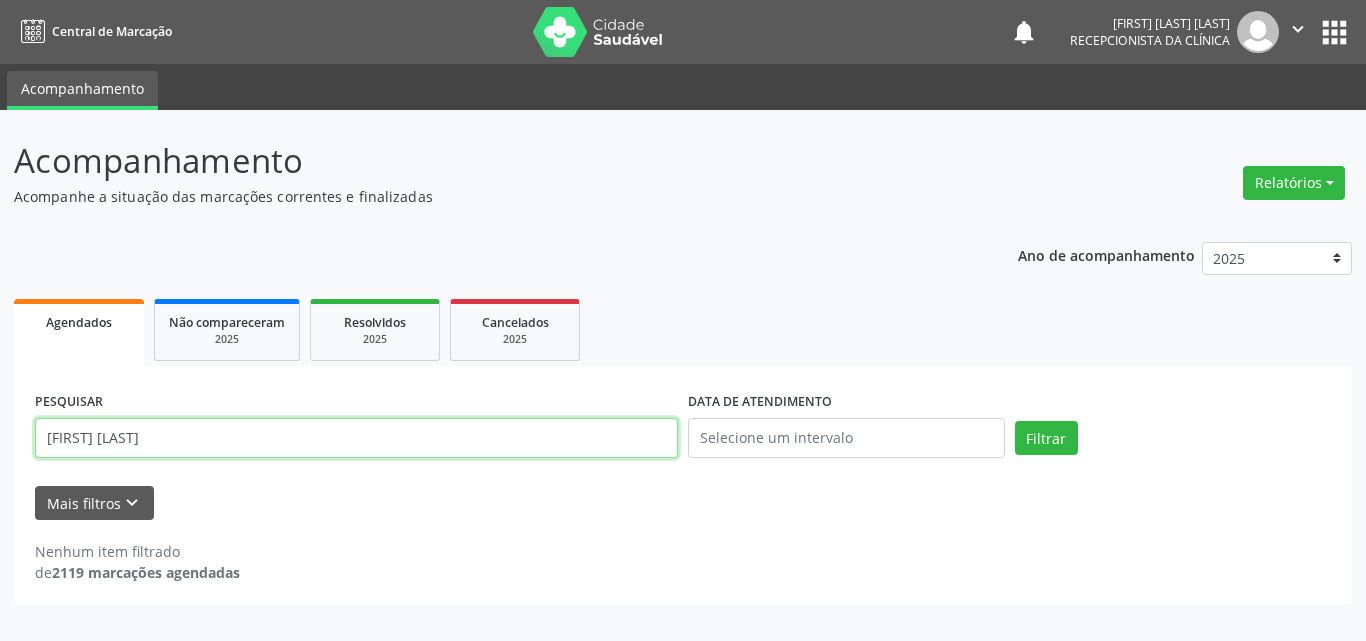 type on "[FIRST] [LAST]" 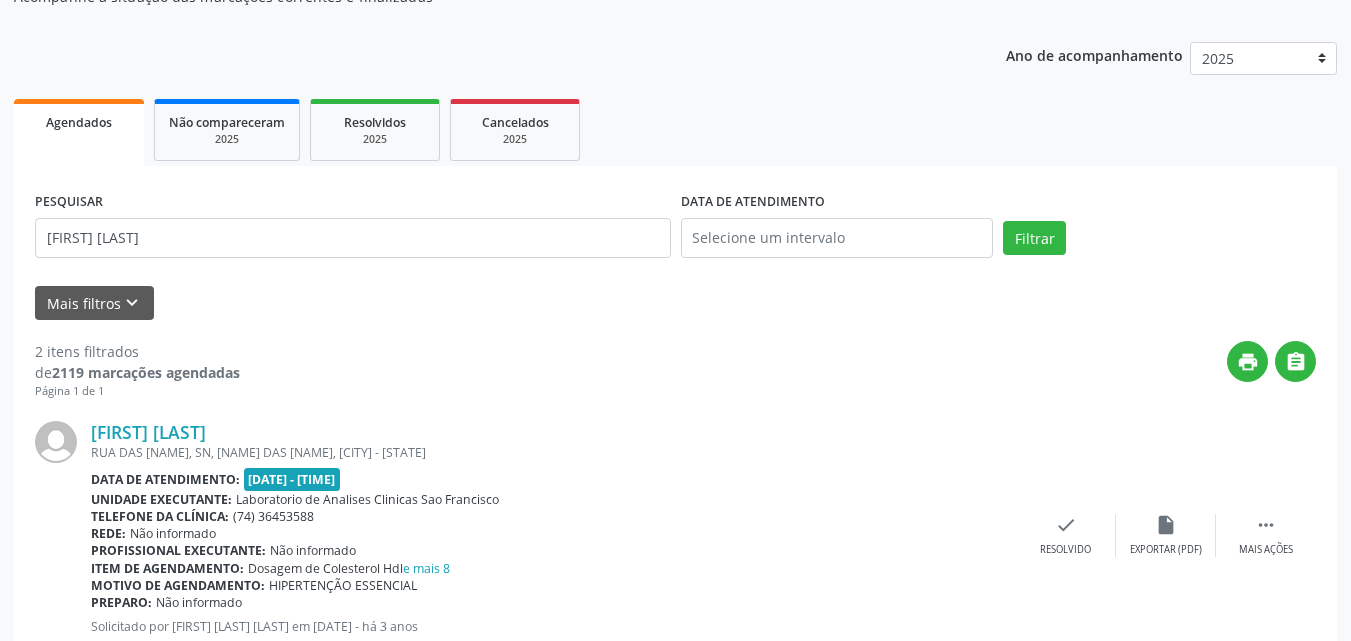 scroll, scrollTop: 300, scrollLeft: 0, axis: vertical 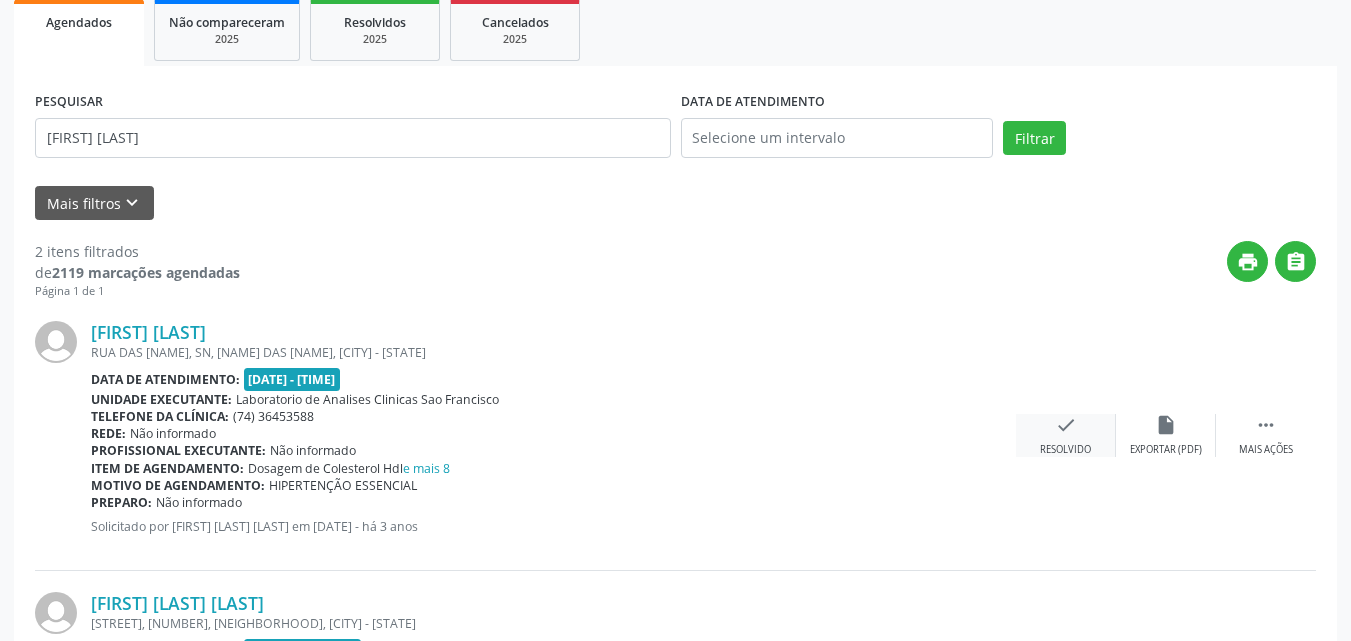 click on "Resolvido" at bounding box center [1065, 450] 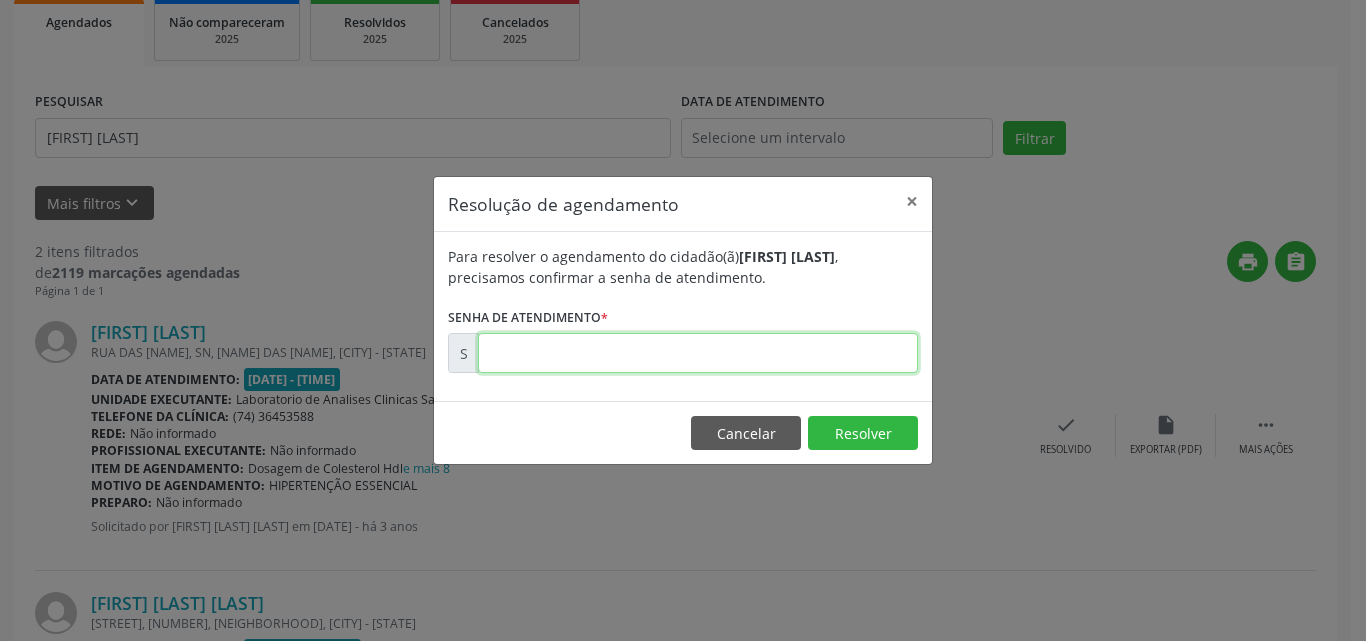 click at bounding box center [698, 353] 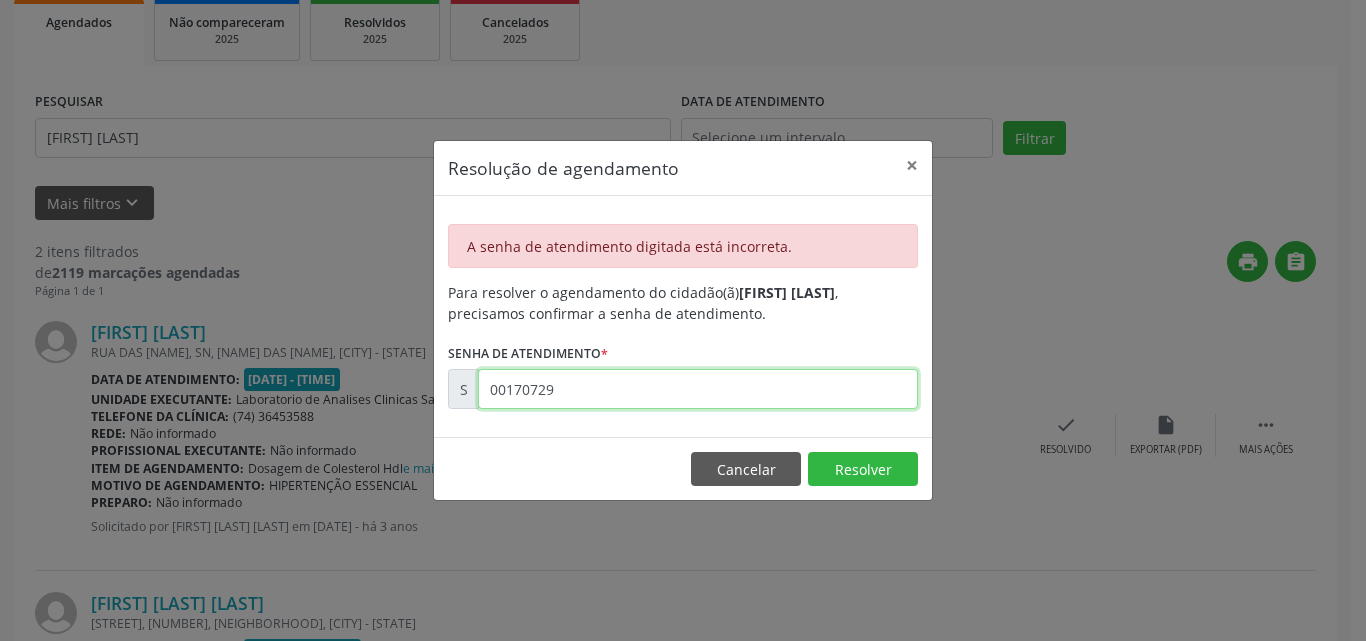 click on "00170729" at bounding box center [698, 389] 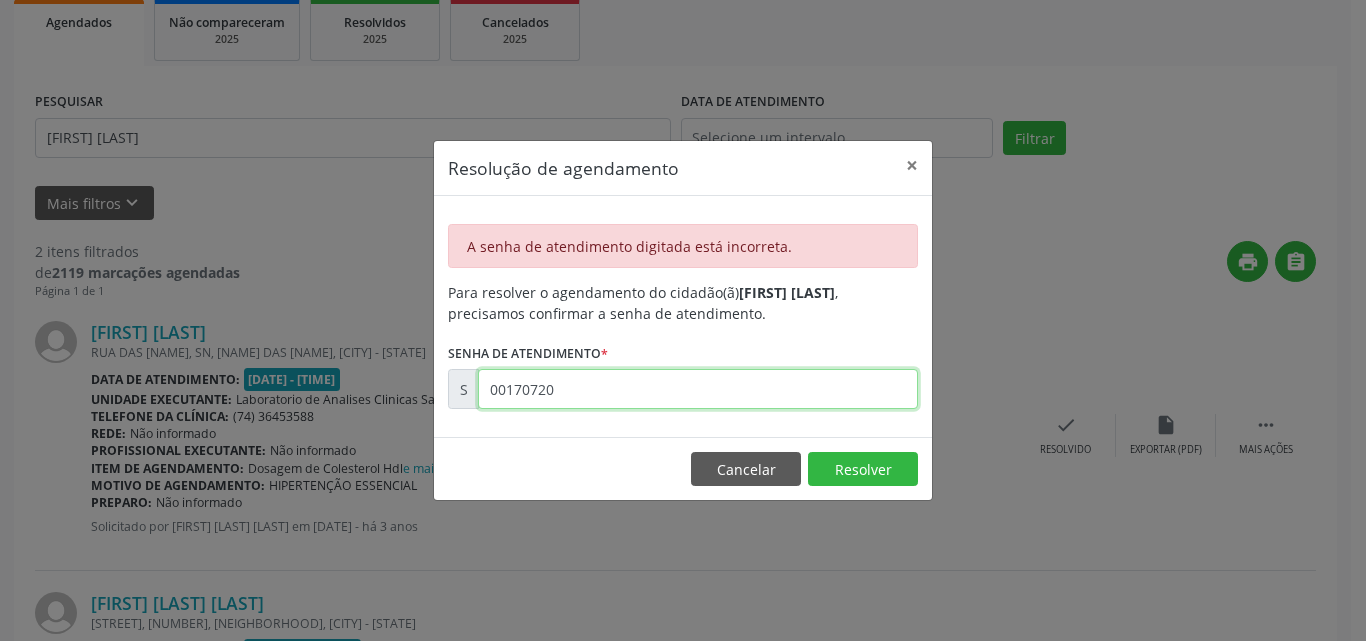 type on "00170720" 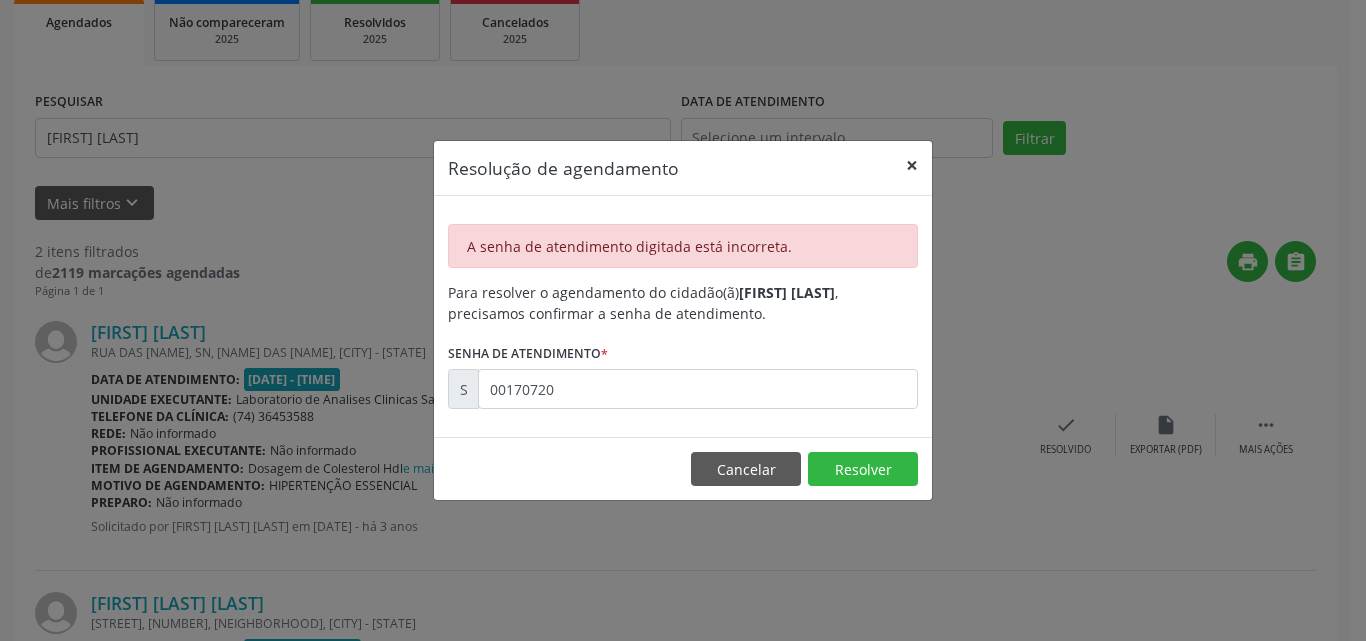 click on "×" at bounding box center (912, 165) 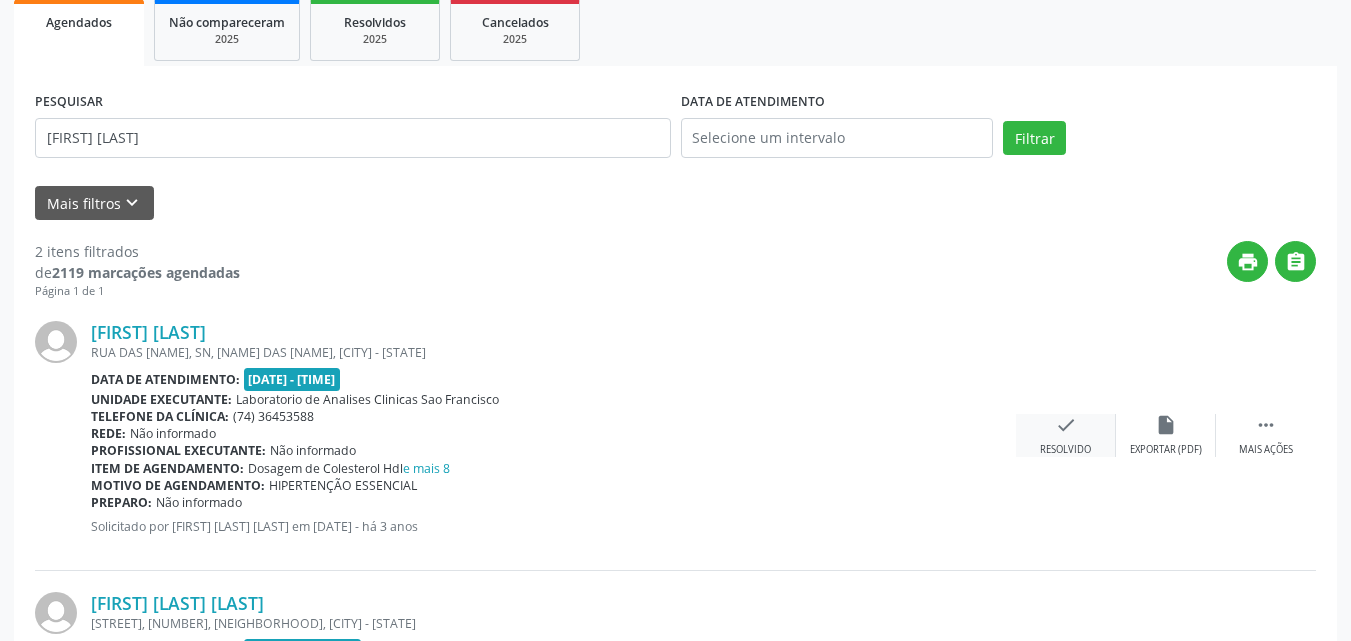 click on "check" at bounding box center (1066, 425) 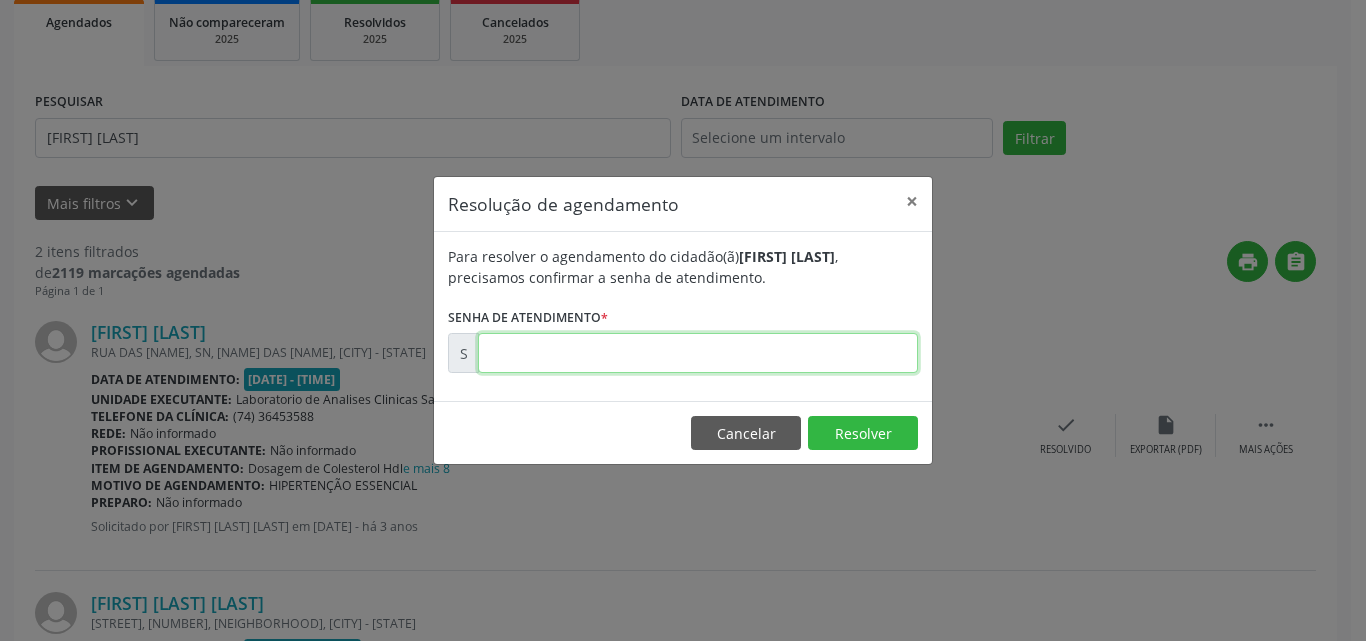 click at bounding box center [698, 353] 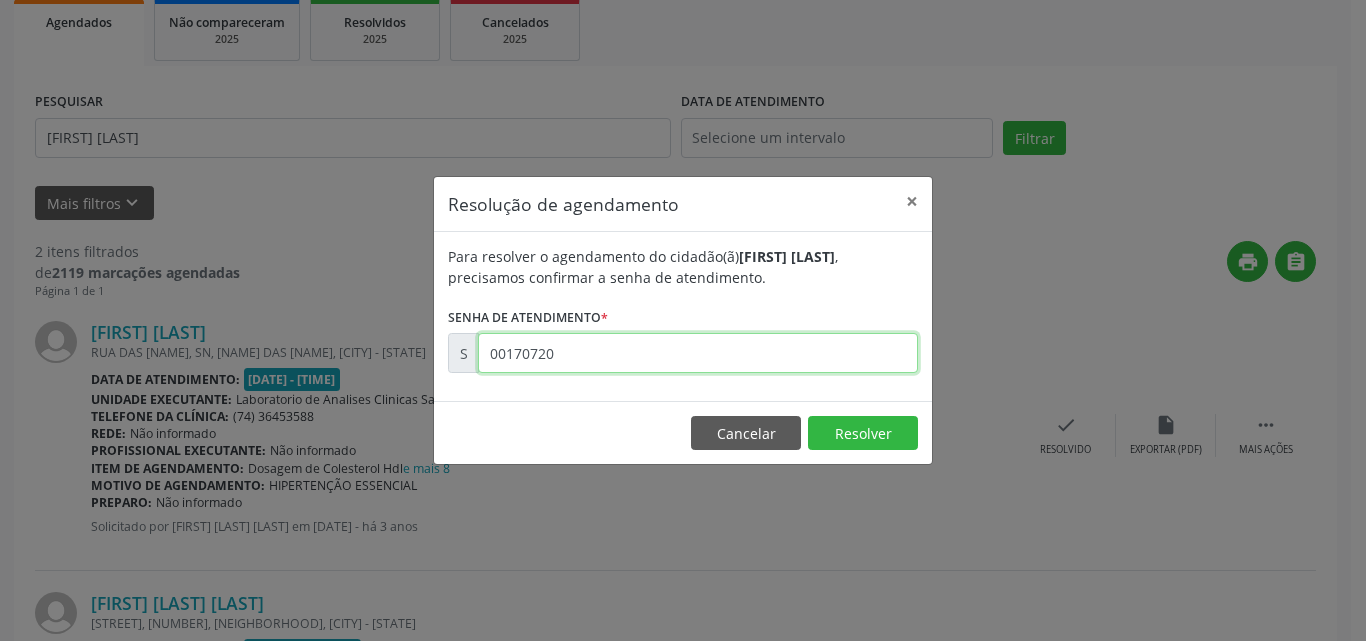 type on "00170720" 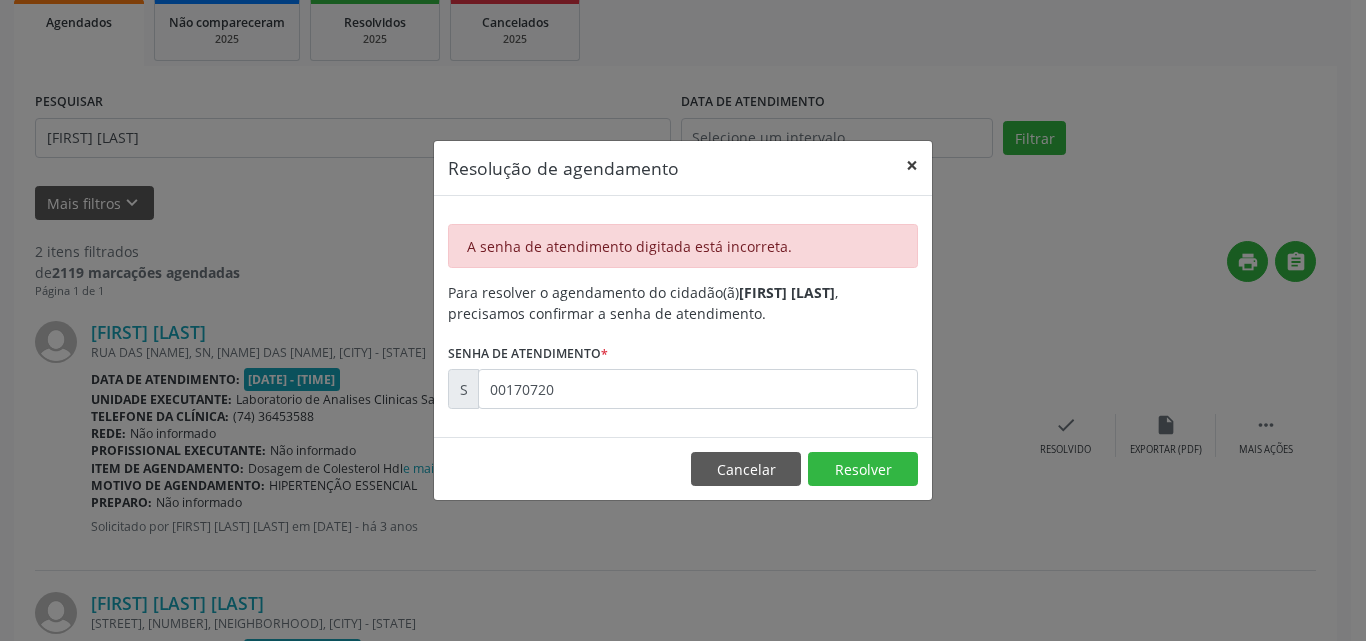 click on "×" at bounding box center (912, 165) 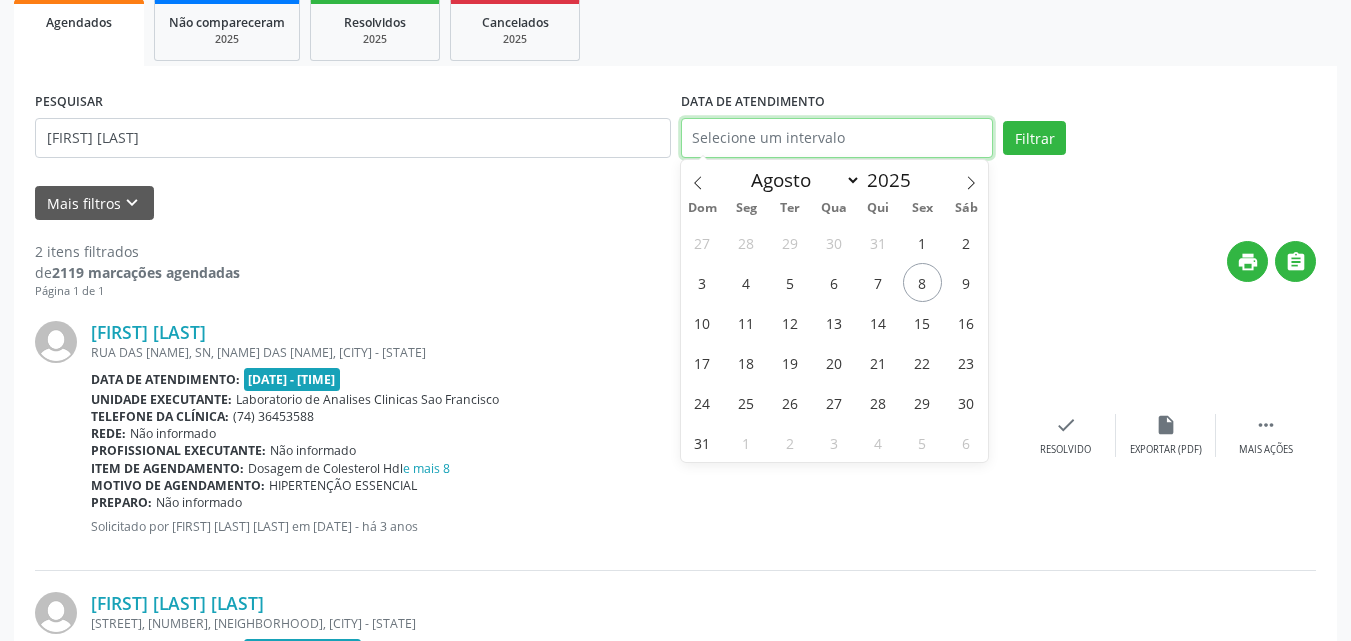 click at bounding box center (837, 138) 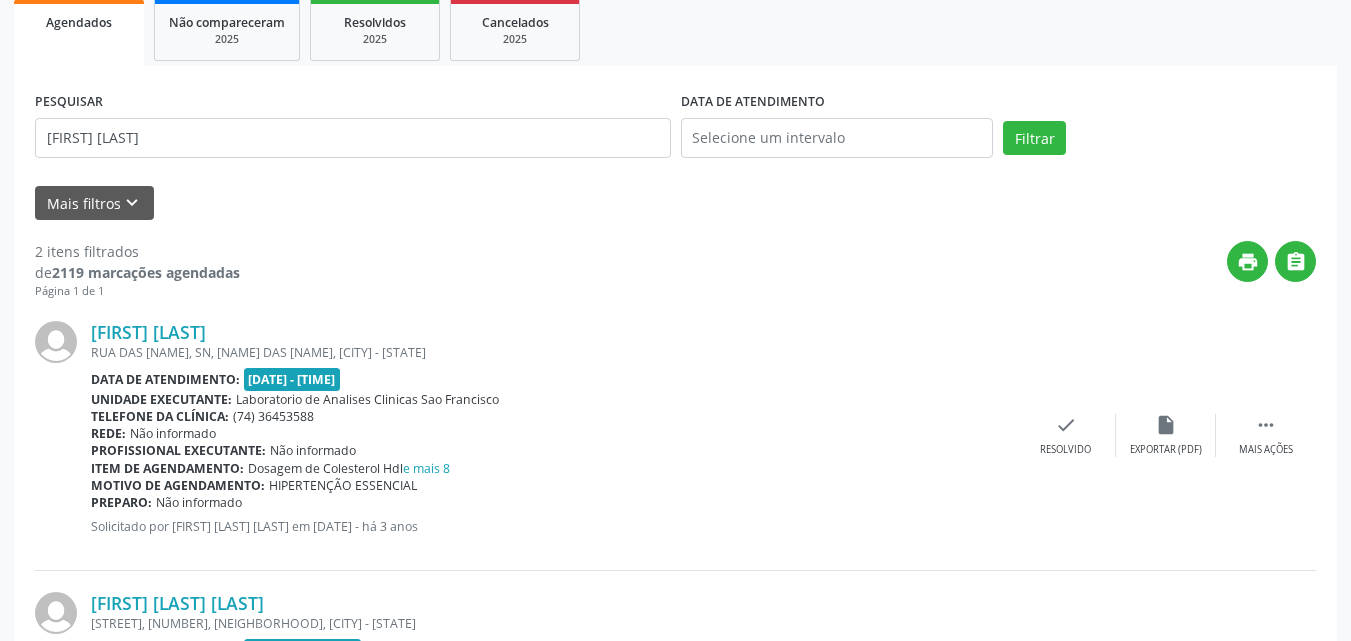 drag, startPoint x: 631, startPoint y: 288, endPoint x: 627, endPoint y: 276, distance: 12.649111 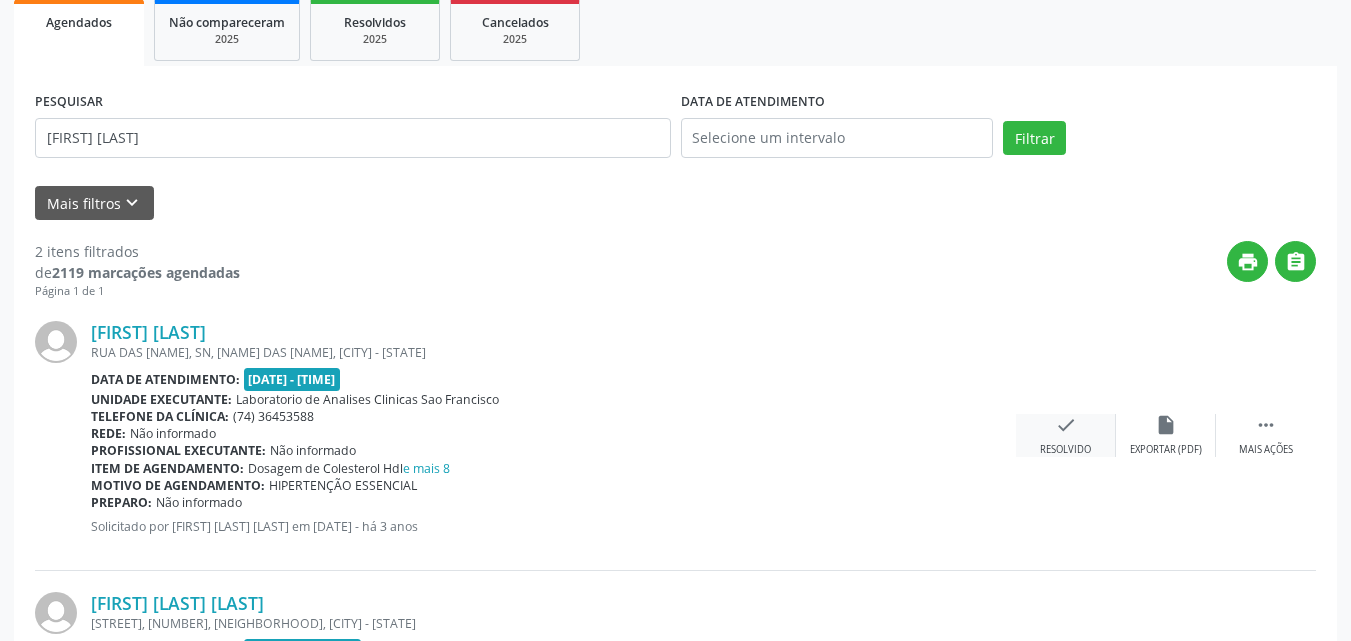 click on "check
Resolvido" at bounding box center (1066, 435) 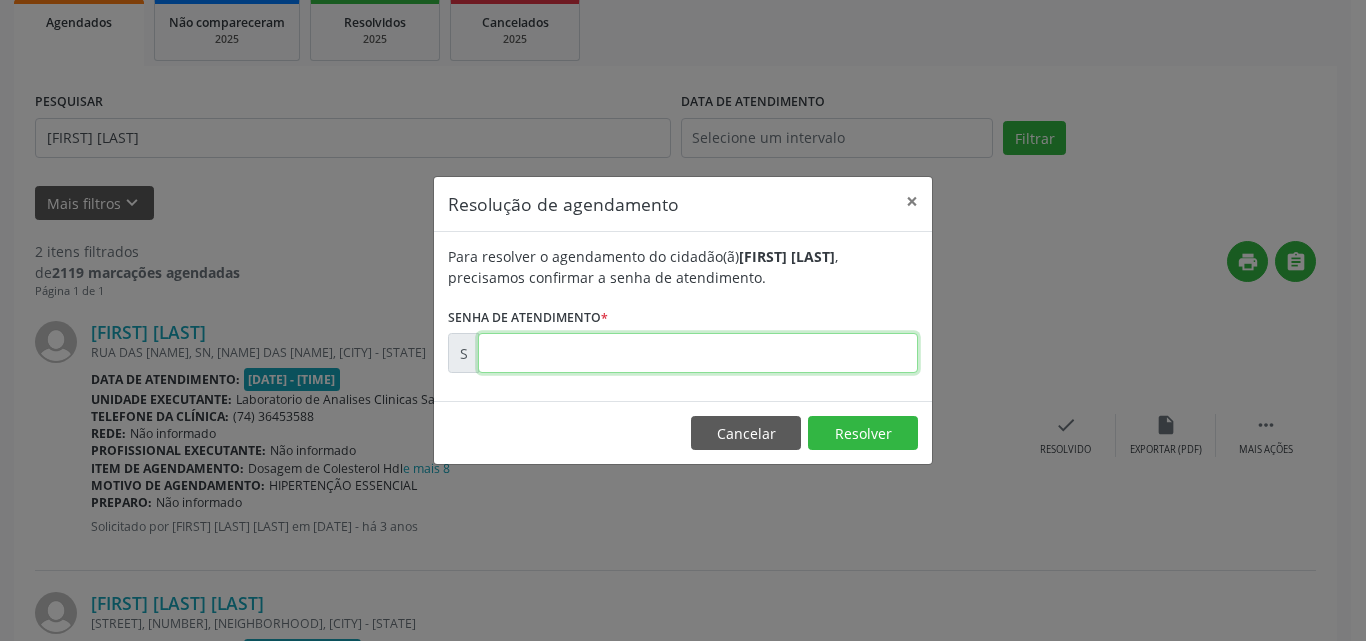 click at bounding box center [698, 353] 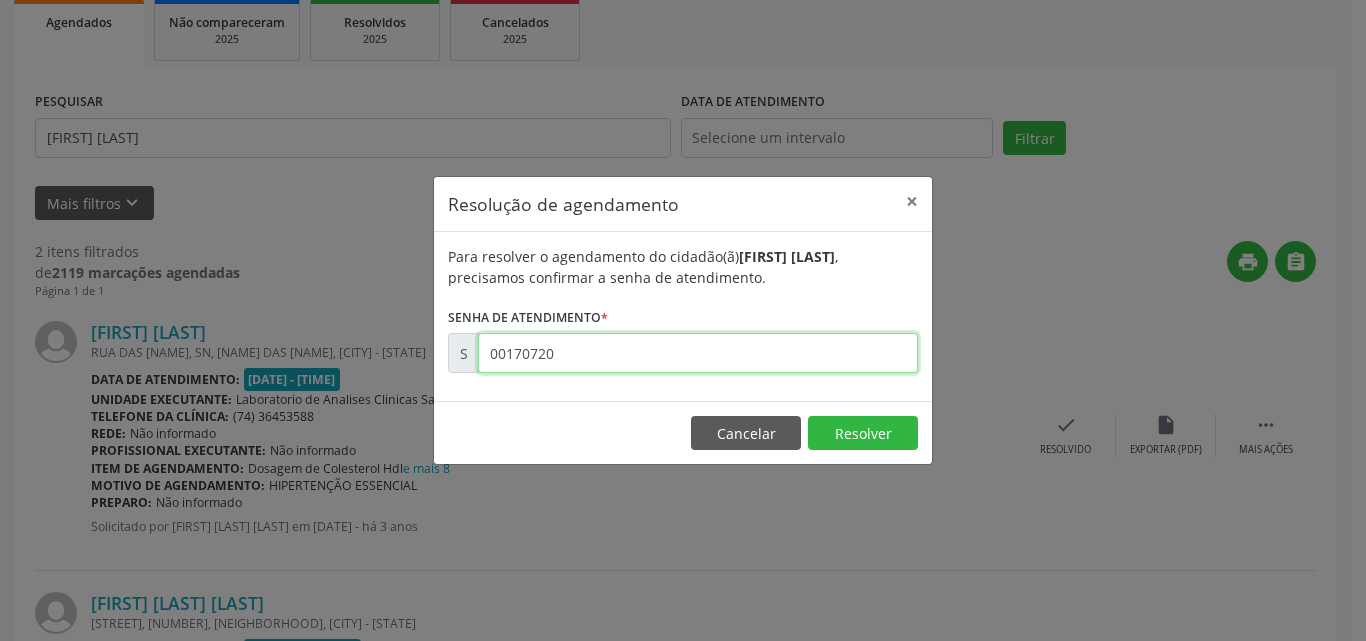 type on "00170720" 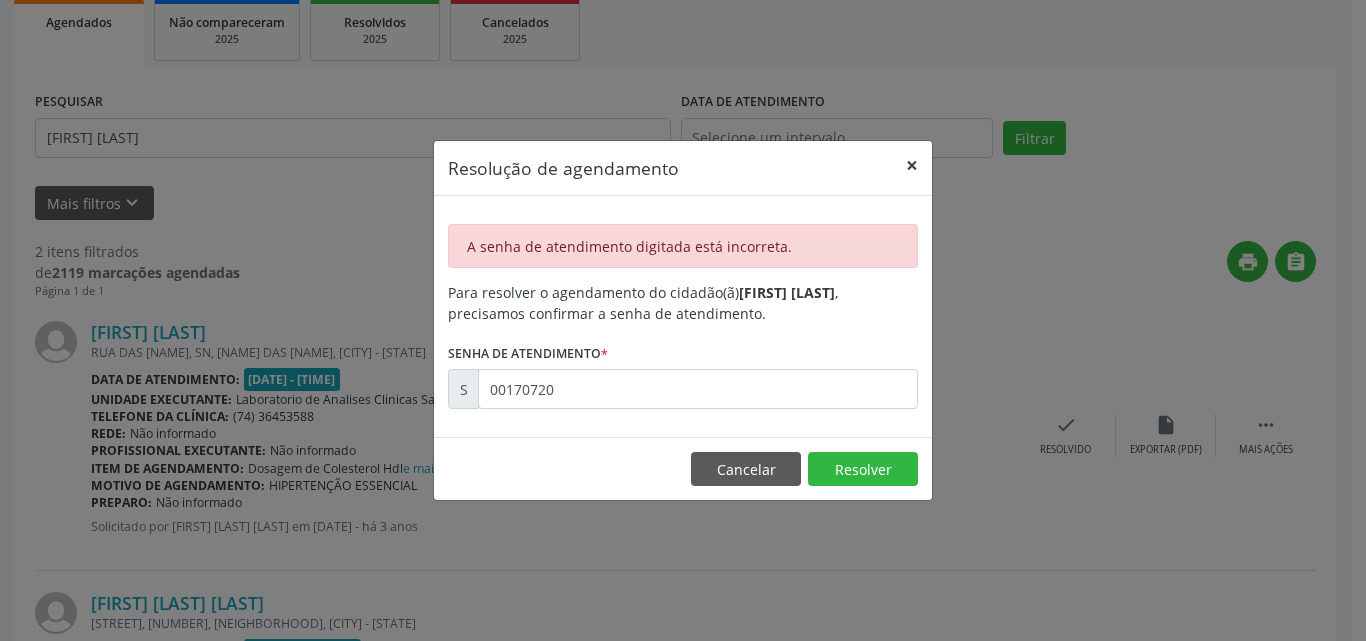 click on "×" at bounding box center [912, 165] 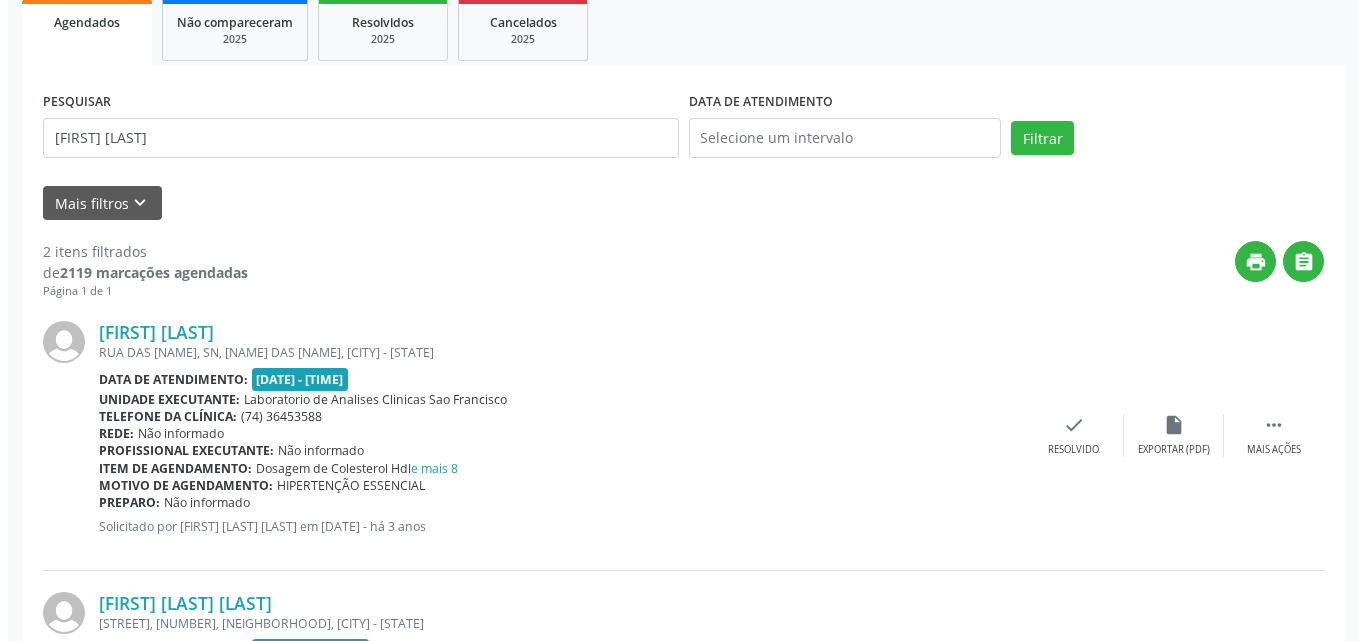 scroll, scrollTop: 500, scrollLeft: 0, axis: vertical 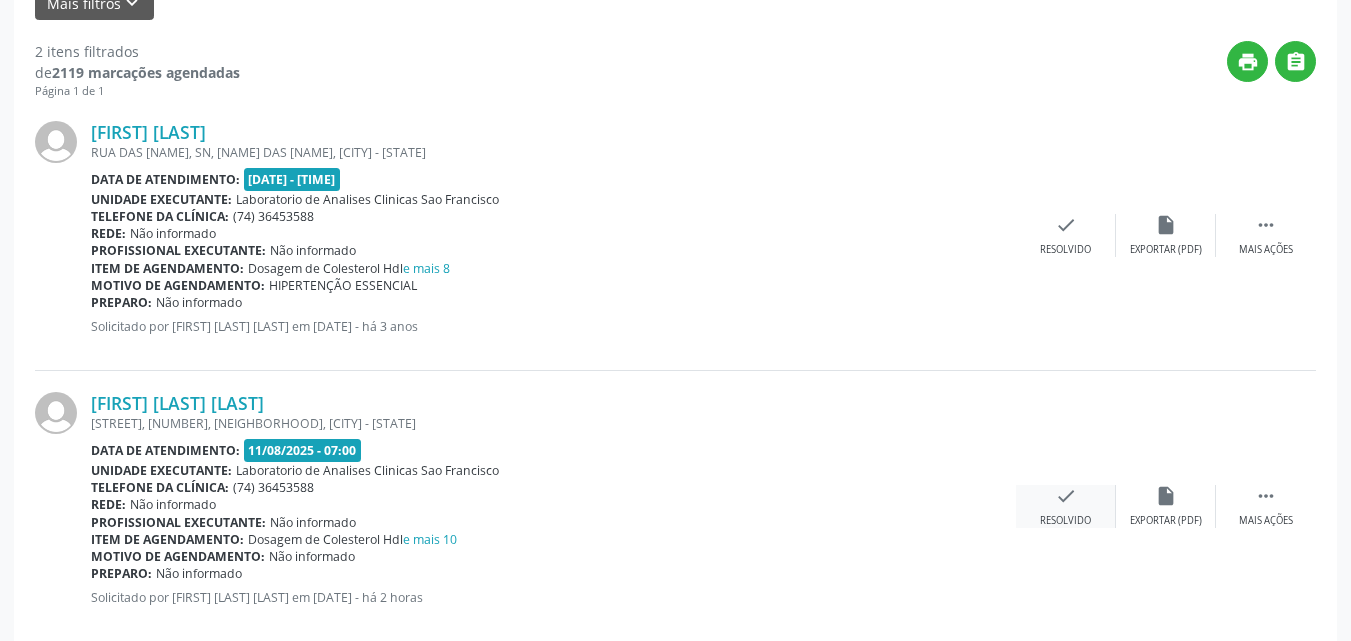 click on "check" at bounding box center [1066, 496] 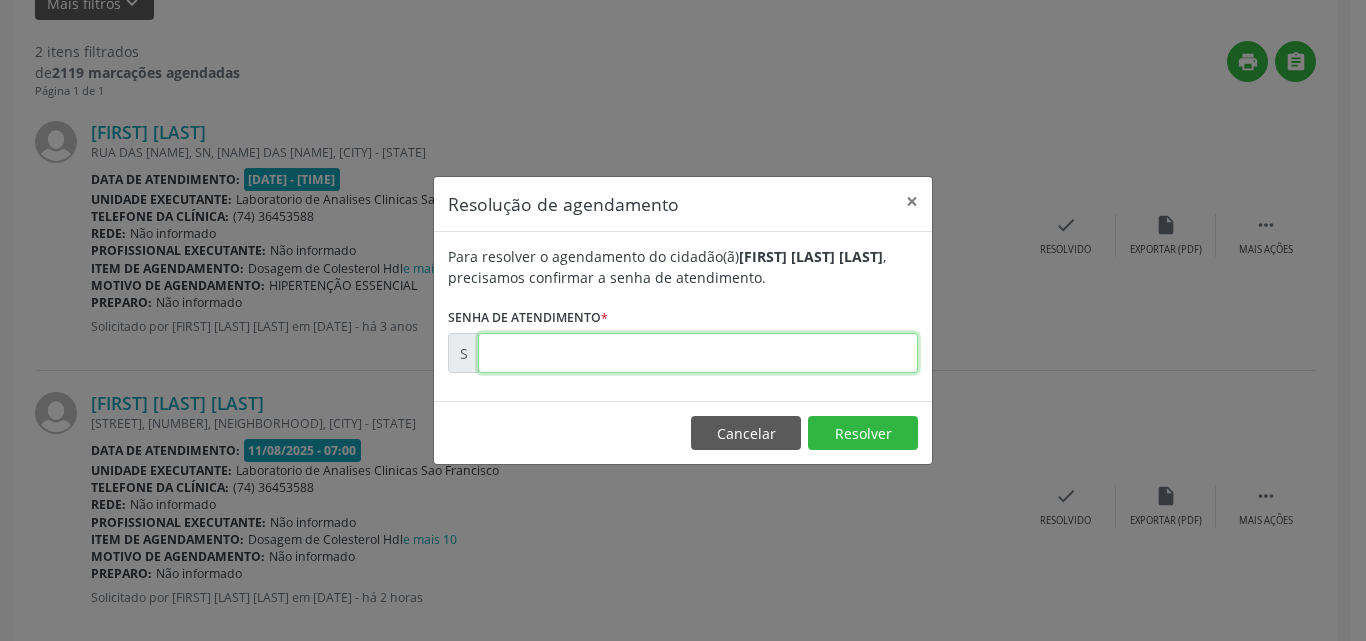 click at bounding box center [698, 353] 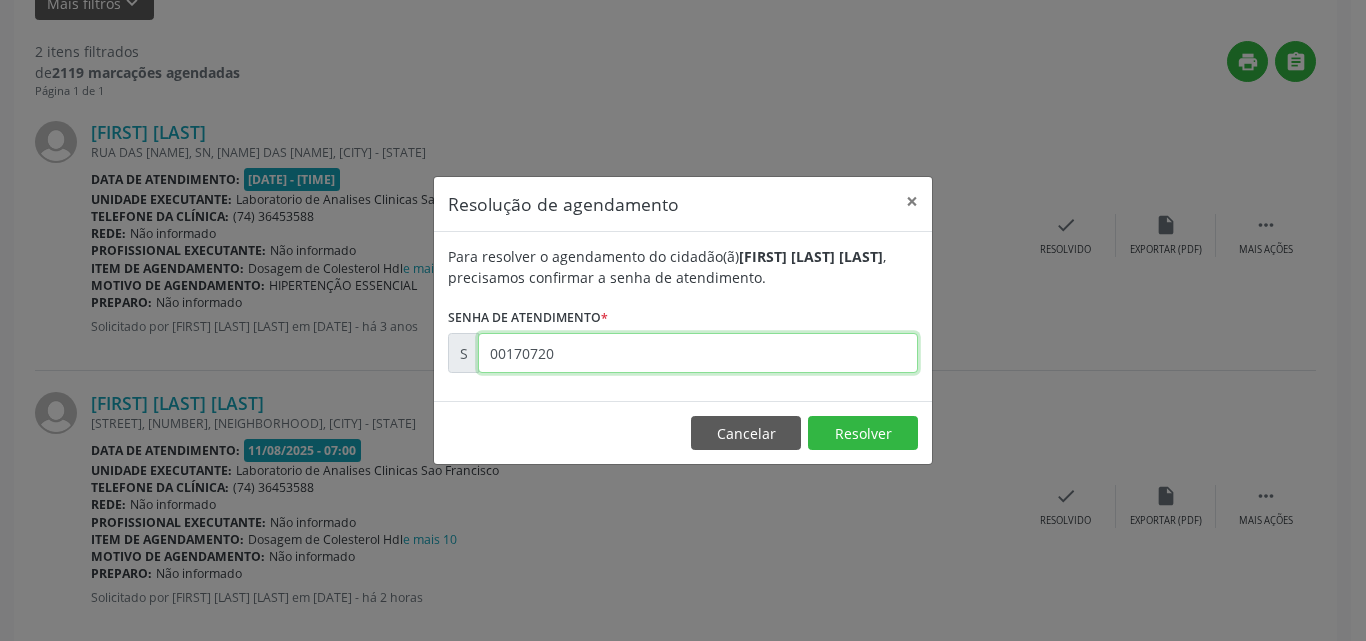 type on "00170720" 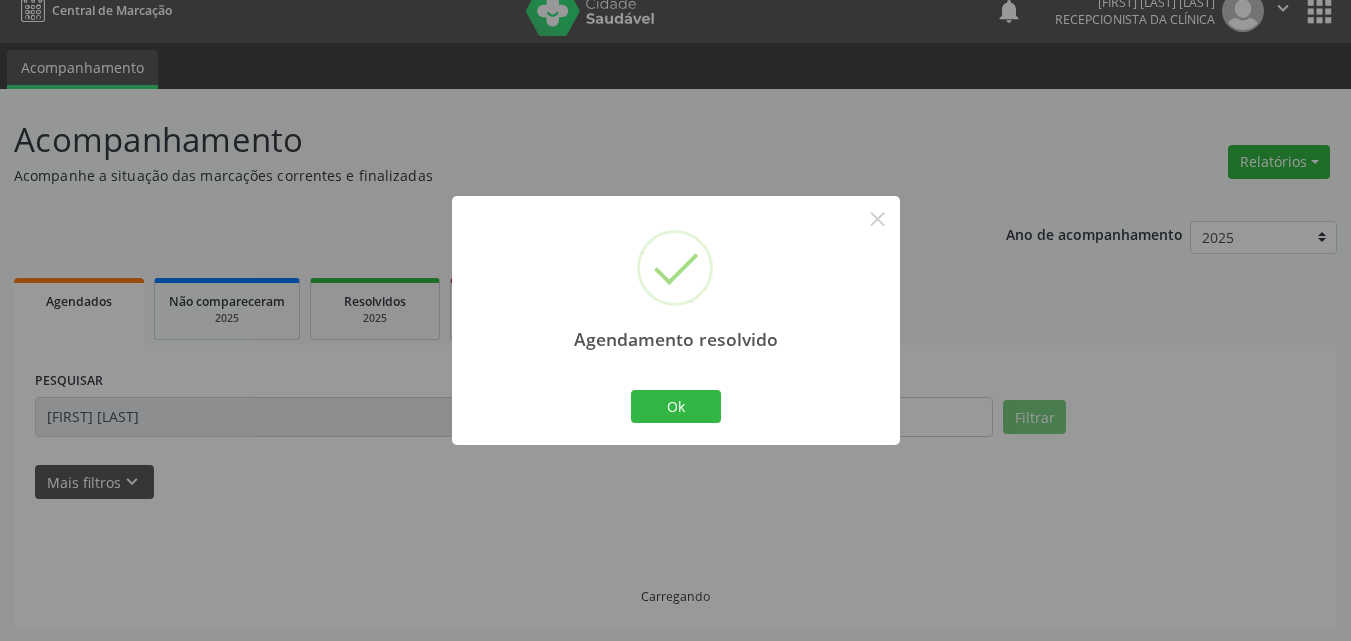 scroll, scrollTop: 264, scrollLeft: 0, axis: vertical 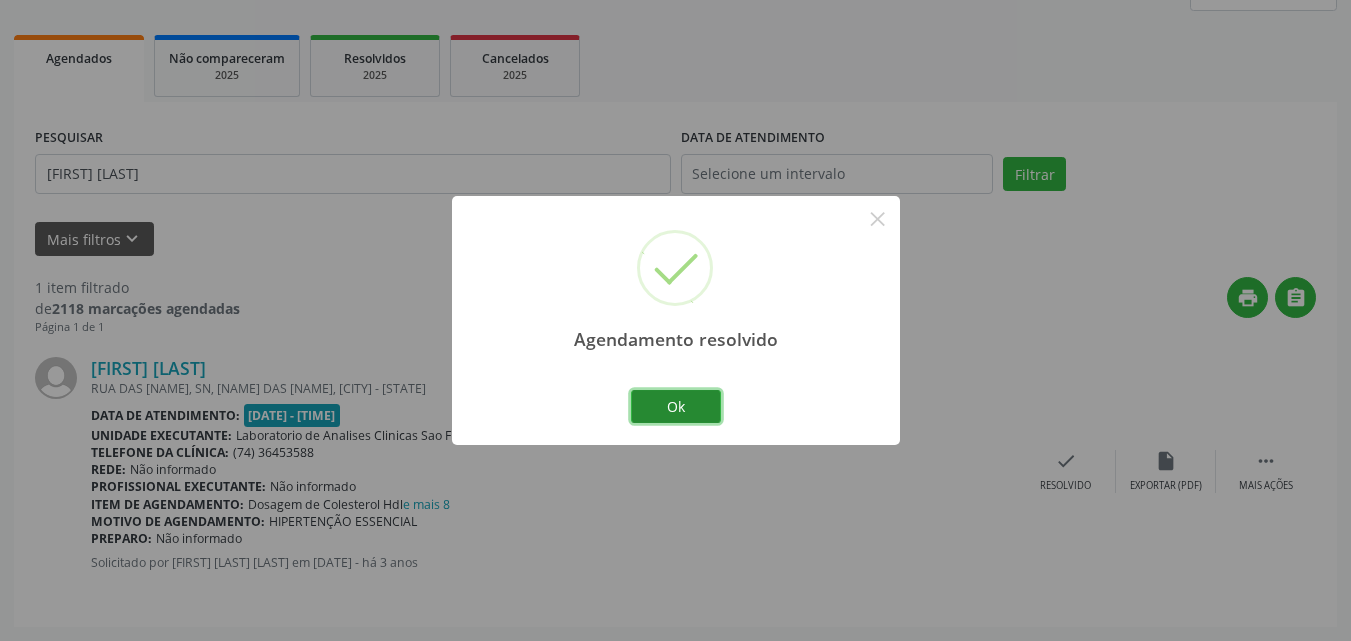 click on "Ok" at bounding box center [676, 407] 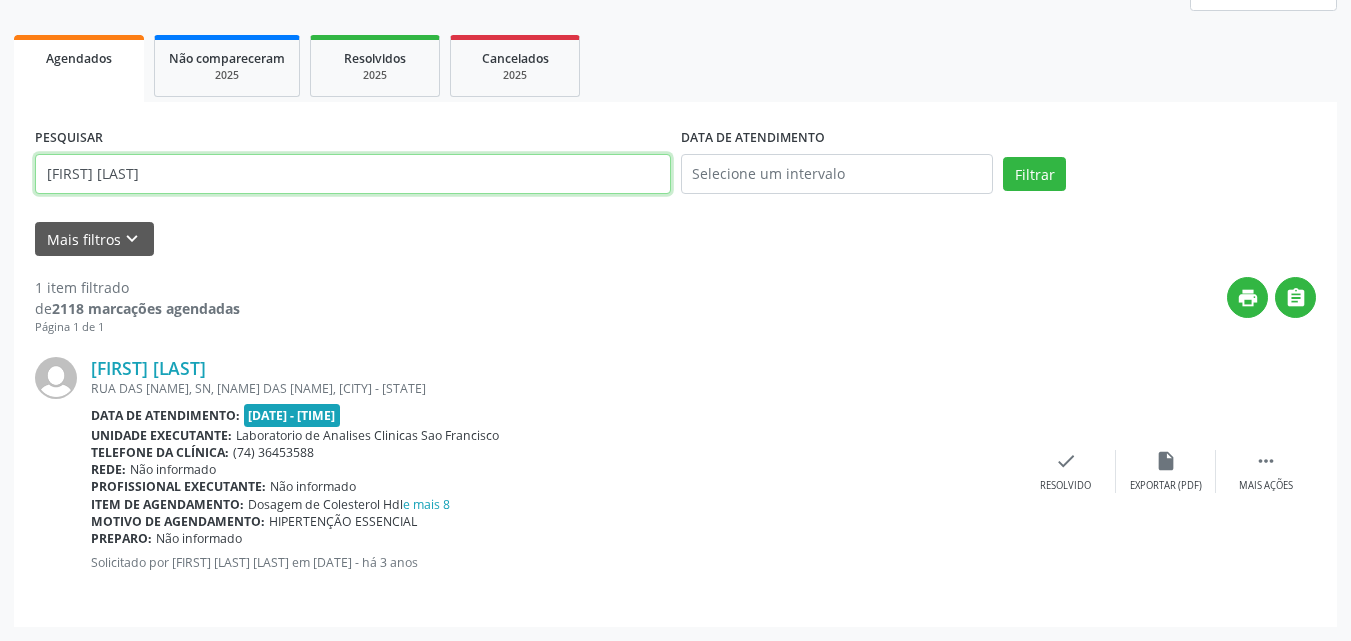 click on "[FIRST] [LAST]" at bounding box center (353, 174) 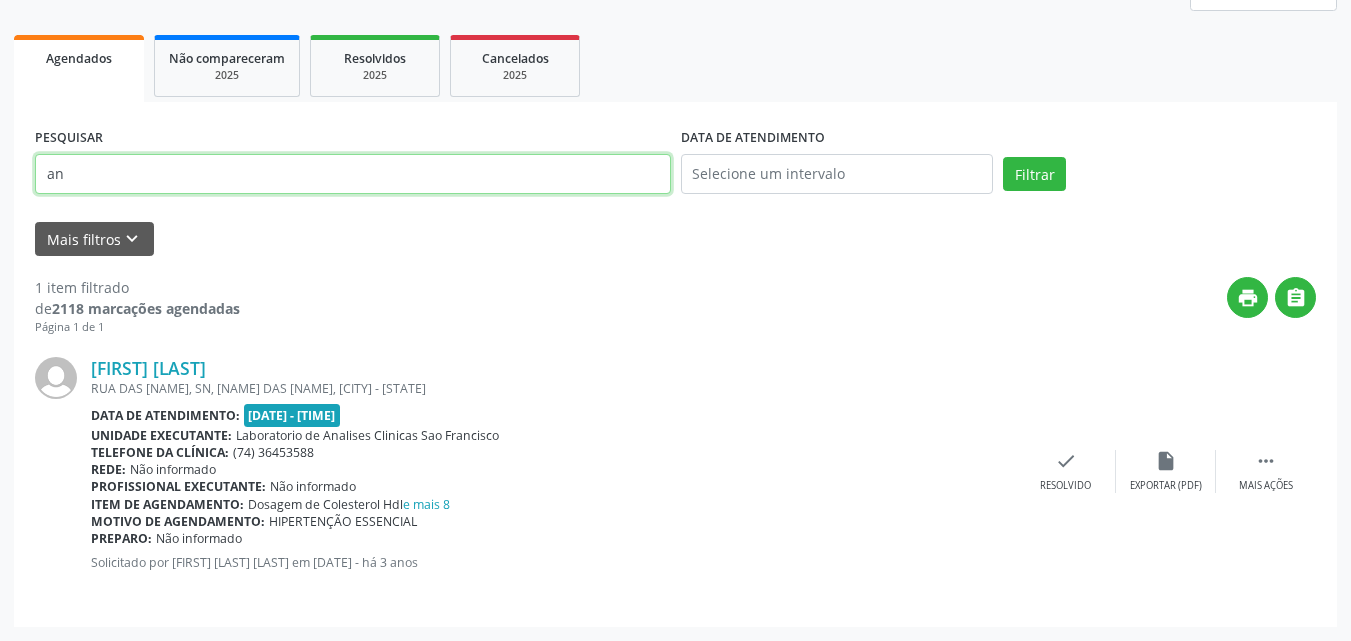 type on "a" 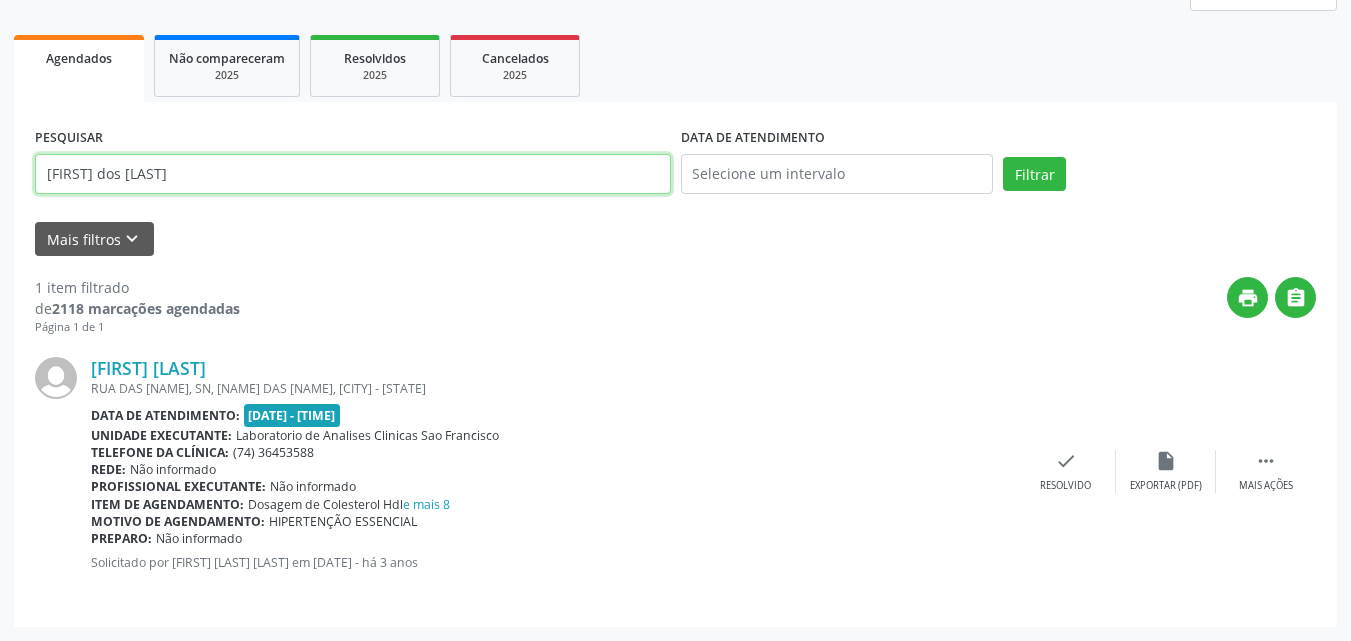 type on "[FIRST] dos [LAST]" 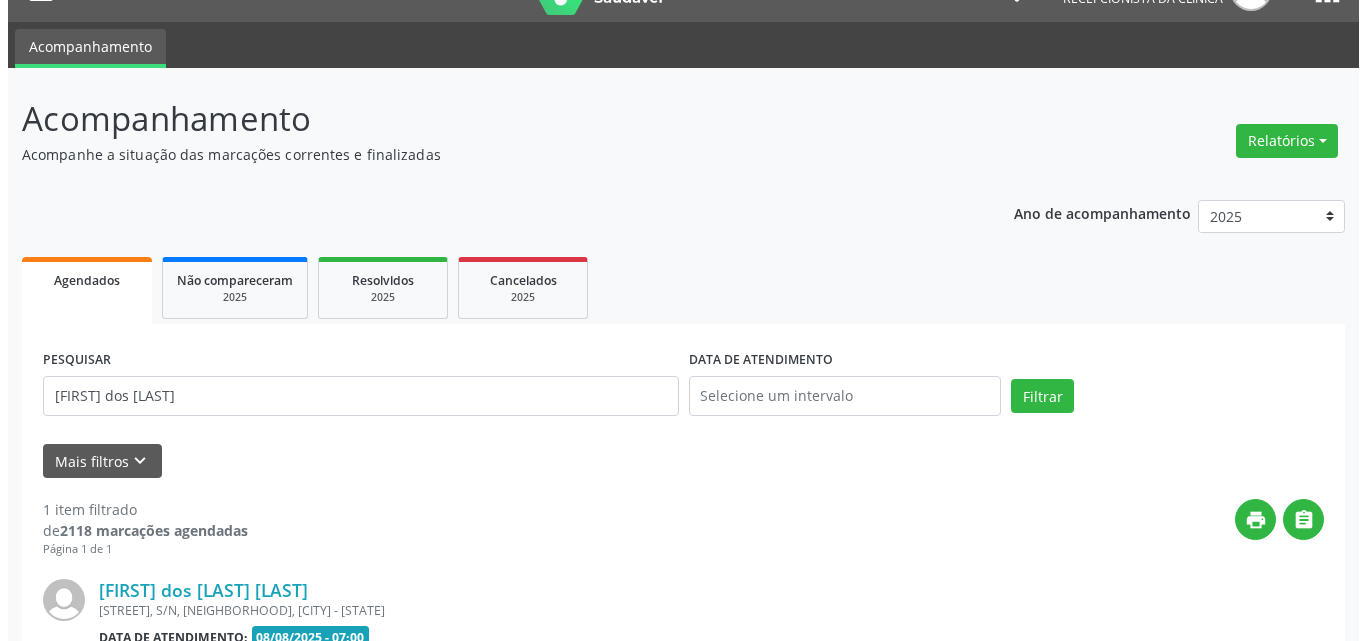 scroll, scrollTop: 264, scrollLeft: 0, axis: vertical 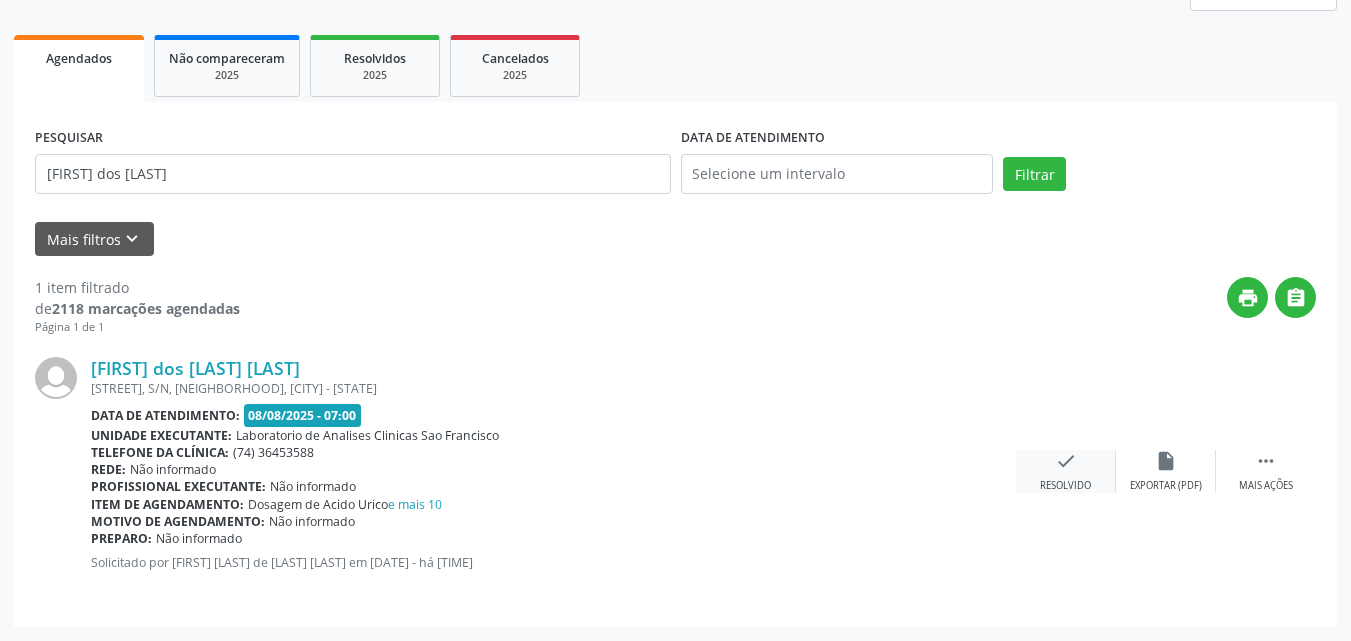 click on "check
Resolvido" at bounding box center [1066, 471] 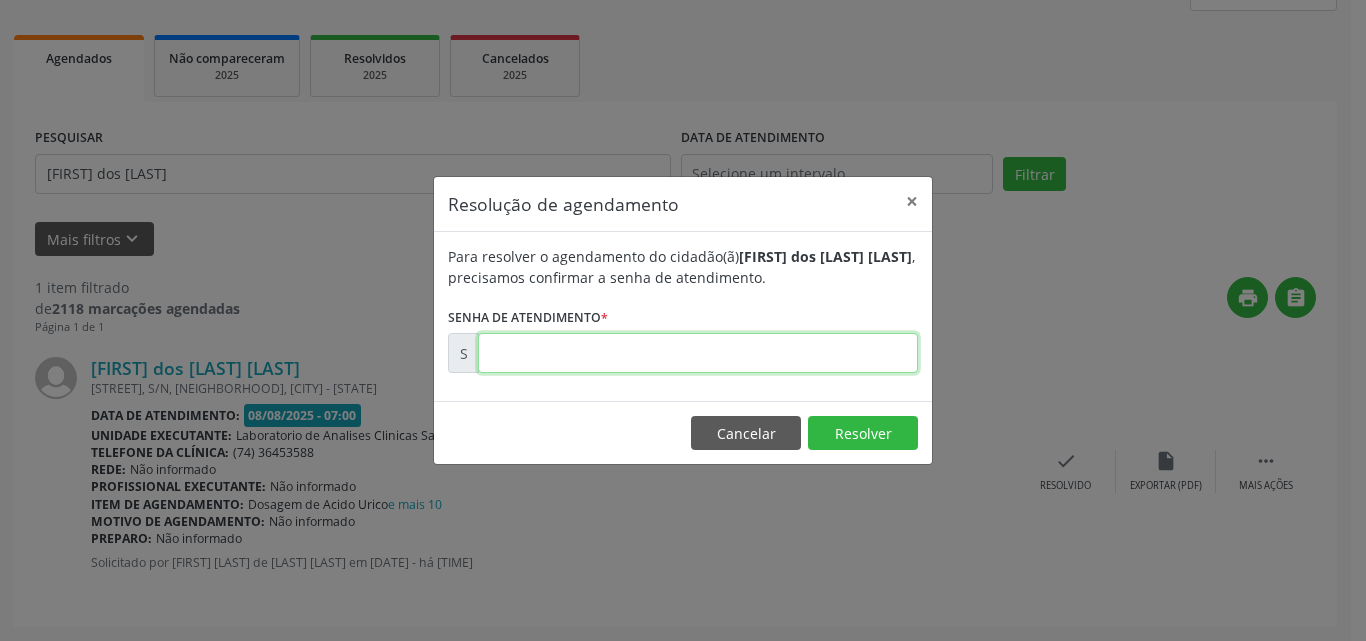 click at bounding box center (698, 353) 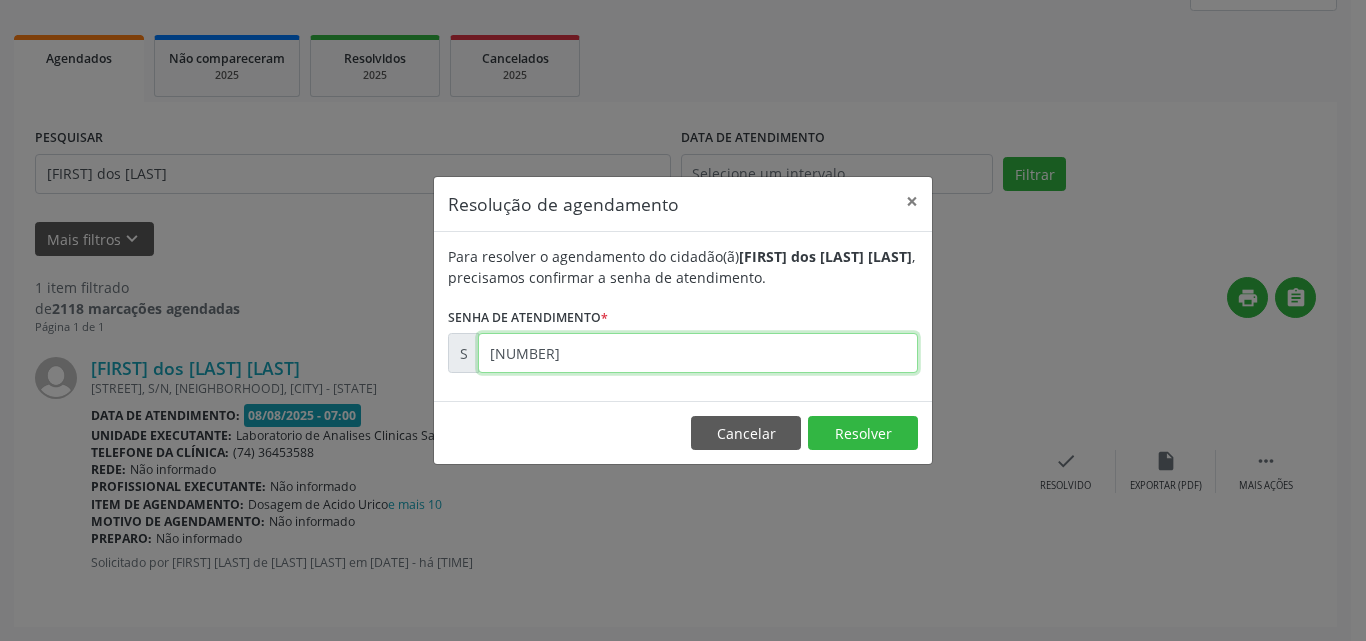 type on "[NUMBER]" 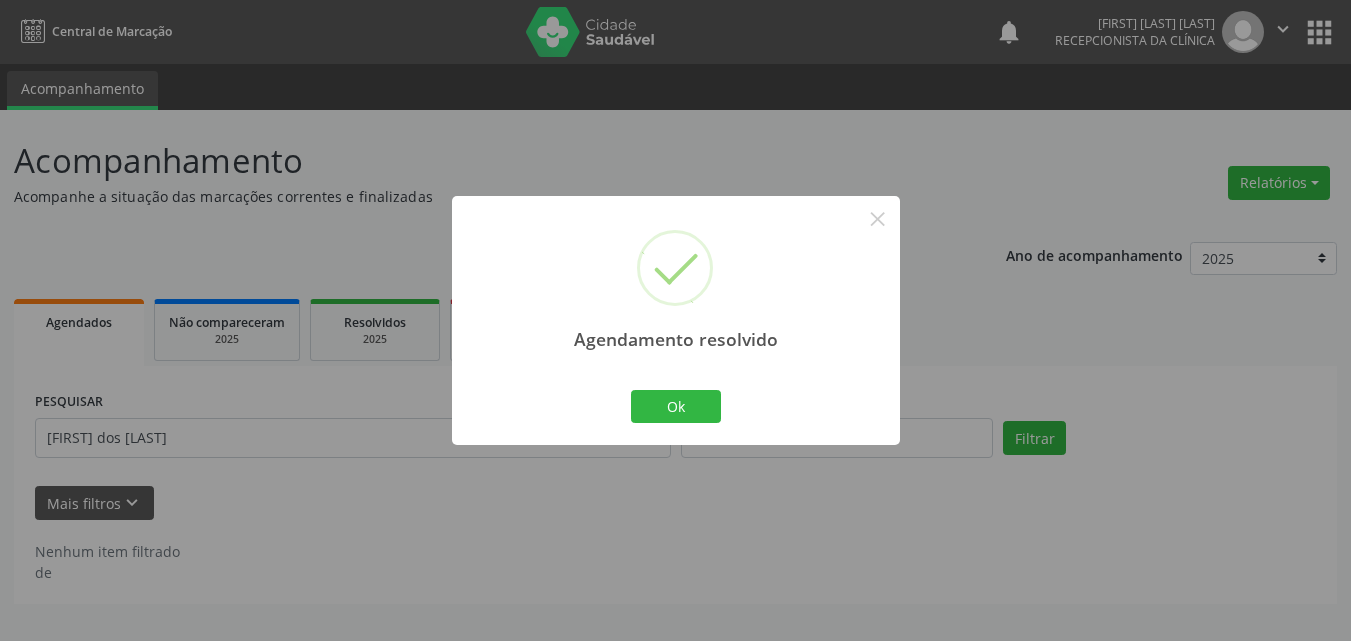 scroll, scrollTop: 0, scrollLeft: 0, axis: both 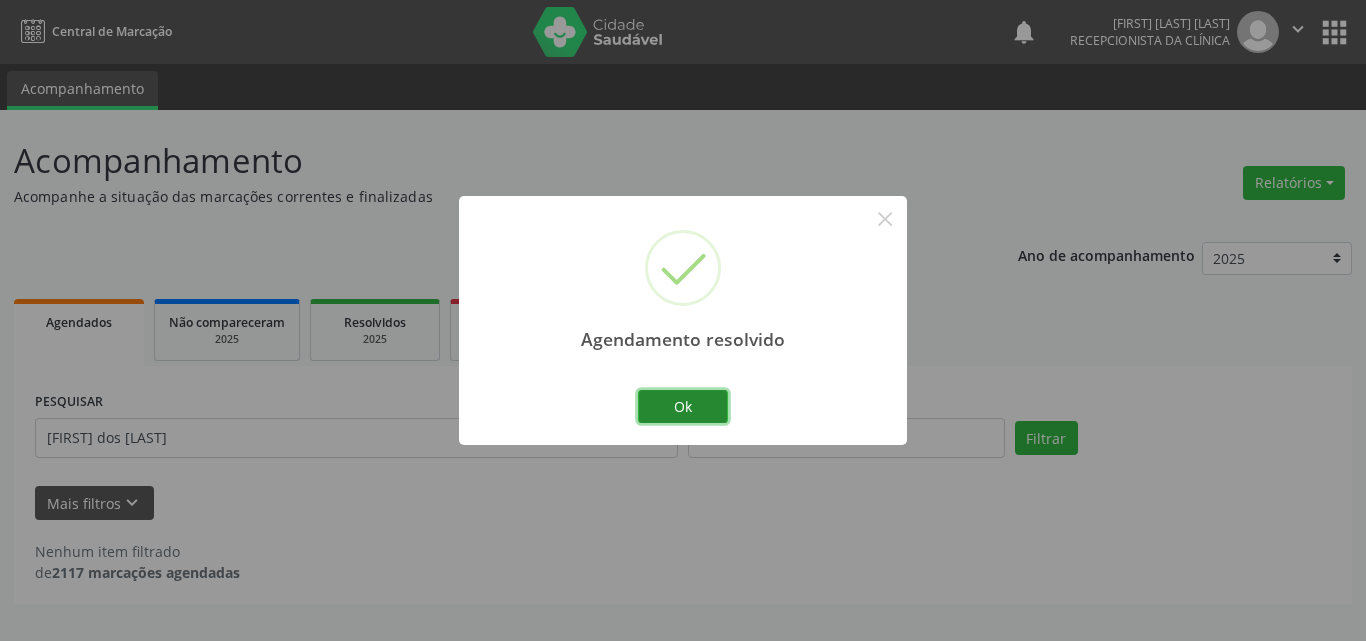 click on "Ok" at bounding box center [683, 407] 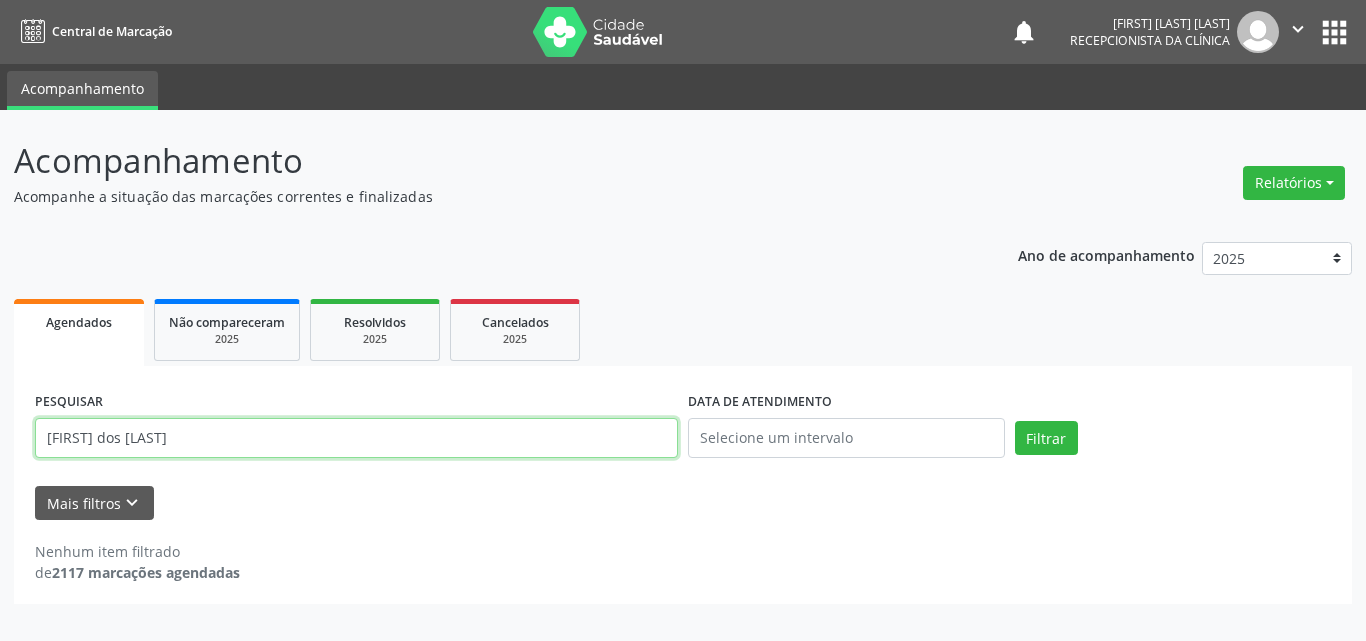 click on "[FIRST] dos [LAST]" at bounding box center (356, 438) 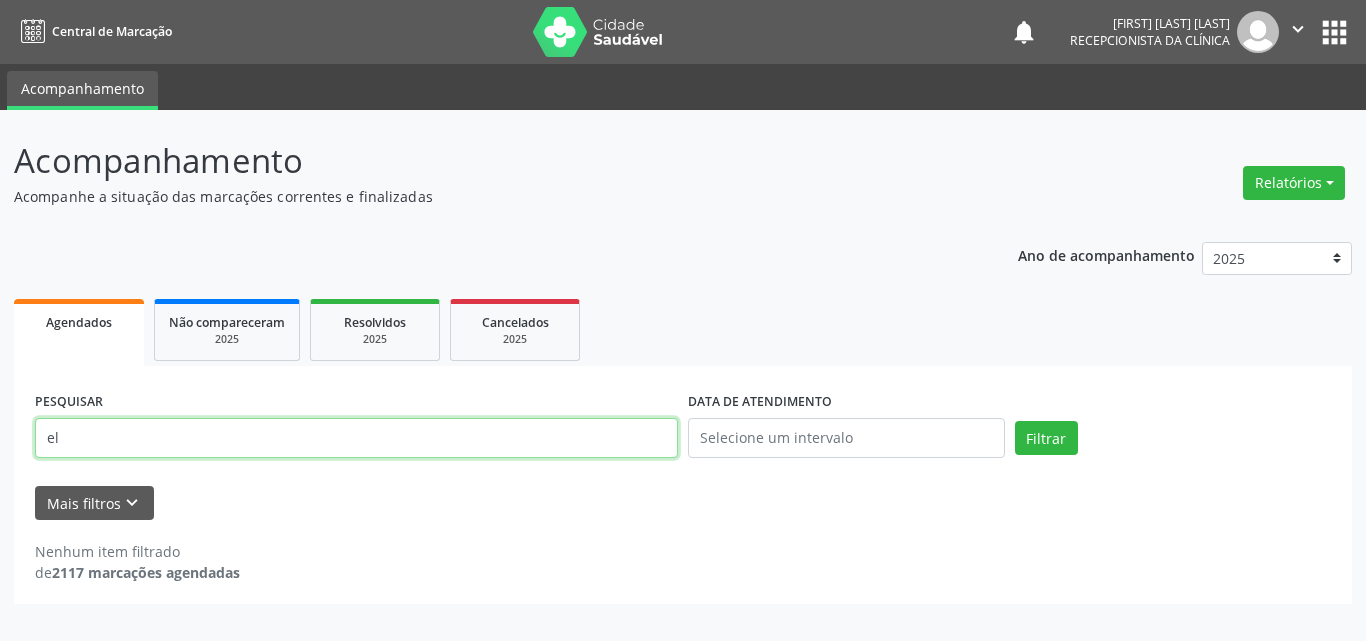 type on "e" 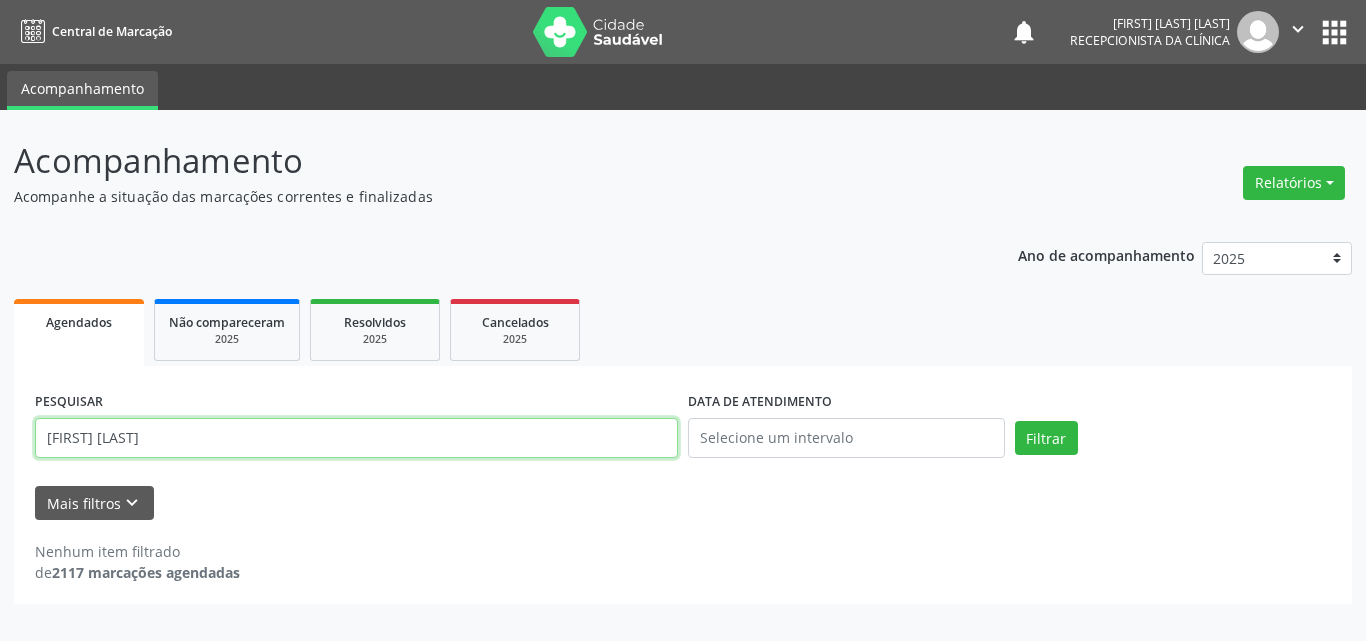 type on "[FIRST] [LAST]" 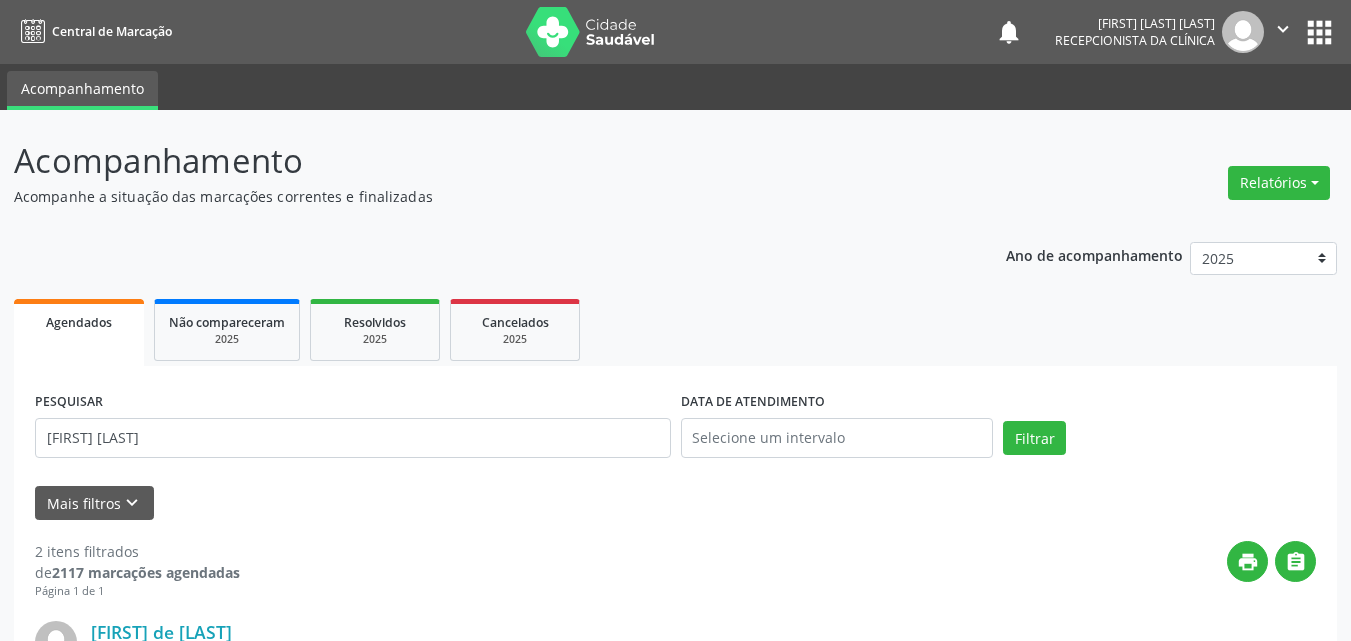 scroll, scrollTop: 200, scrollLeft: 0, axis: vertical 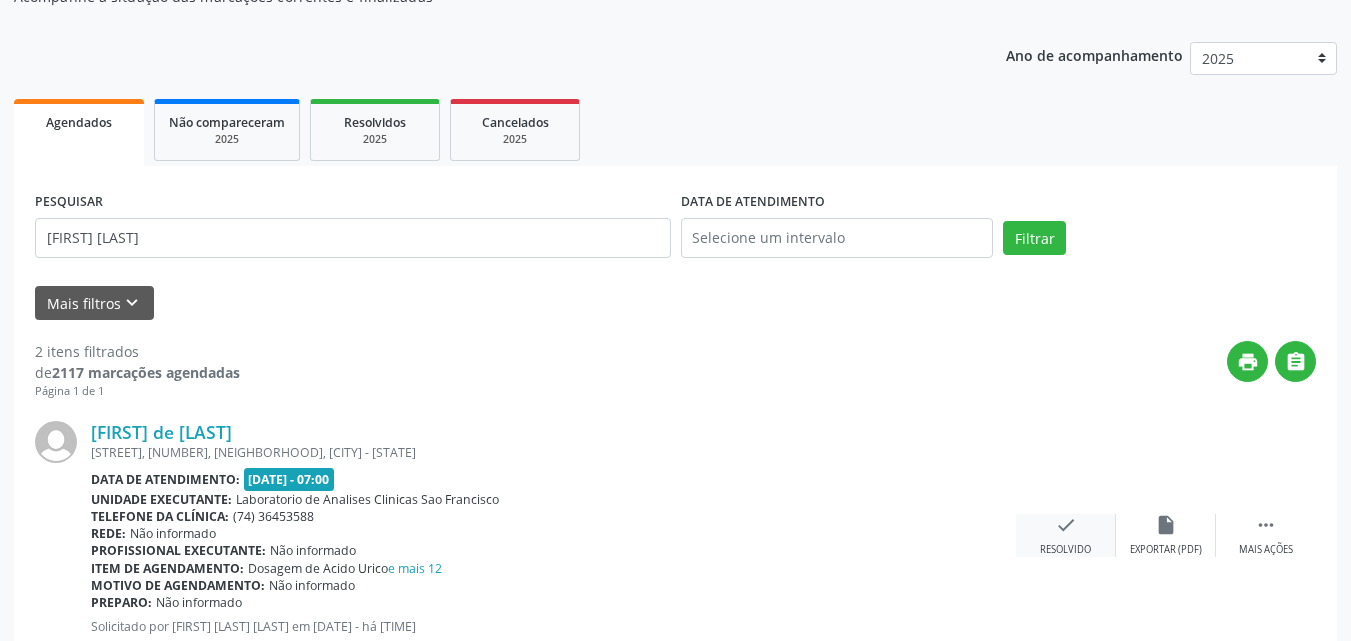 click on "check" at bounding box center [1066, 525] 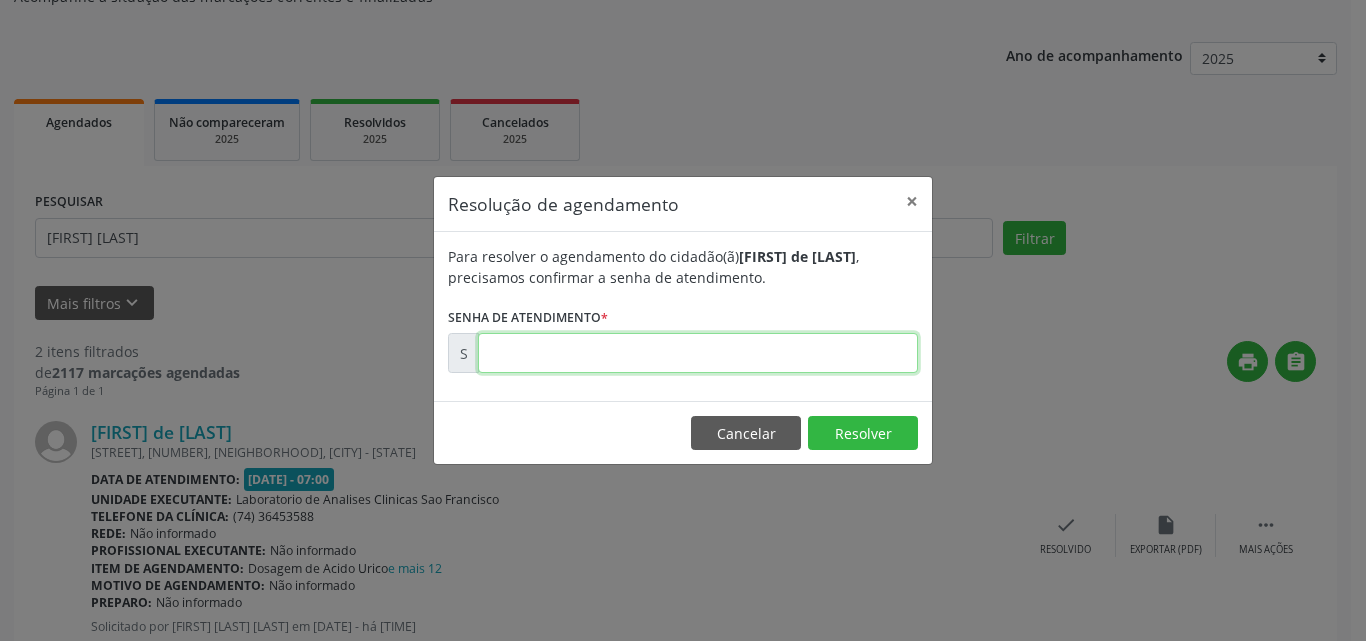 click at bounding box center [698, 353] 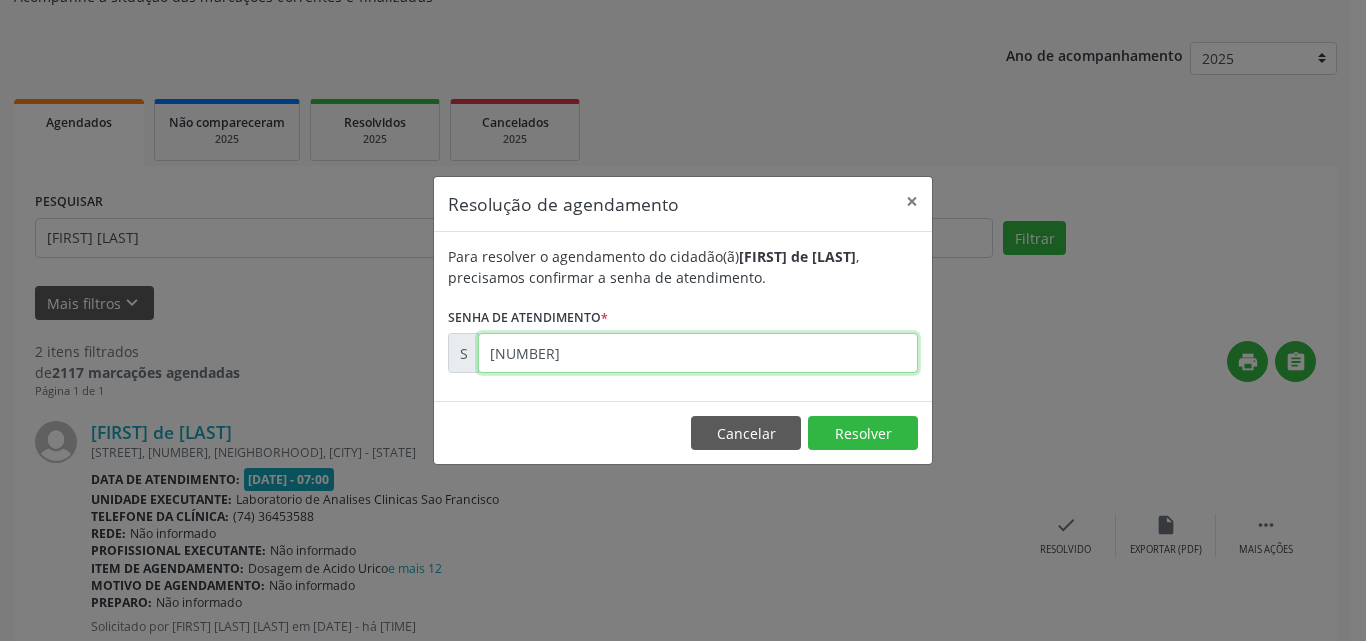 type on "[NUMBER]" 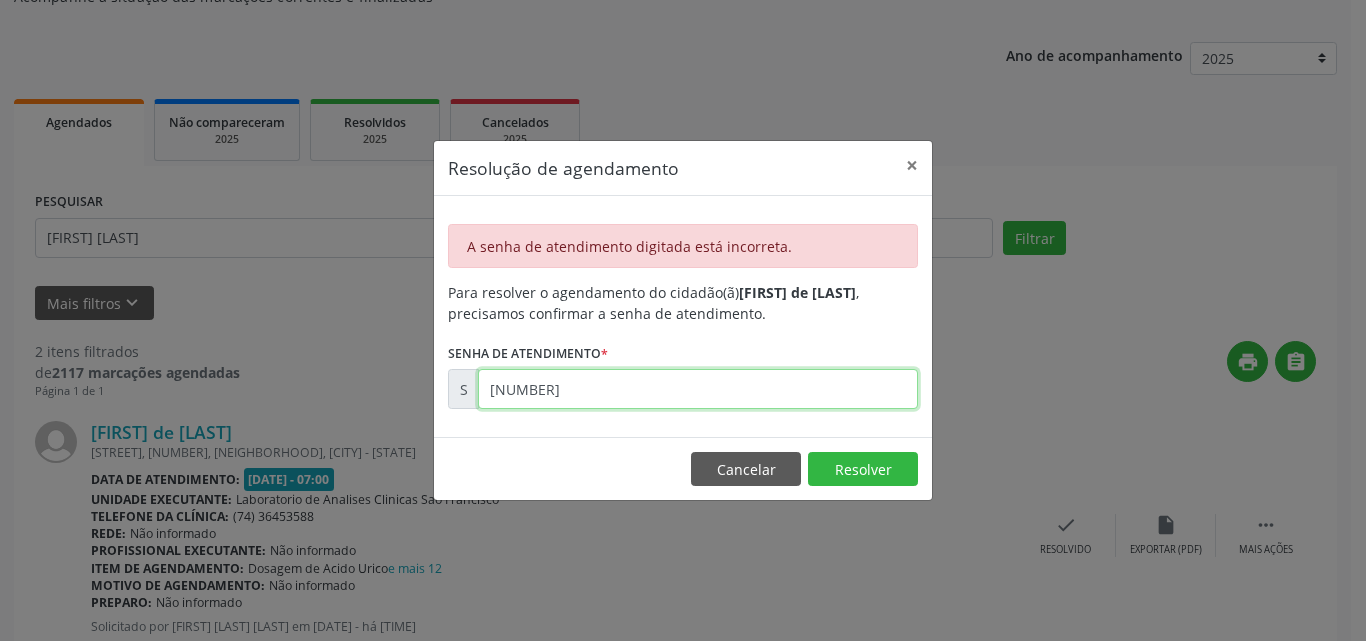 click on "[NUMBER]" at bounding box center (698, 389) 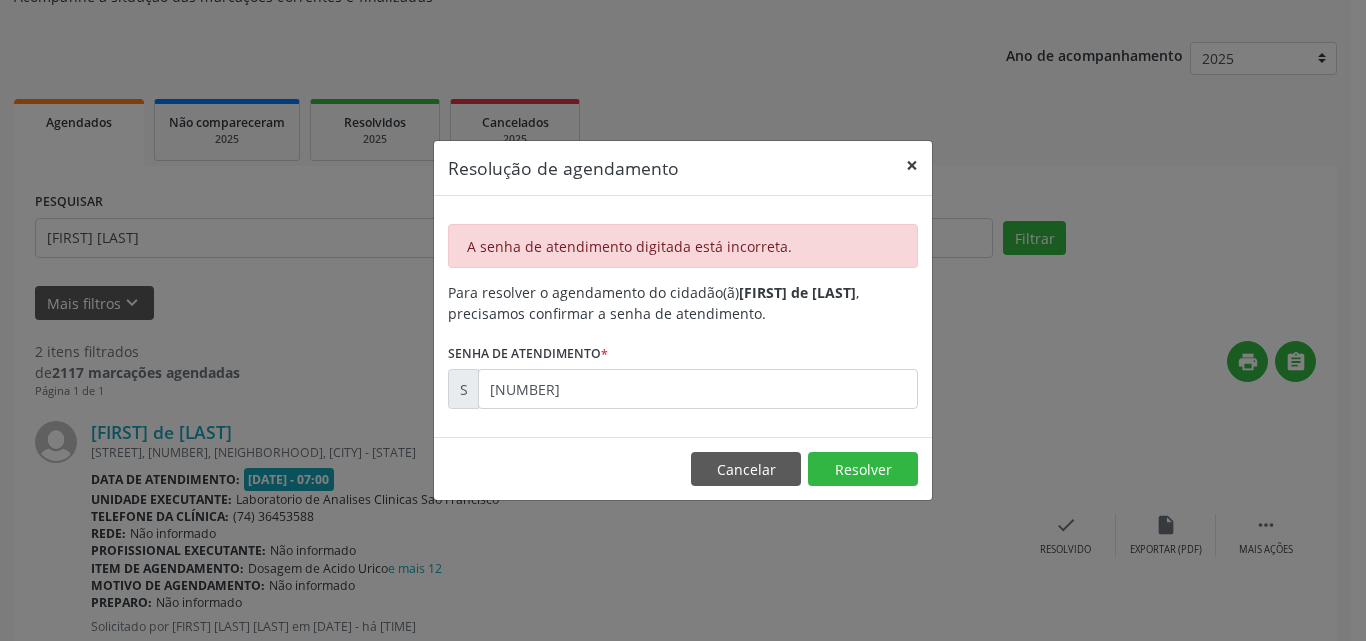 click on "×" at bounding box center [912, 165] 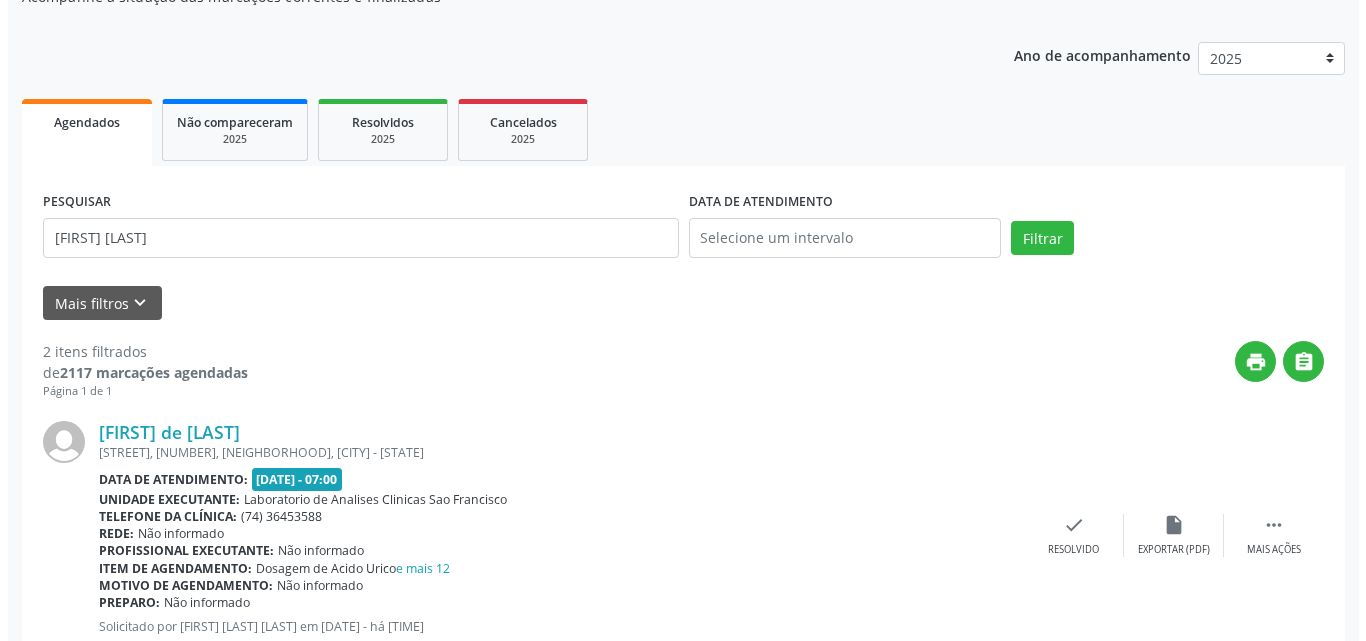 scroll, scrollTop: 500, scrollLeft: 0, axis: vertical 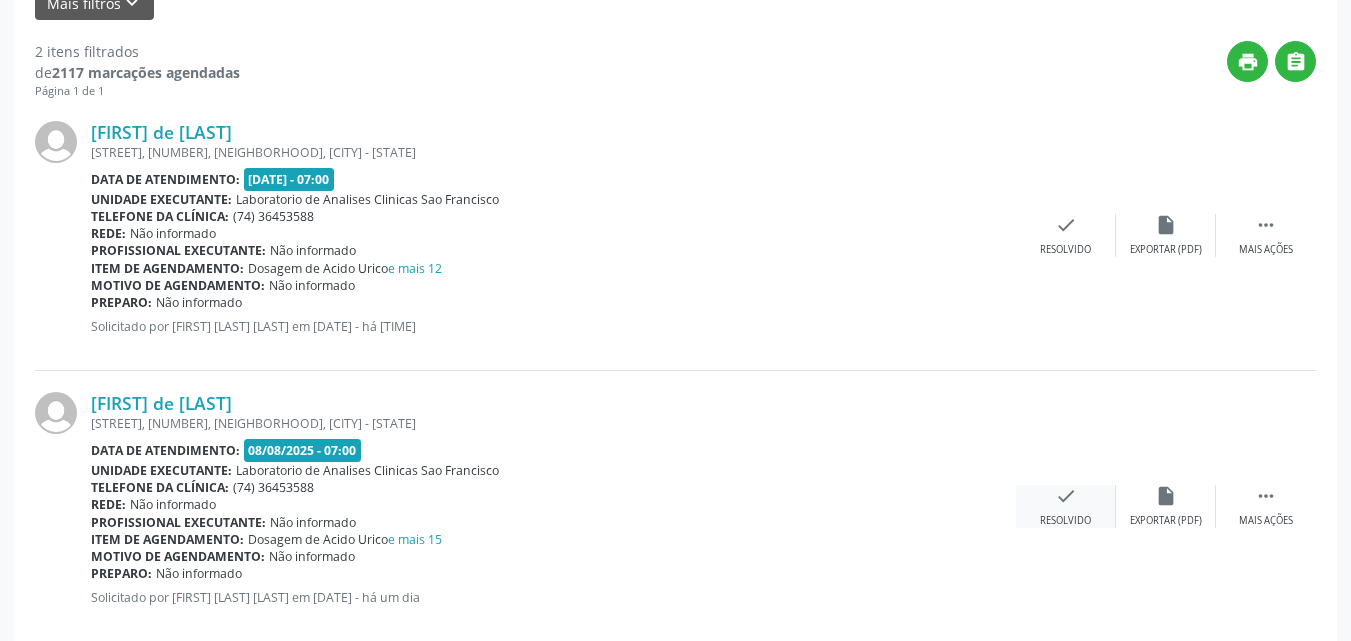 click on "check" at bounding box center [1066, 496] 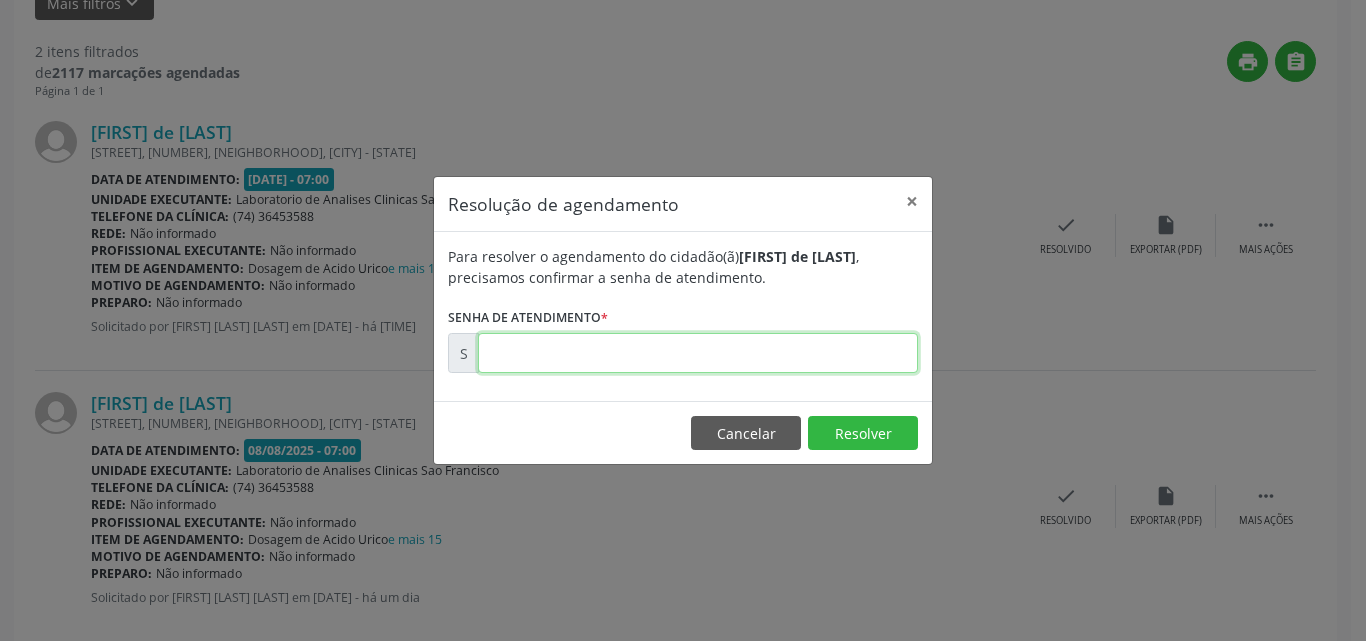 click at bounding box center [698, 353] 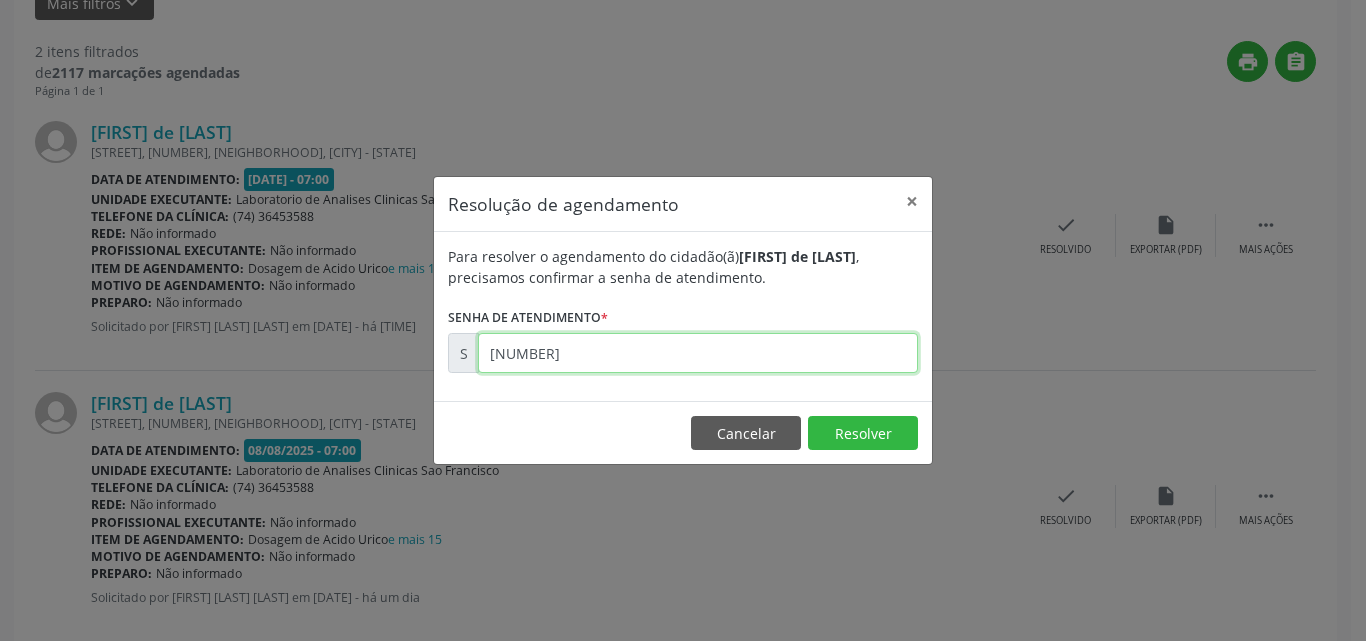 type on "[NUMBER]" 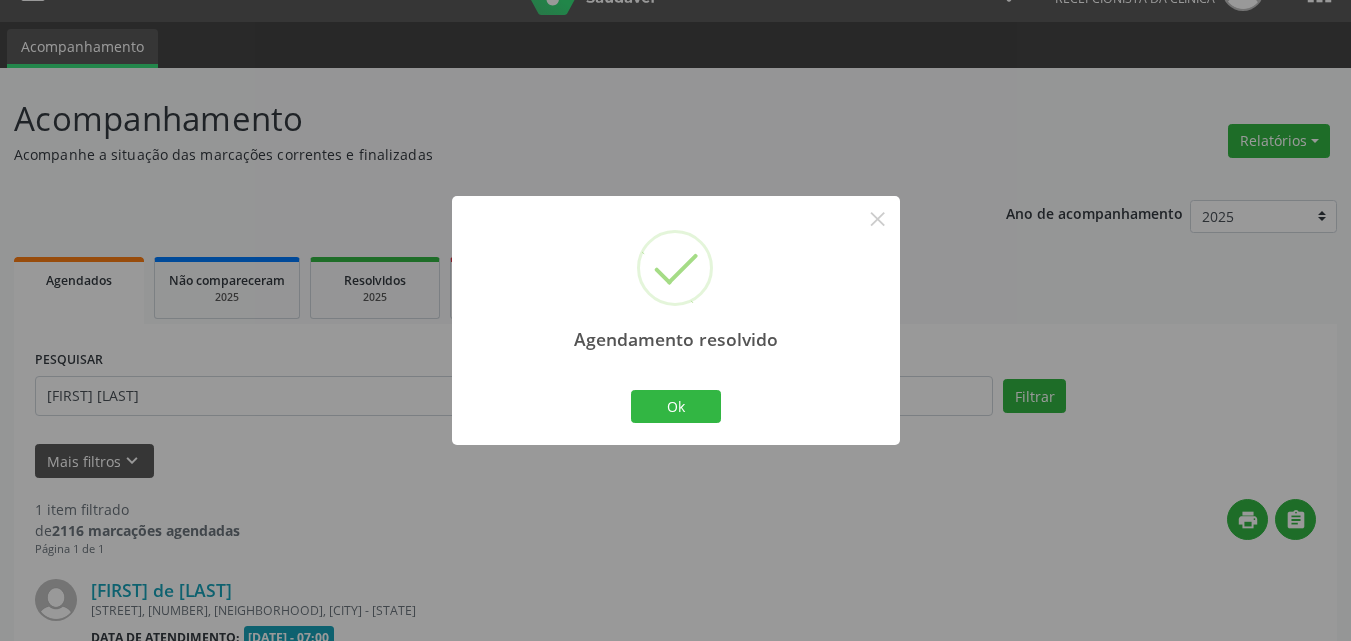 scroll, scrollTop: 264, scrollLeft: 0, axis: vertical 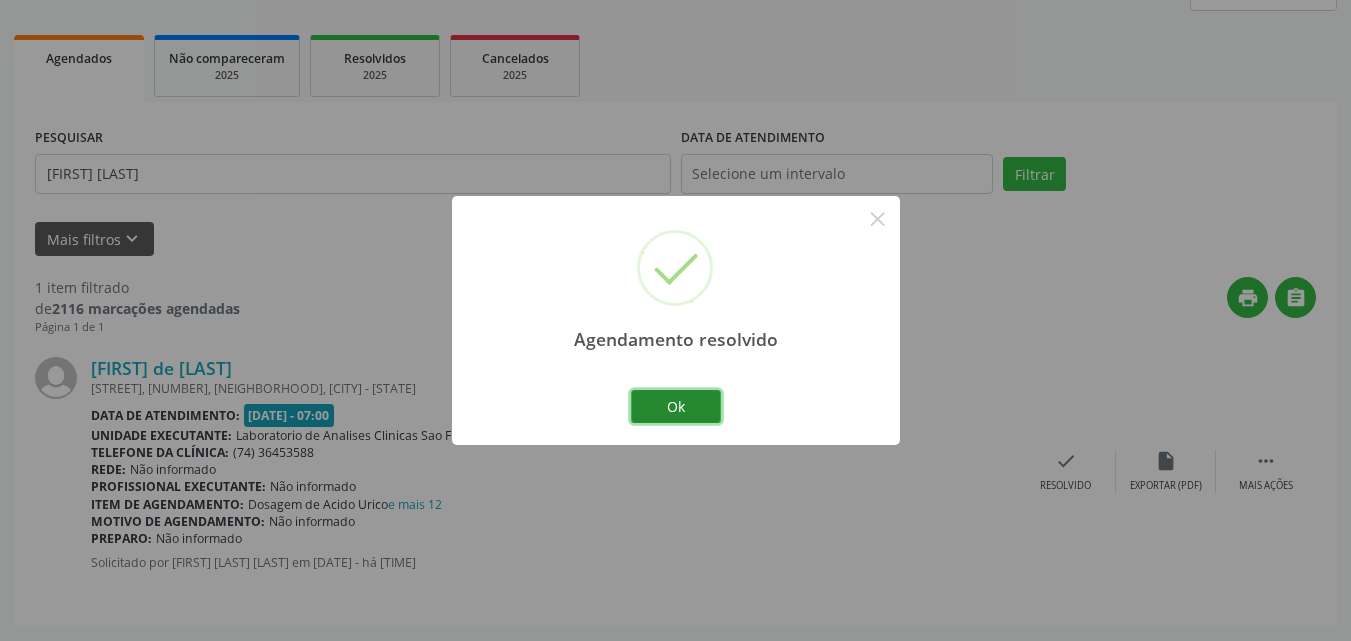 click on "Ok" at bounding box center [676, 407] 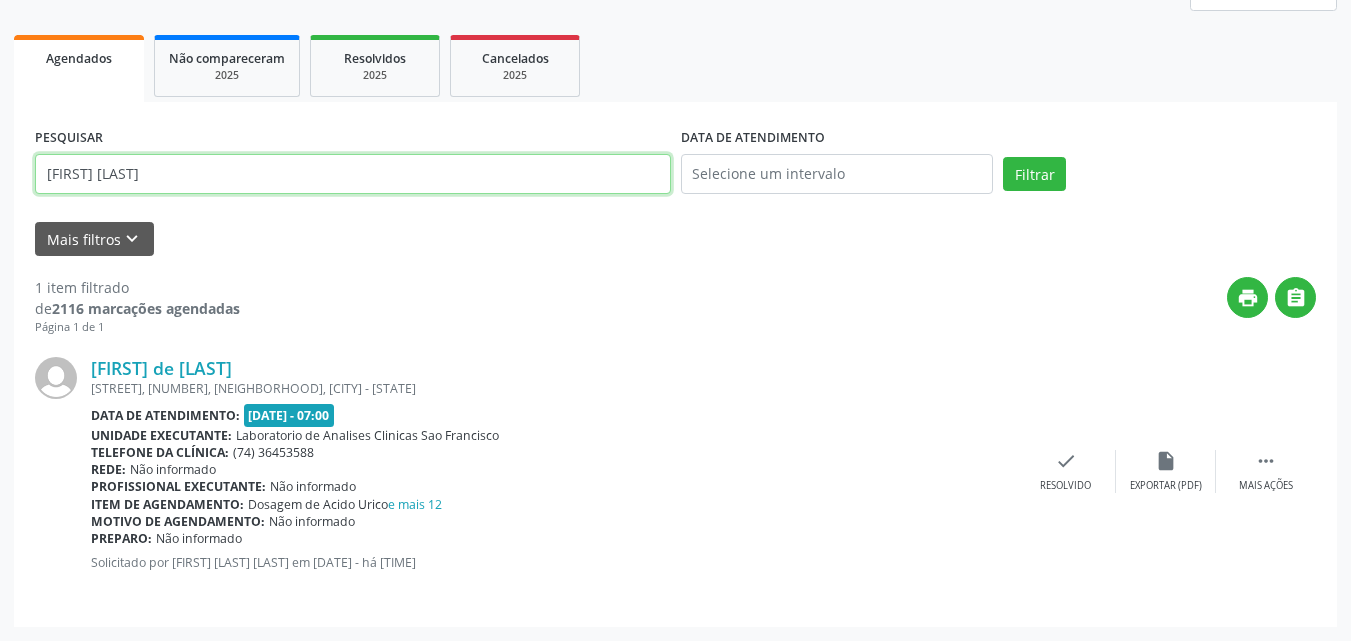 click on "[FIRST] [LAST]" at bounding box center (353, 174) 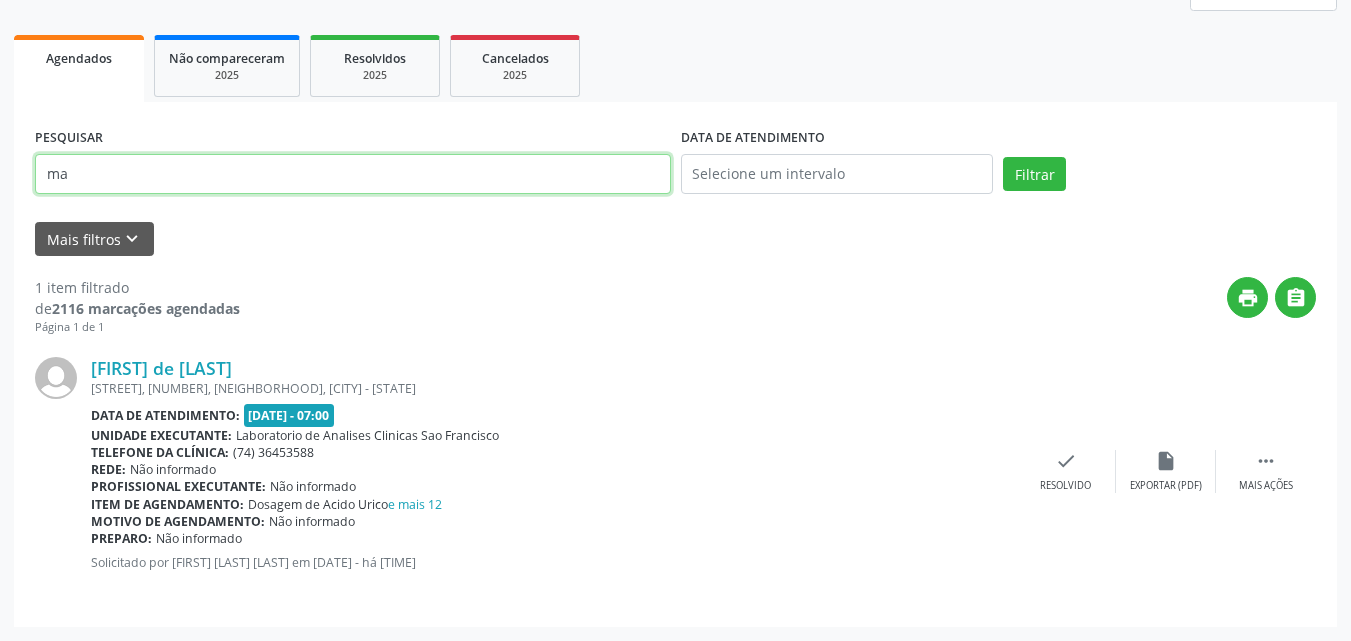 type on "m" 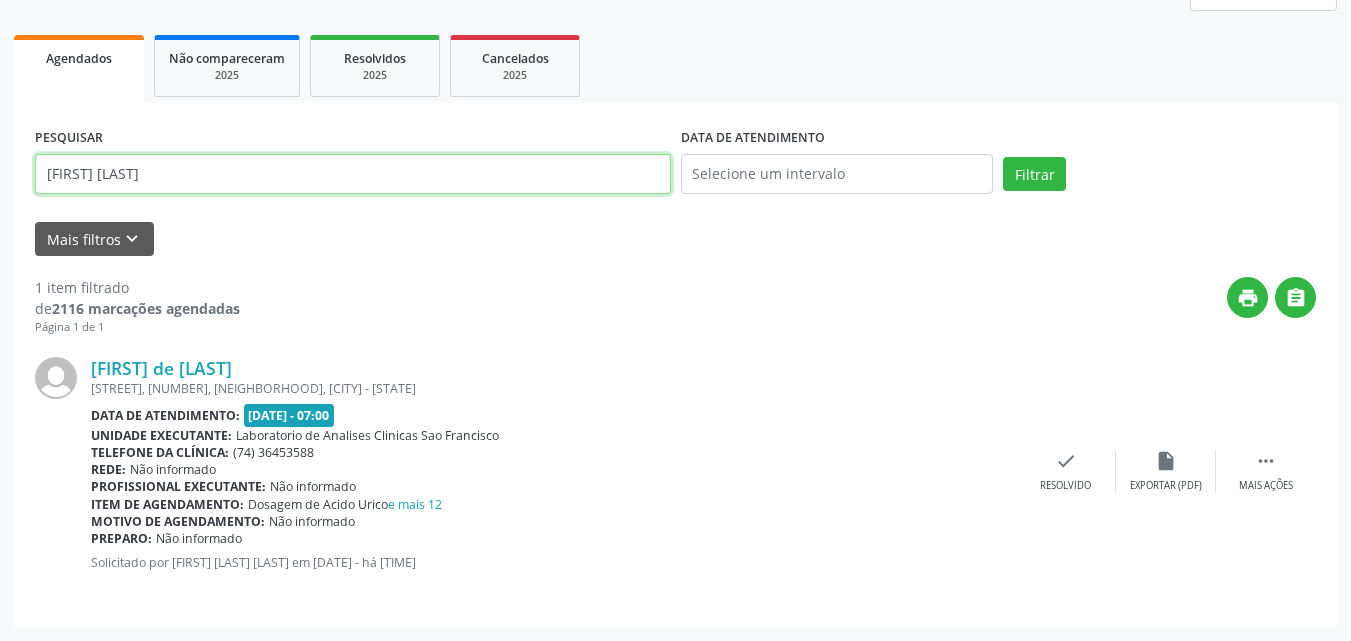 type on "[FIRST] [LAST]" 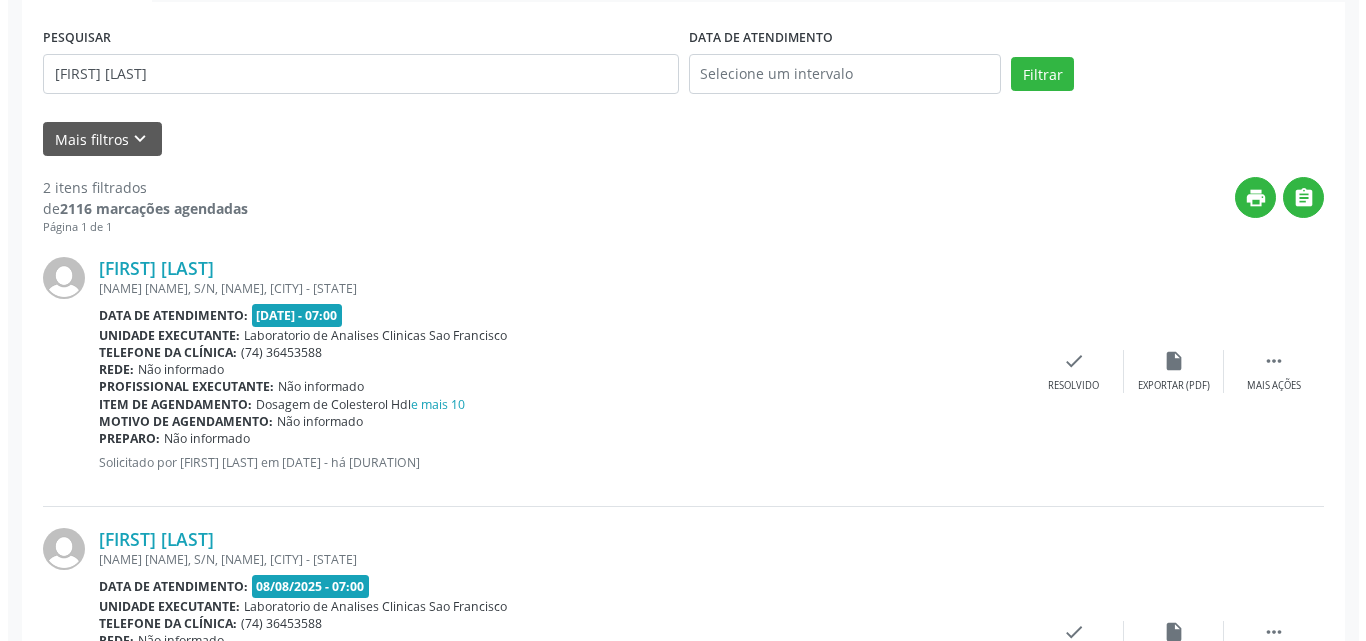 scroll, scrollTop: 464, scrollLeft: 0, axis: vertical 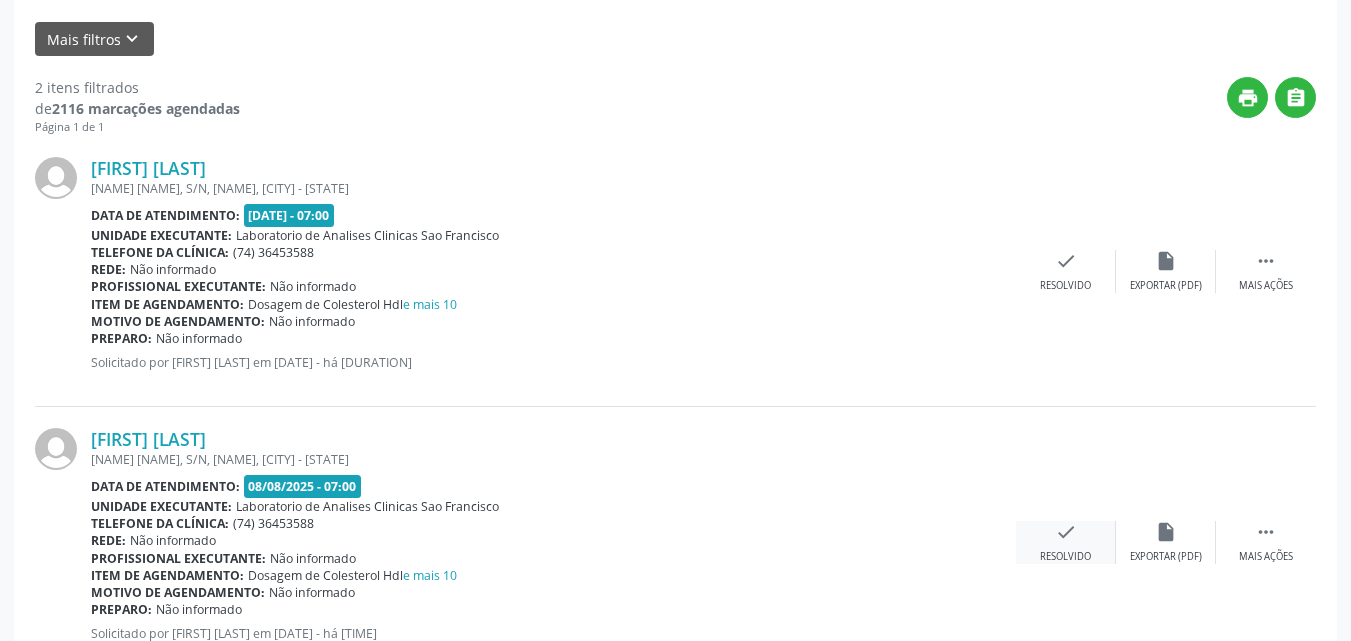 click on "Resolvido" at bounding box center [1065, 557] 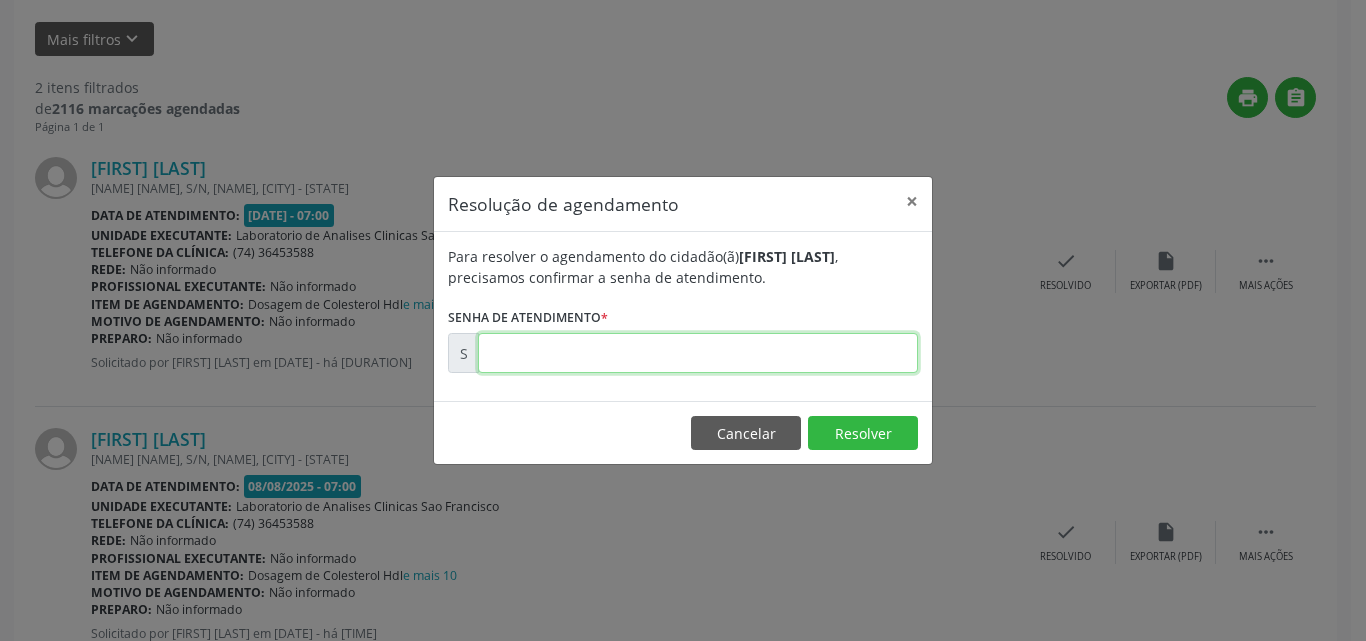 click at bounding box center [698, 353] 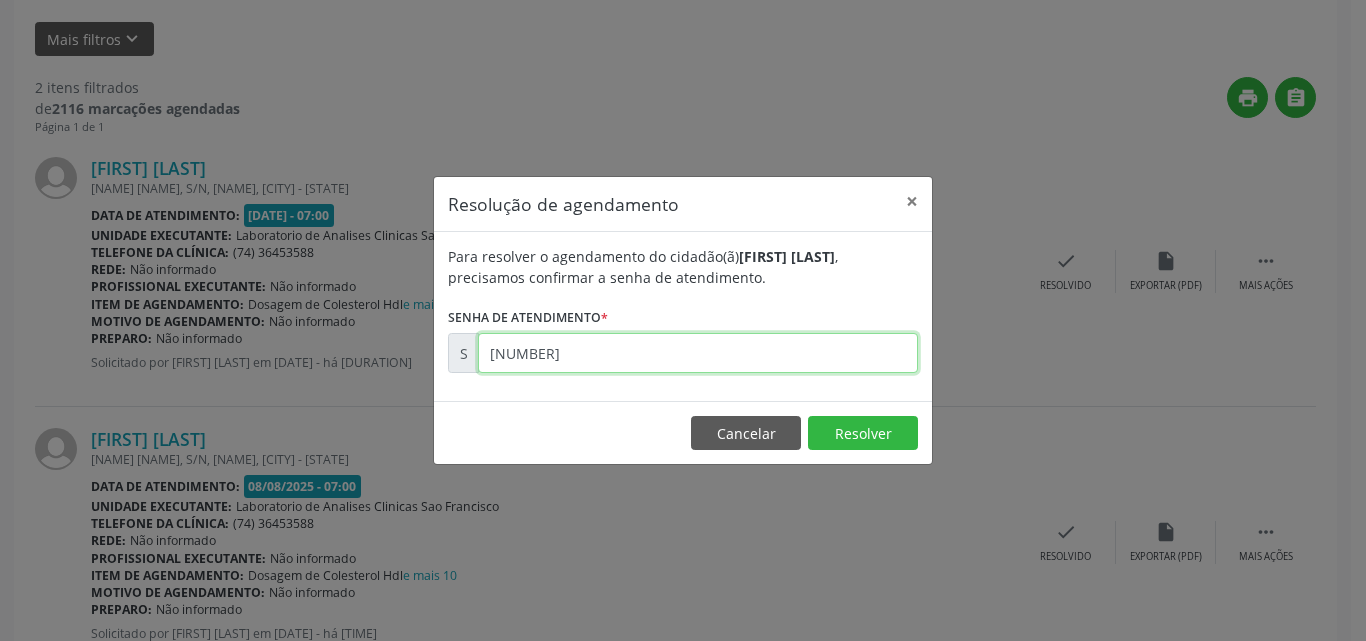type on "[NUMBER]" 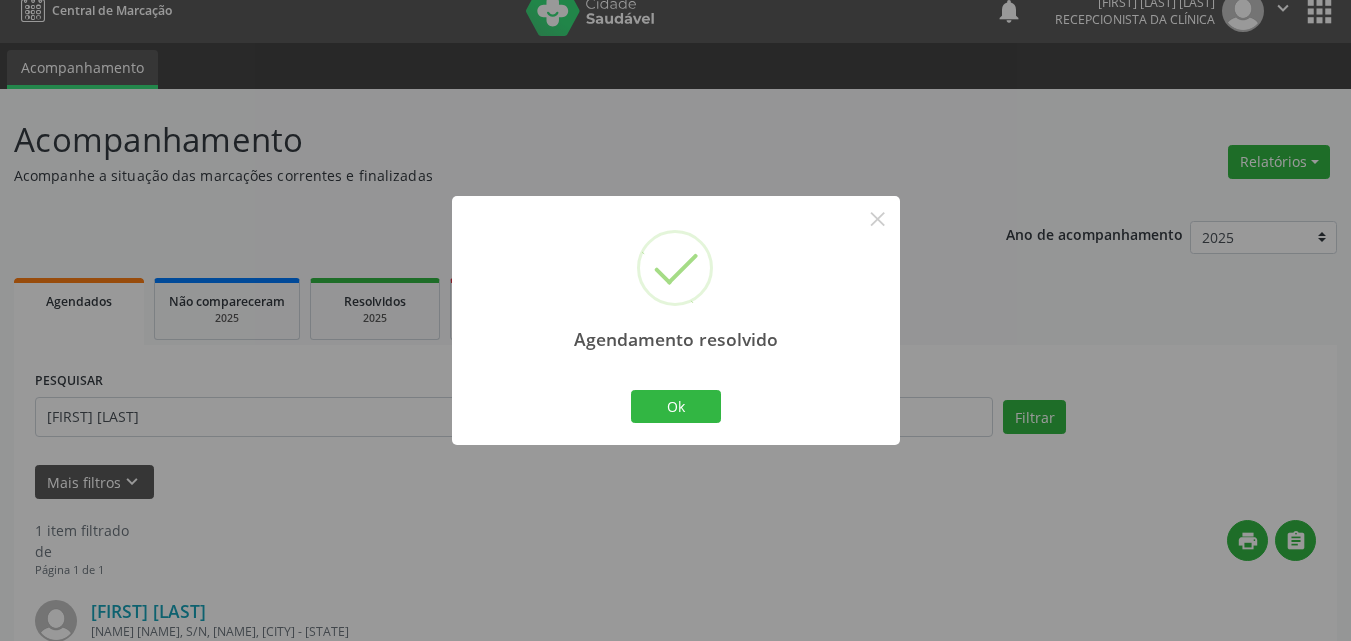 scroll, scrollTop: 264, scrollLeft: 0, axis: vertical 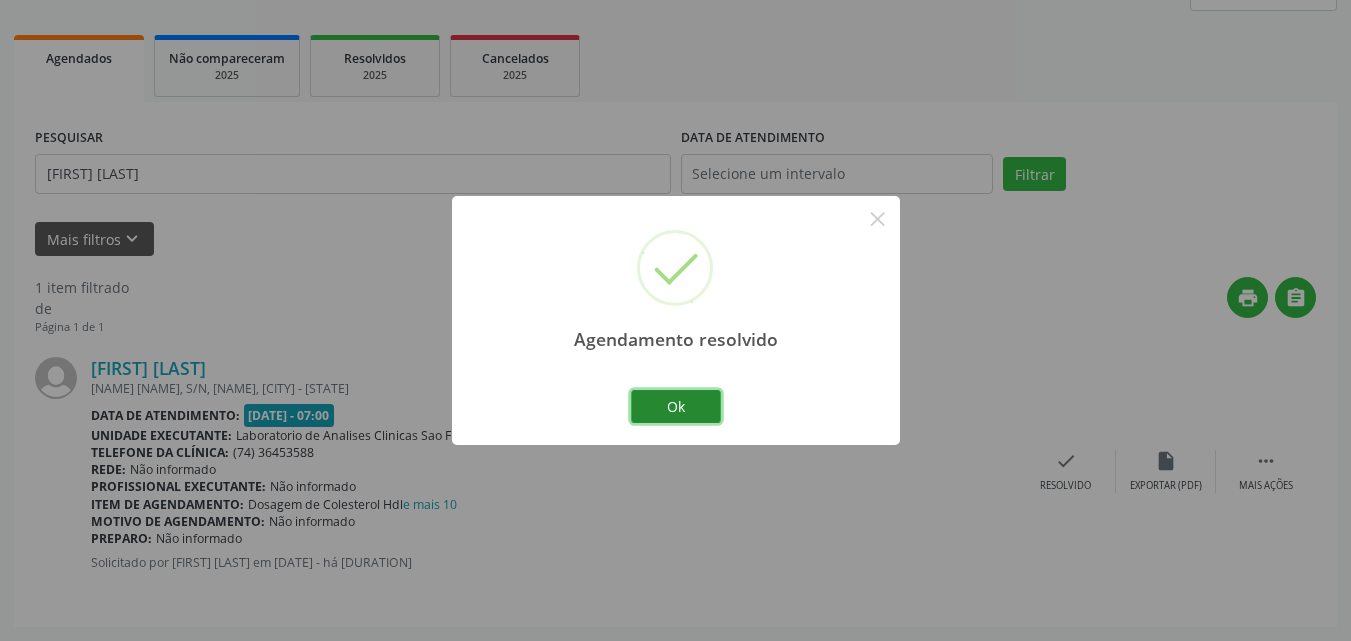 click on "Ok" at bounding box center (676, 407) 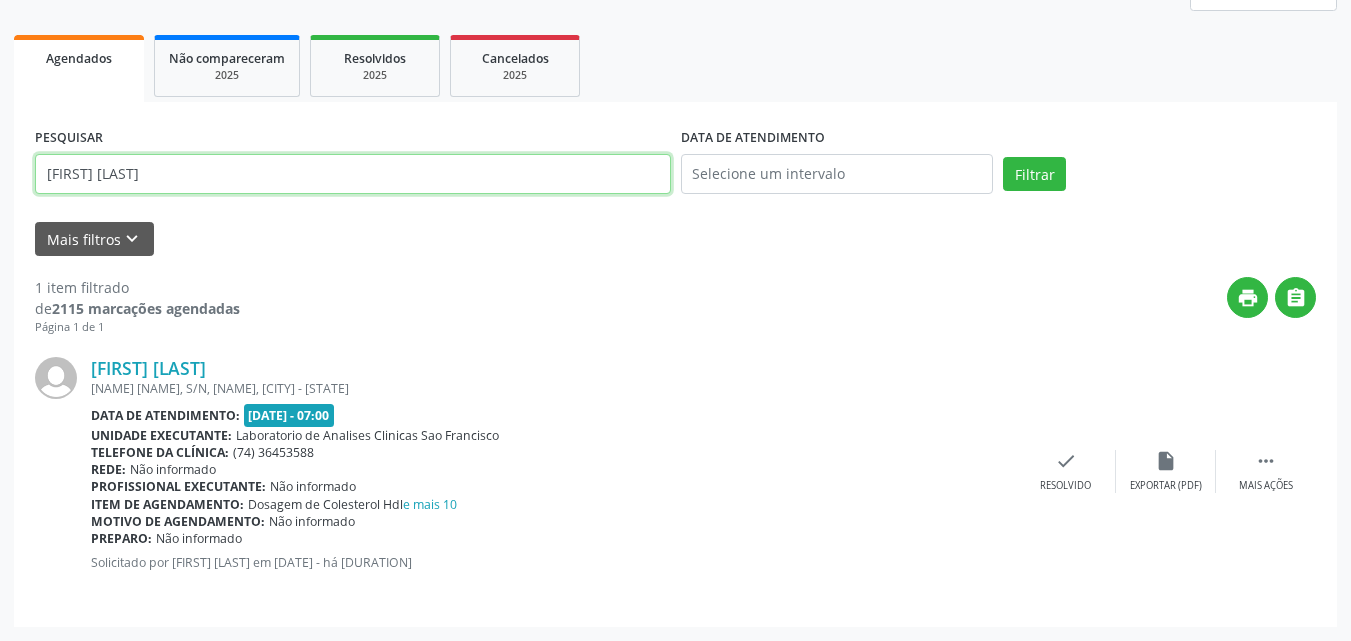 click on "[FIRST] [LAST]" at bounding box center [353, 174] 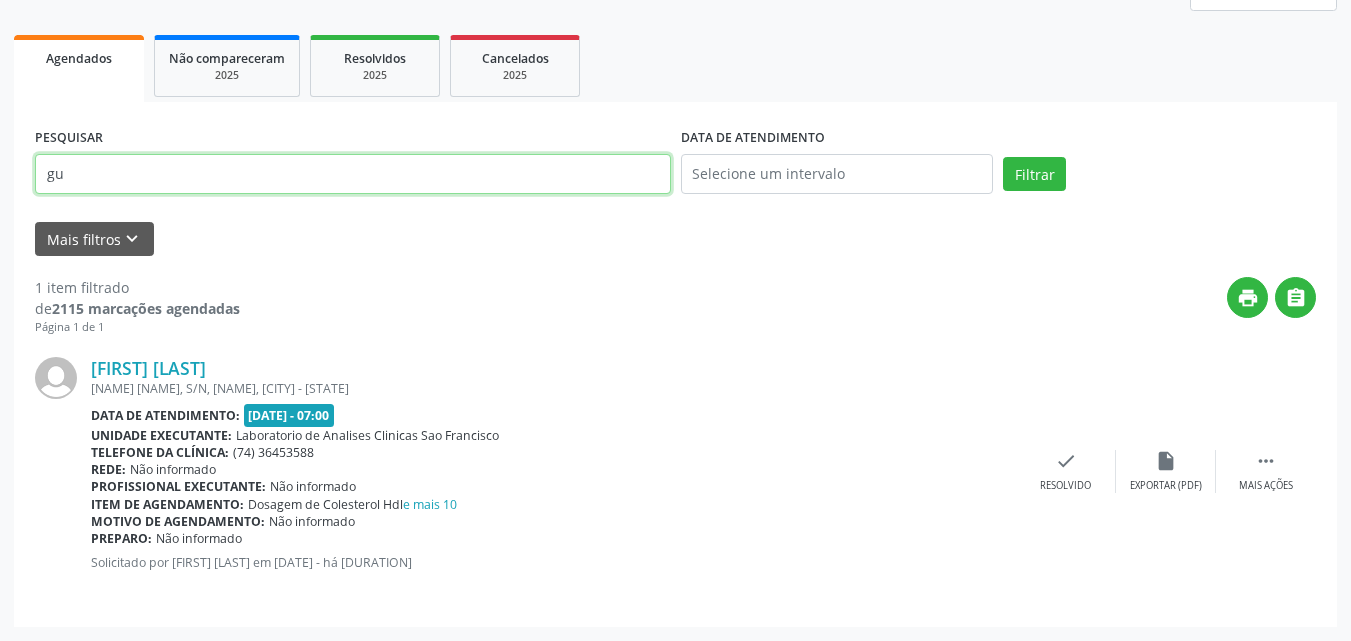 type on "g" 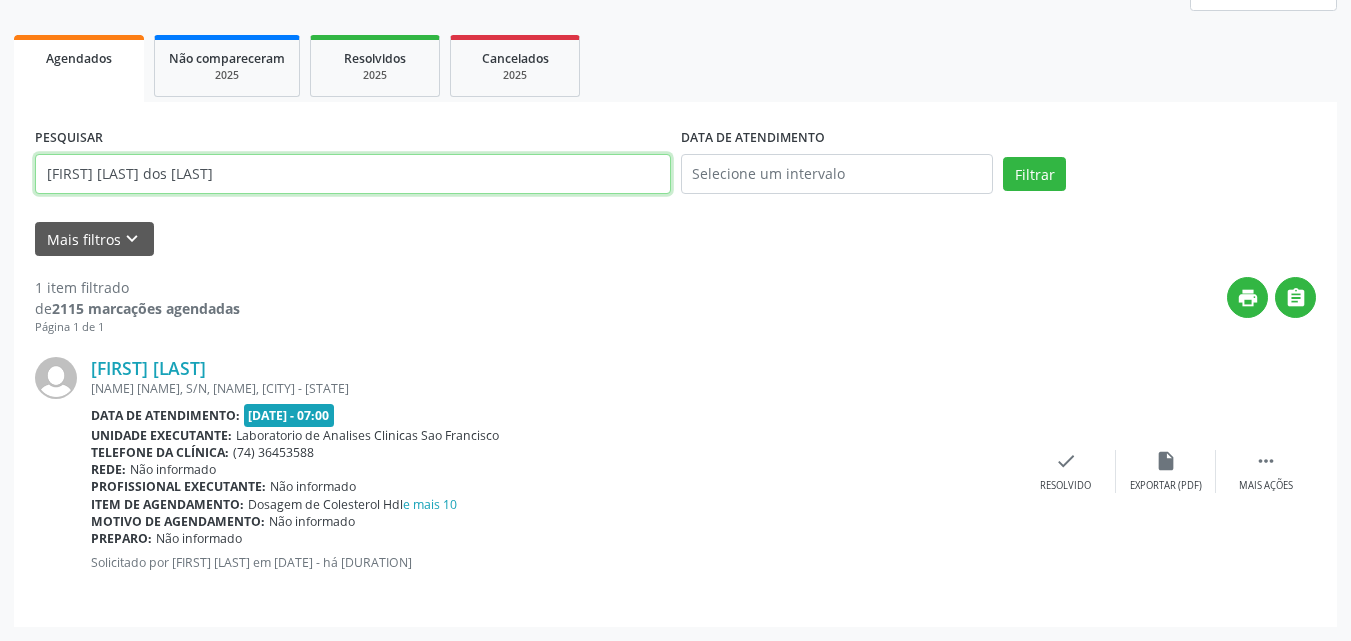 type on "[FIRST] [LAST] dos [LAST]" 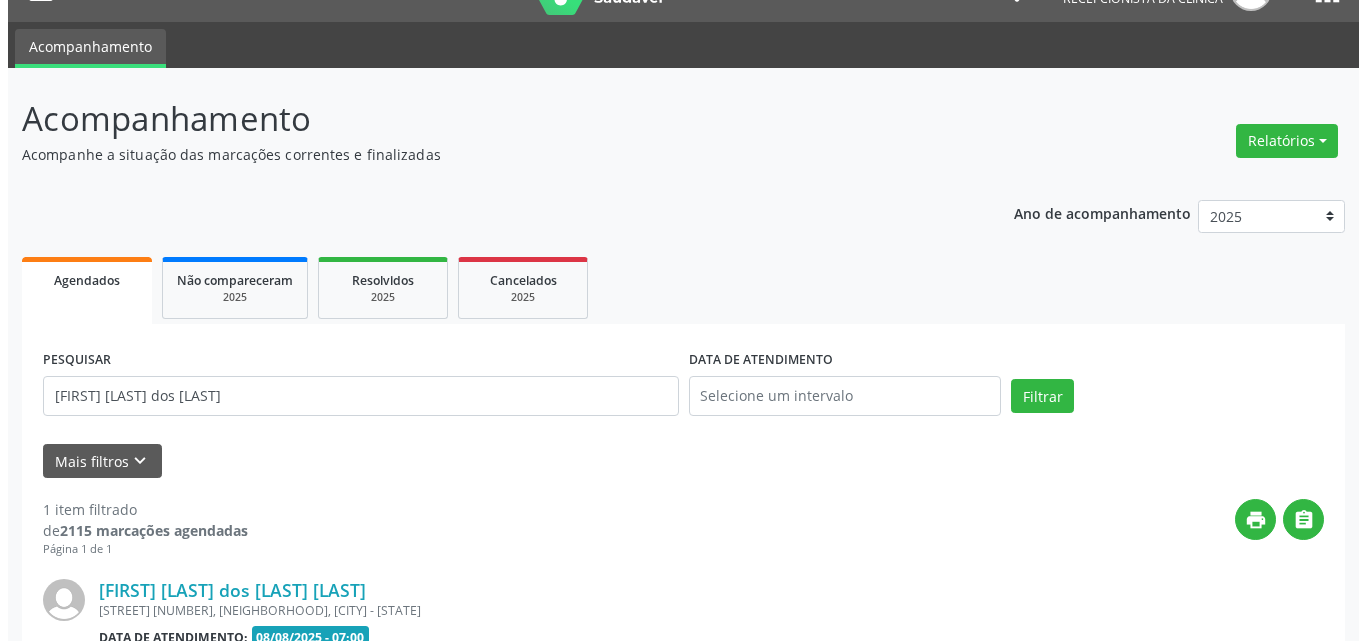 scroll, scrollTop: 264, scrollLeft: 0, axis: vertical 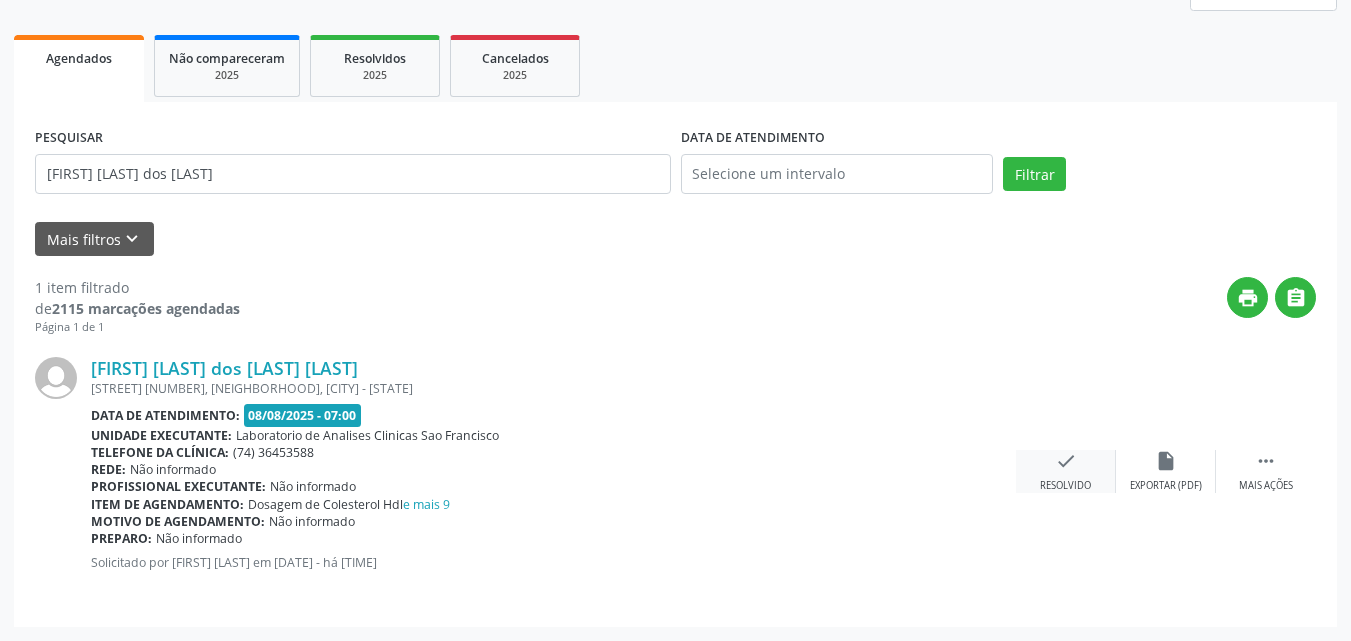 click on "check
Resolvido" at bounding box center (1066, 471) 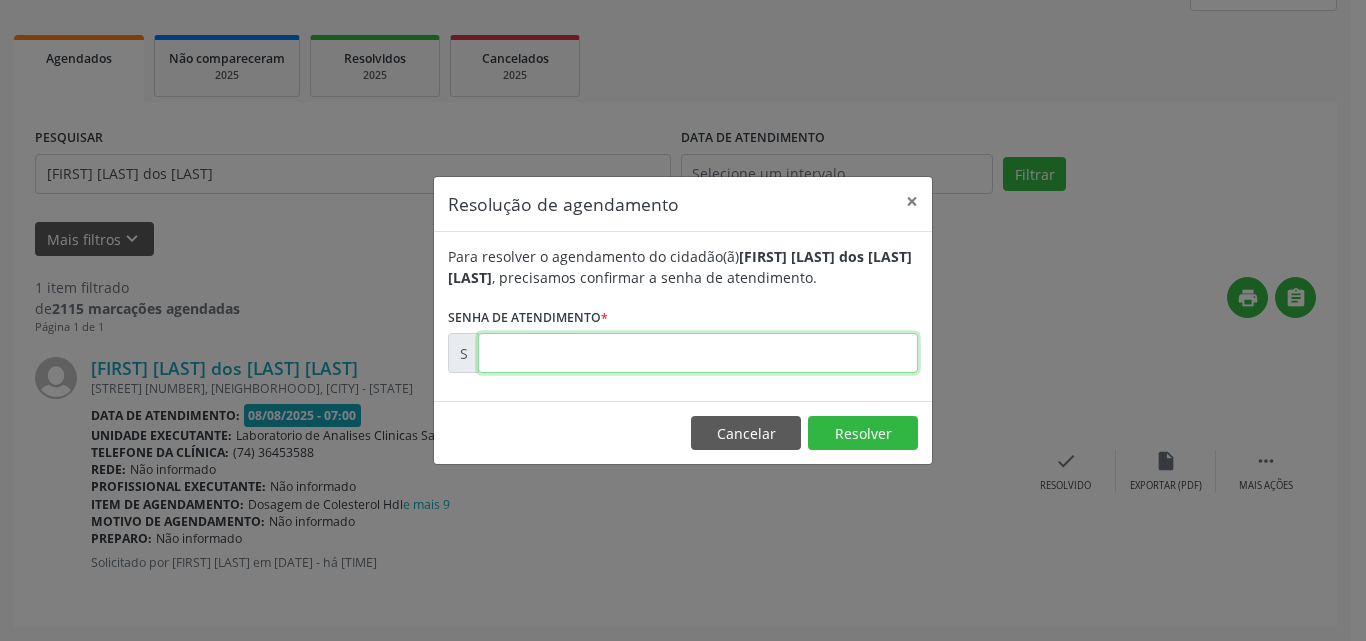 click at bounding box center (698, 353) 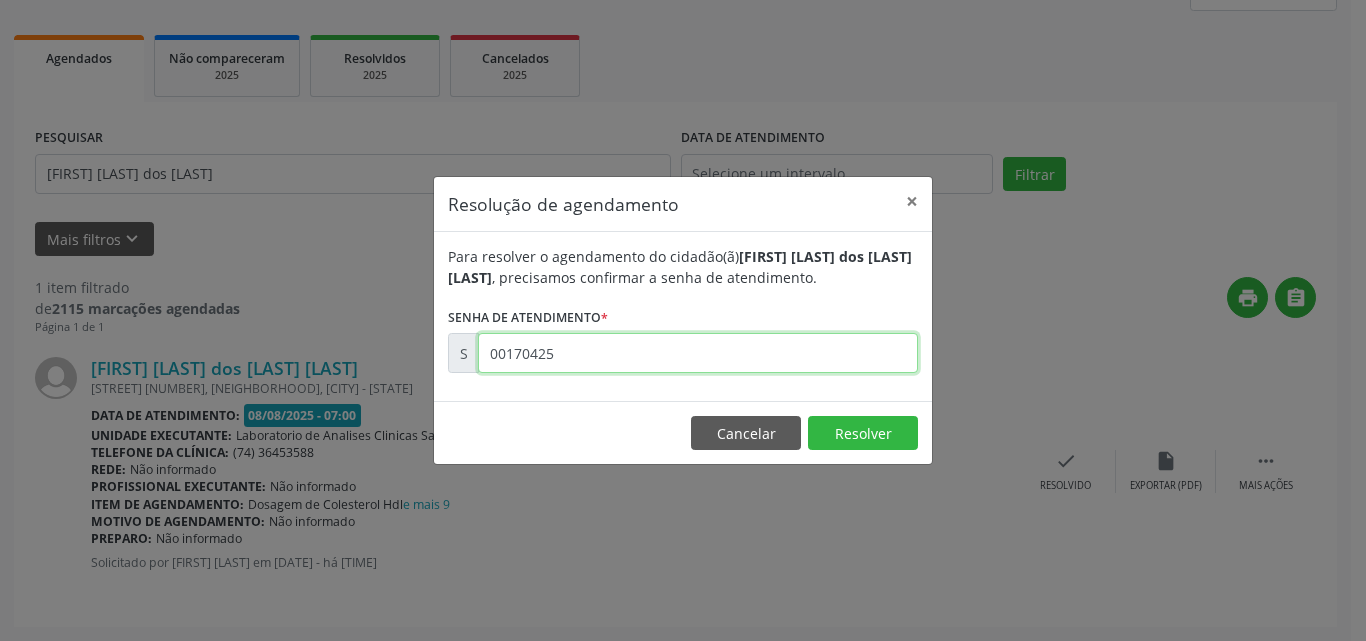 type on "00170425" 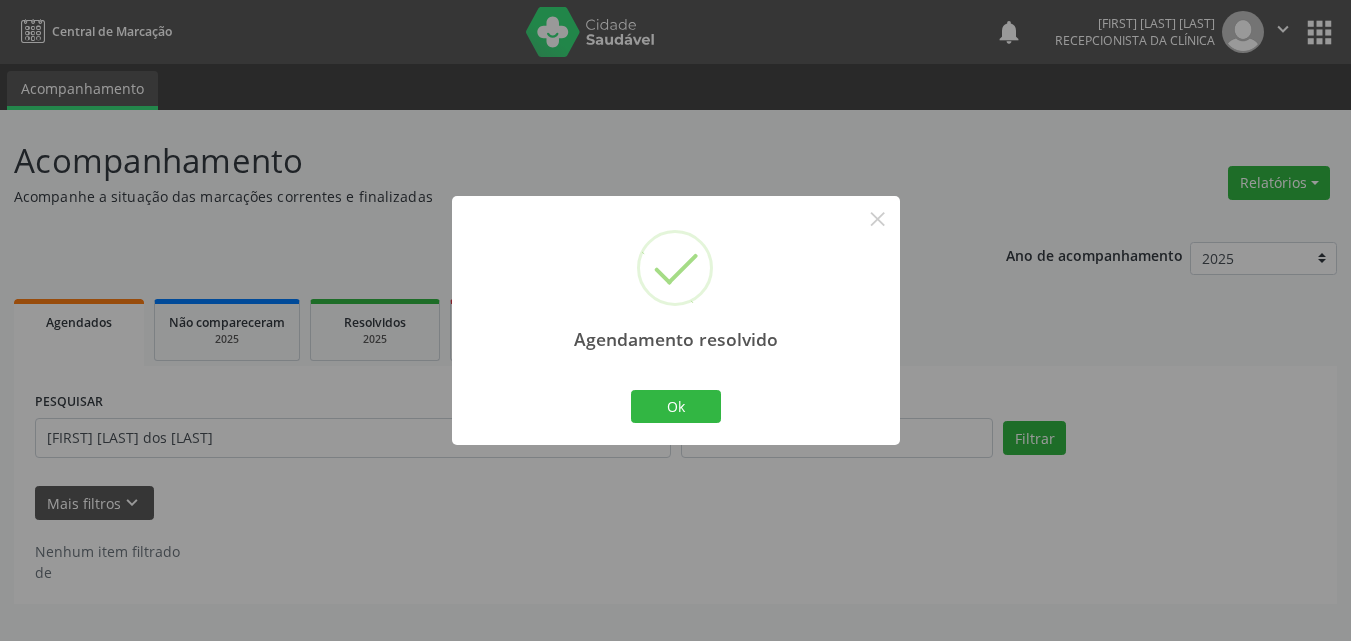 scroll, scrollTop: 0, scrollLeft: 0, axis: both 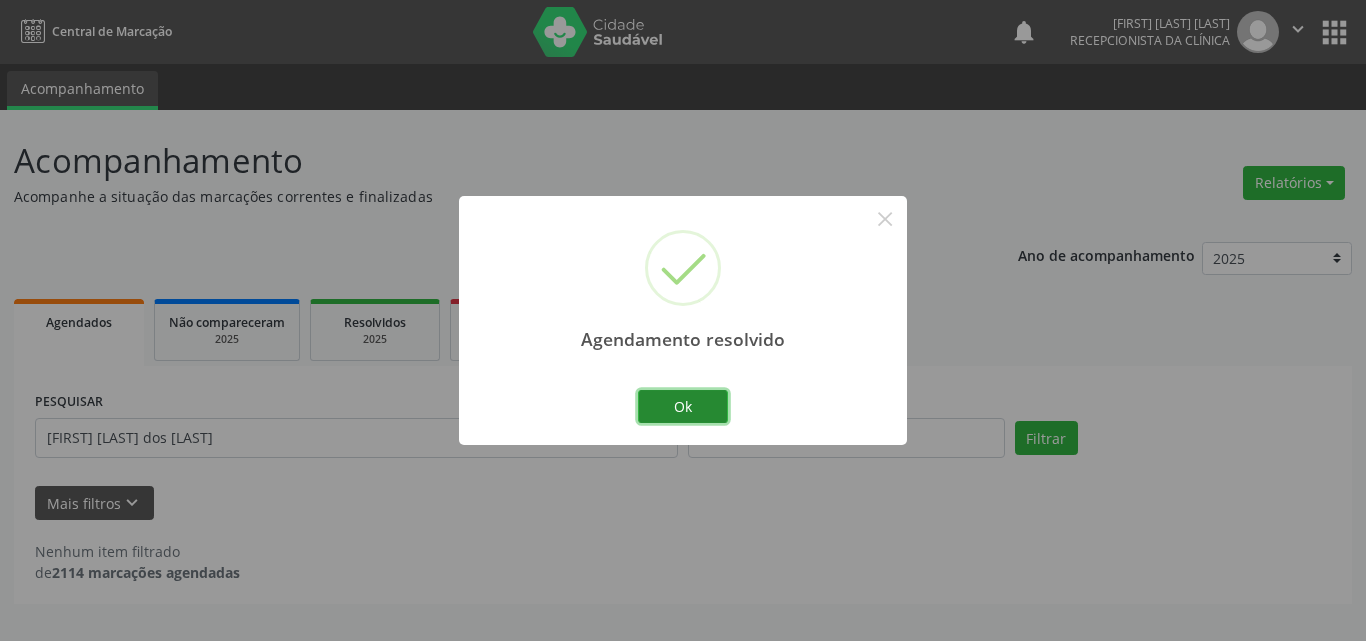 click on "Ok" at bounding box center [683, 407] 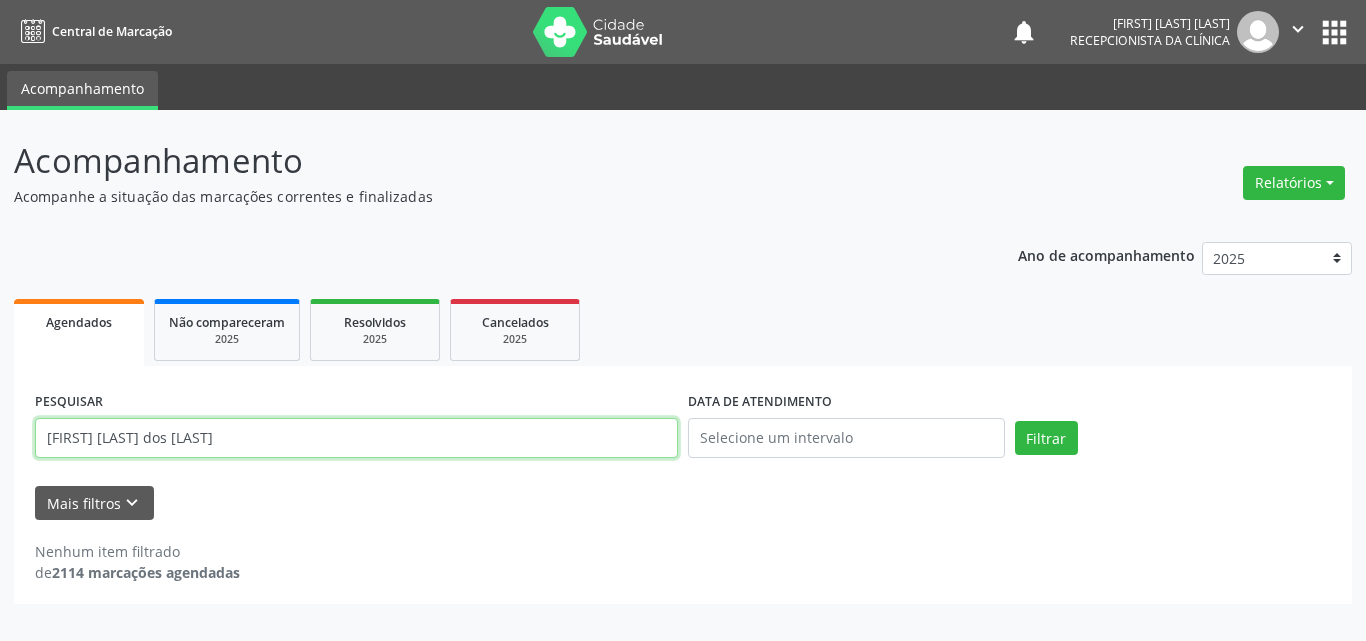 click on "[FIRST] [LAST] dos [LAST]" at bounding box center (356, 438) 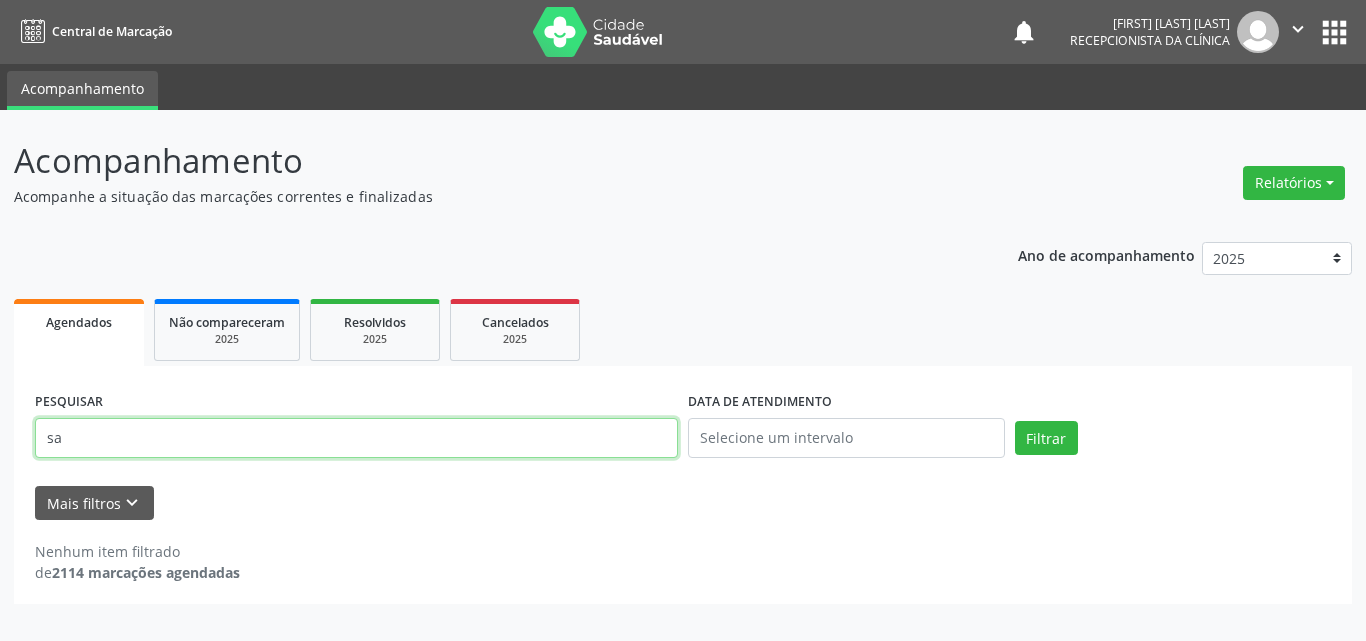 type on "s" 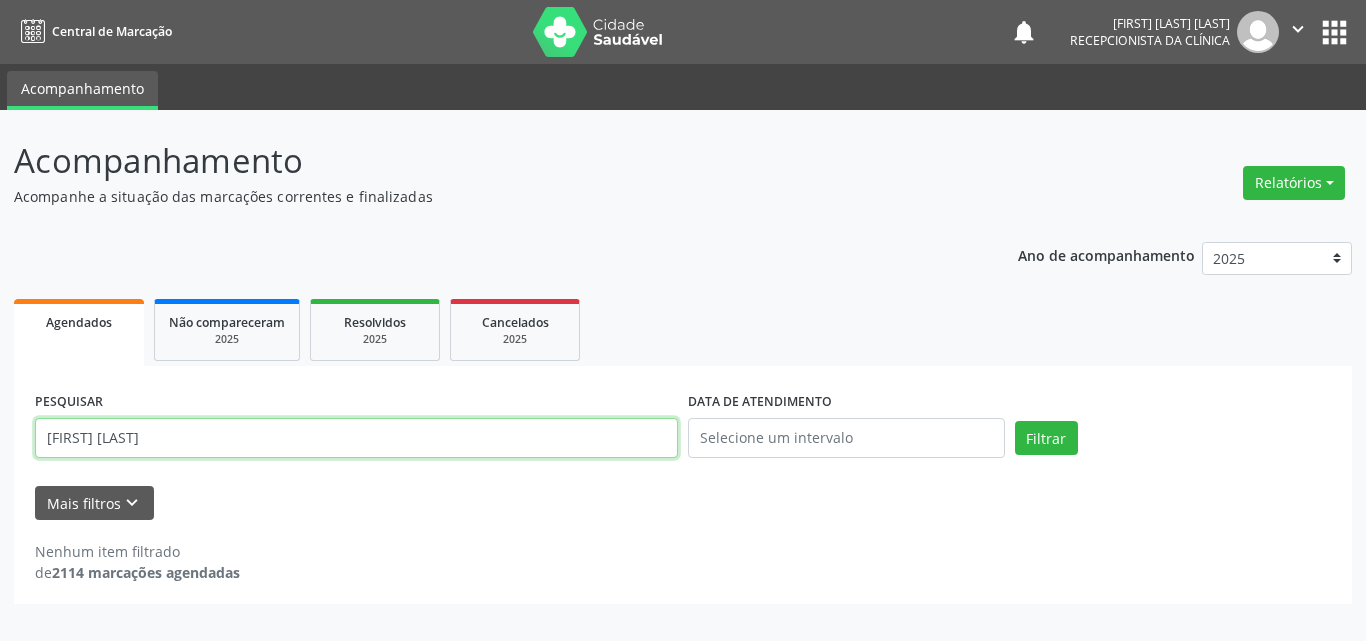 type on "[FIRST] [LAST]" 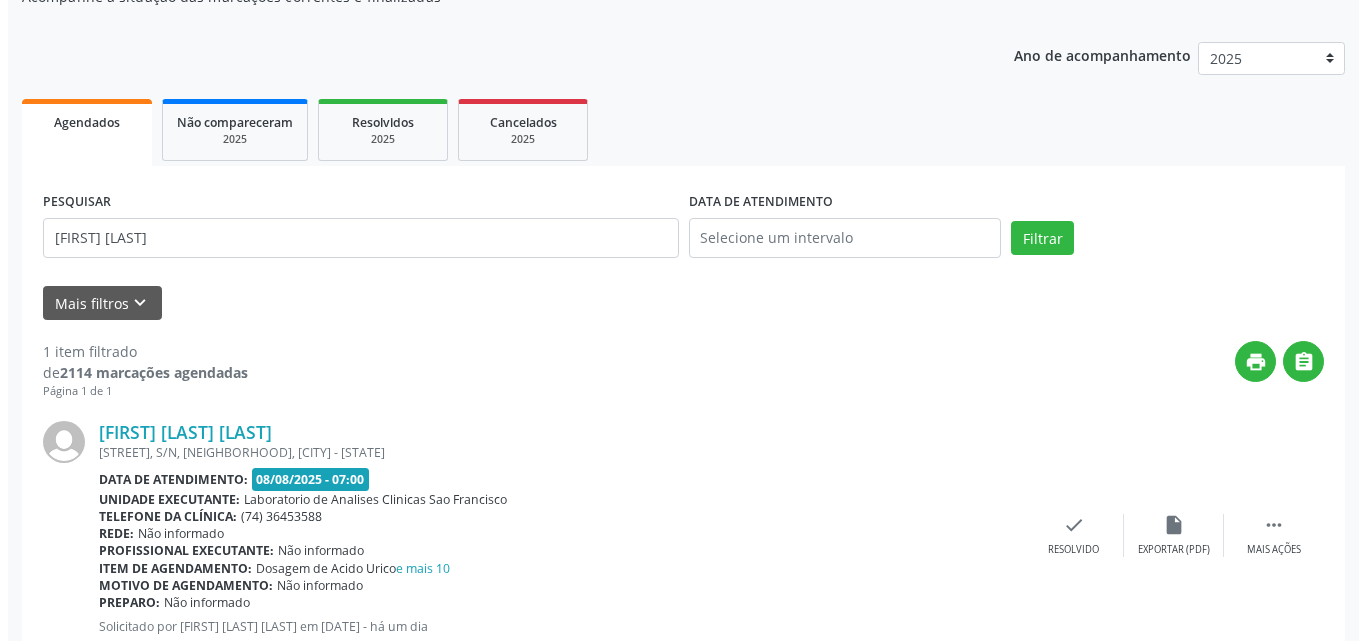 scroll, scrollTop: 264, scrollLeft: 0, axis: vertical 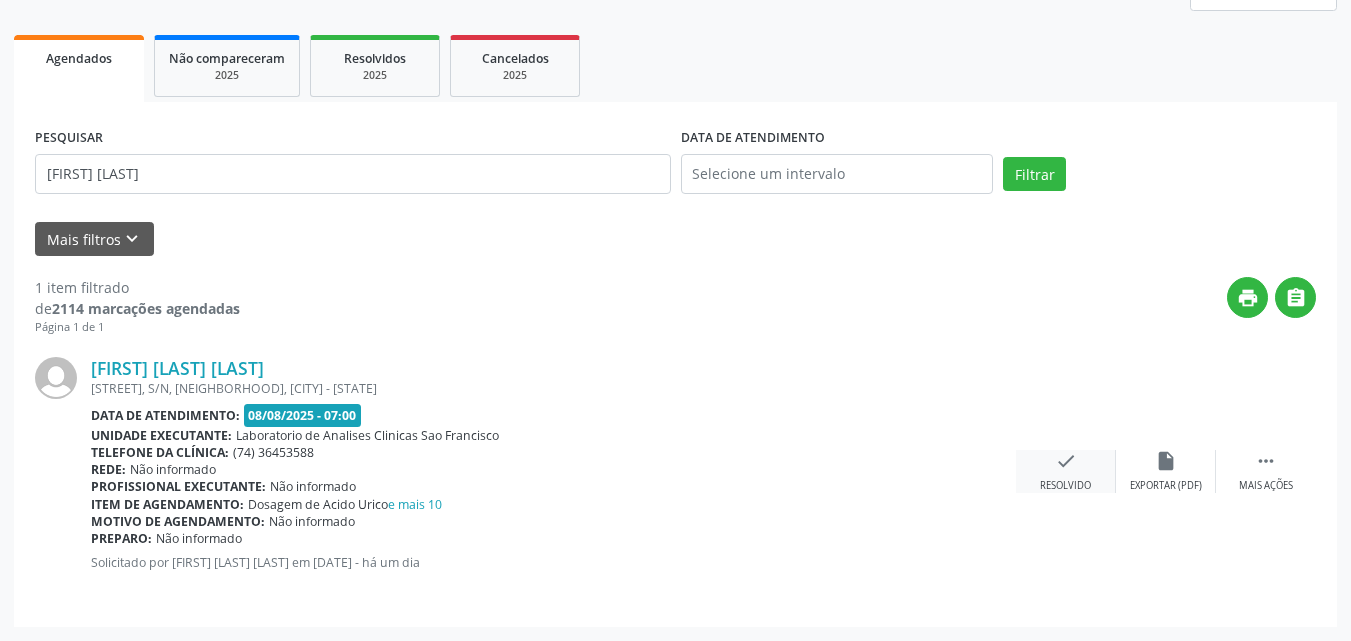 click on "check" at bounding box center [1066, 461] 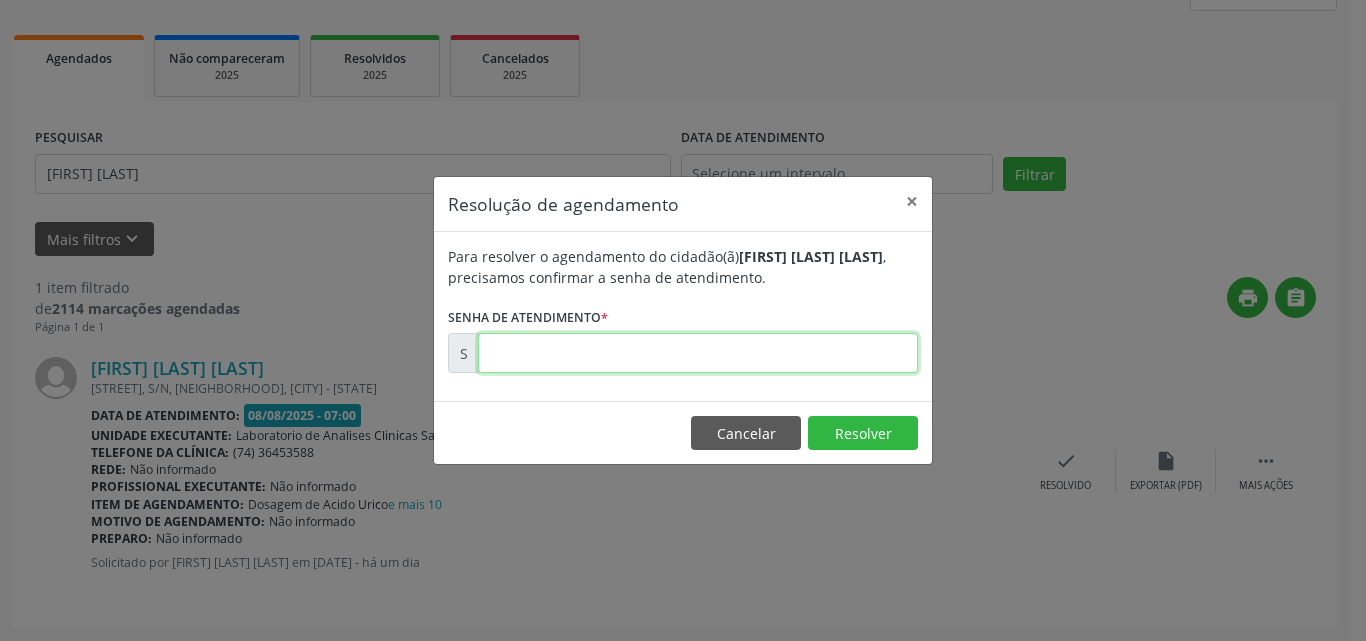 click at bounding box center [698, 353] 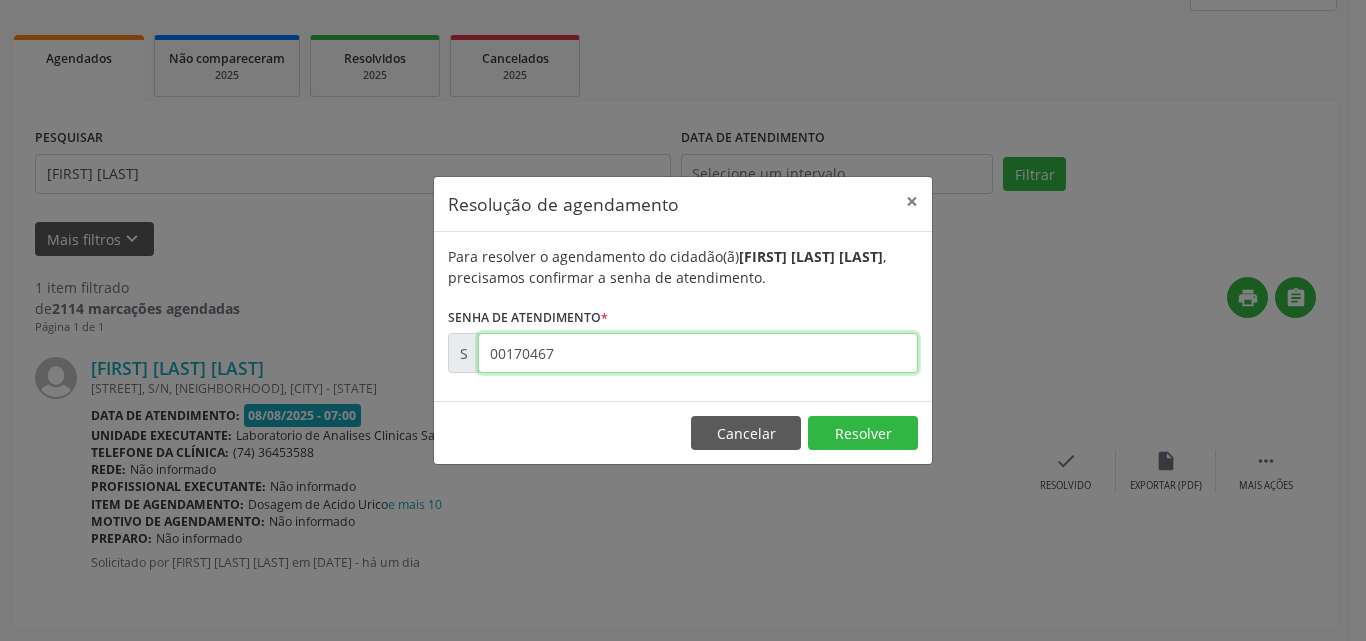 type on "00170467" 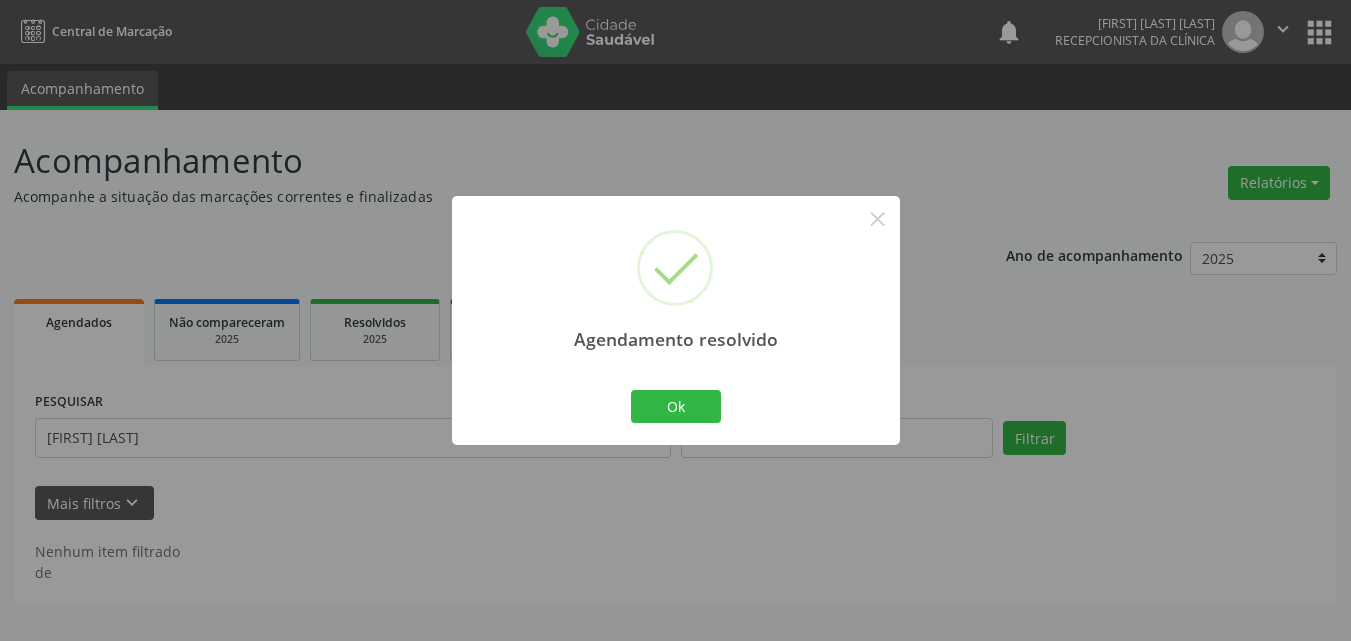 scroll, scrollTop: 0, scrollLeft: 0, axis: both 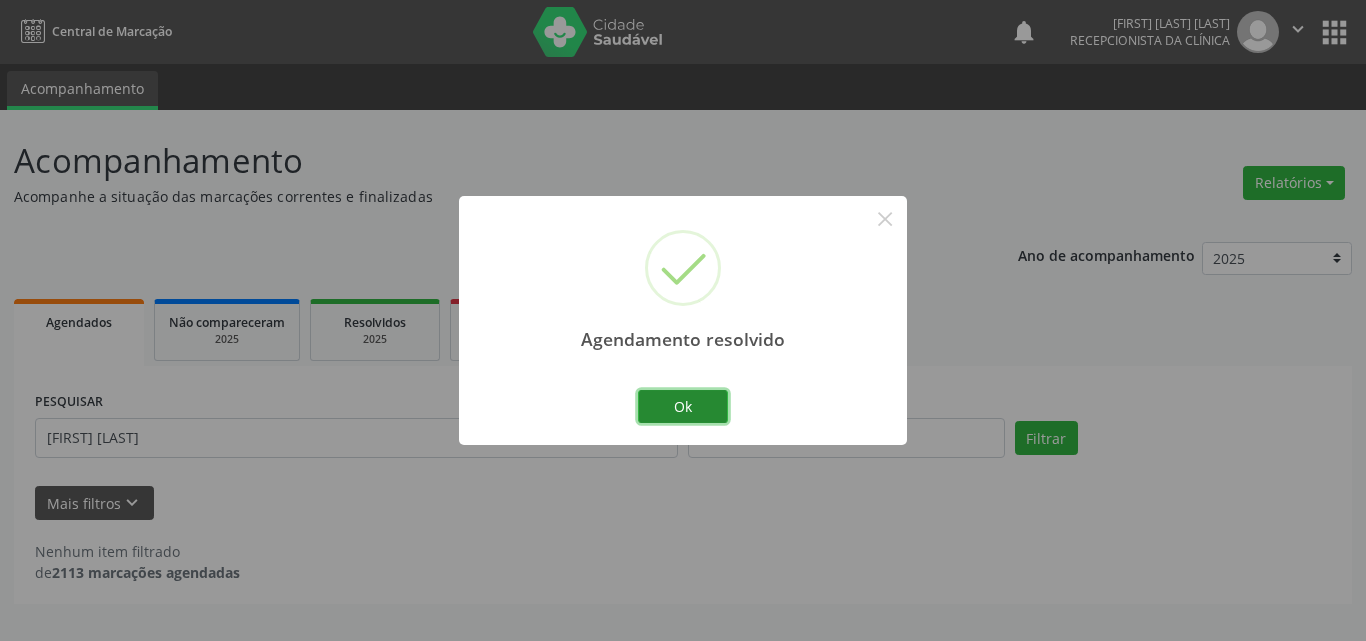 click on "Ok" at bounding box center (683, 407) 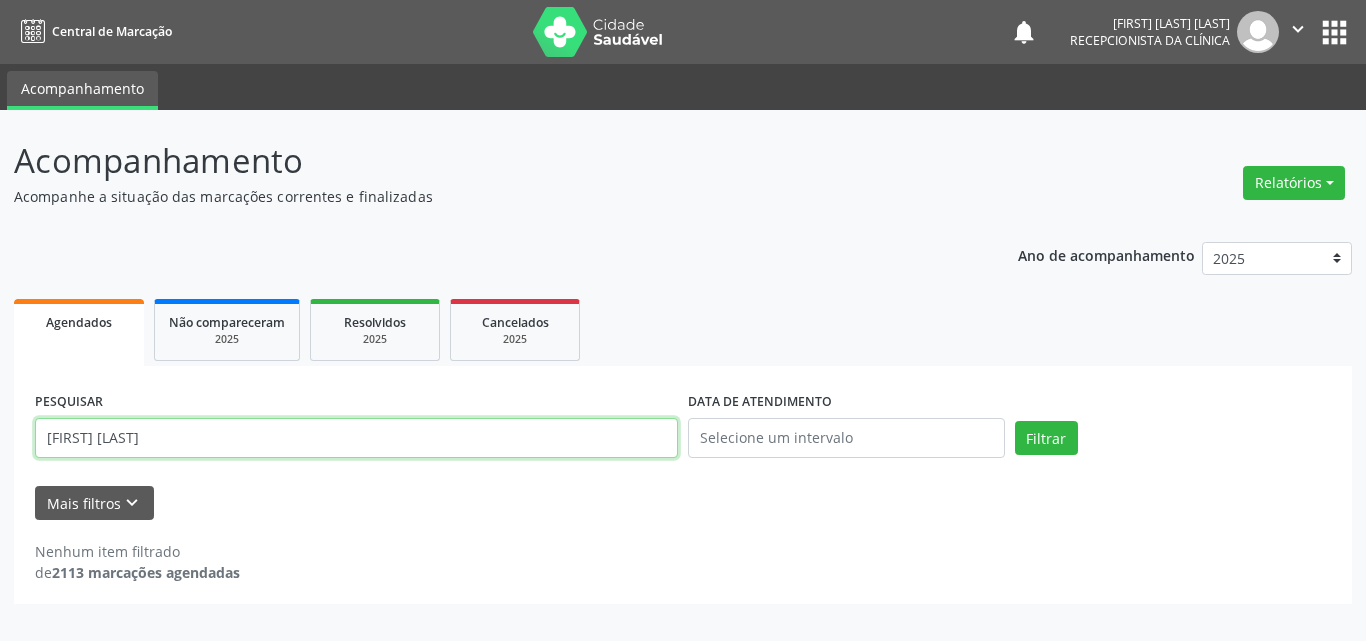 click on "[FIRST] [LAST]" at bounding box center (356, 438) 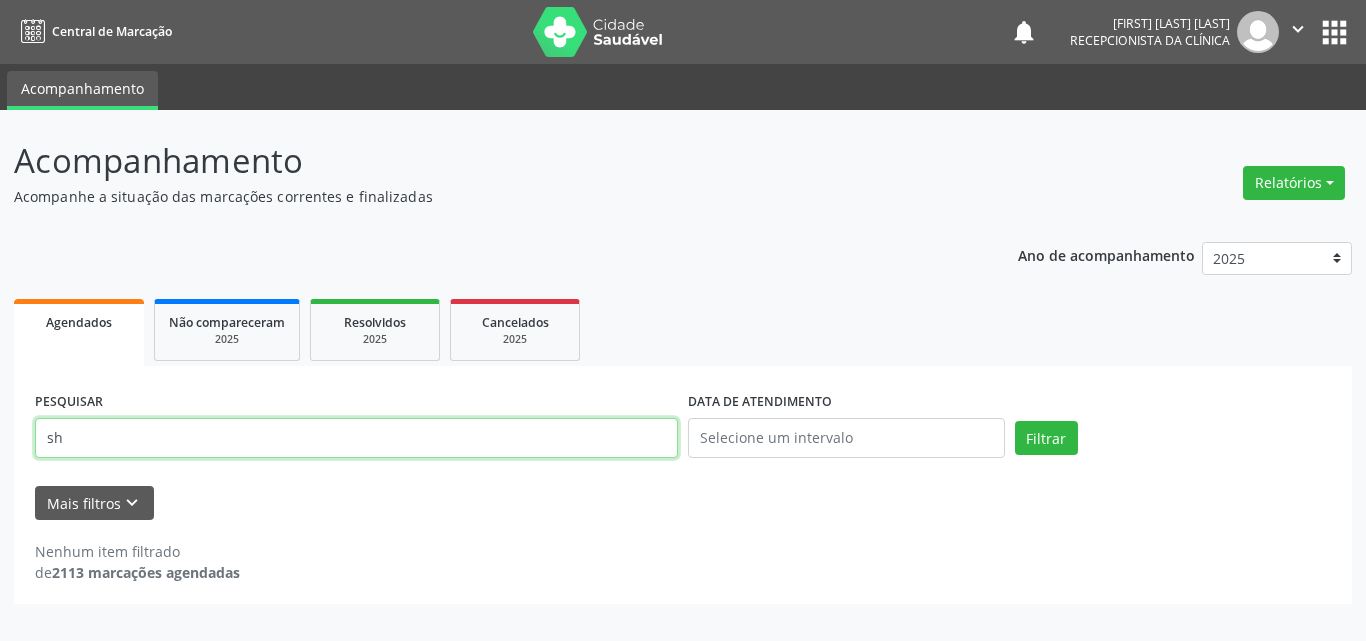 type on "s" 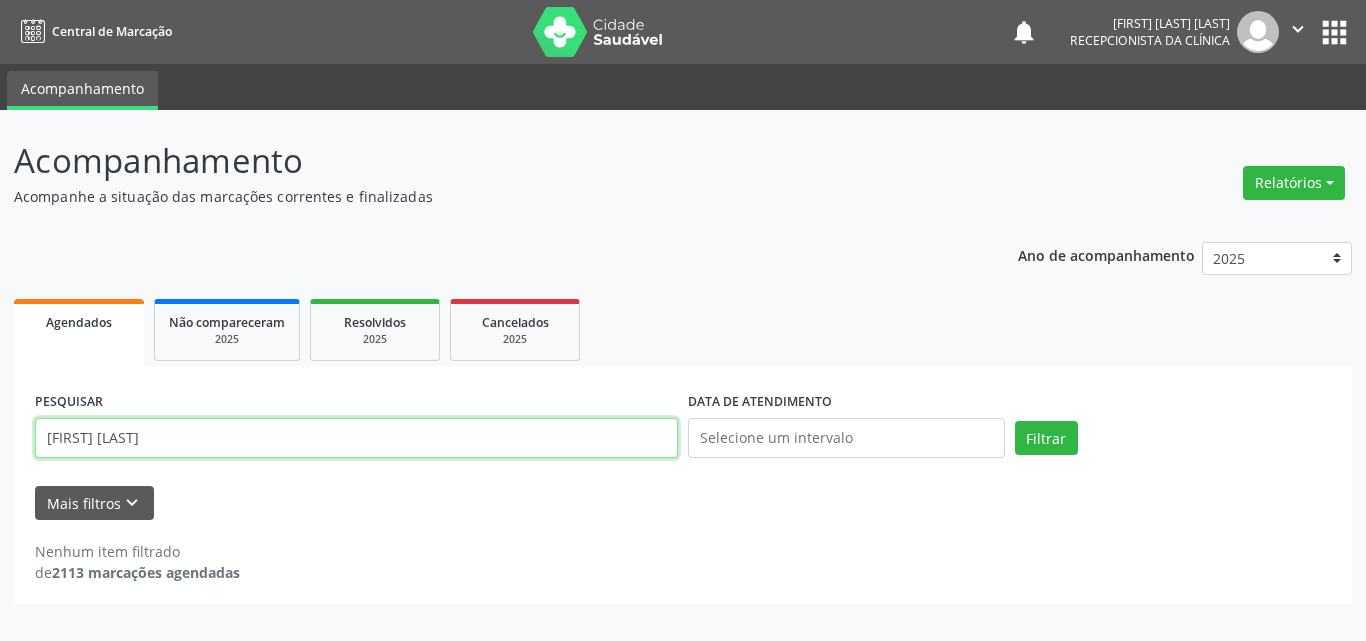 type on "[FIRST] [LAST]" 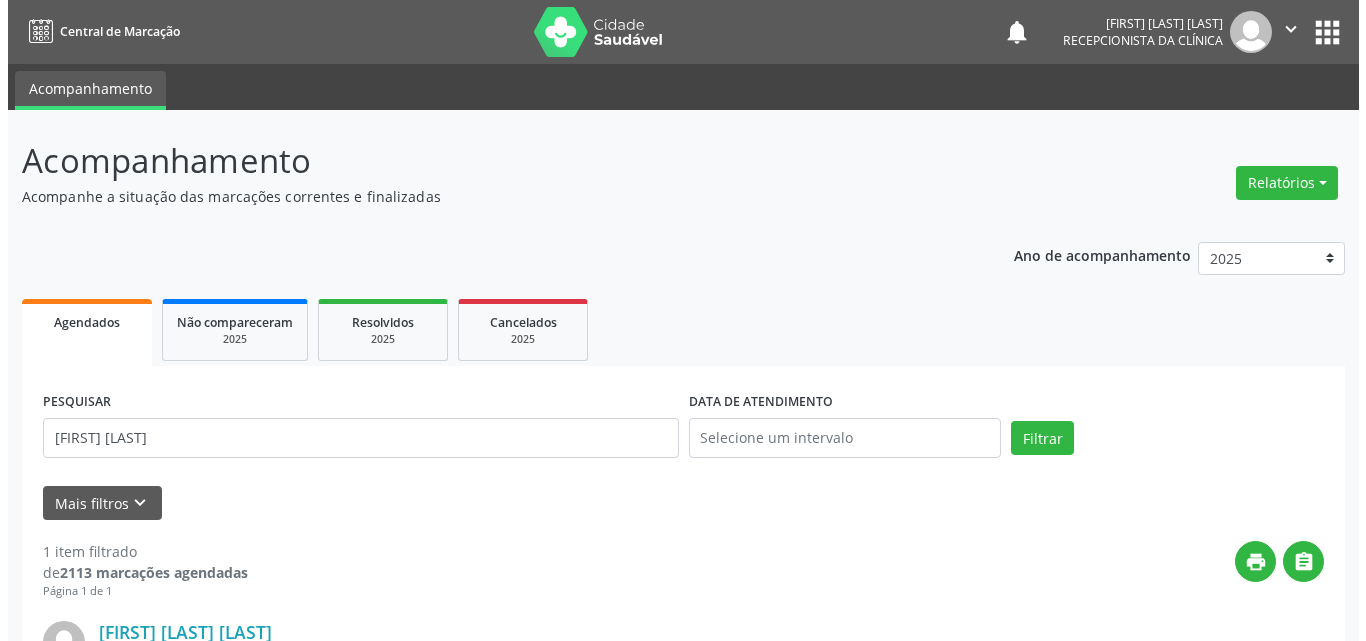 scroll, scrollTop: 264, scrollLeft: 0, axis: vertical 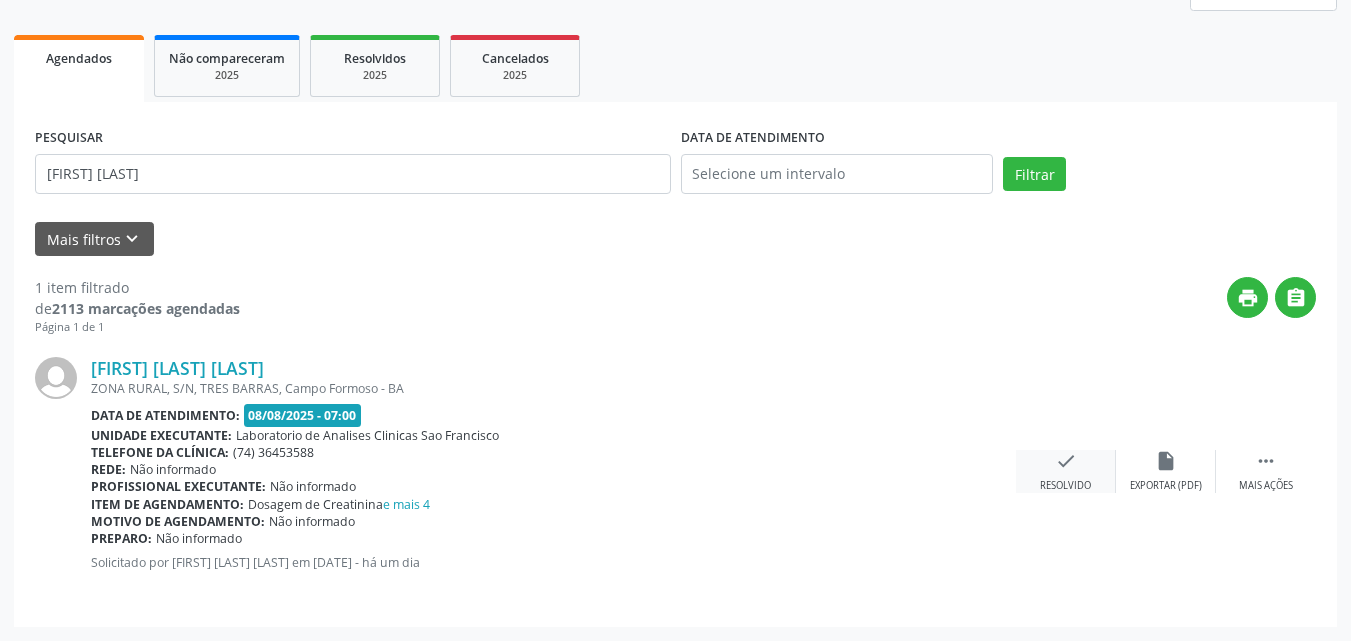 click on "Resolvido" at bounding box center (1065, 486) 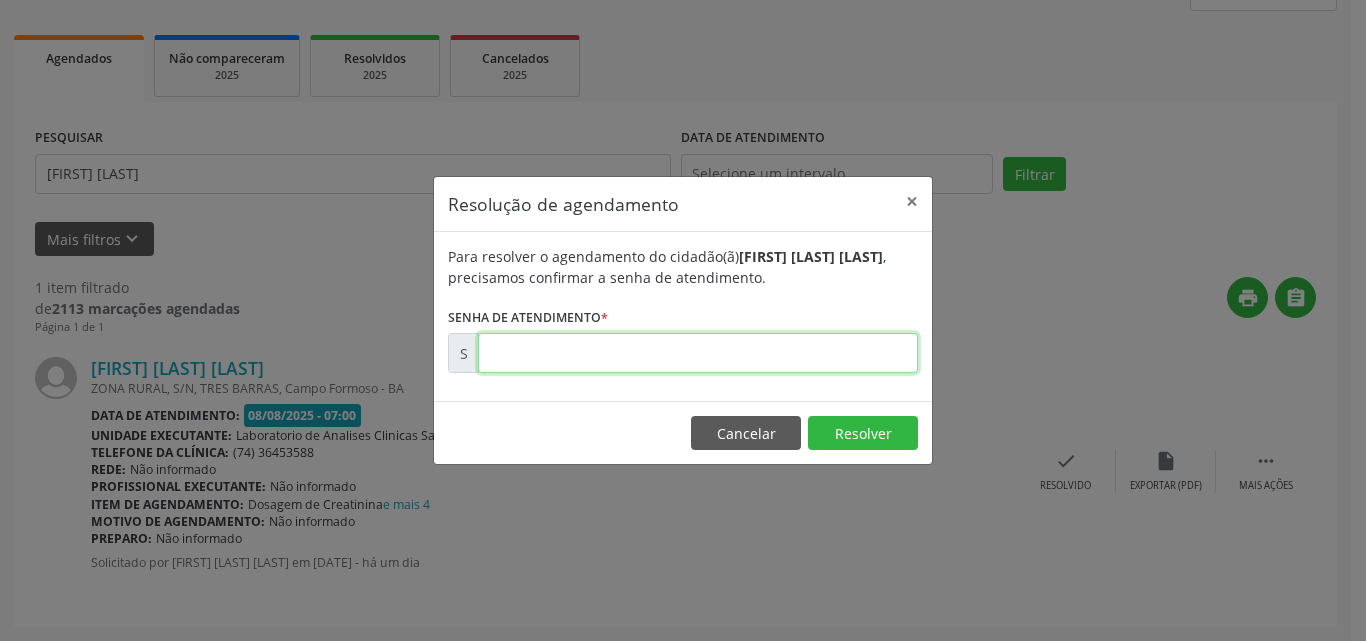 click at bounding box center (698, 353) 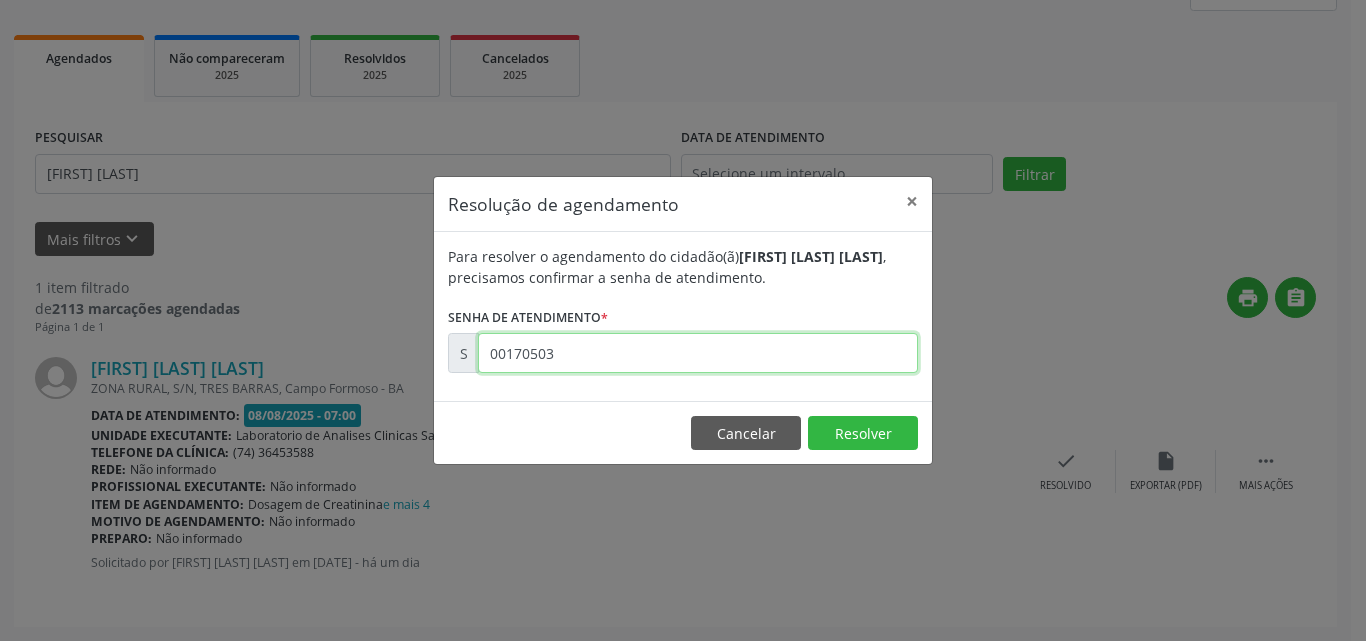 type on "00170503" 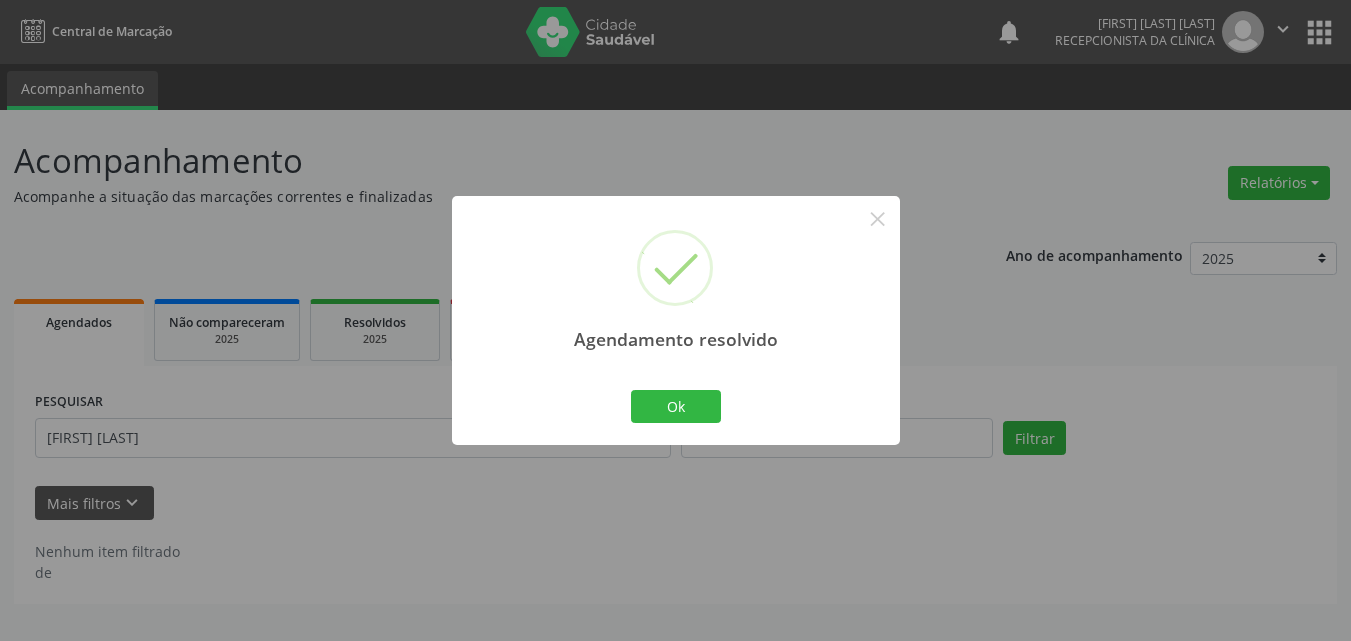 scroll, scrollTop: 0, scrollLeft: 0, axis: both 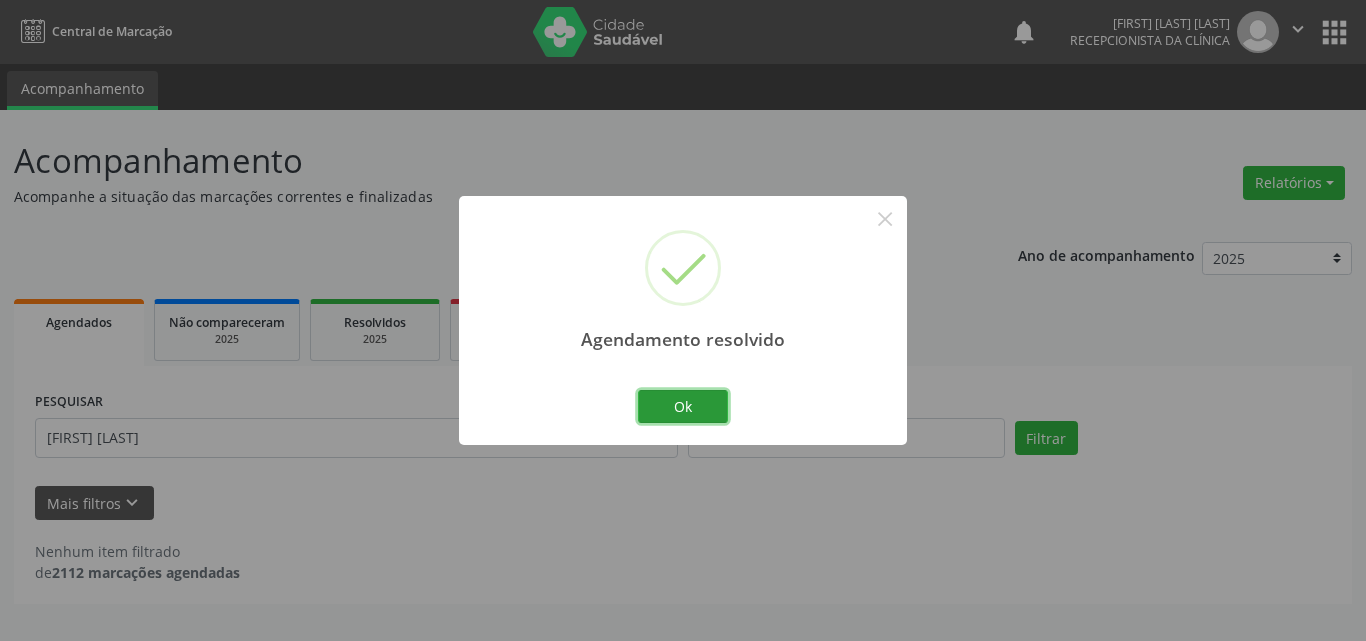 click on "Ok" at bounding box center [683, 407] 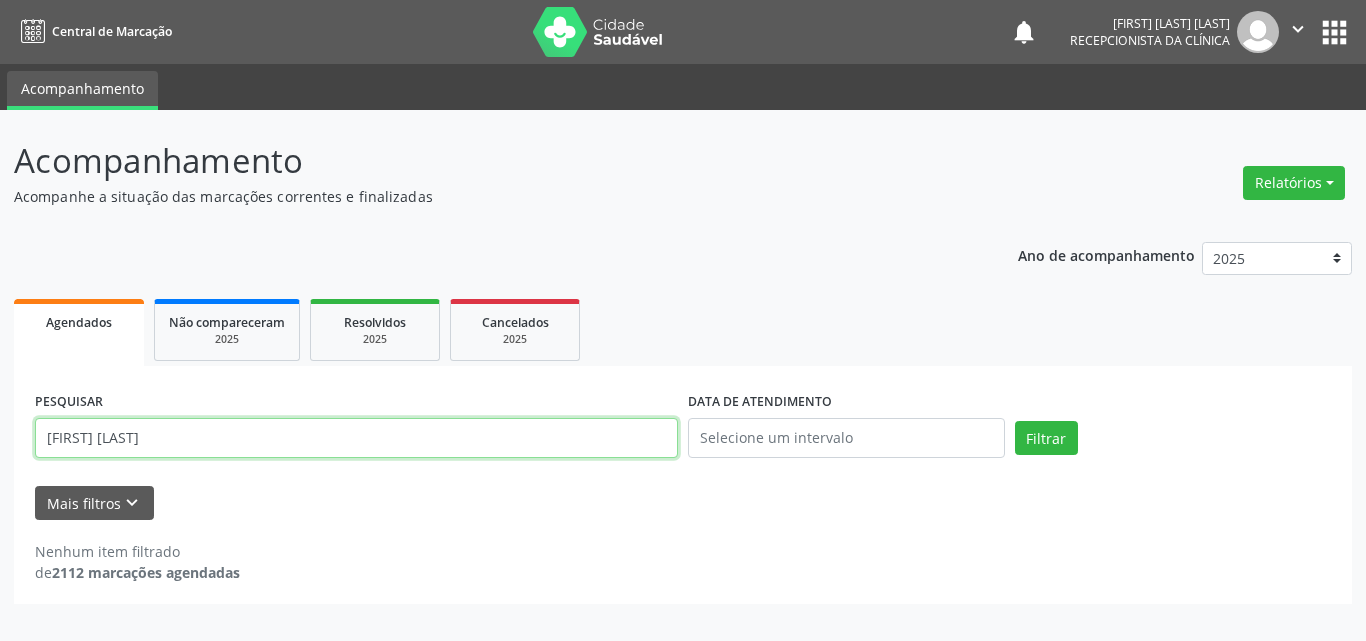 click on "[FIRST] [LAST]" at bounding box center [356, 438] 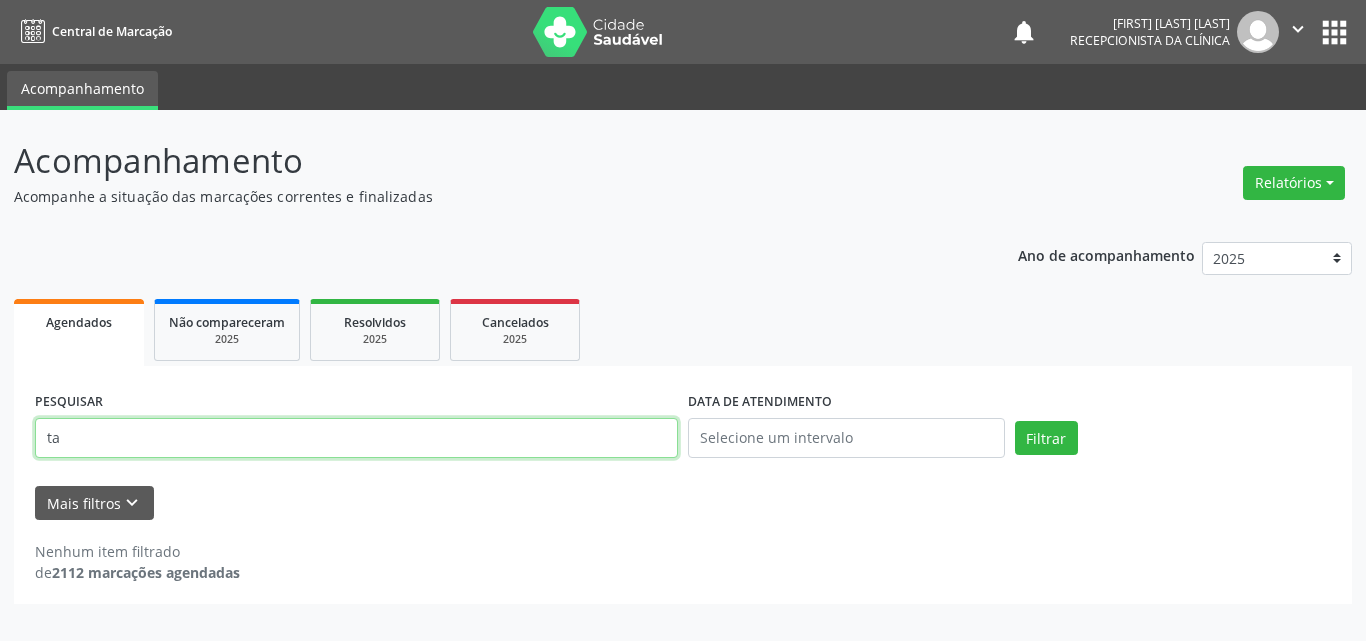 type on "t" 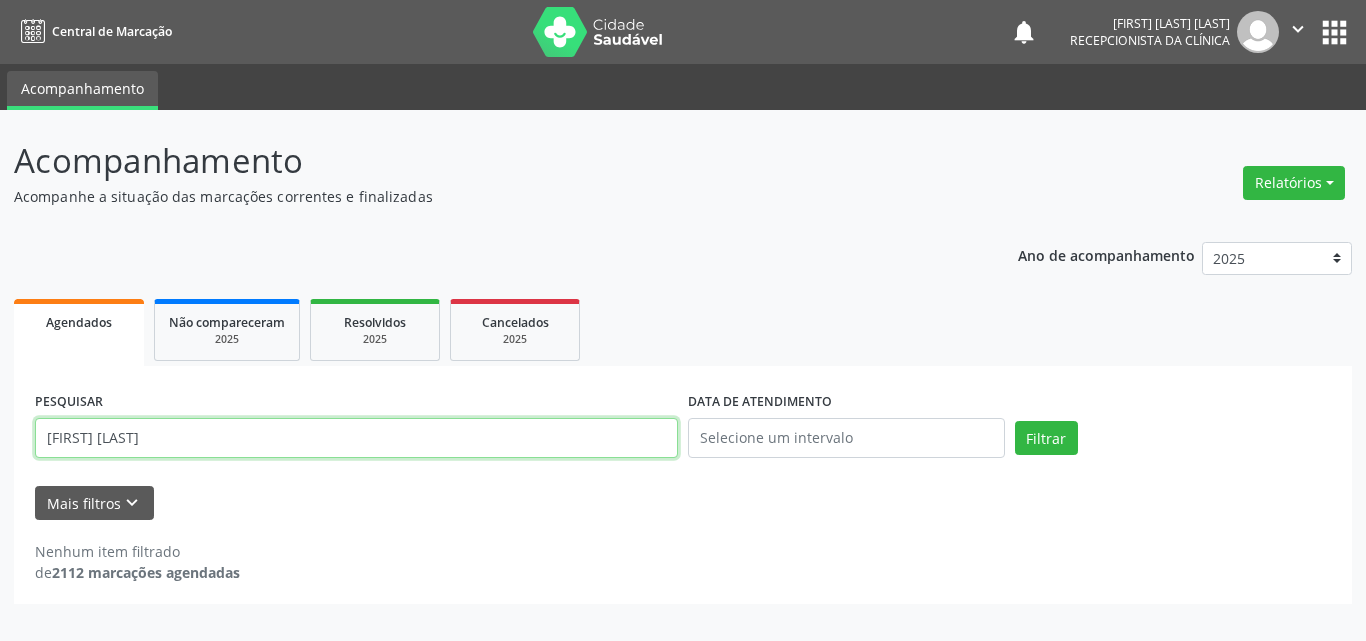click on "Filtrar" at bounding box center [1046, 438] 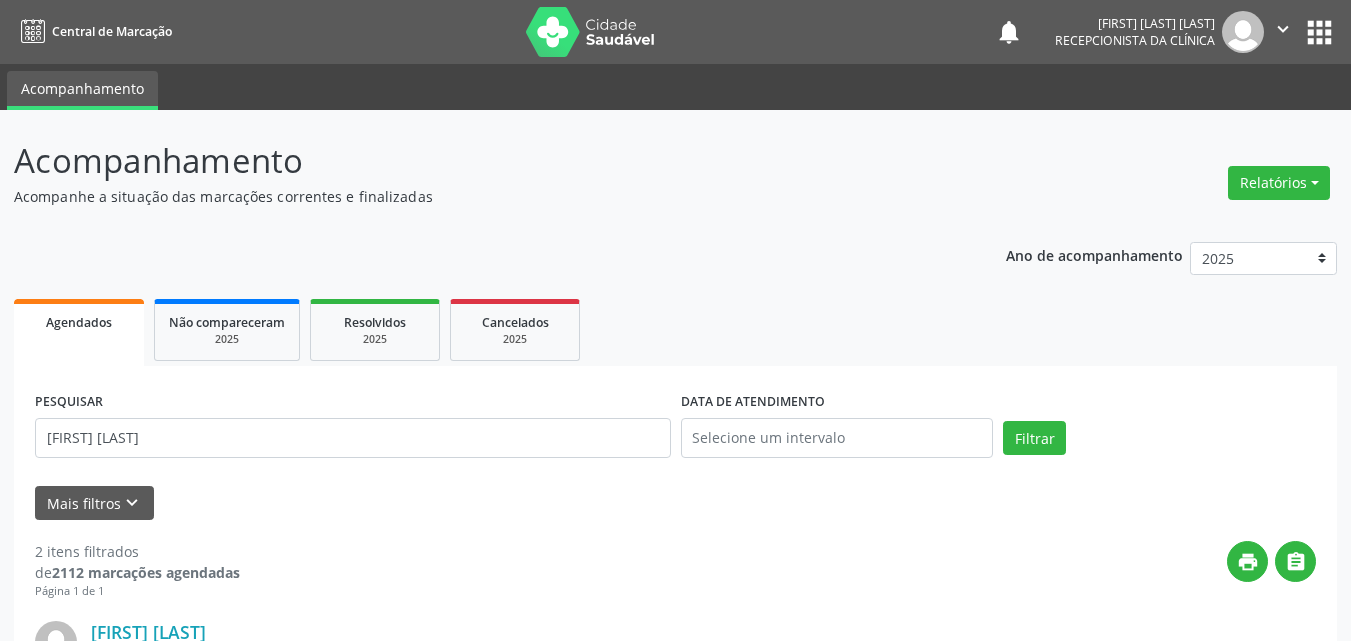 scroll, scrollTop: 200, scrollLeft: 0, axis: vertical 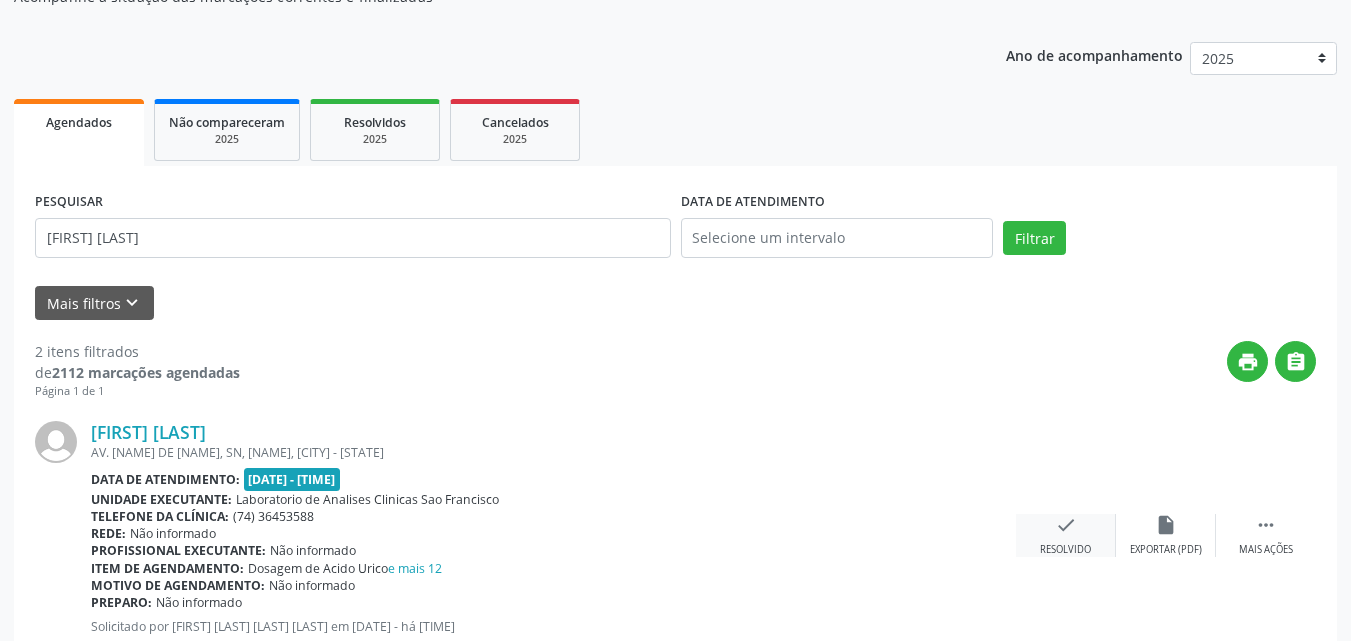 click on "check
Resolvido" at bounding box center [1066, 535] 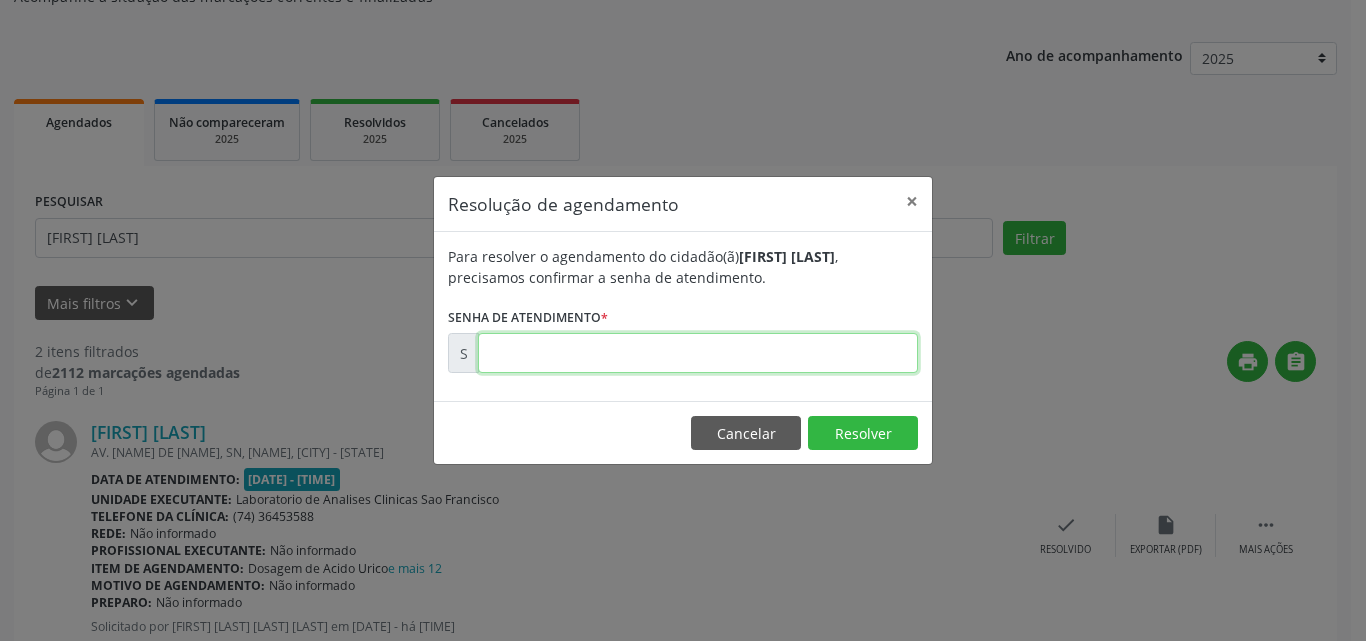 click at bounding box center (698, 353) 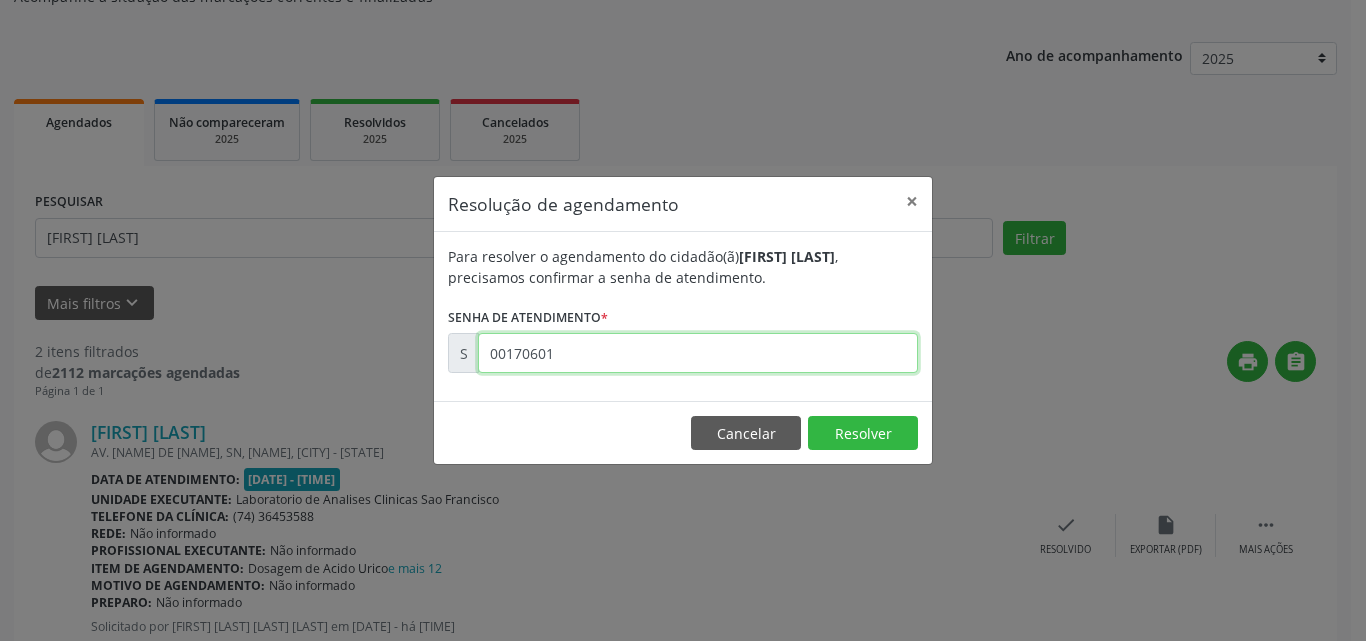 type on "00170601" 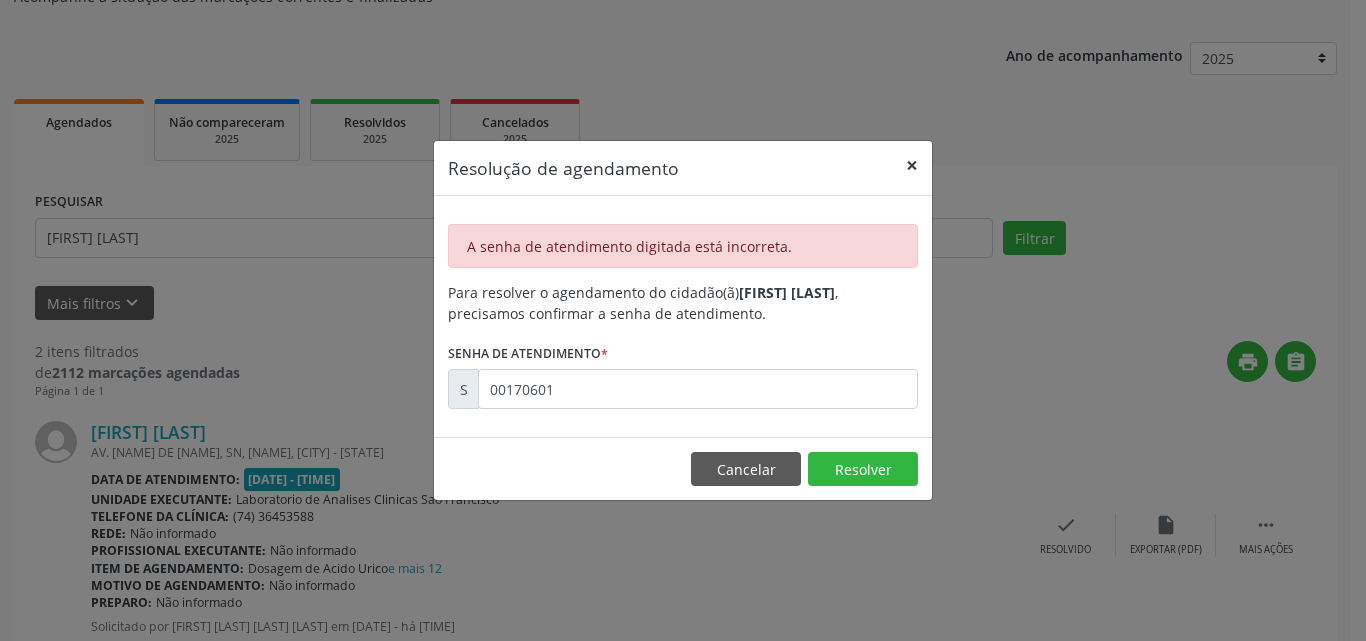 click on "×" at bounding box center [912, 165] 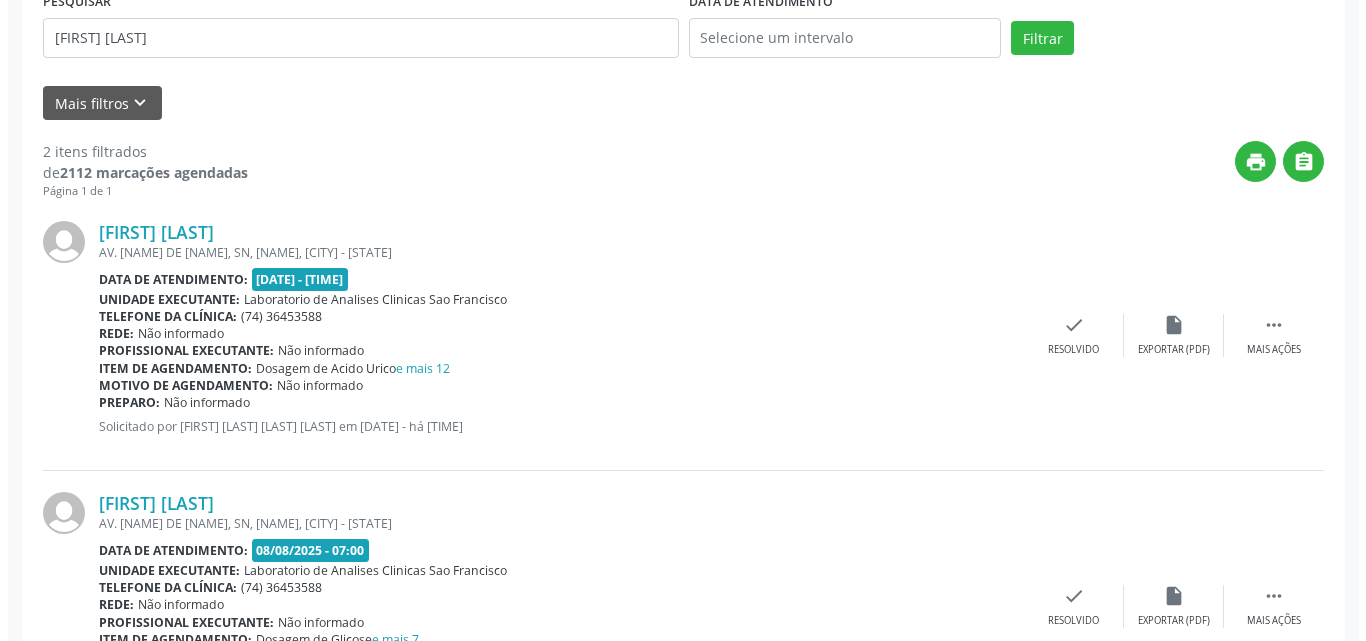 scroll, scrollTop: 500, scrollLeft: 0, axis: vertical 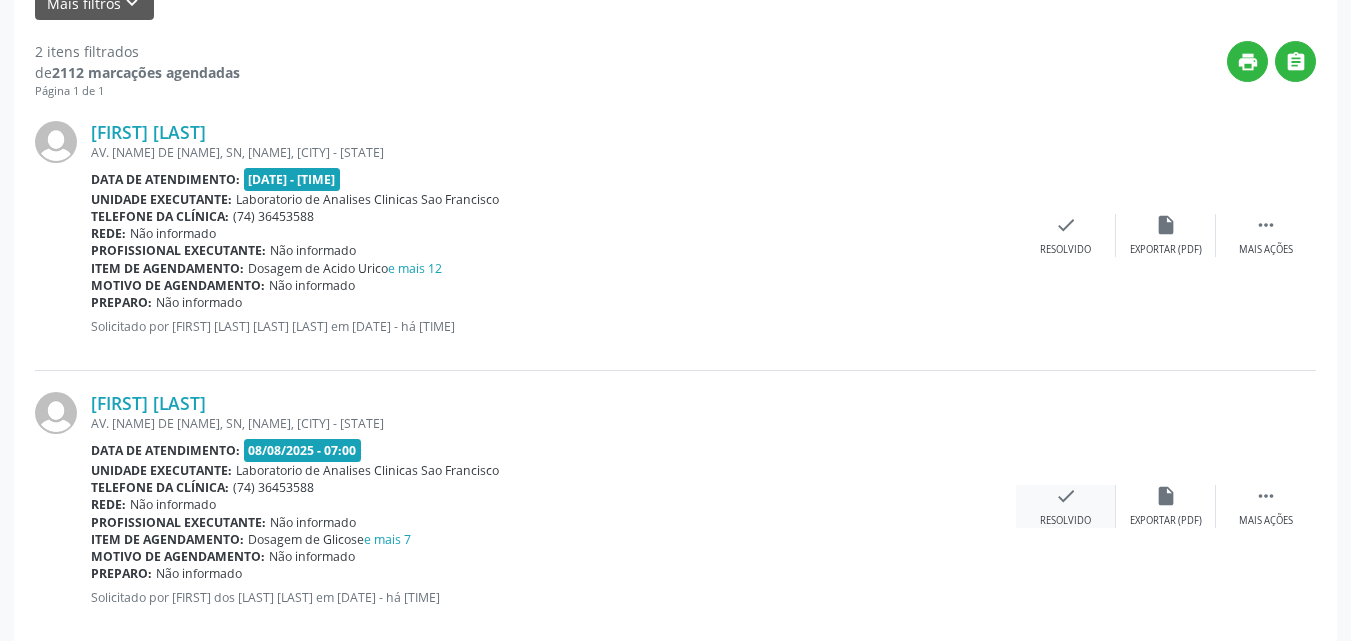 click on "check" at bounding box center [1066, 496] 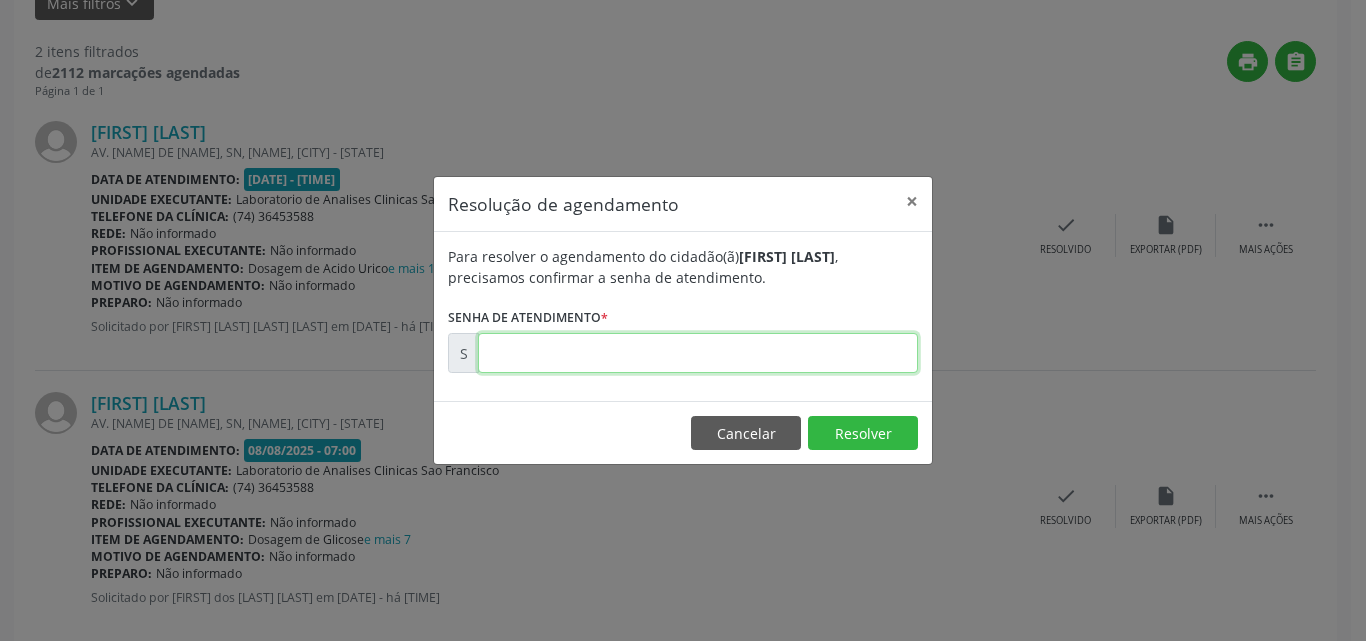 click at bounding box center (698, 353) 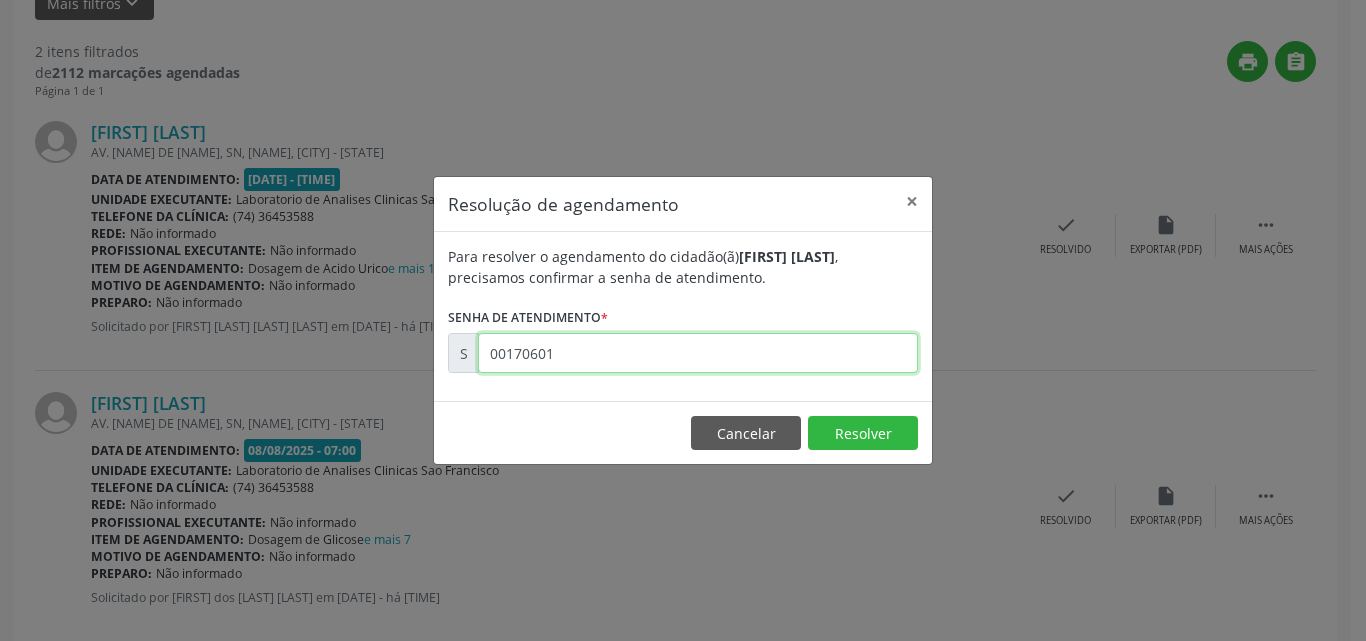 type on "00170601" 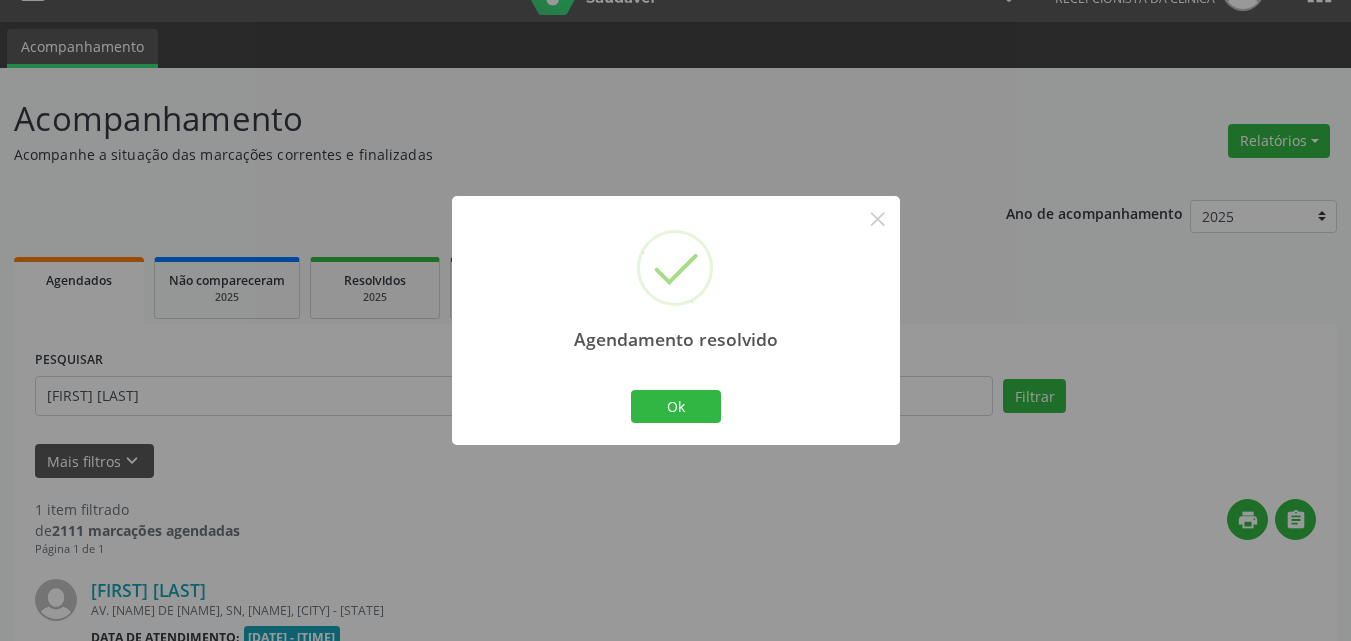 scroll, scrollTop: 264, scrollLeft: 0, axis: vertical 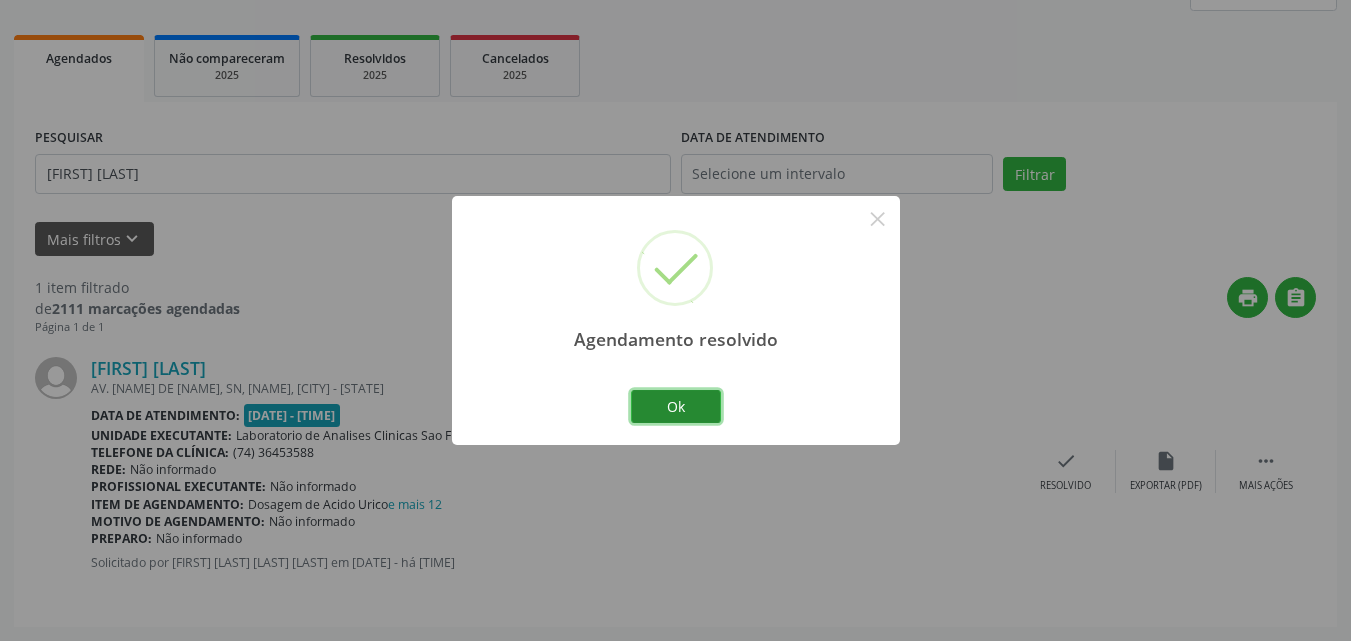 click on "Ok" at bounding box center [676, 407] 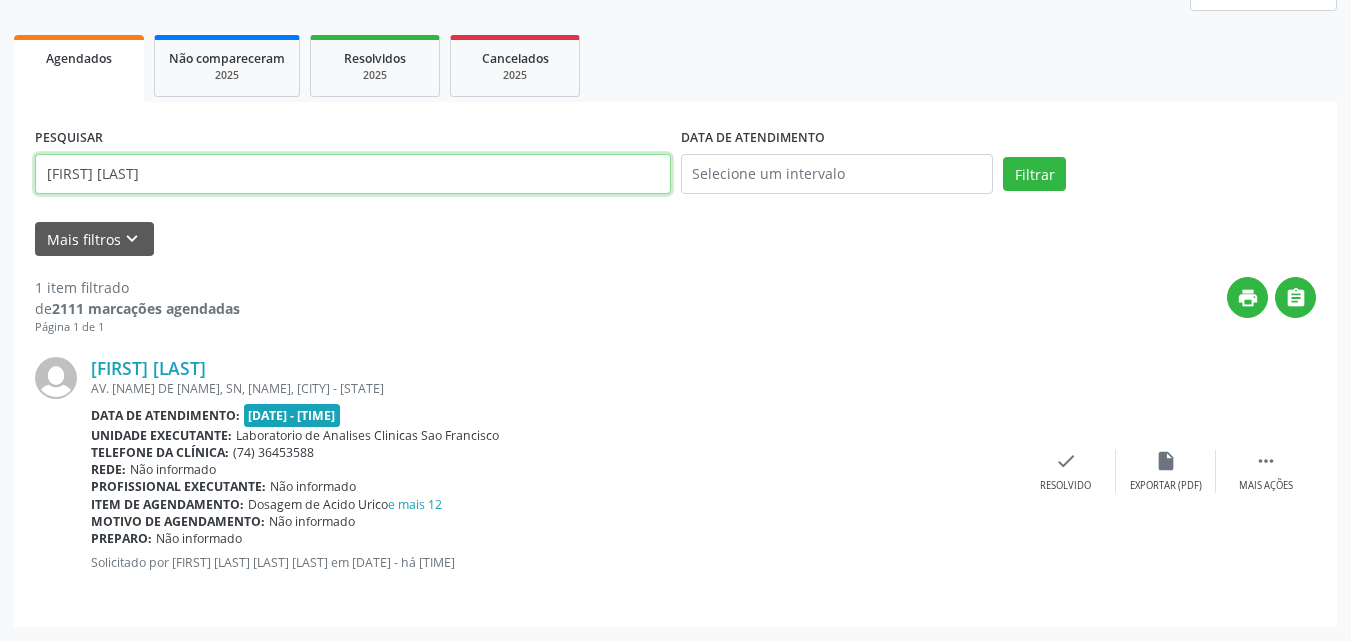 click on "[FIRST] [LAST]" at bounding box center (353, 174) 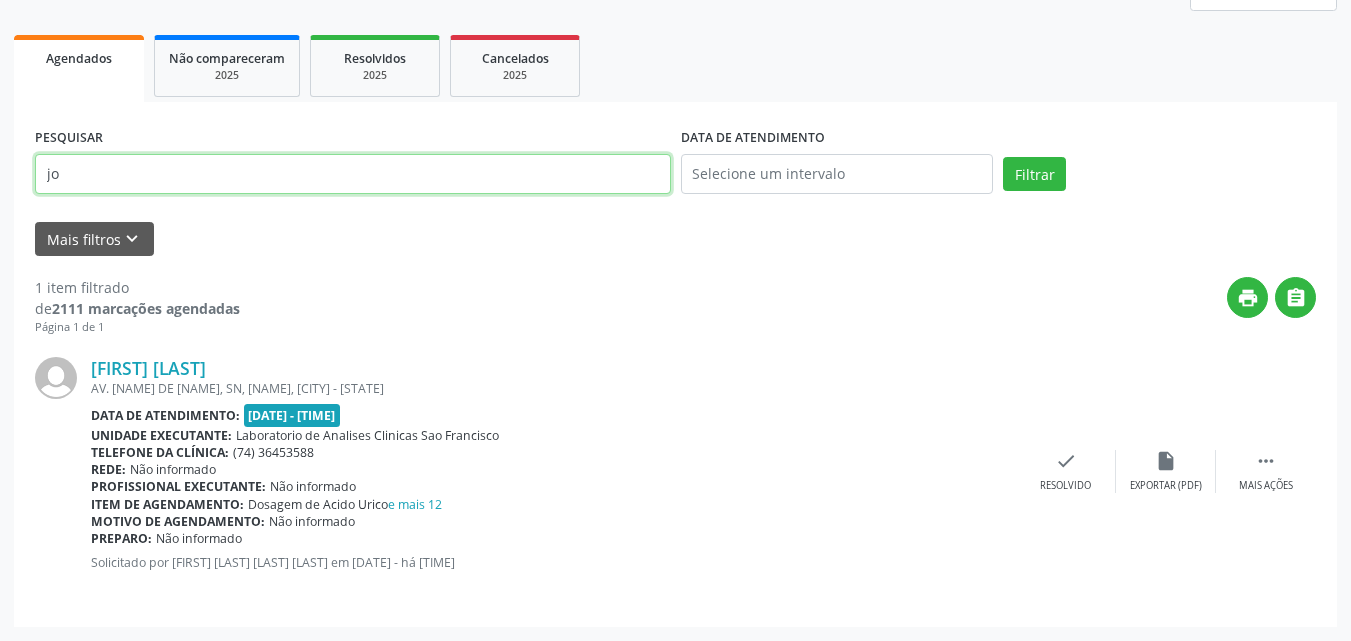 type on "j" 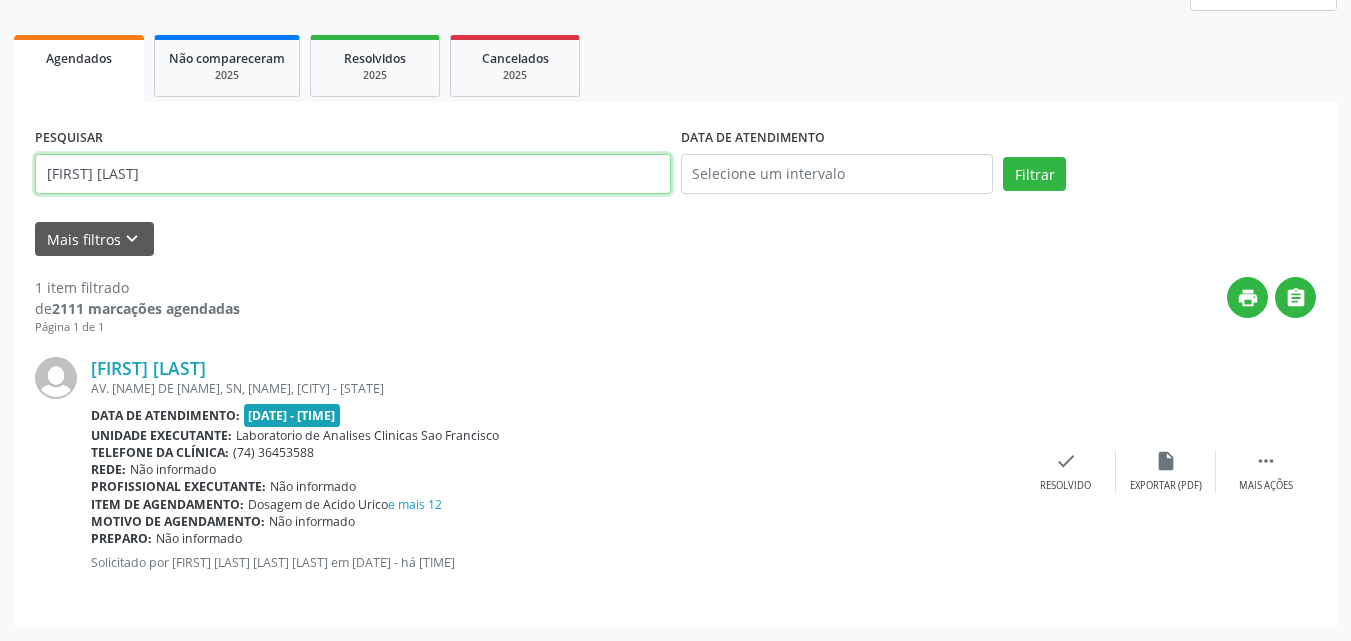 type on "[FIRST] [LAST]" 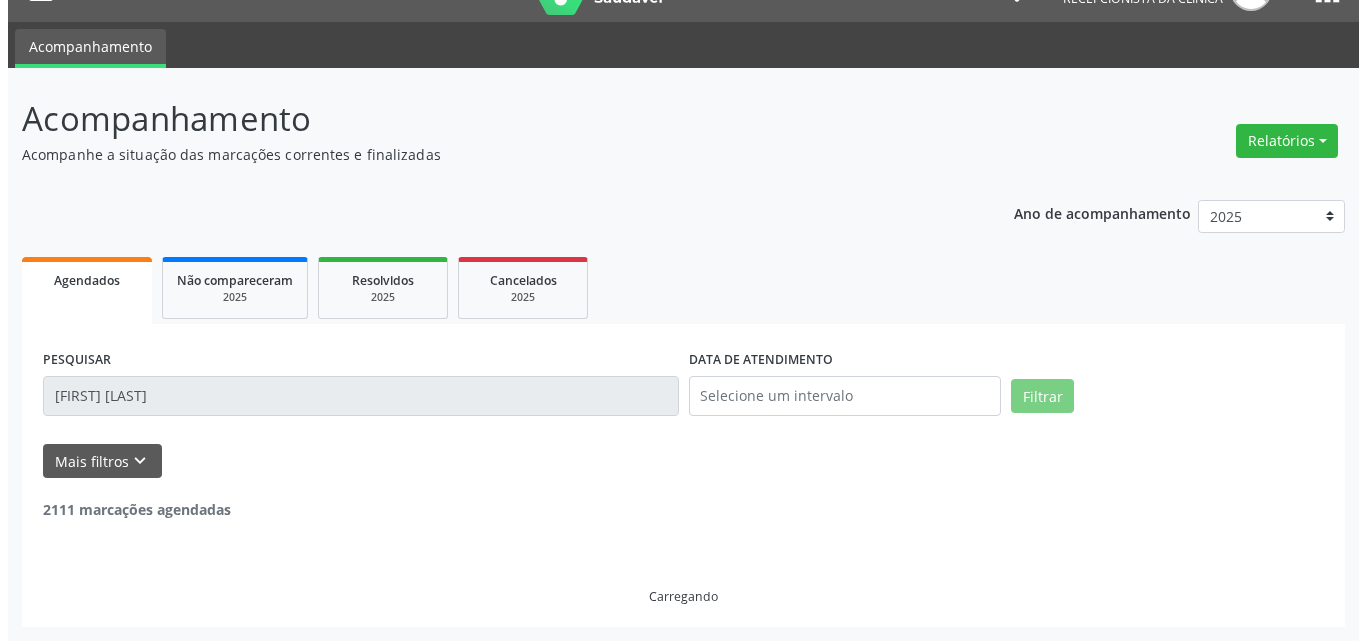 scroll, scrollTop: 264, scrollLeft: 0, axis: vertical 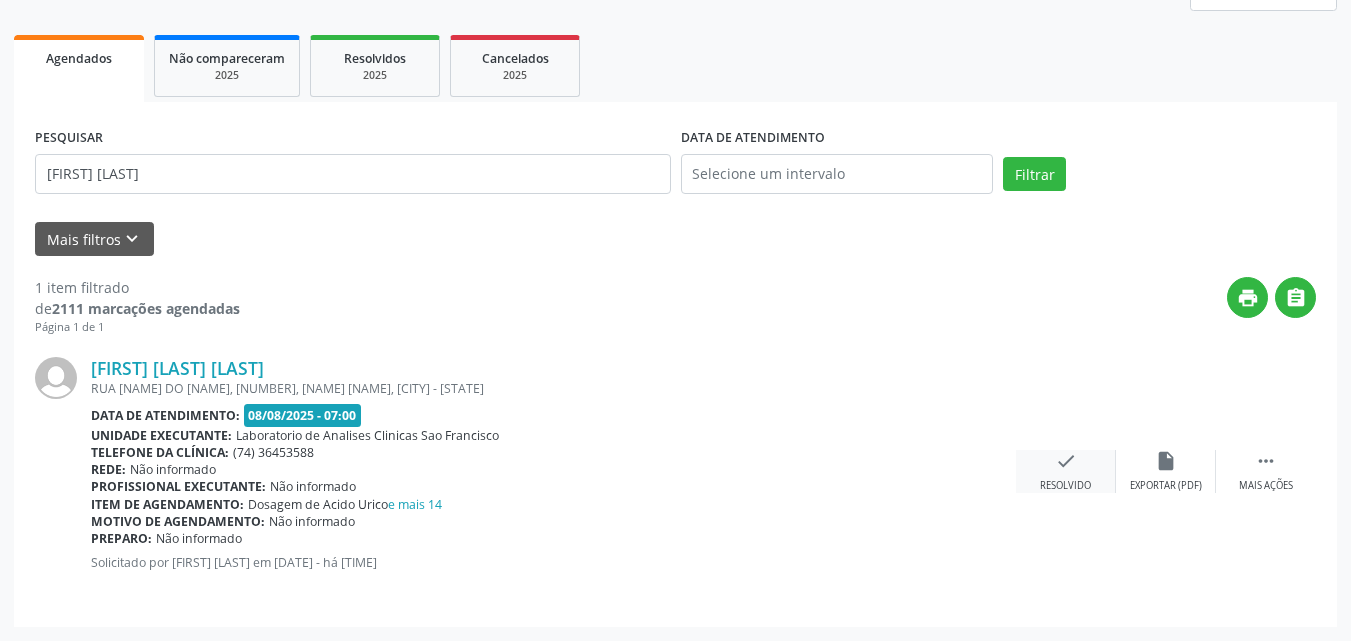 click on "check" at bounding box center [1066, 461] 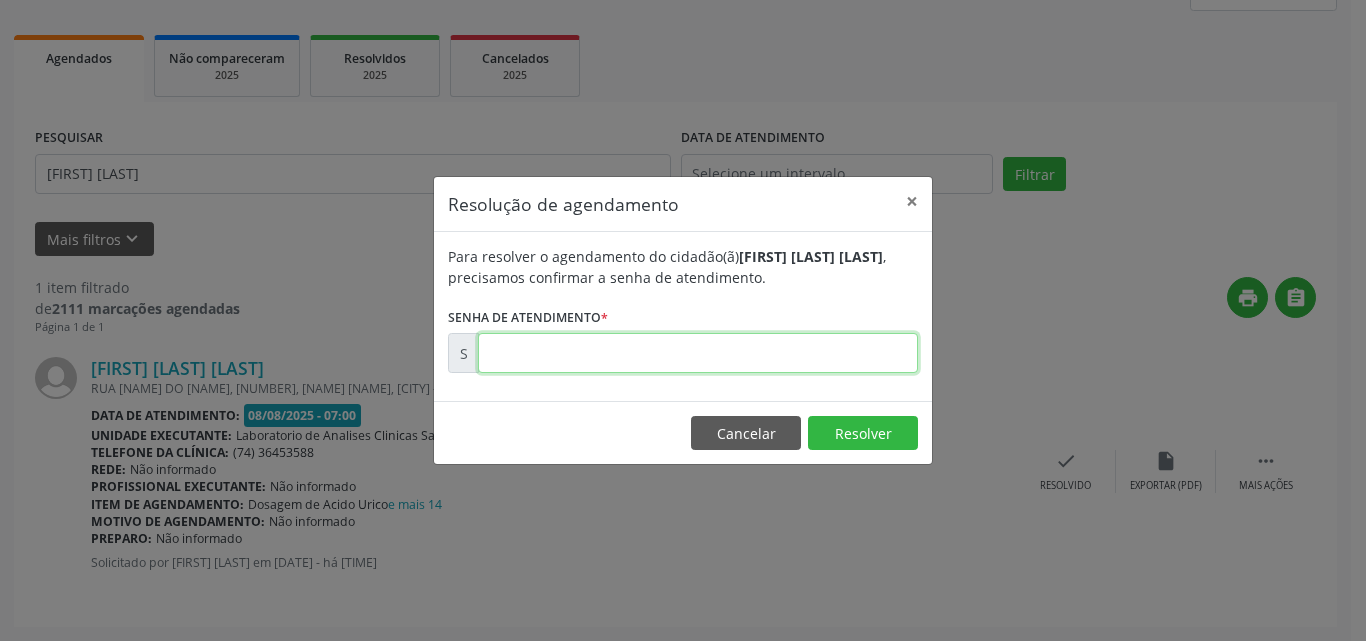 click at bounding box center [698, 353] 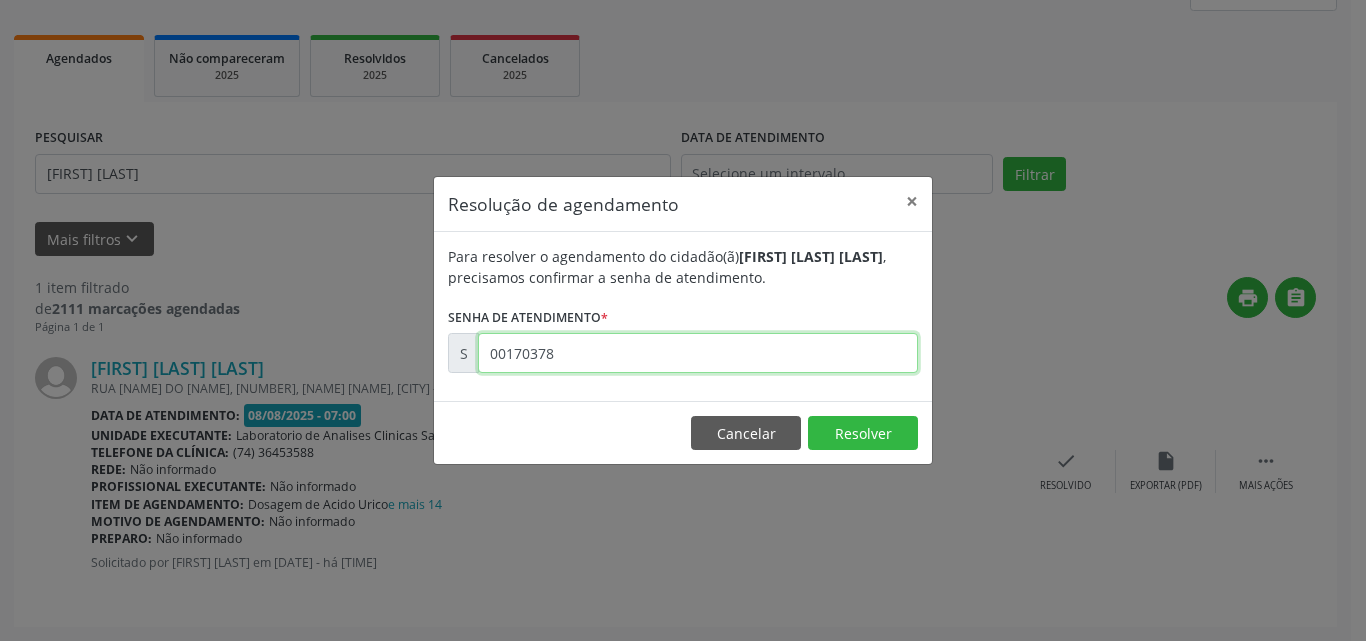type on "00170378" 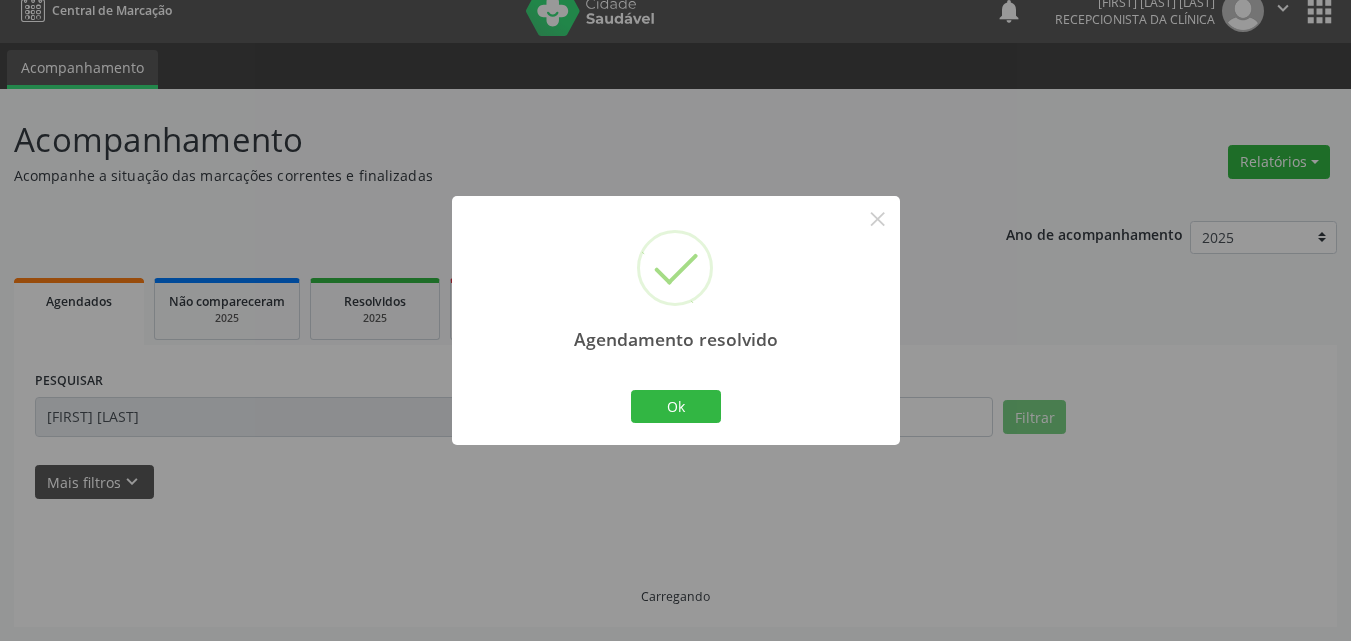 scroll, scrollTop: 0, scrollLeft: 0, axis: both 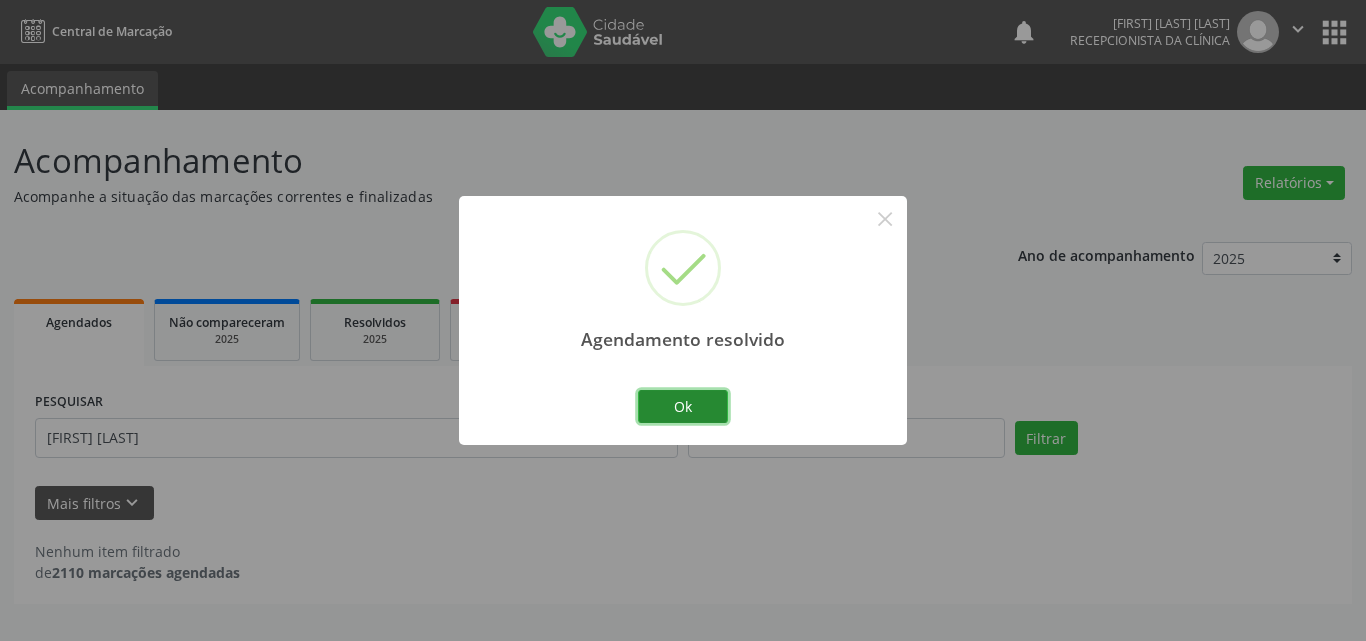 click on "Ok" at bounding box center [683, 407] 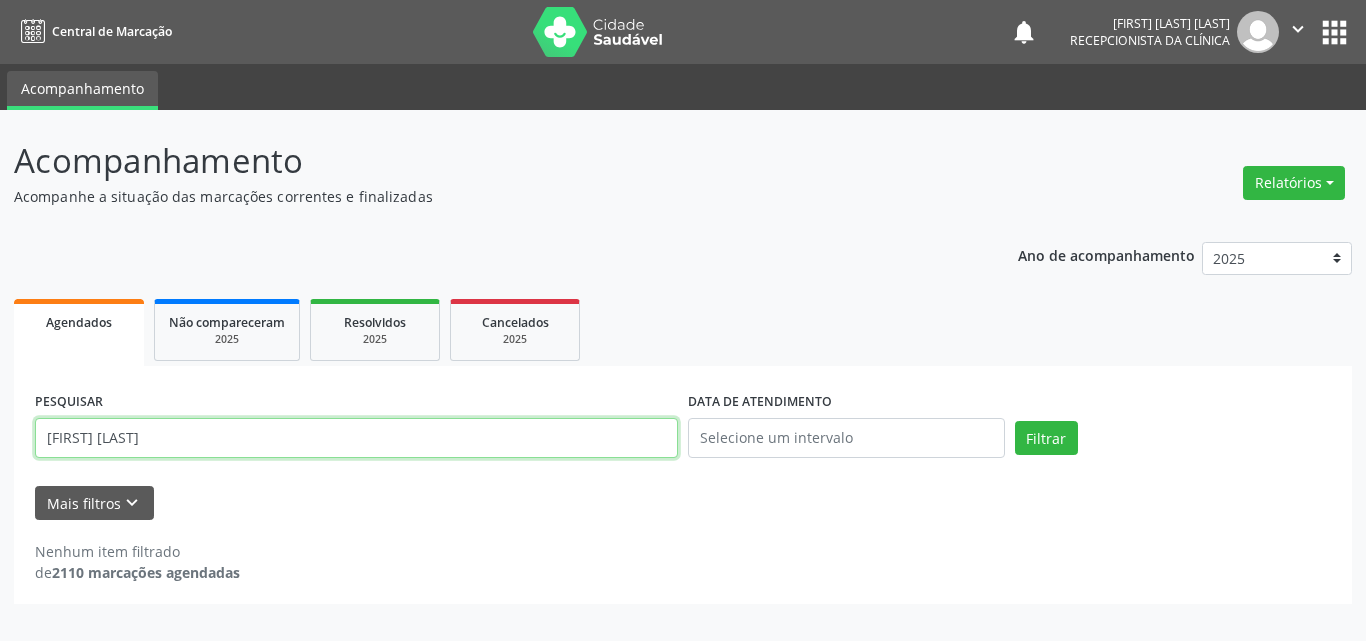 click on "[FIRST] [LAST]" at bounding box center [356, 438] 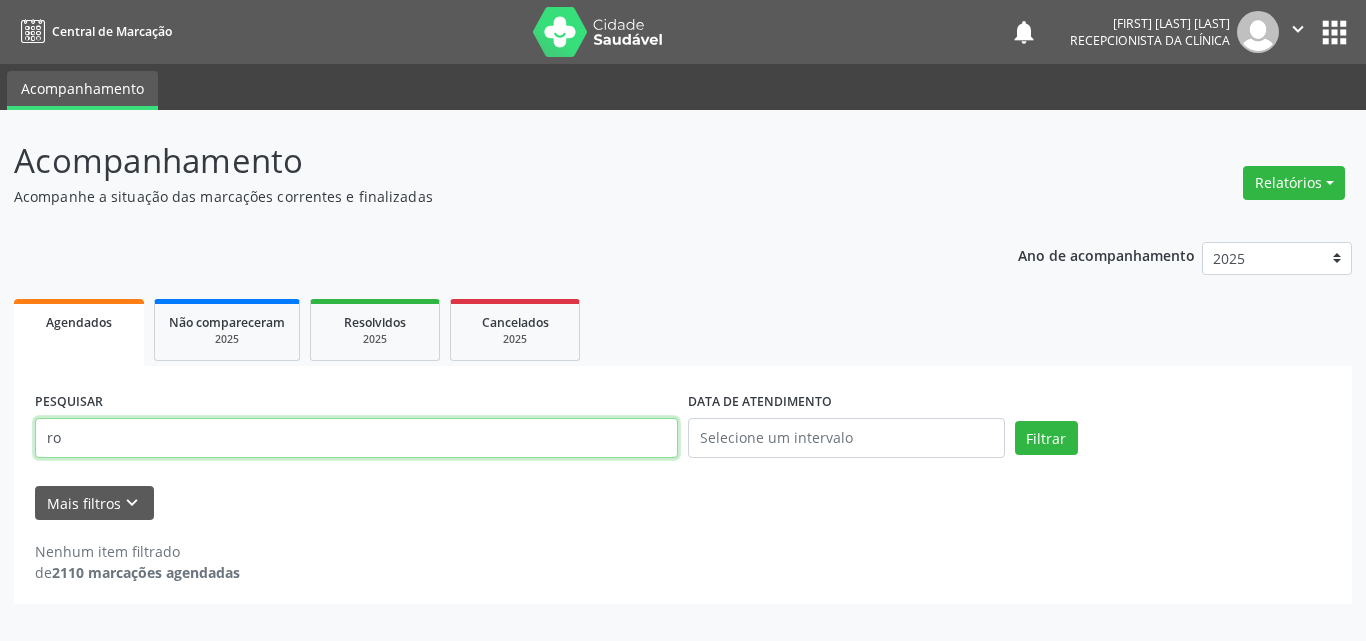 type on "r" 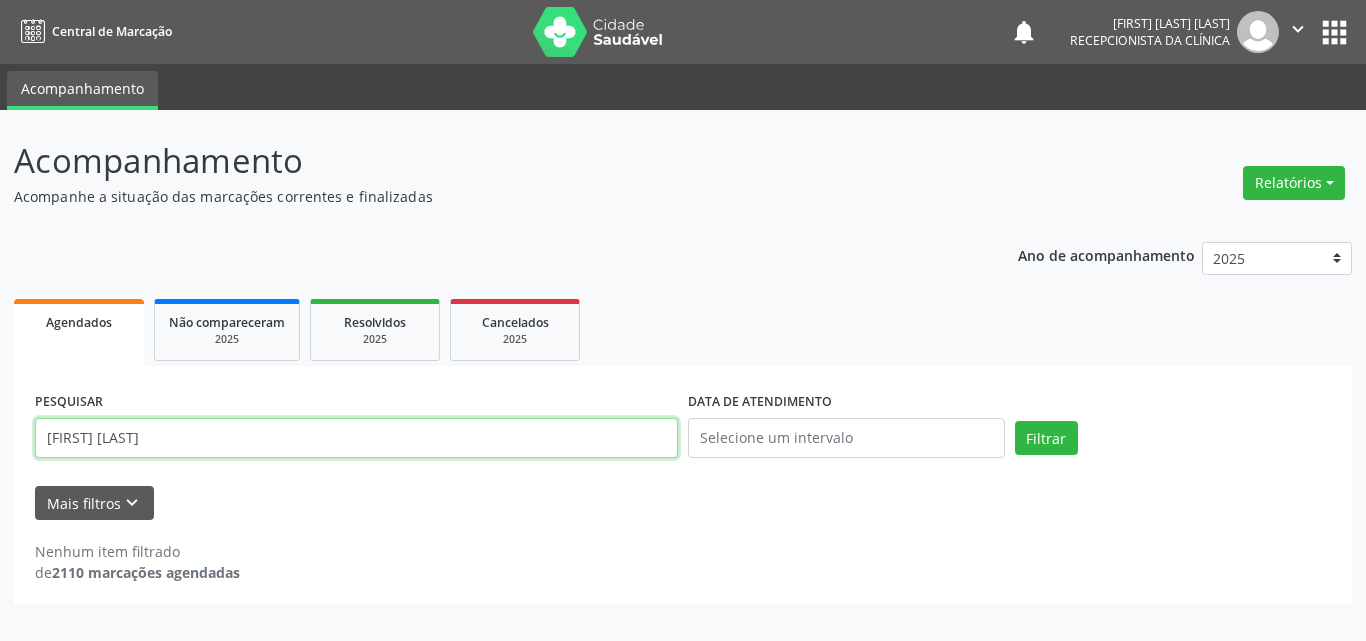 type on "[FIRST] [LAST]" 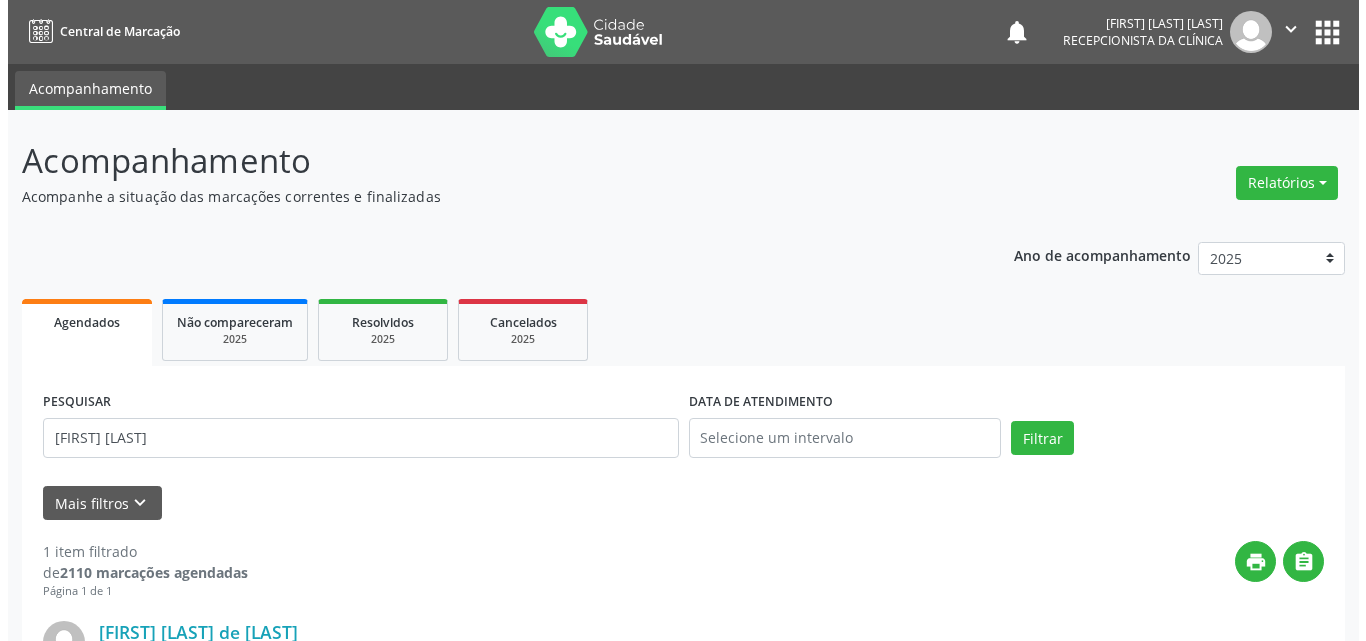 scroll, scrollTop: 264, scrollLeft: 0, axis: vertical 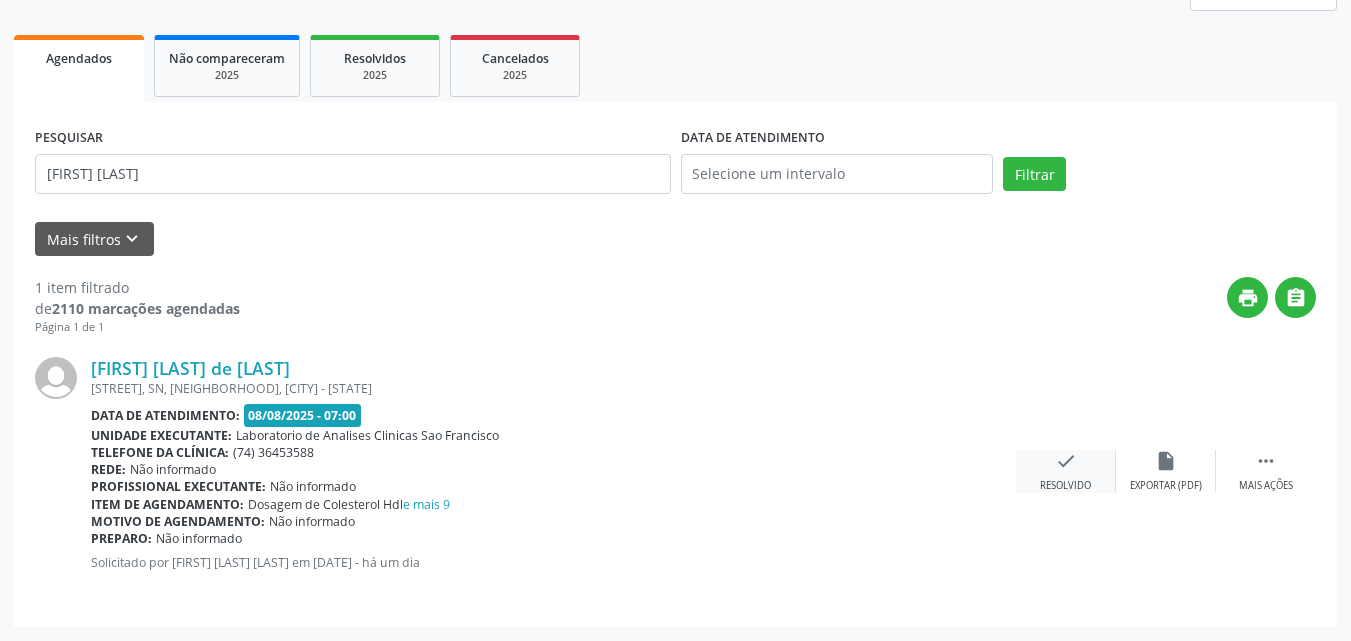 click on "Resolvido" at bounding box center (1065, 486) 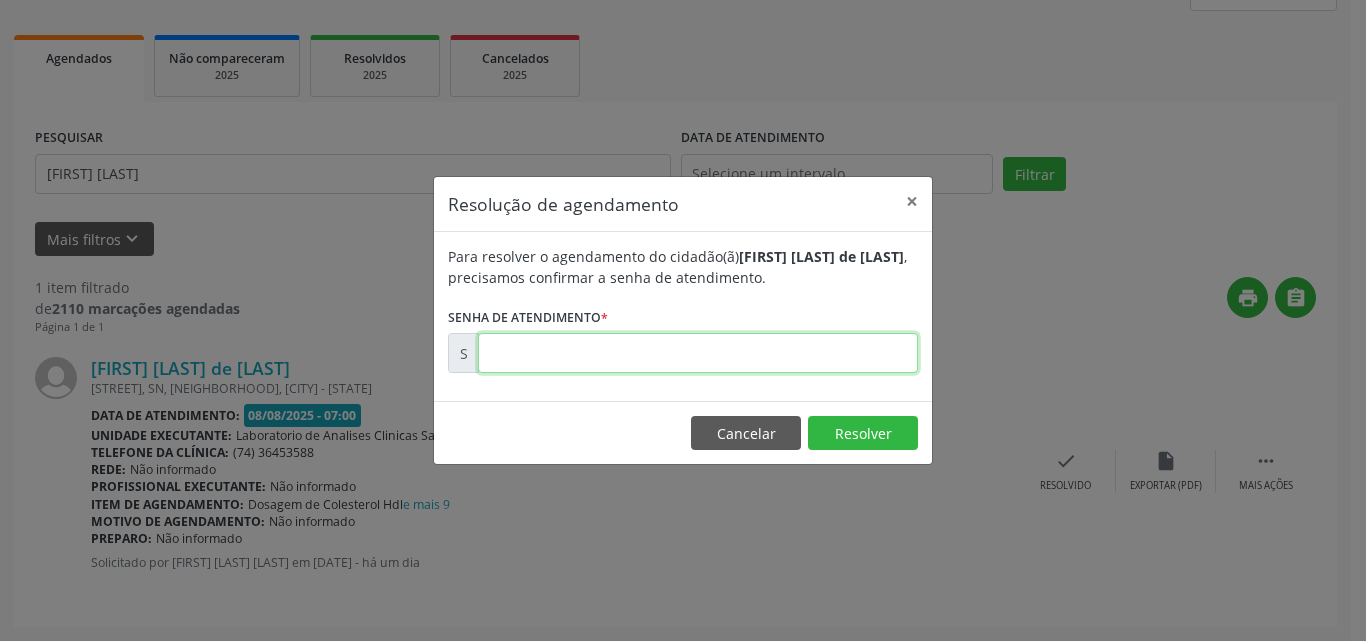 click at bounding box center (698, 353) 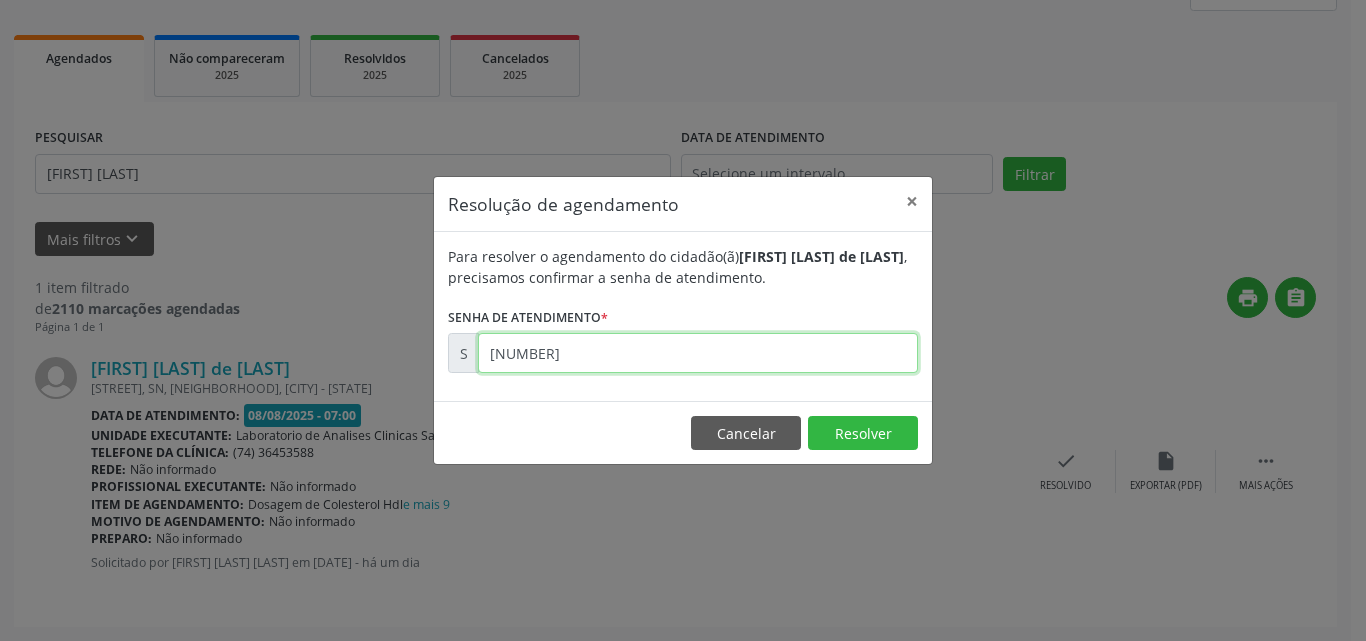 type on "[NUMBER]" 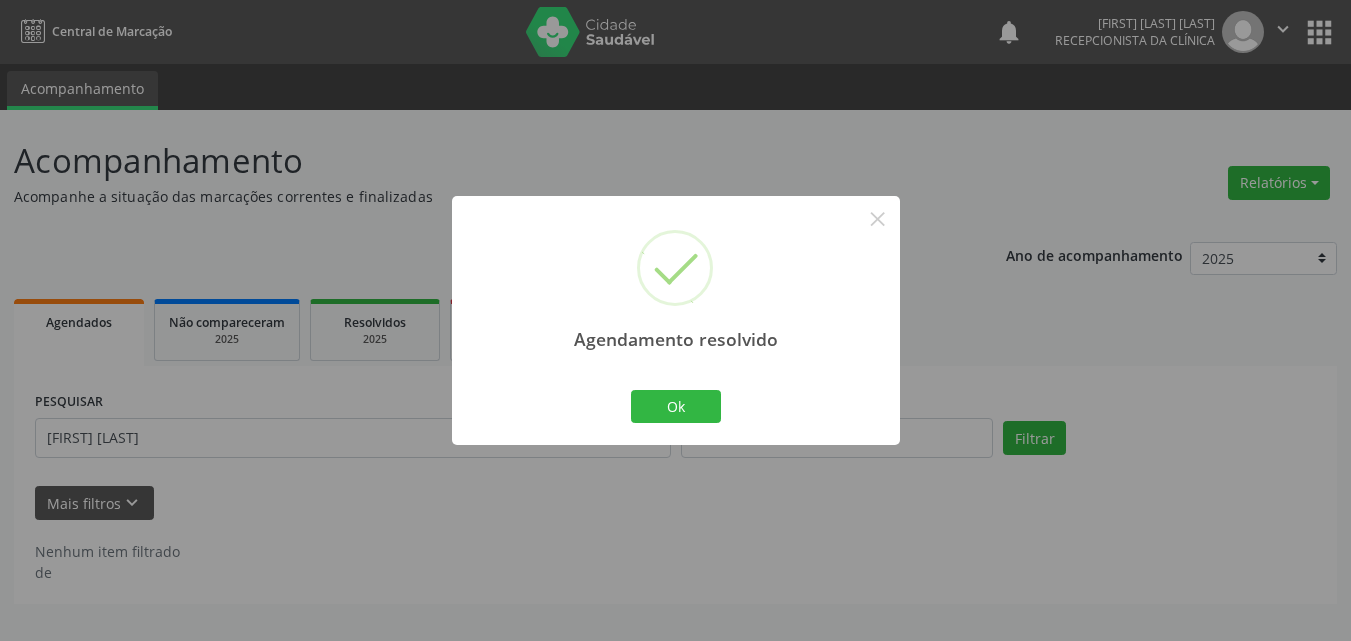 scroll, scrollTop: 0, scrollLeft: 0, axis: both 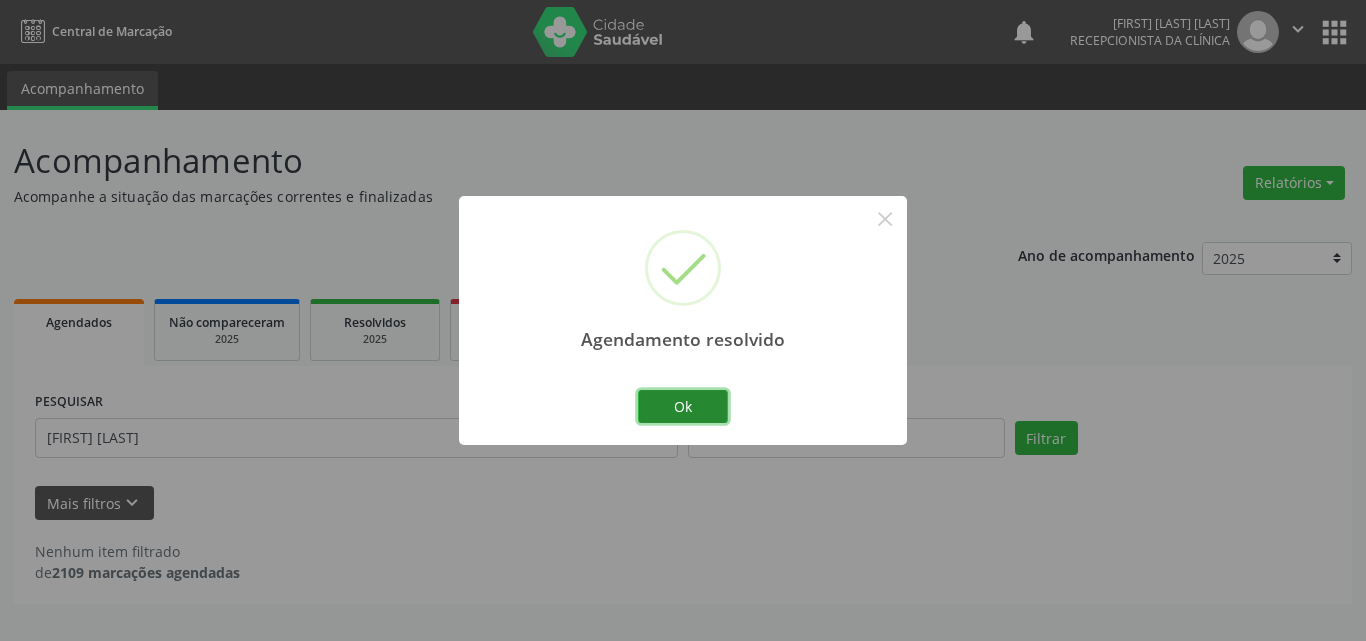 click on "Ok" at bounding box center [683, 407] 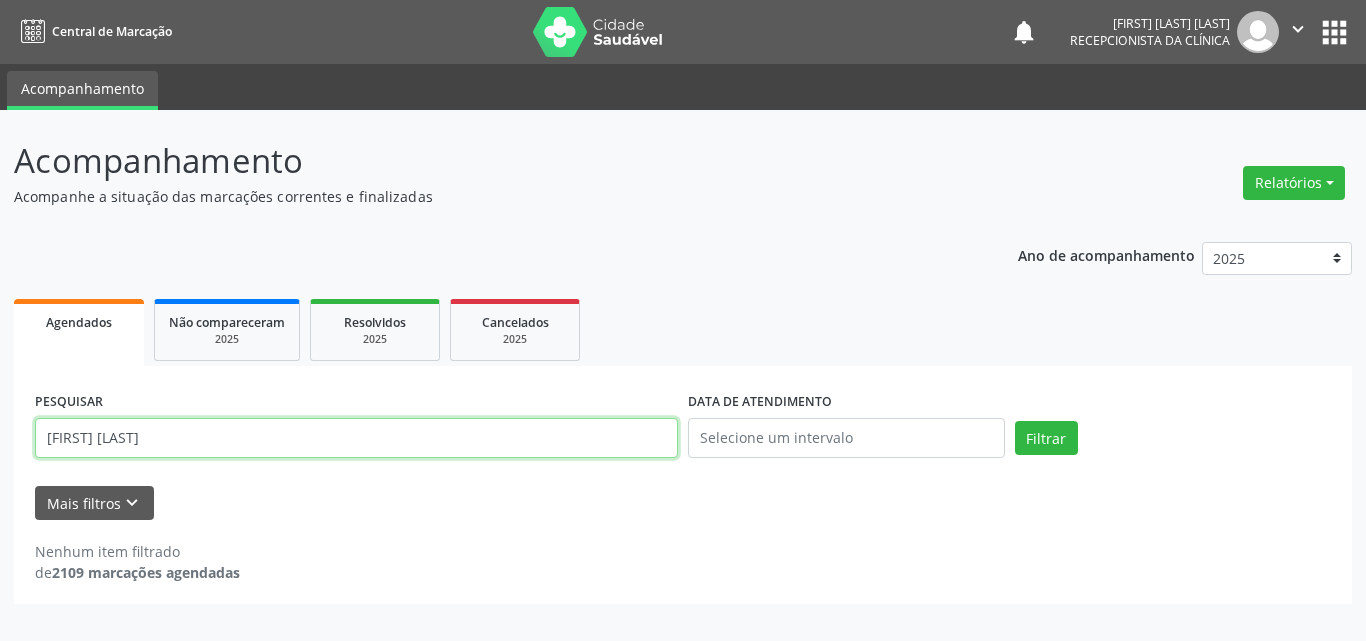 click on "[FIRST] [LAST]" at bounding box center [356, 438] 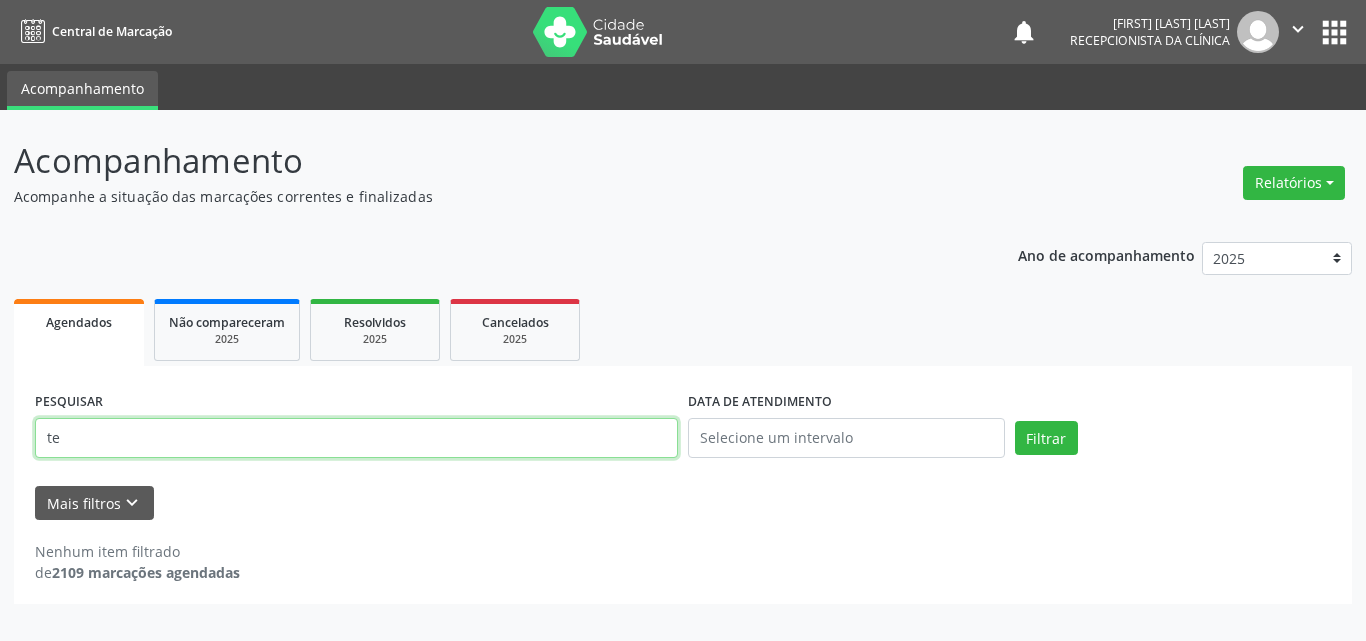 type on "t" 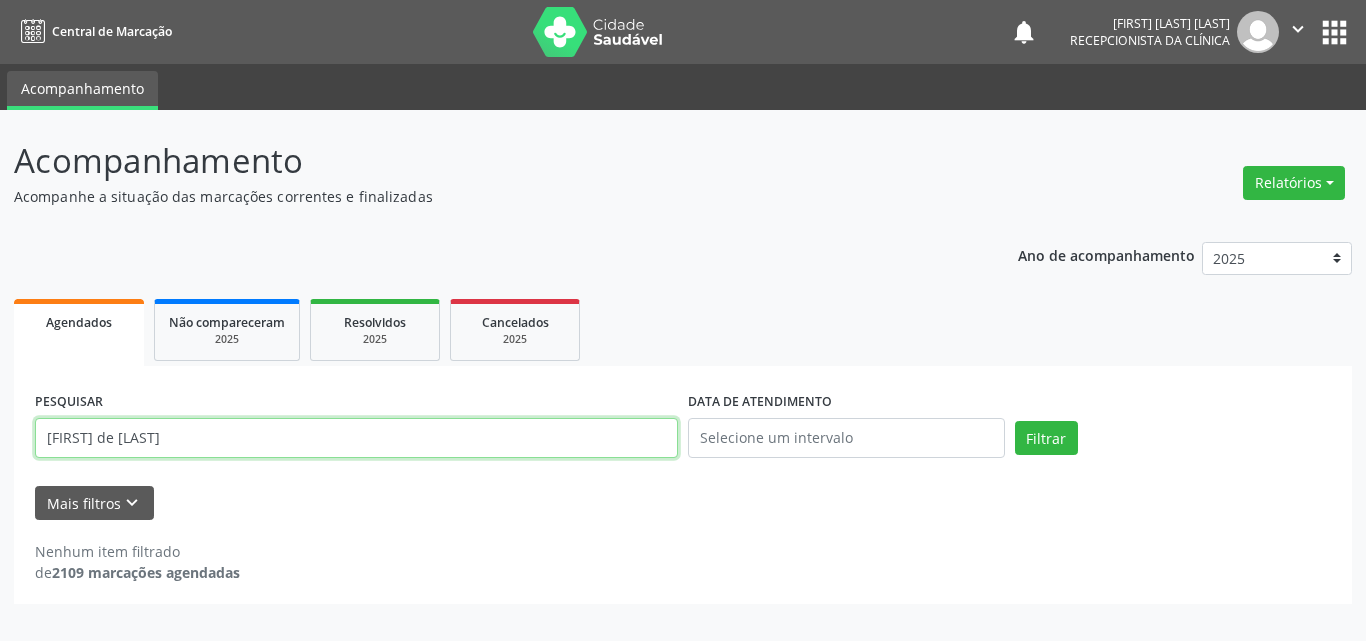 type on "[FIRST] de [LAST]" 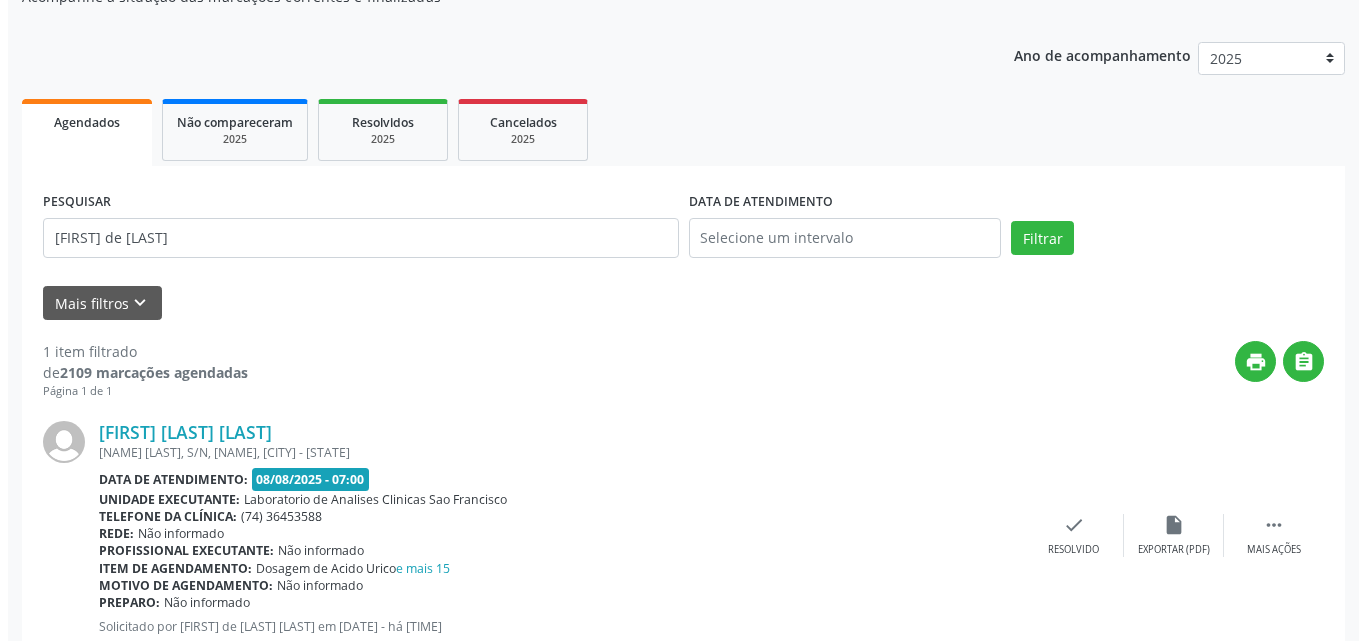 scroll, scrollTop: 264, scrollLeft: 0, axis: vertical 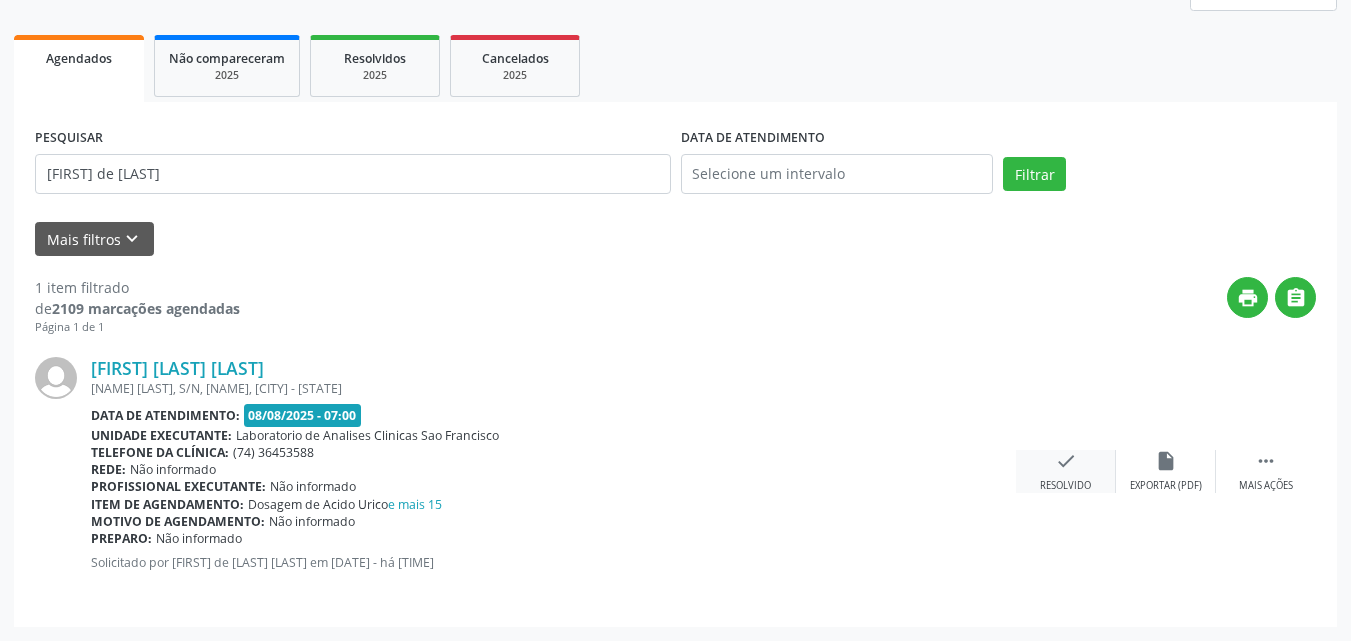 click on "check
Resolvido" at bounding box center (1066, 471) 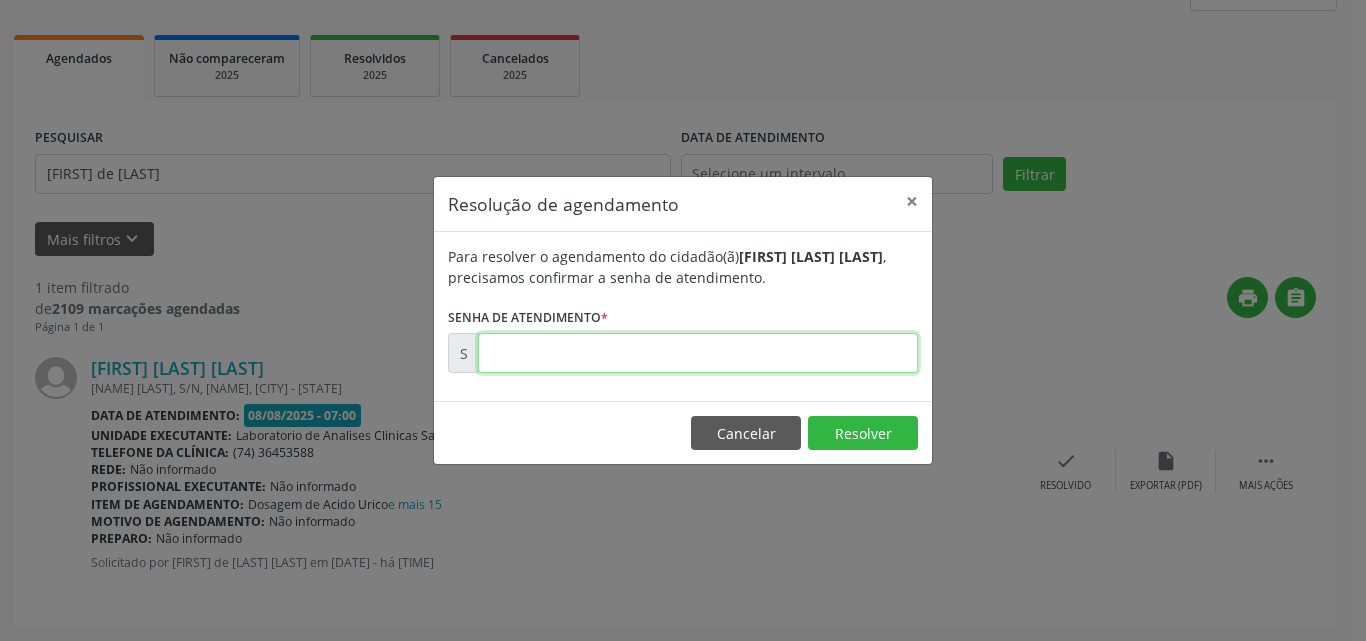 click at bounding box center (698, 353) 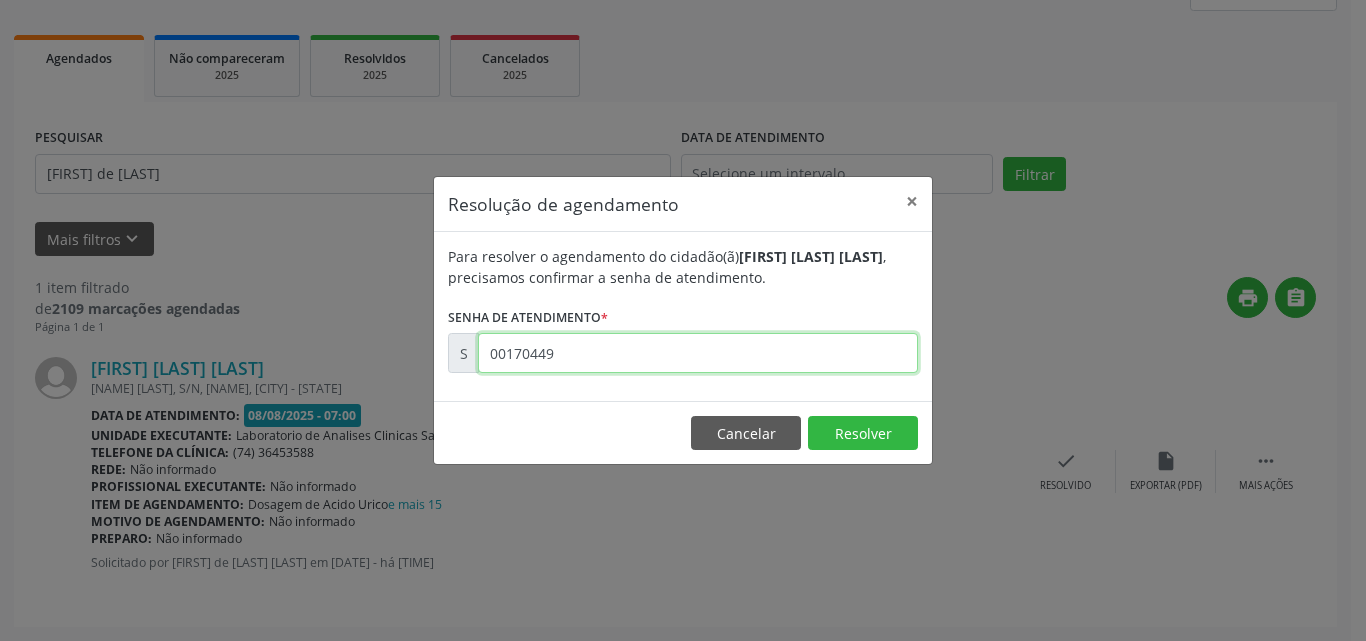 type on "00170449" 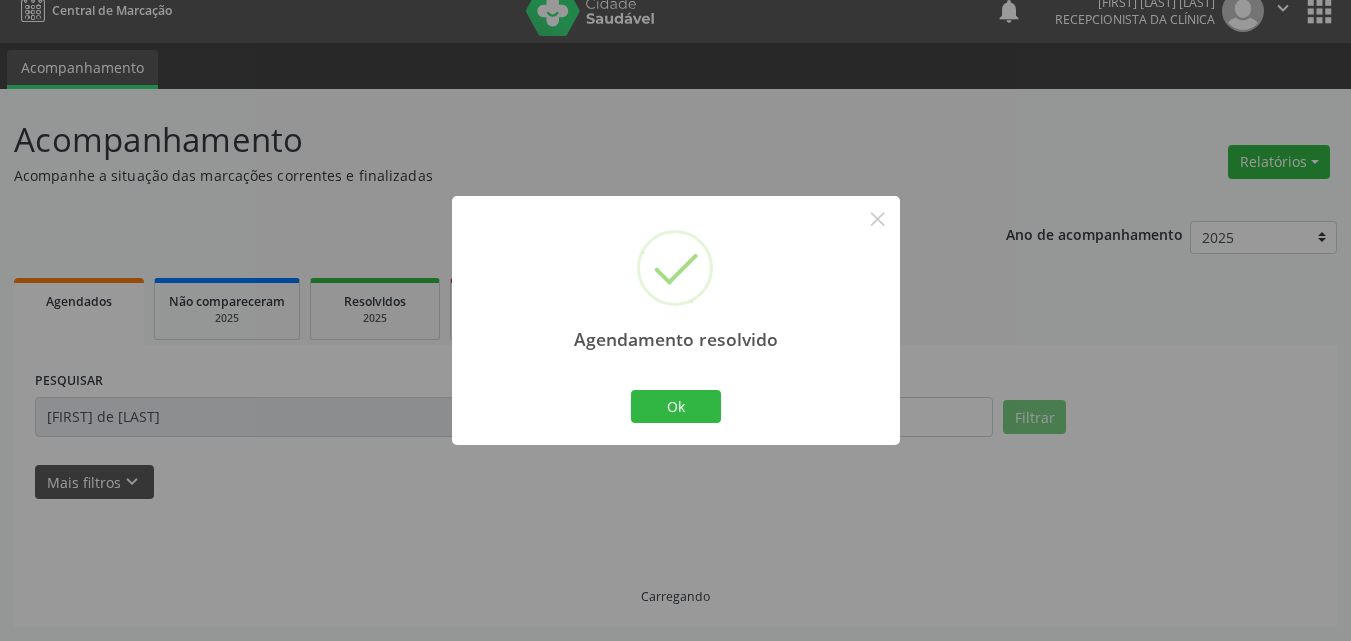 scroll, scrollTop: 0, scrollLeft: 0, axis: both 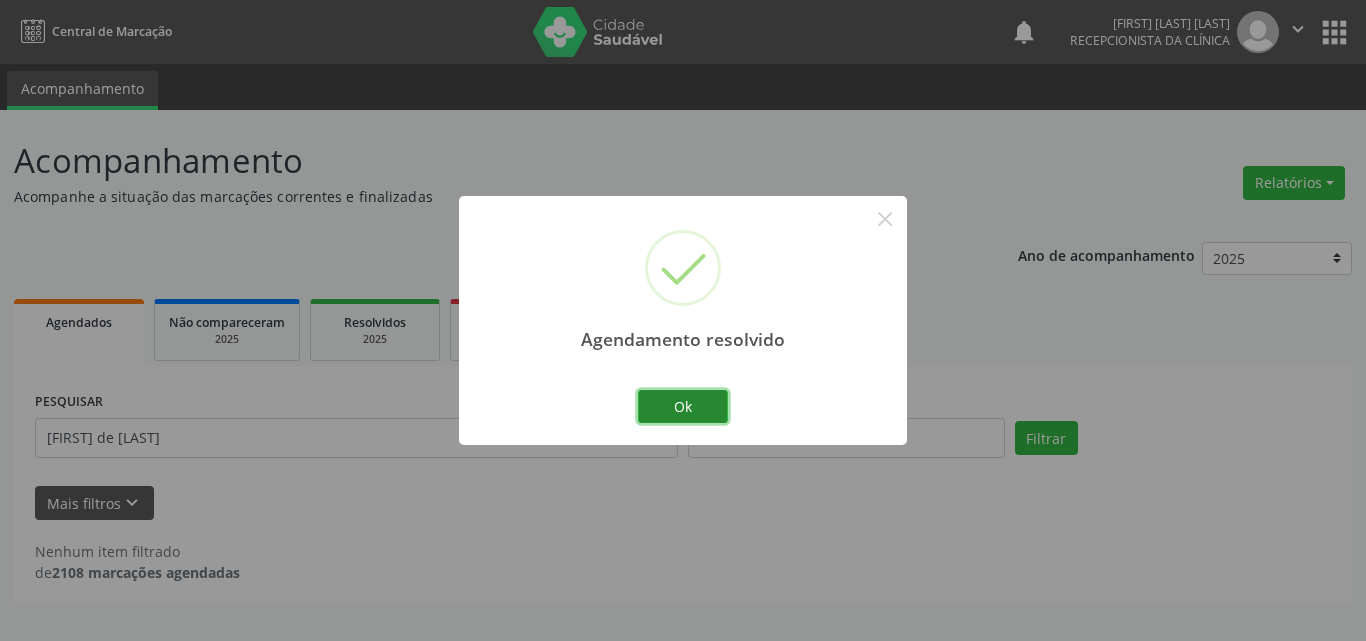 click on "Ok" at bounding box center (683, 407) 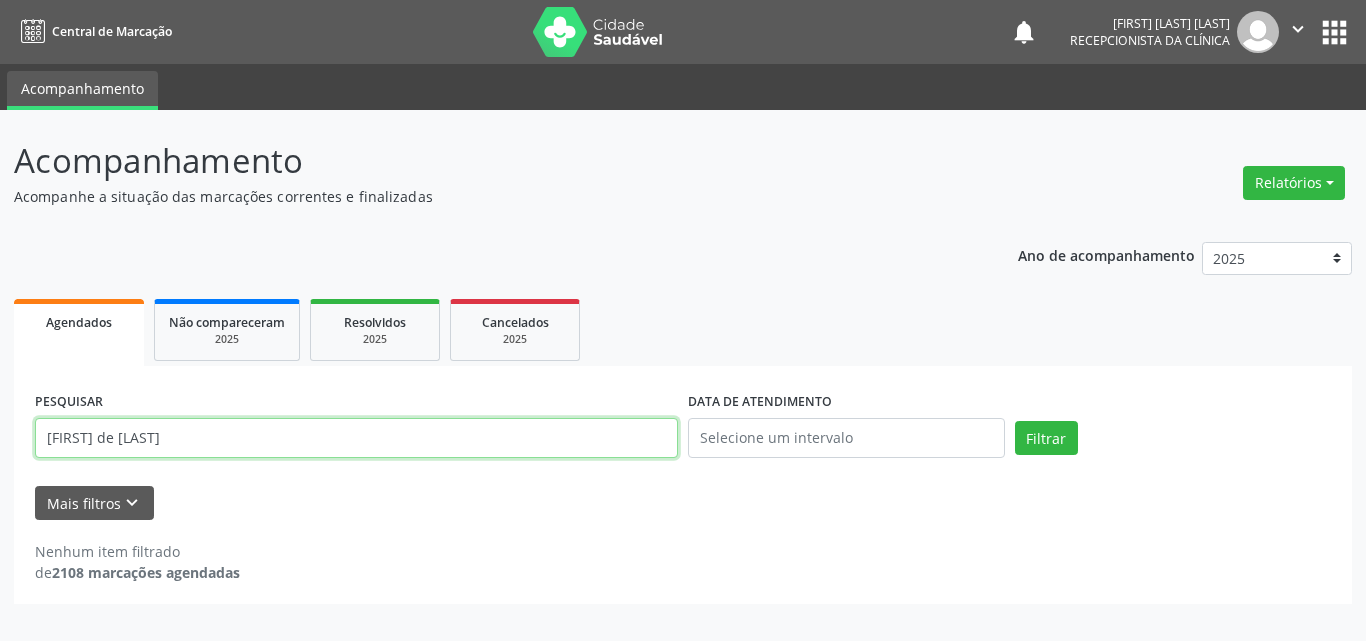 click on "[FIRST] de [LAST]" at bounding box center (356, 438) 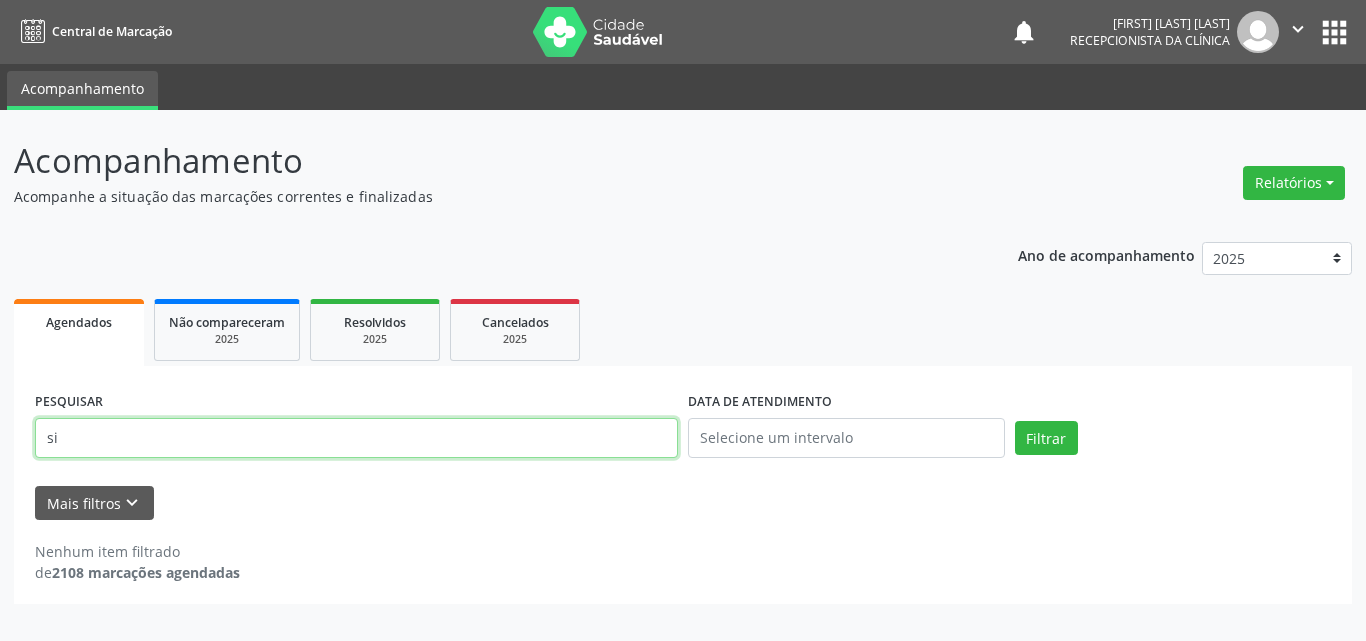 type on "s" 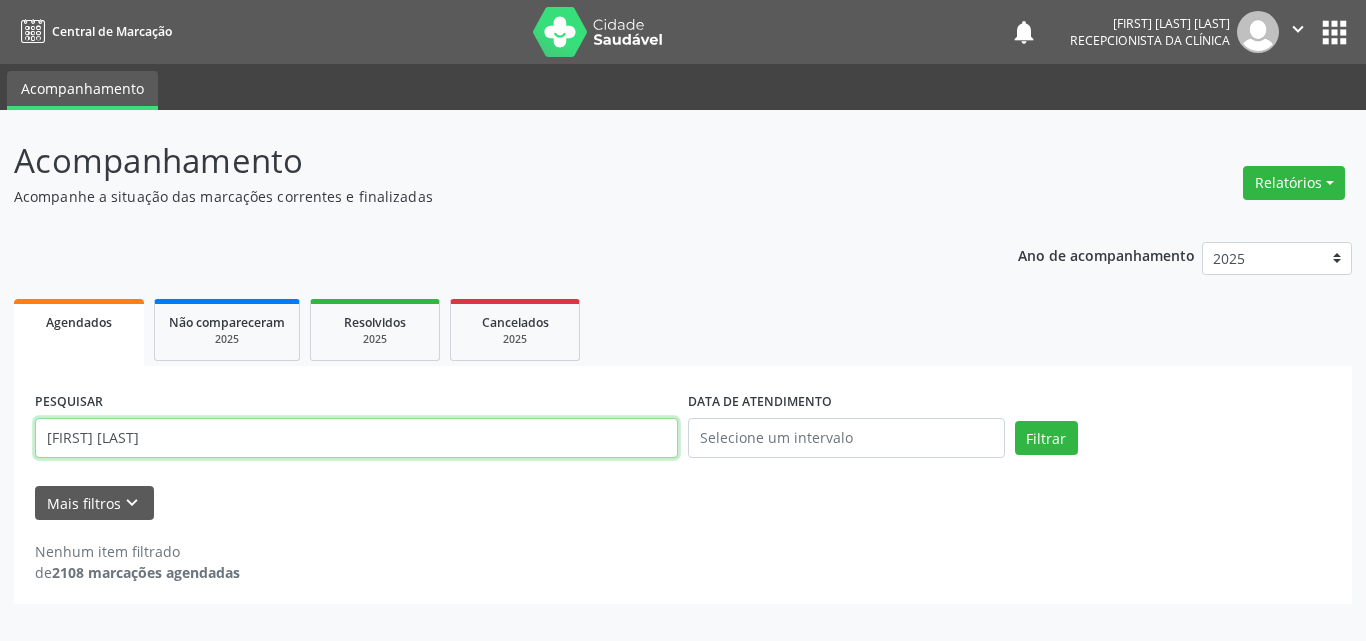 type on "[FIRST] [LAST]" 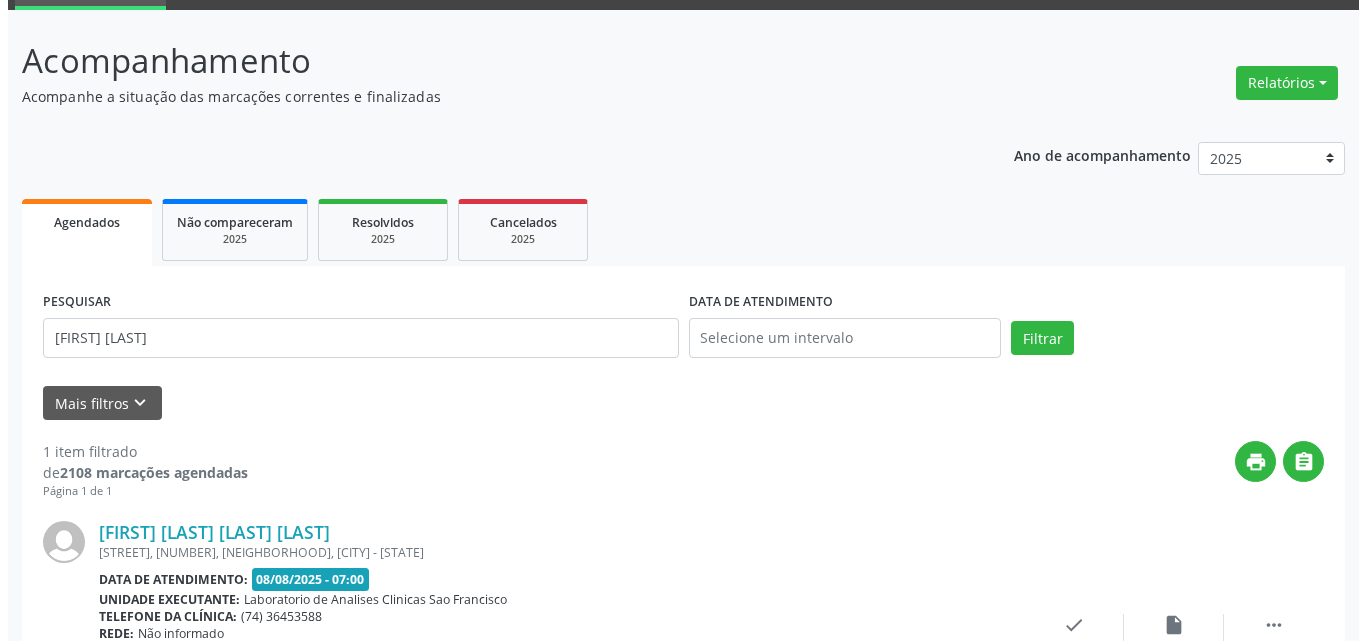 scroll, scrollTop: 264, scrollLeft: 0, axis: vertical 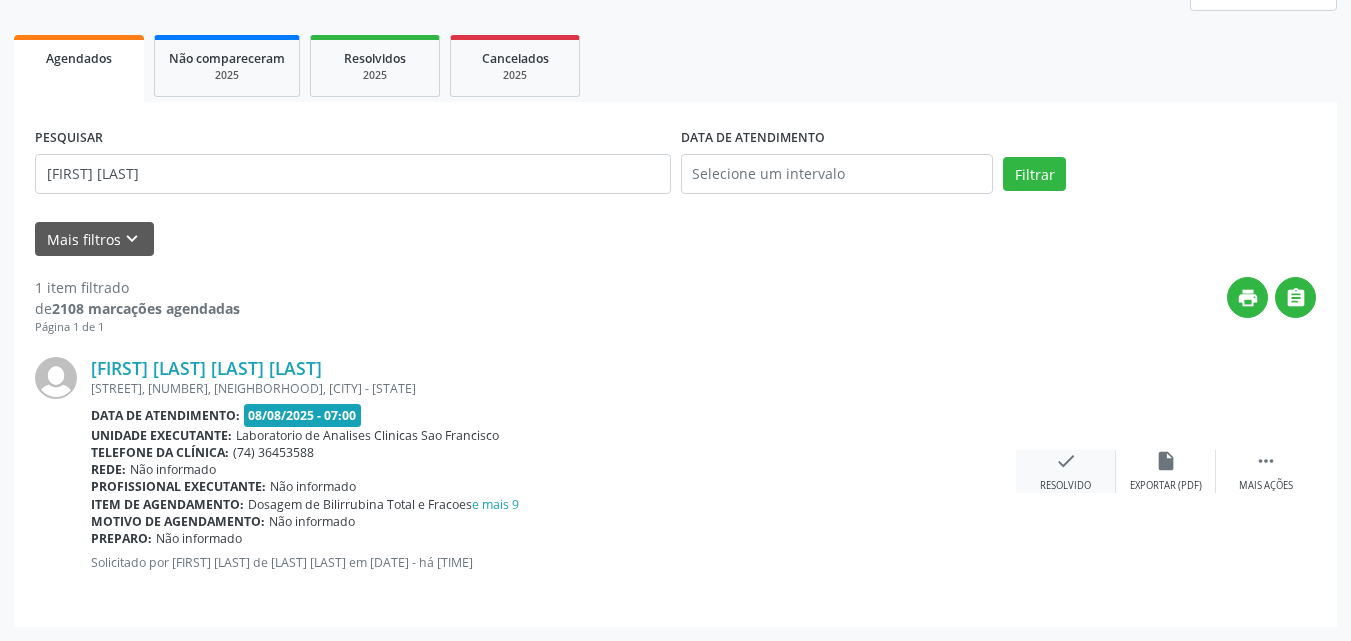 click on "check
Resolvido" at bounding box center [1066, 471] 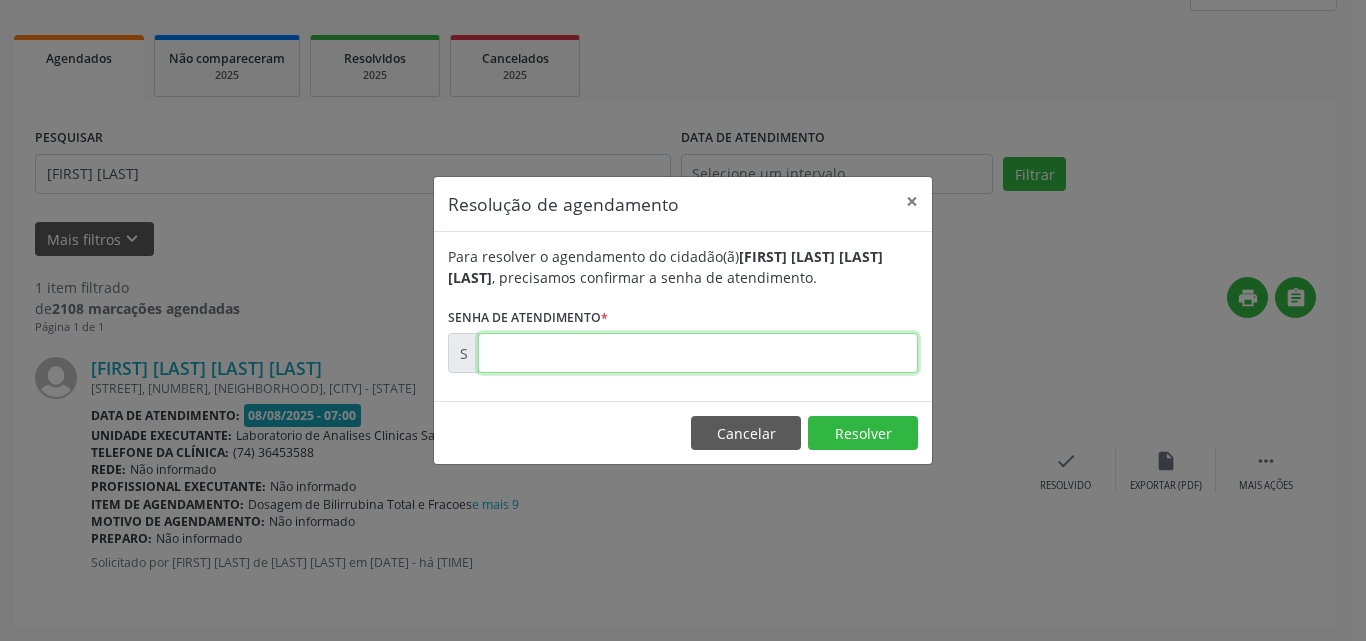 click at bounding box center (698, 353) 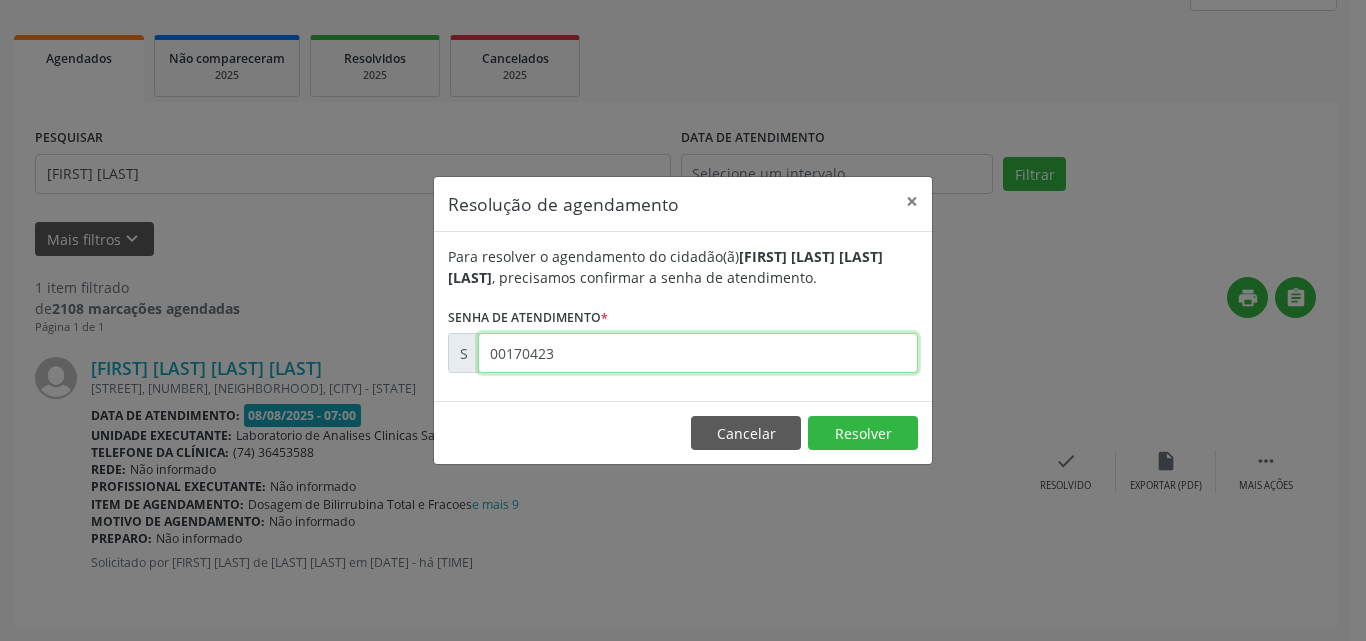 type on "00170423" 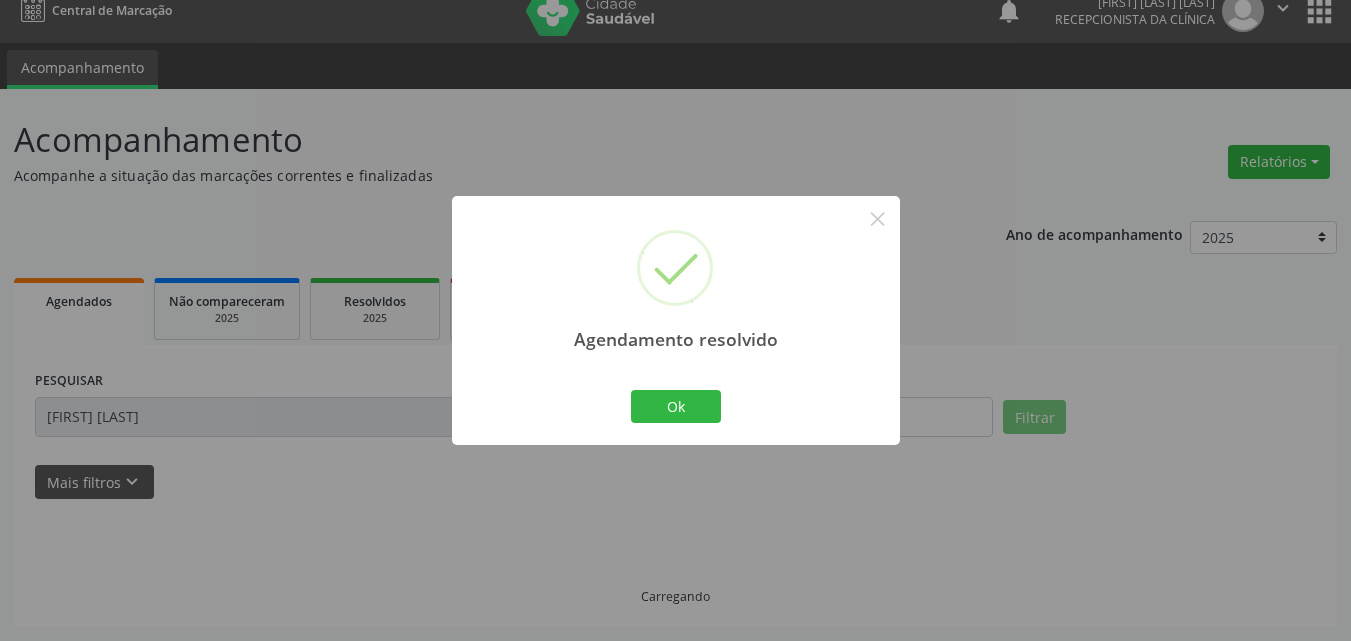 scroll, scrollTop: 0, scrollLeft: 0, axis: both 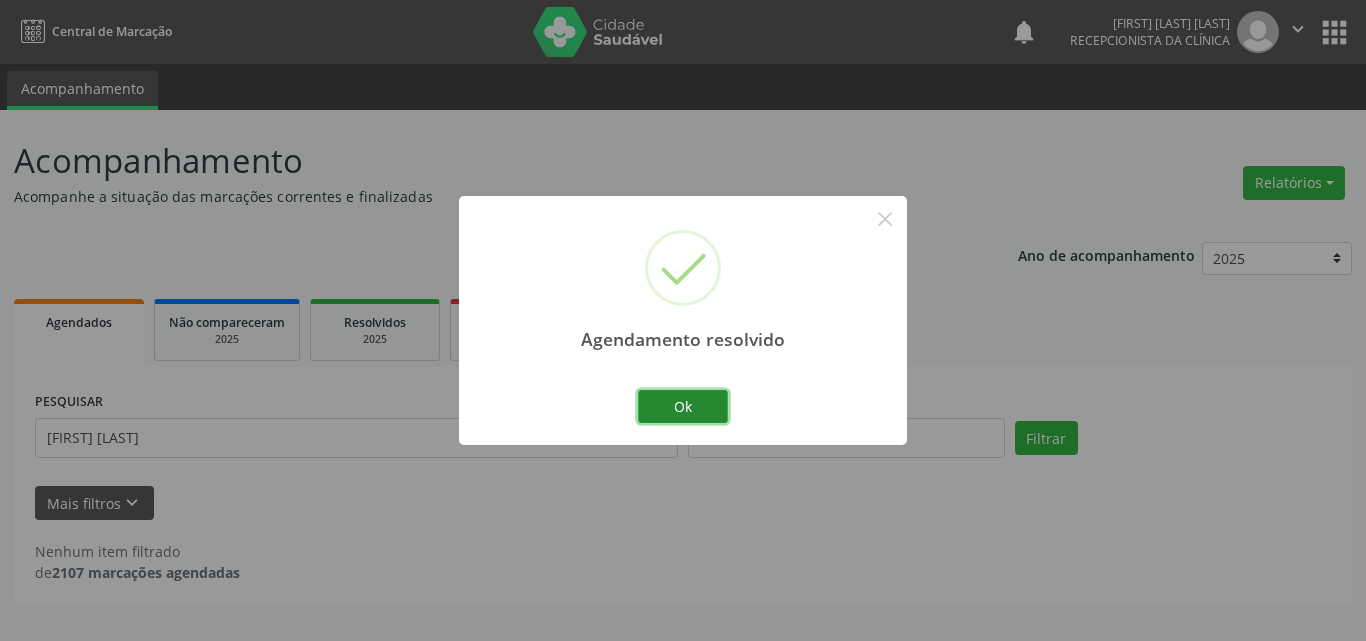 click on "Ok" at bounding box center (683, 407) 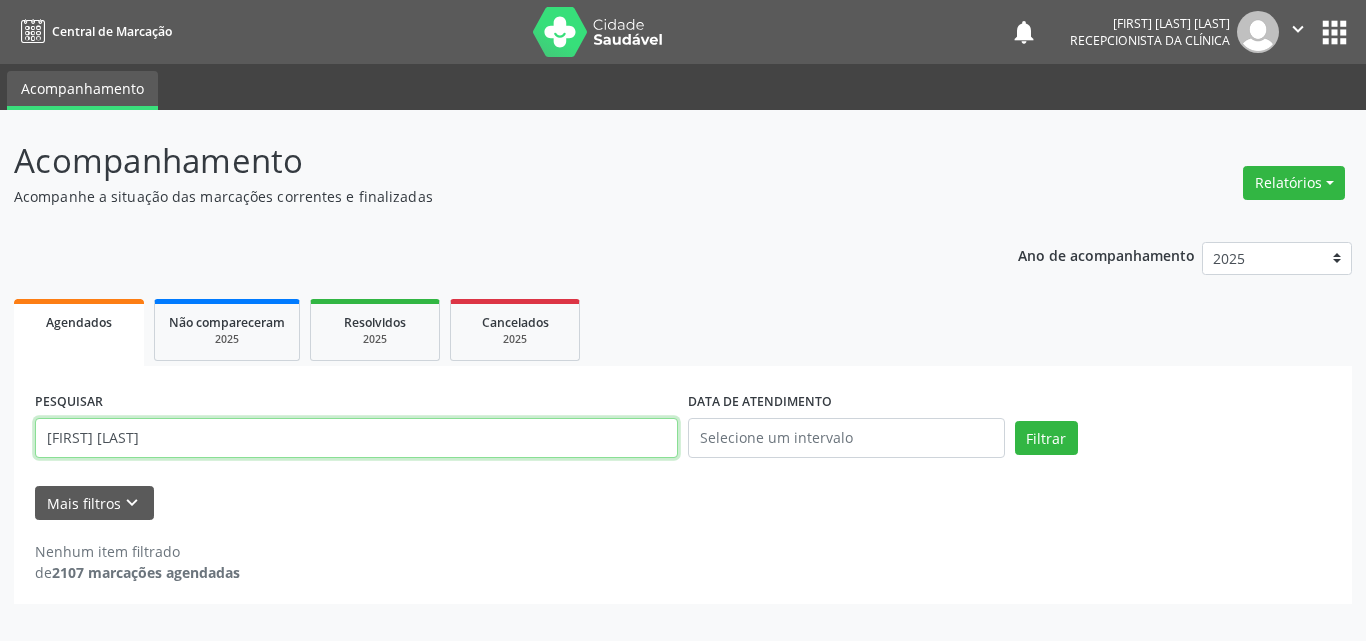 click on "[FIRST] [LAST]" at bounding box center [356, 438] 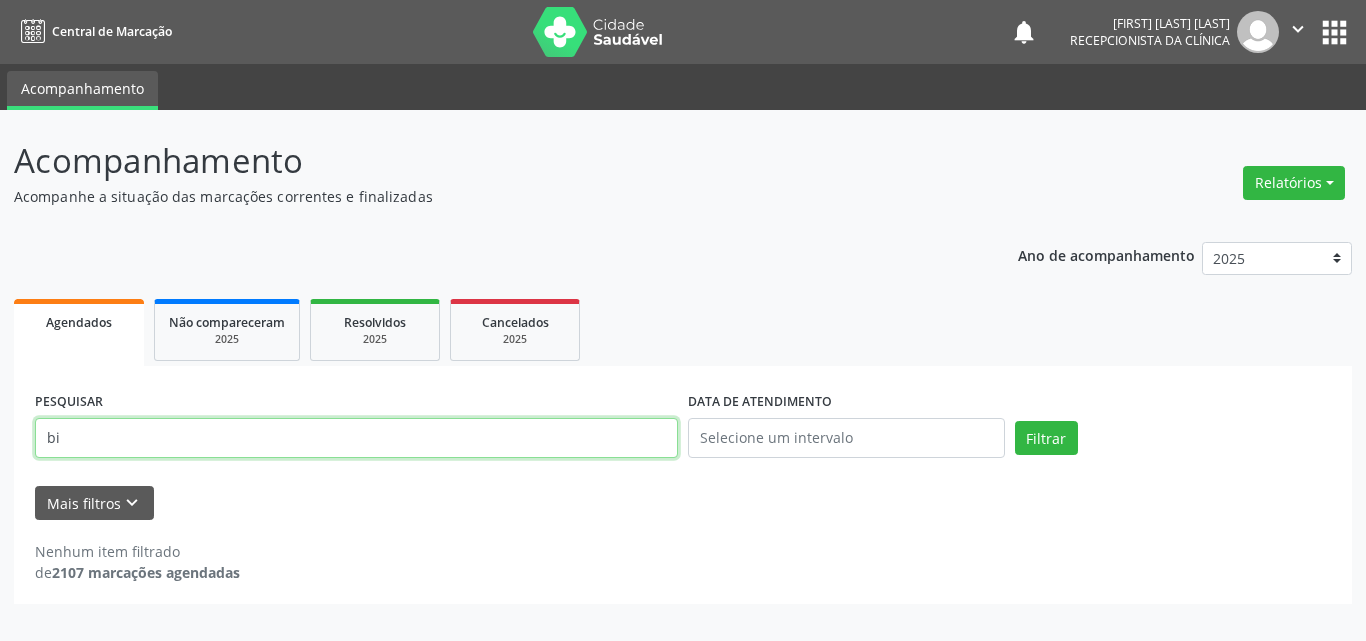 type on "b" 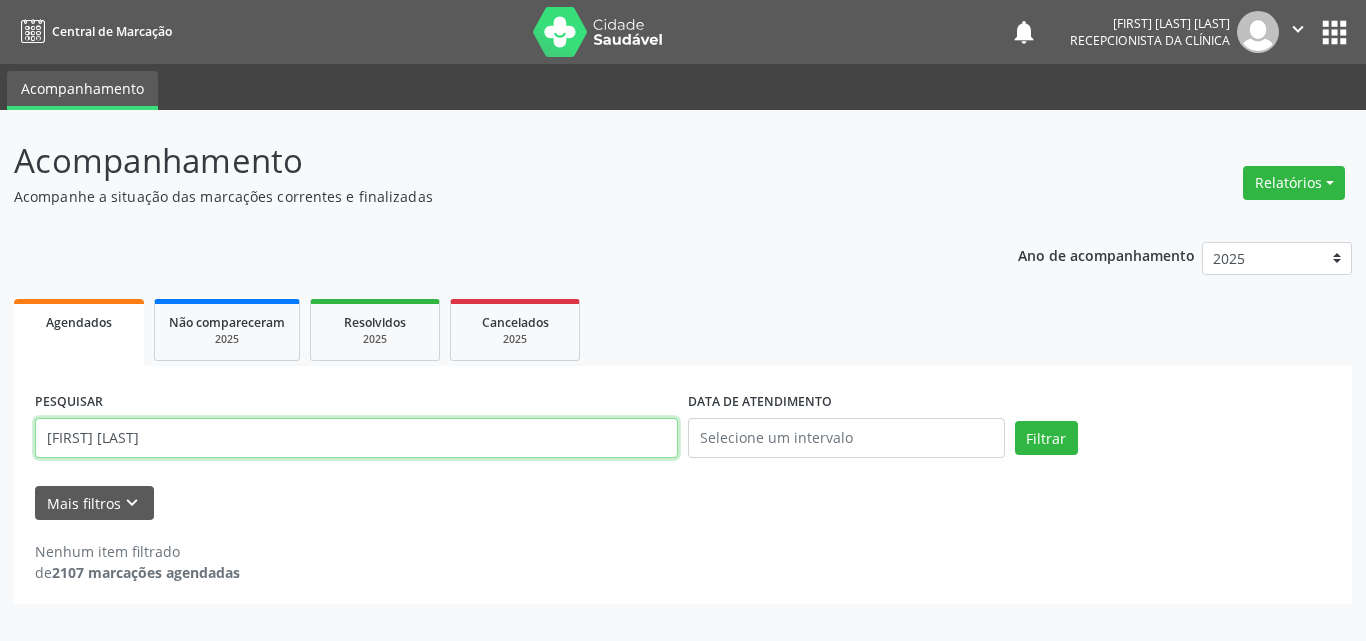 type on "[FIRST] [LAST]" 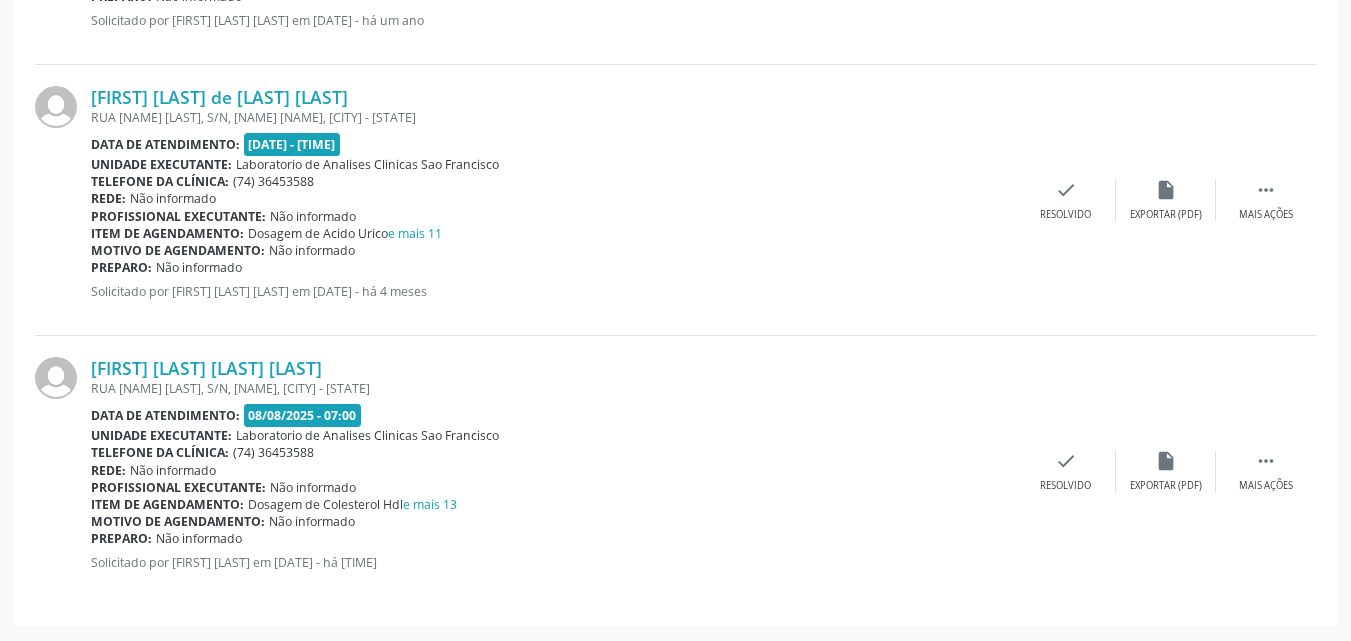 scroll, scrollTop: 706, scrollLeft: 0, axis: vertical 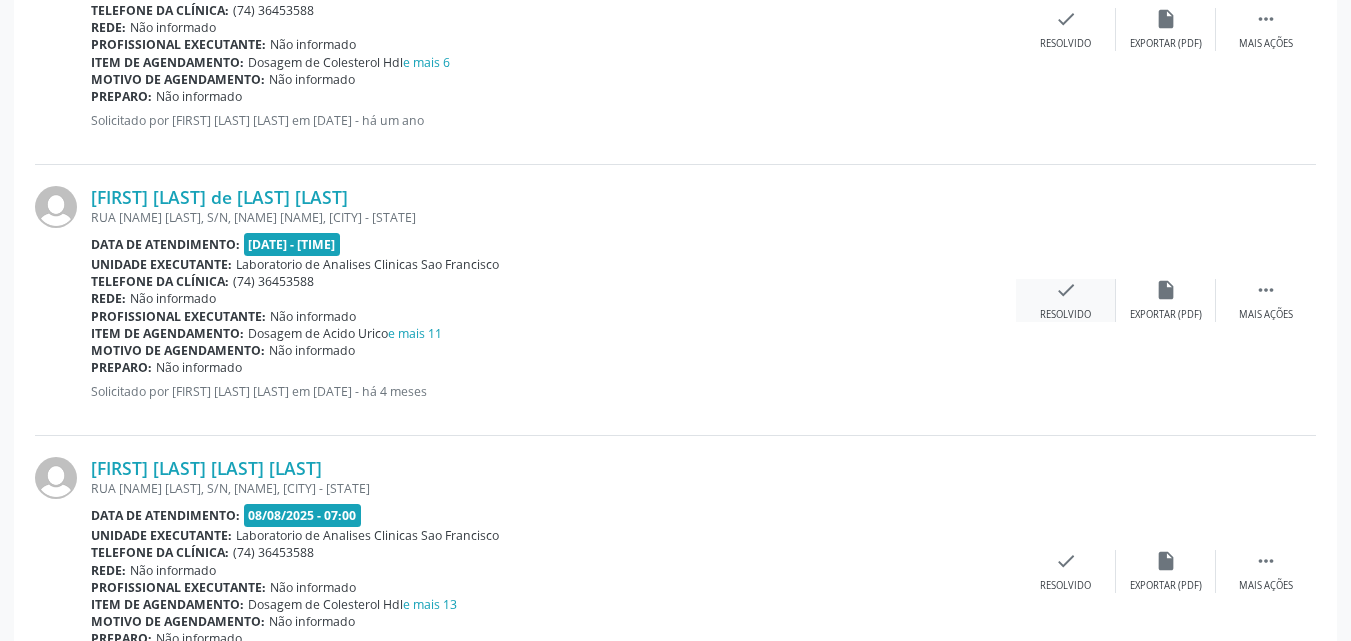 click on "Resolvido" at bounding box center (1065, 315) 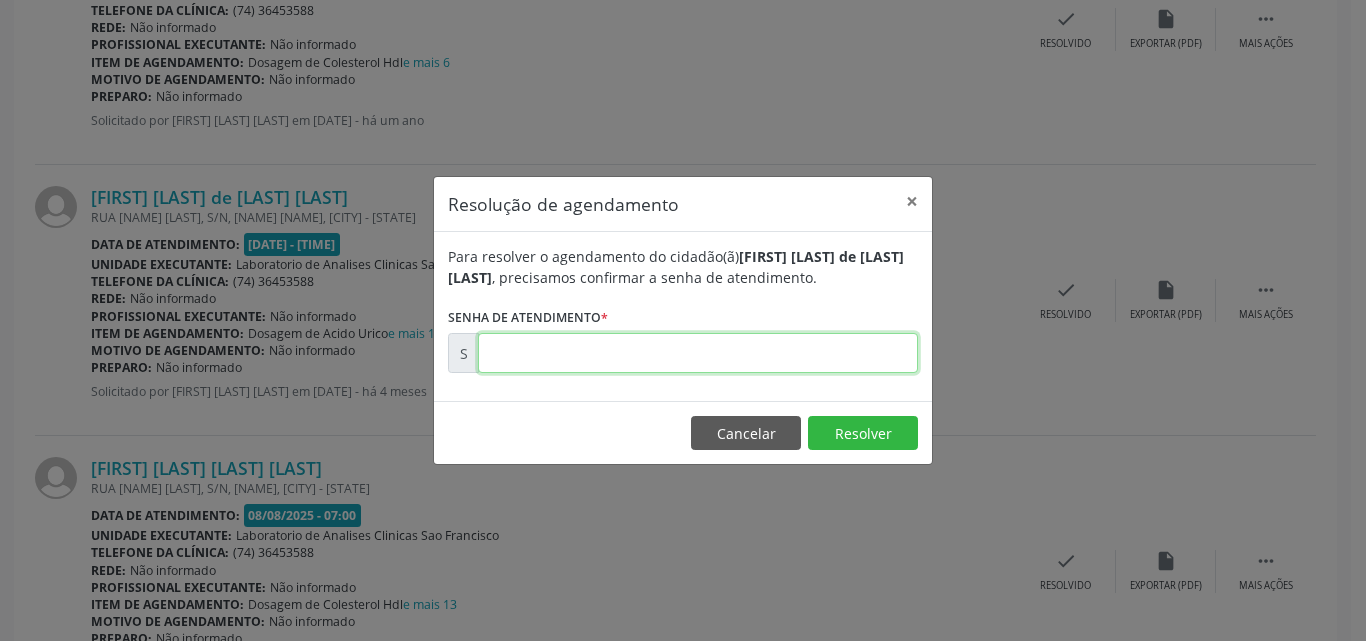 click at bounding box center (698, 353) 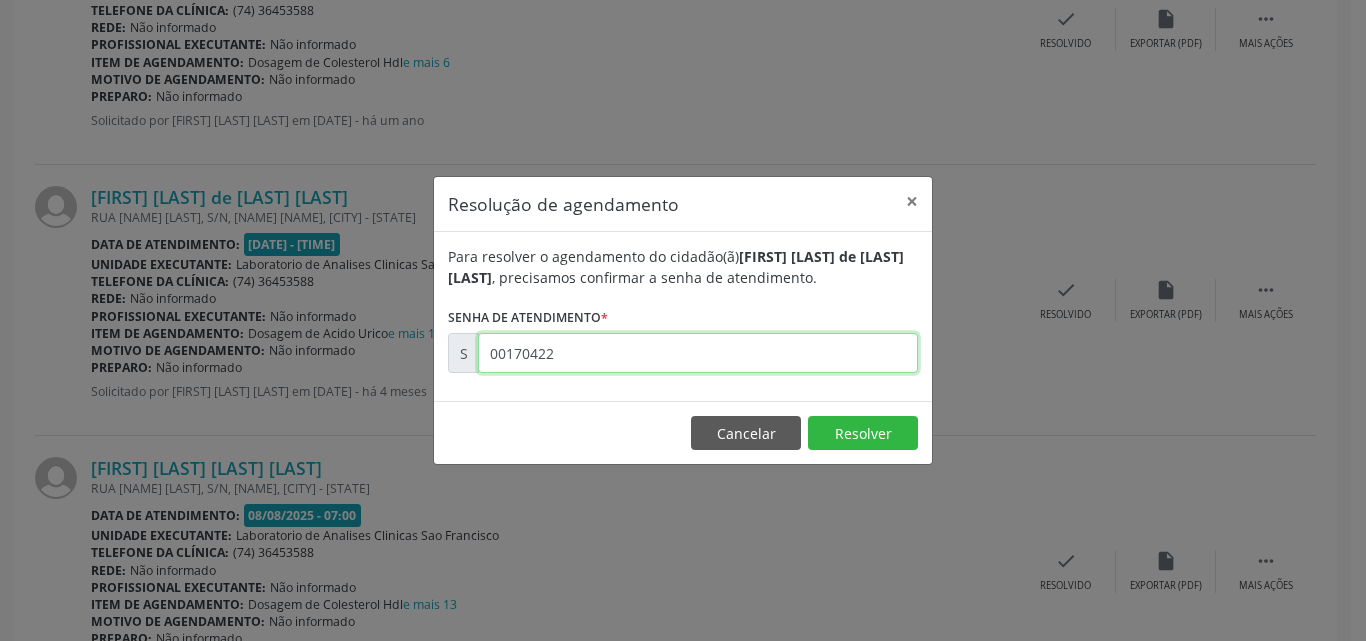 type on "00170422" 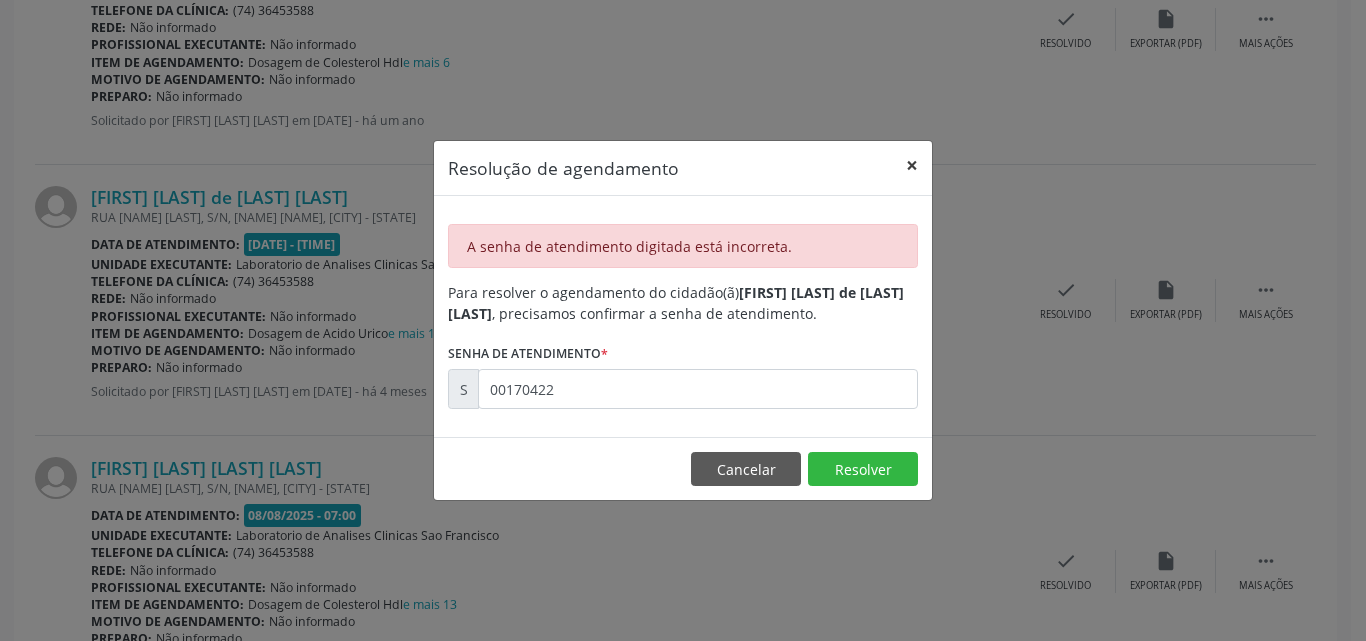click on "×" at bounding box center [912, 165] 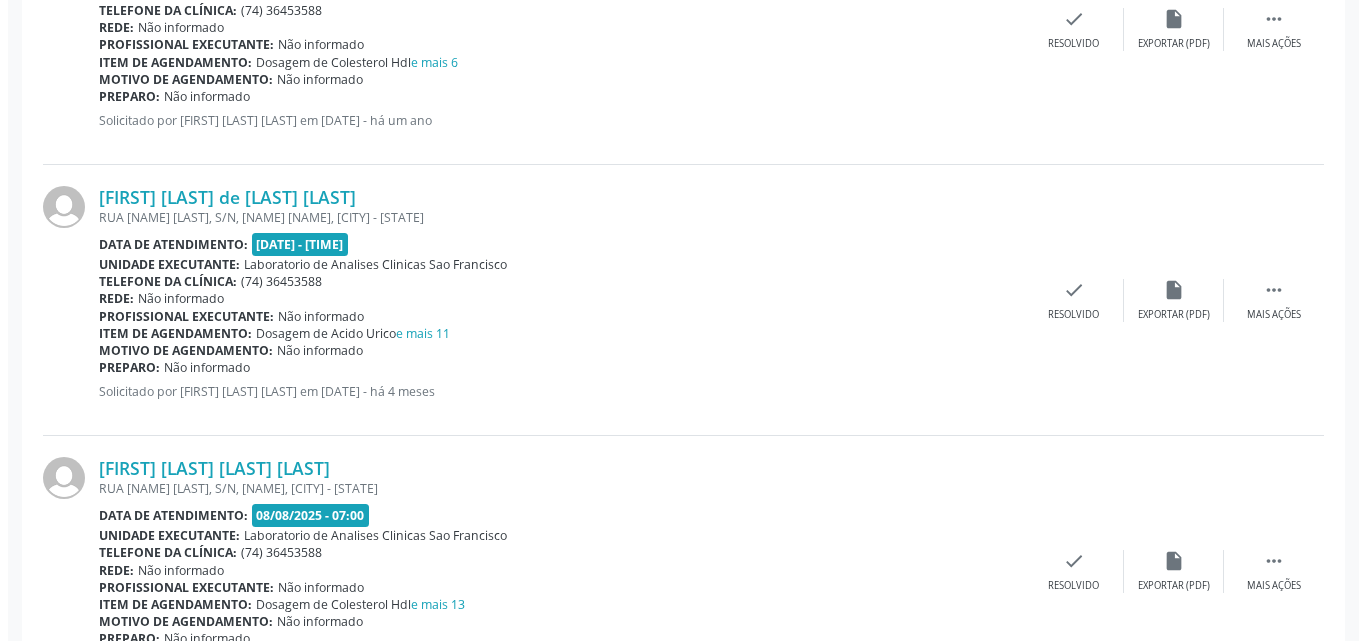 scroll, scrollTop: 806, scrollLeft: 0, axis: vertical 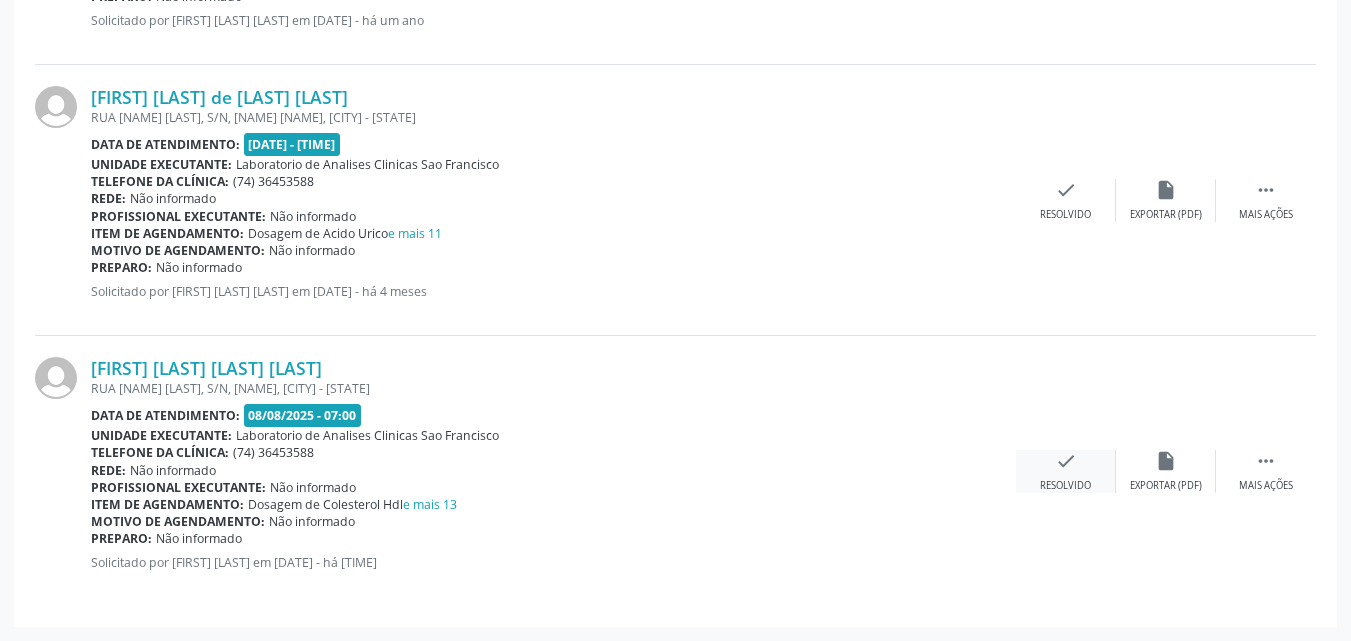 click on "check" at bounding box center [1066, 461] 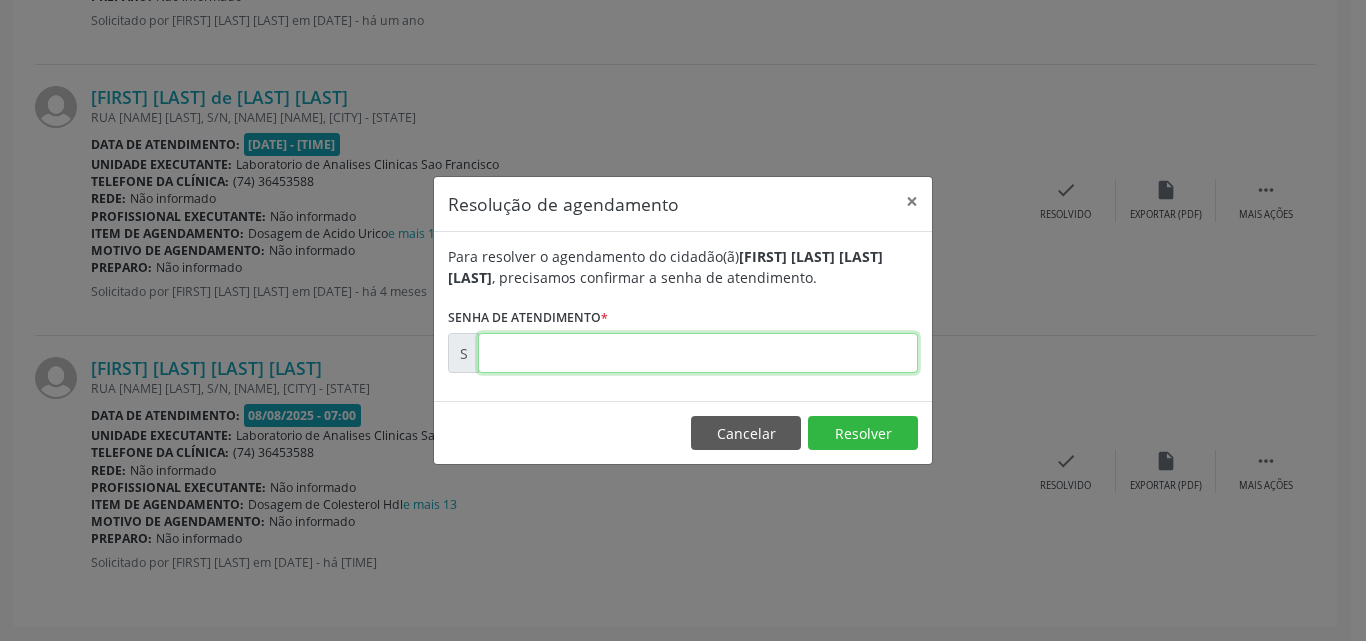 click at bounding box center (698, 353) 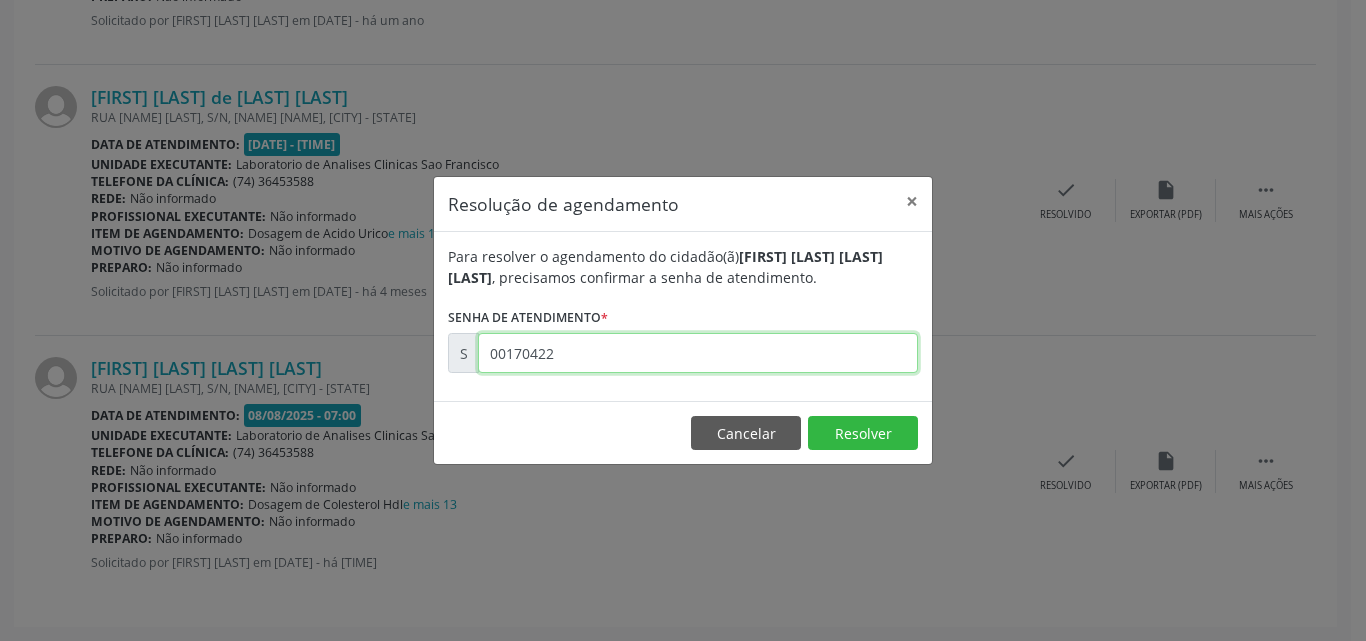 type on "00170422" 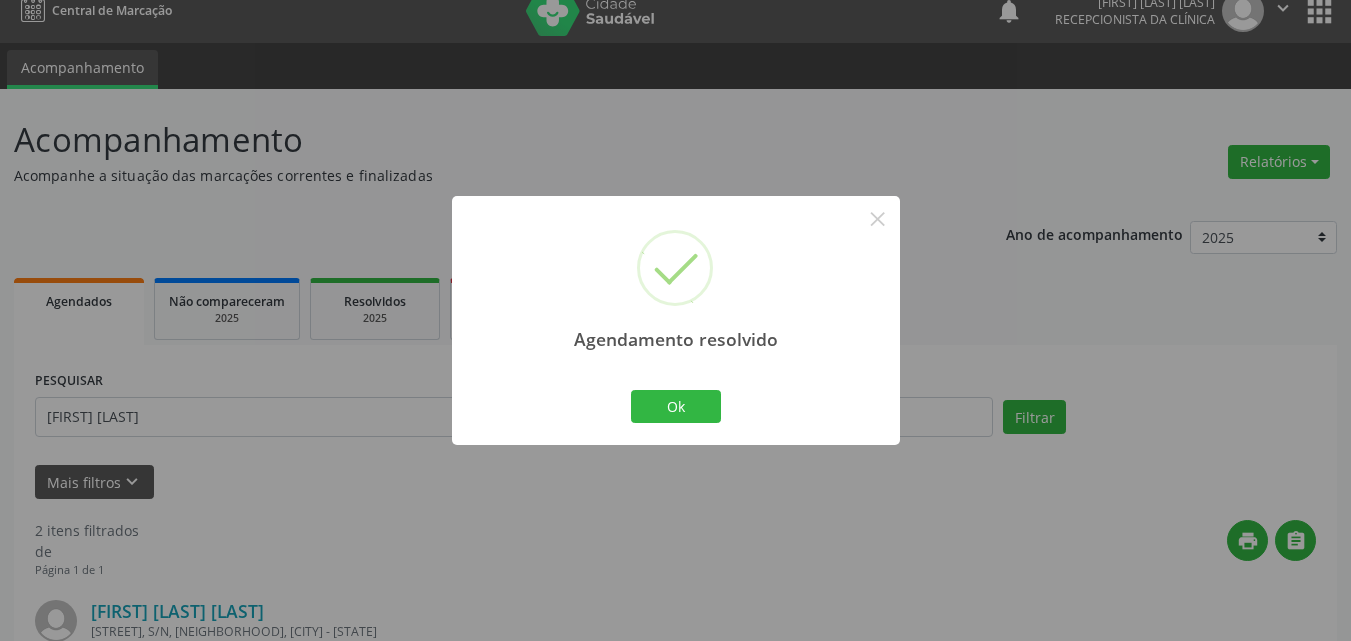 scroll, scrollTop: 535, scrollLeft: 0, axis: vertical 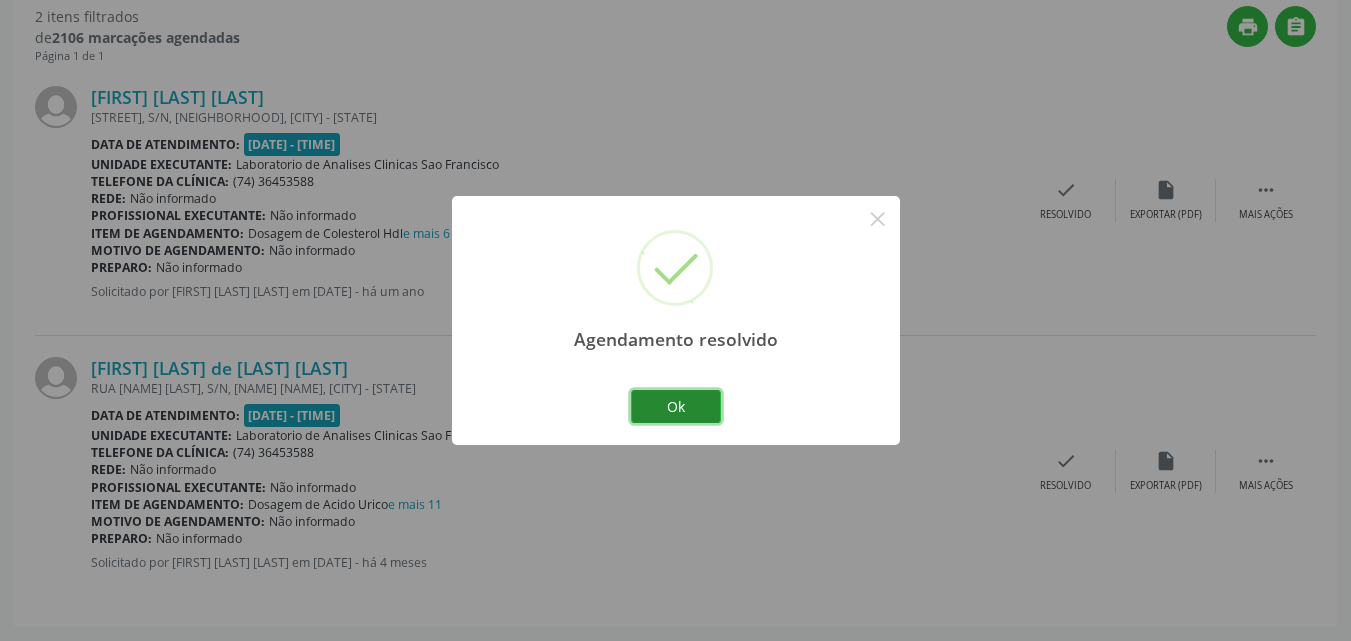 click on "Ok" at bounding box center (676, 407) 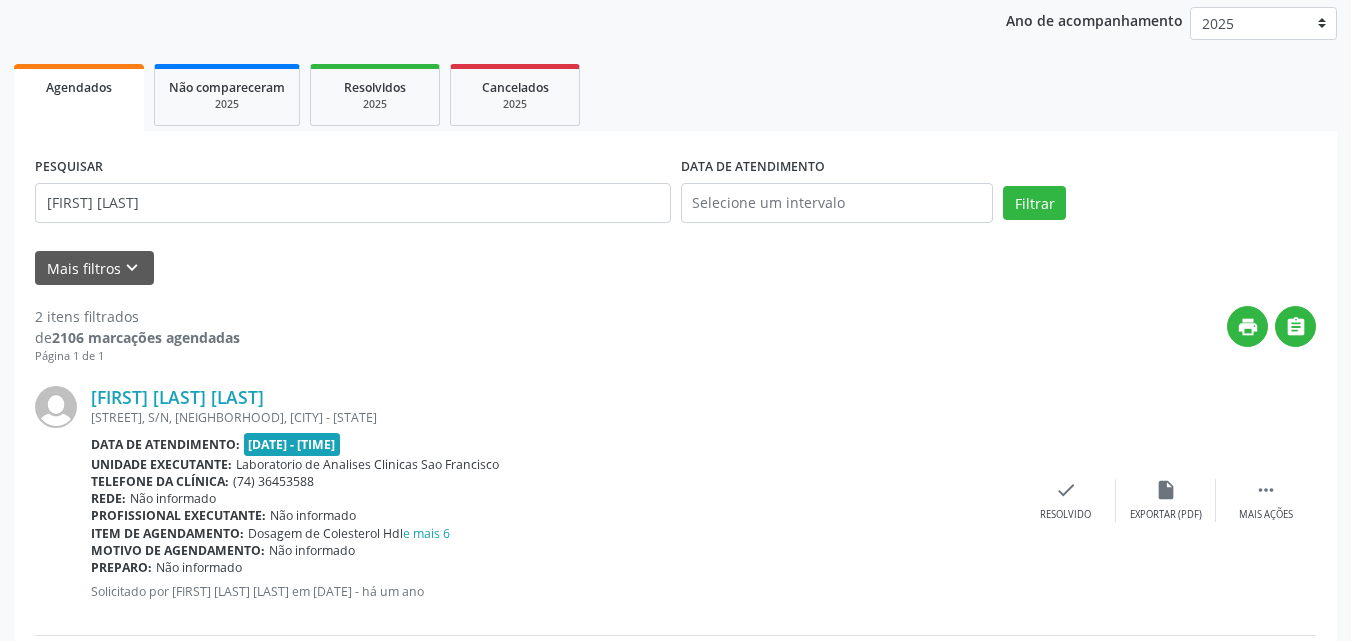 scroll, scrollTop: 0, scrollLeft: 0, axis: both 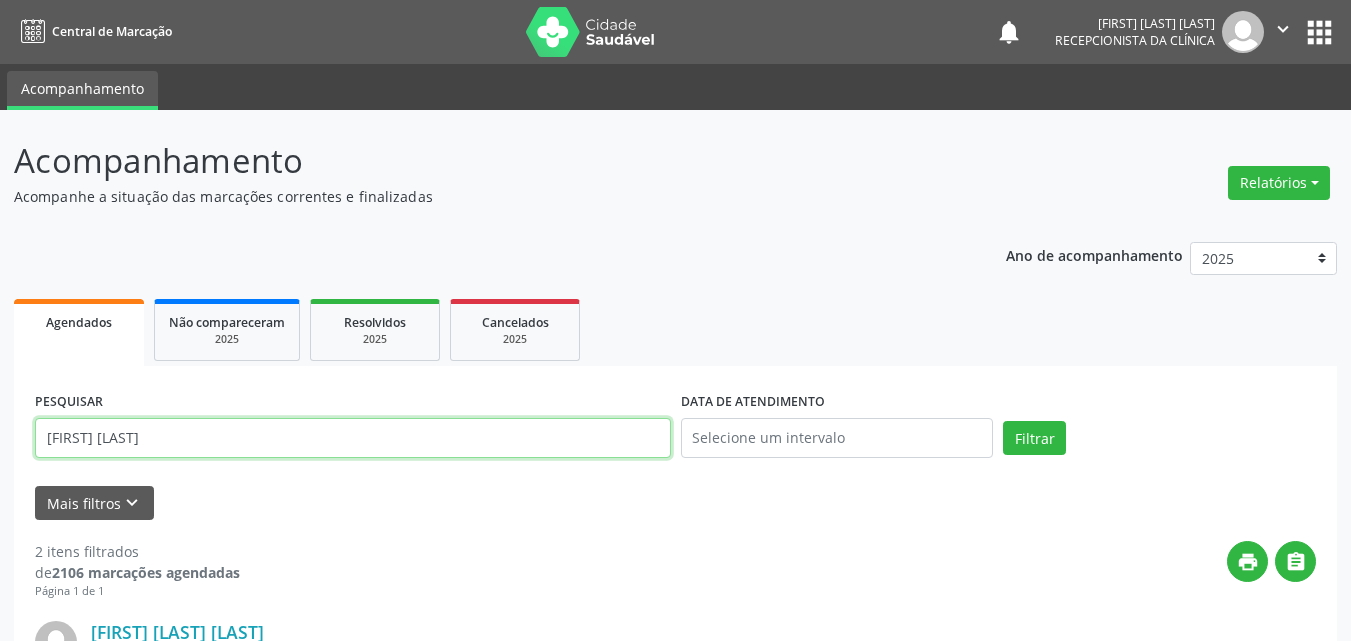 click on "[FIRST] [LAST]" at bounding box center (353, 438) 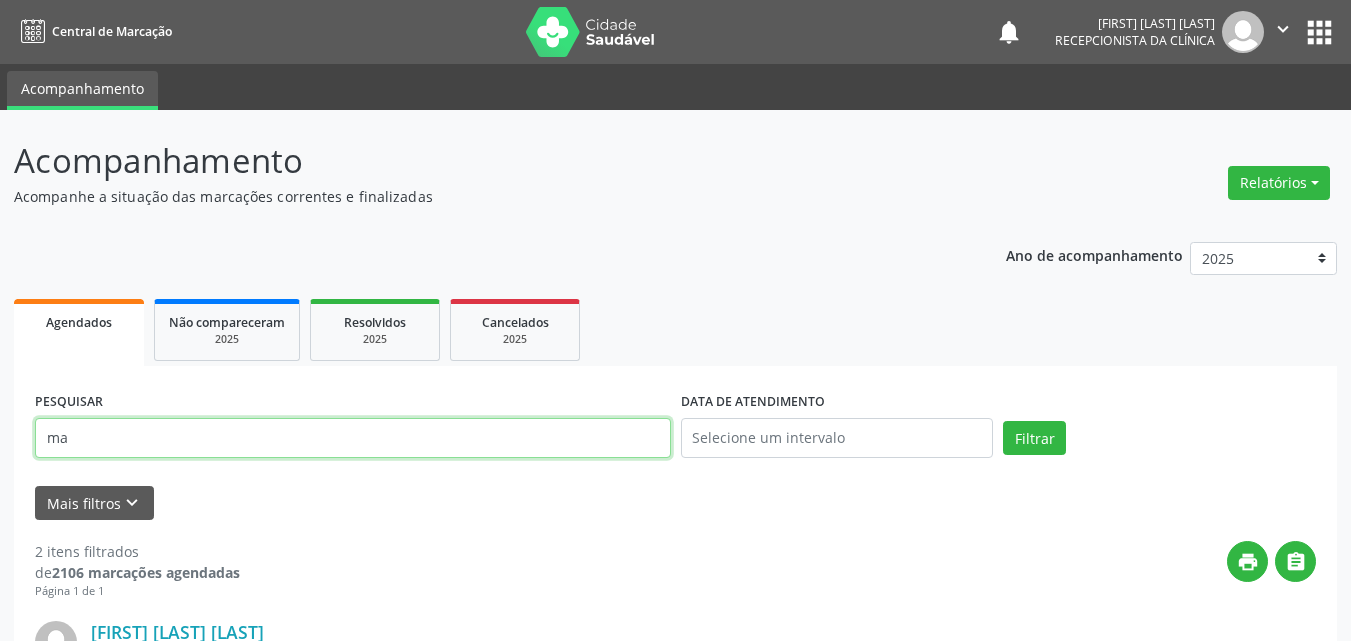 type on "m" 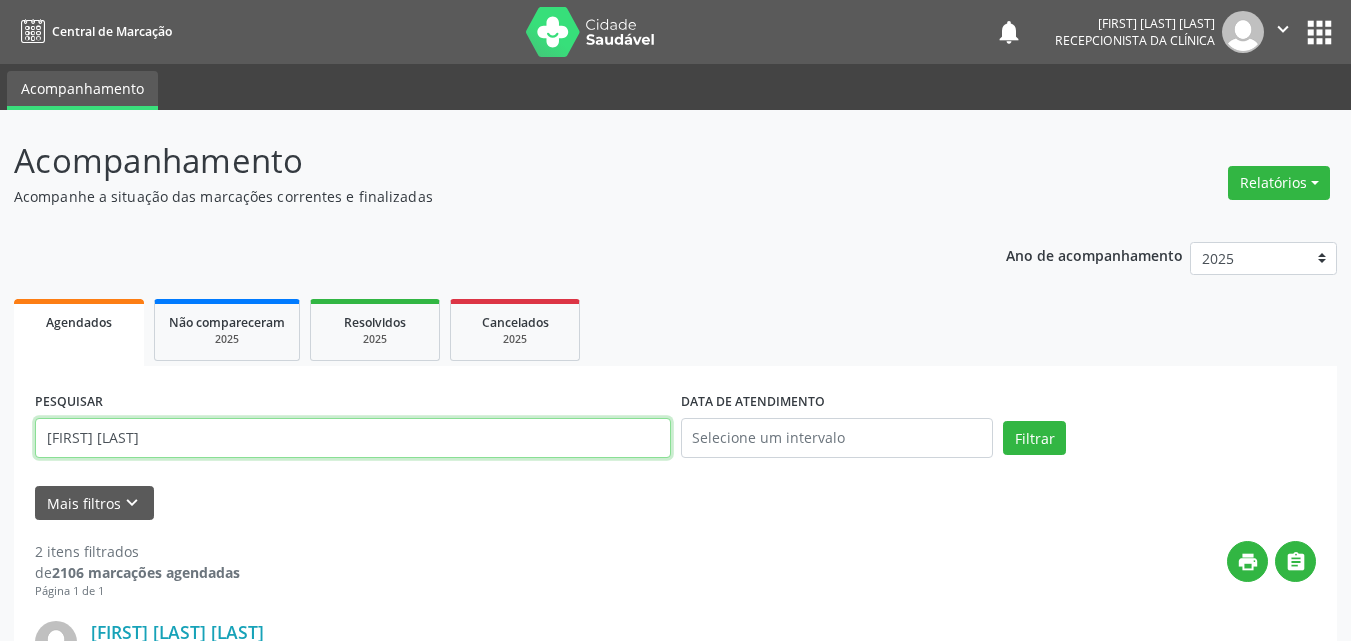 type on "[FIRST] [LAST]" 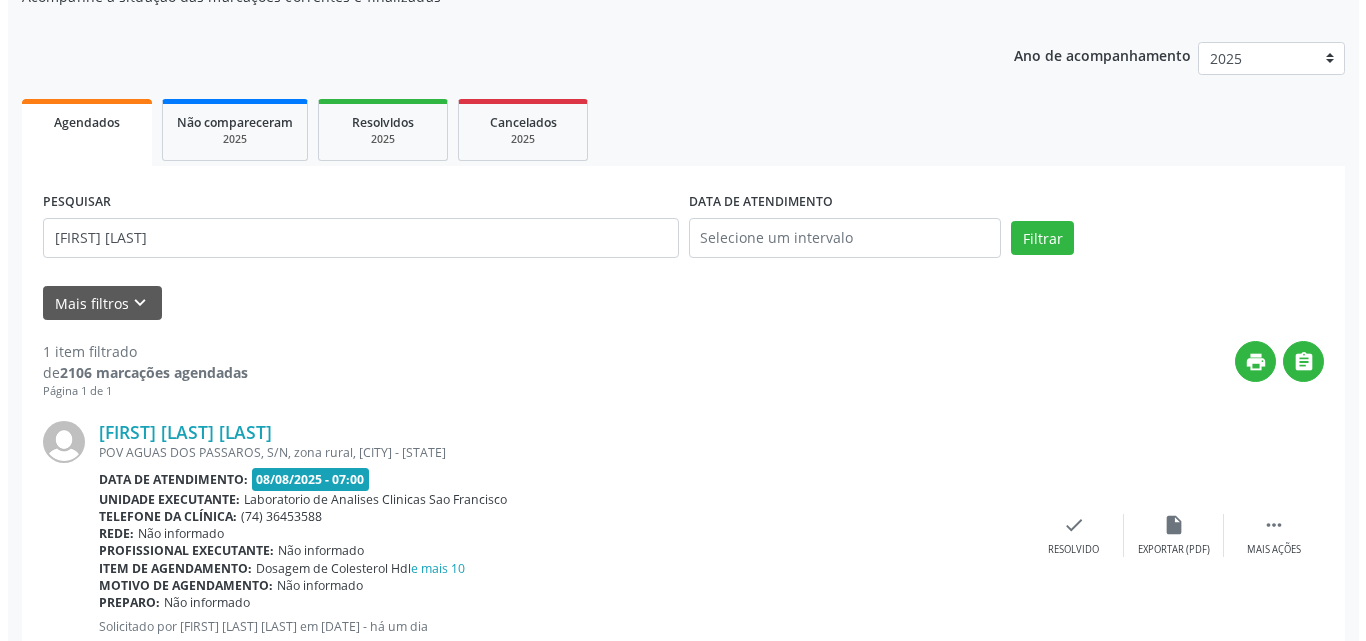 scroll, scrollTop: 264, scrollLeft: 0, axis: vertical 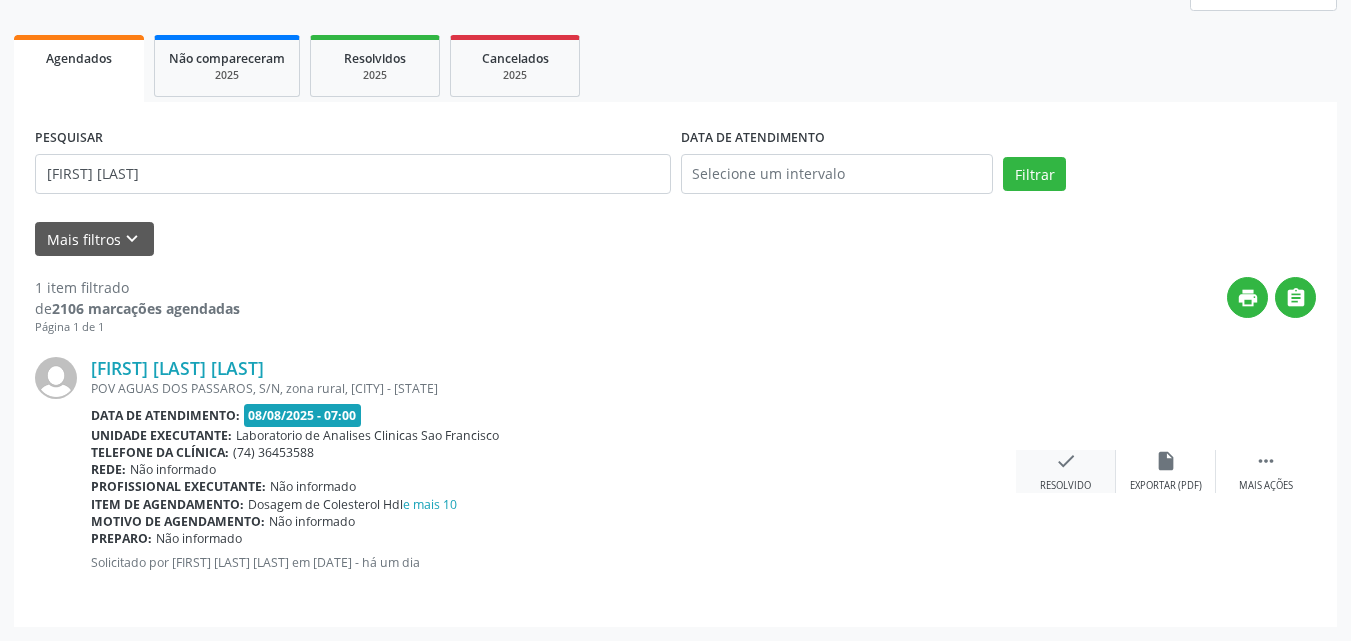 click on "check
Resolvido" at bounding box center (1066, 471) 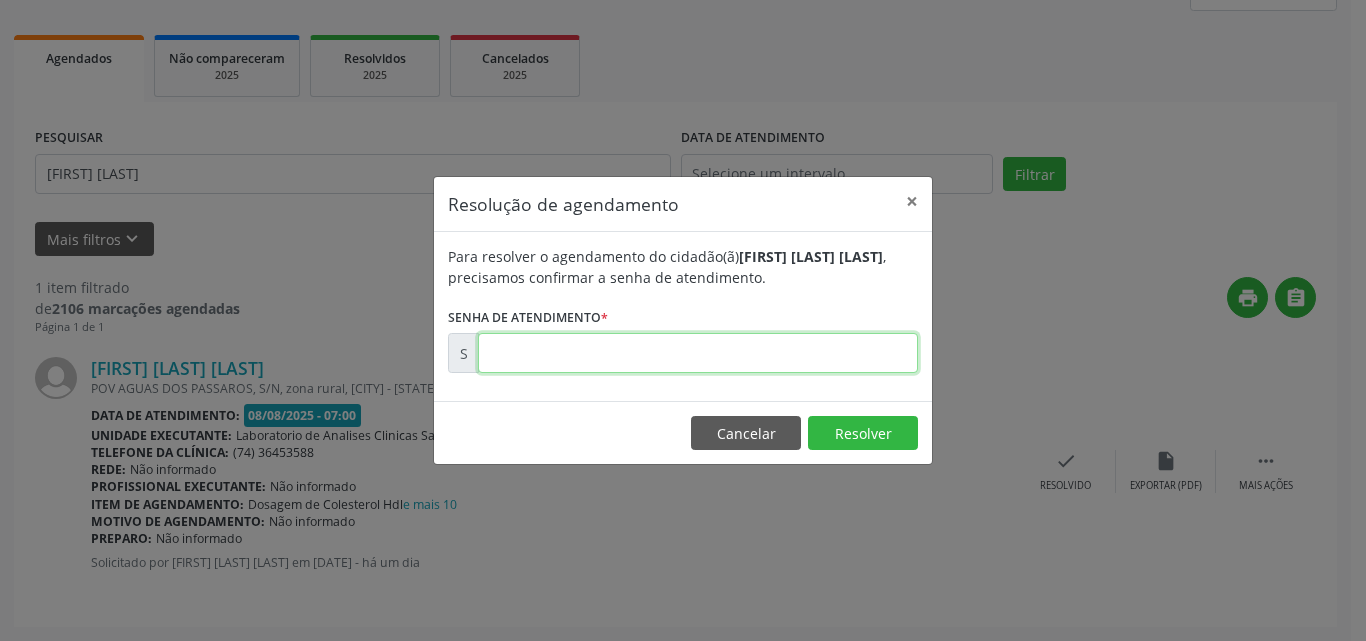 click at bounding box center [698, 353] 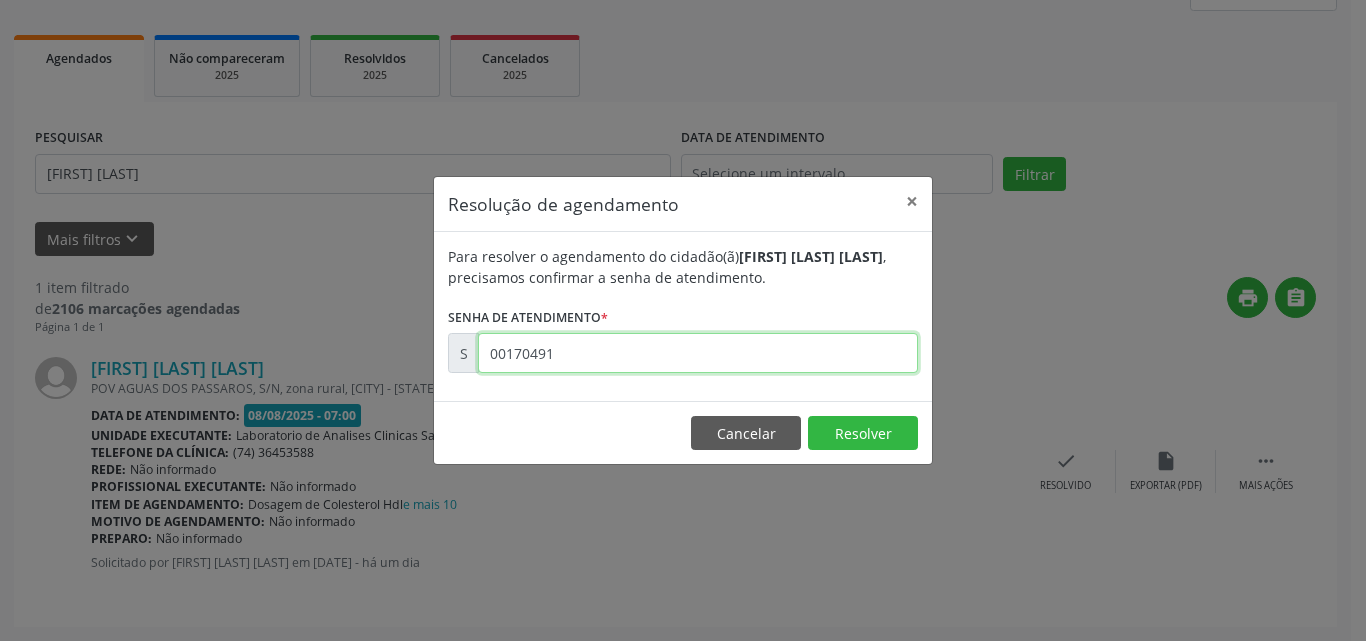 type on "00170491" 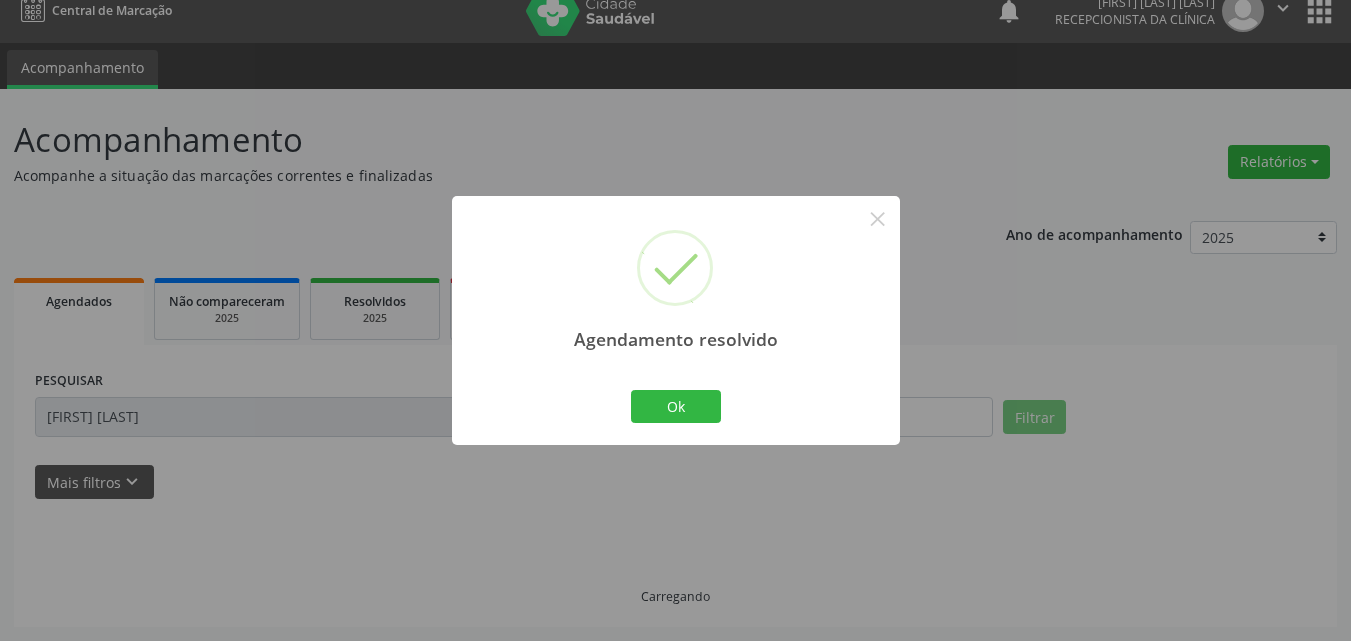 scroll, scrollTop: 0, scrollLeft: 0, axis: both 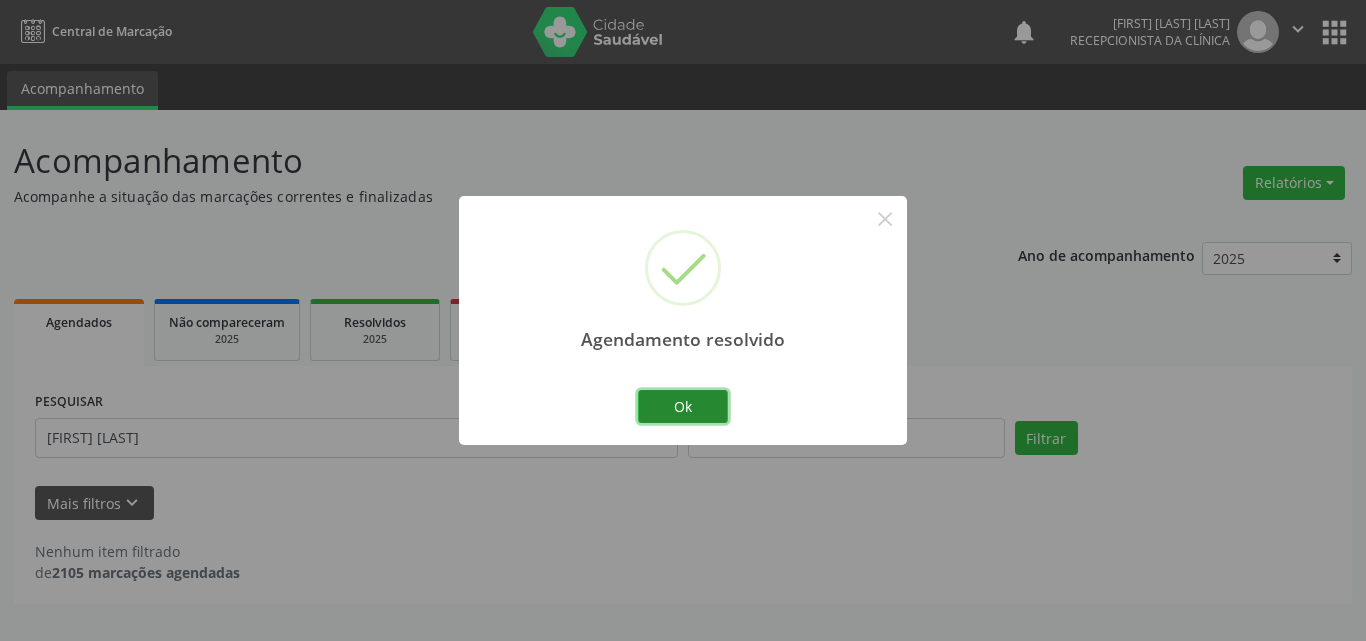 click on "Ok" at bounding box center (683, 407) 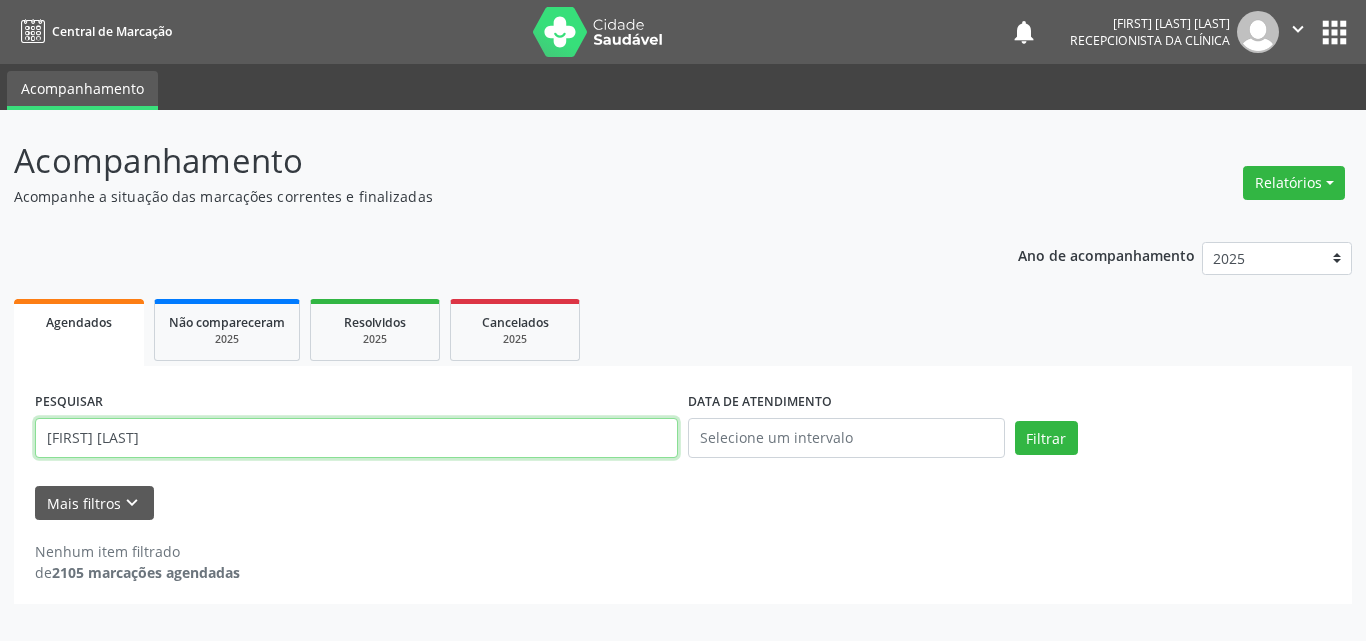 click on "[FIRST] [LAST]" at bounding box center [356, 438] 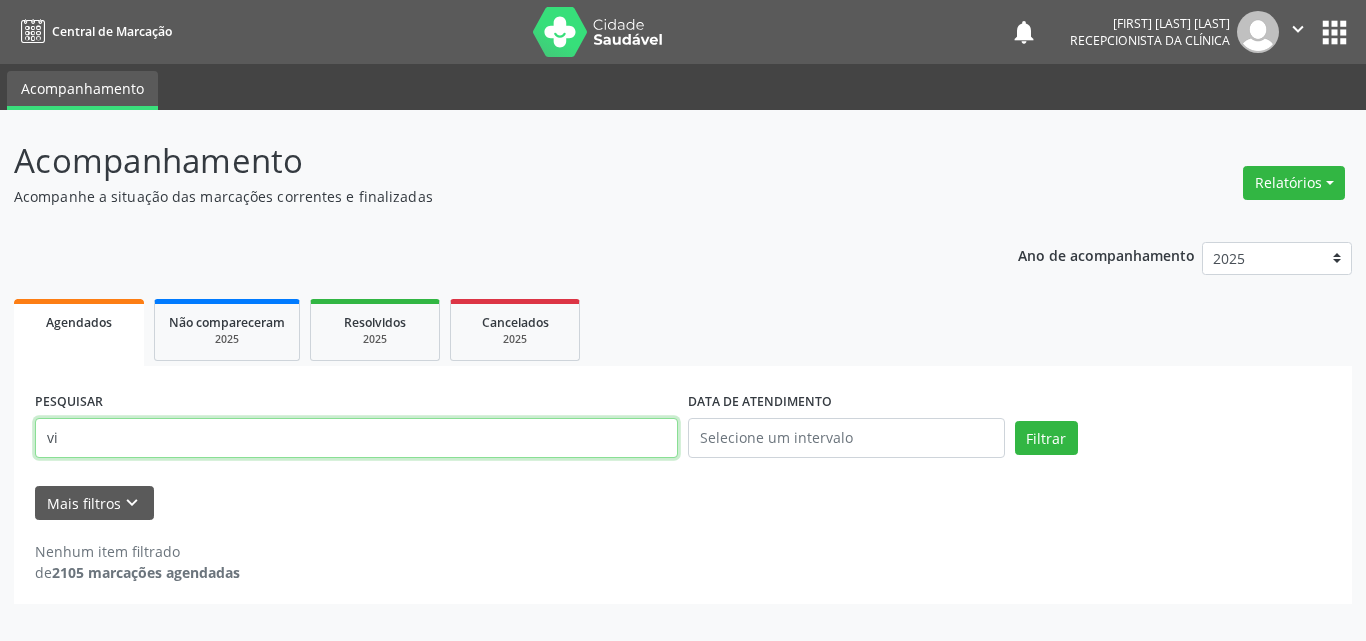 type on "v" 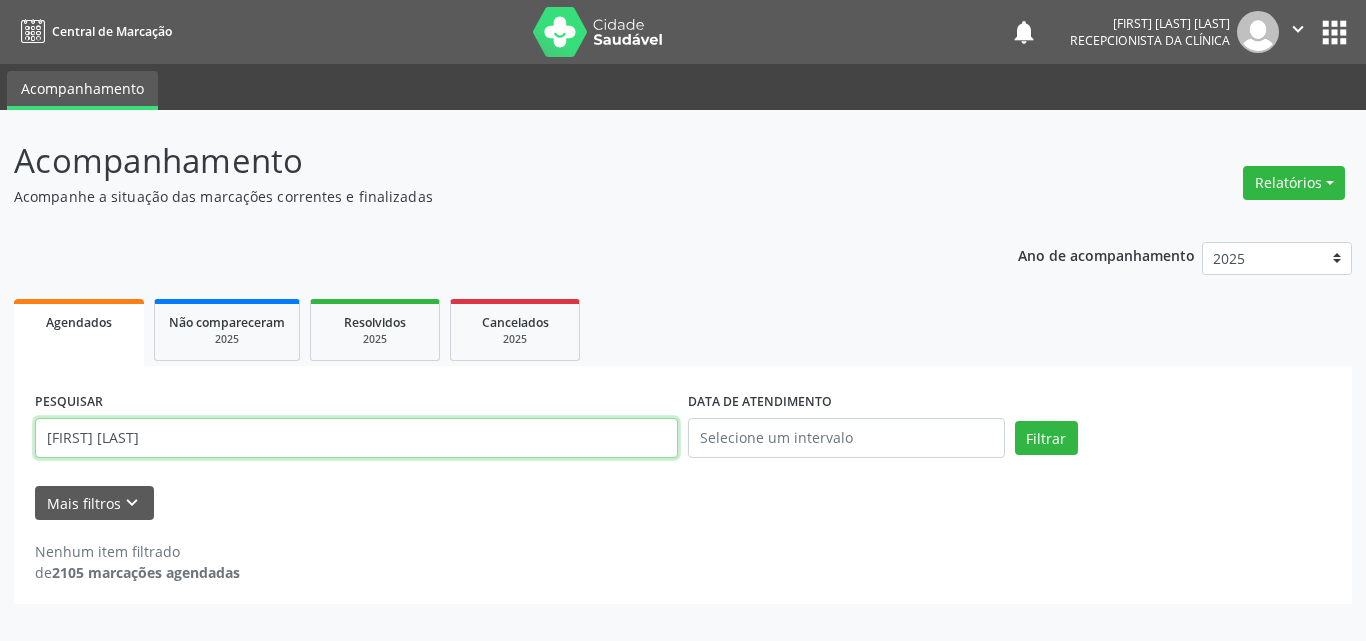 type on "[FIRST] [LAST]" 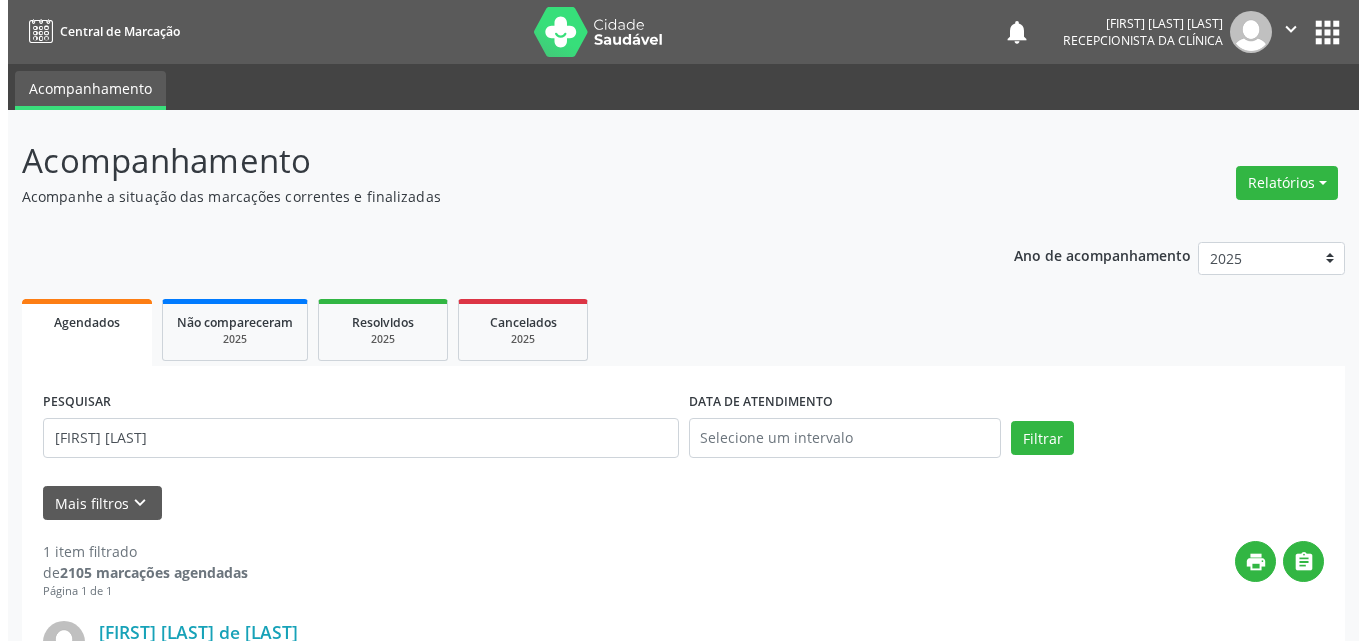 scroll, scrollTop: 264, scrollLeft: 0, axis: vertical 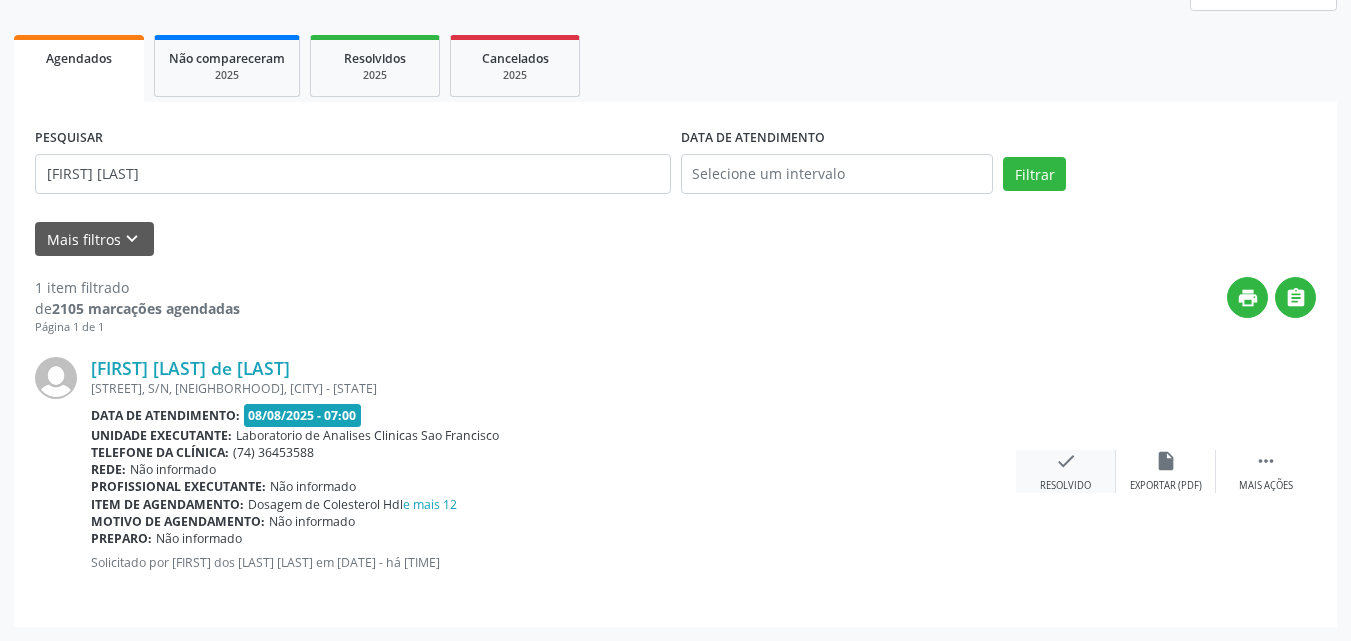 click on "Resolvido" at bounding box center (1065, 486) 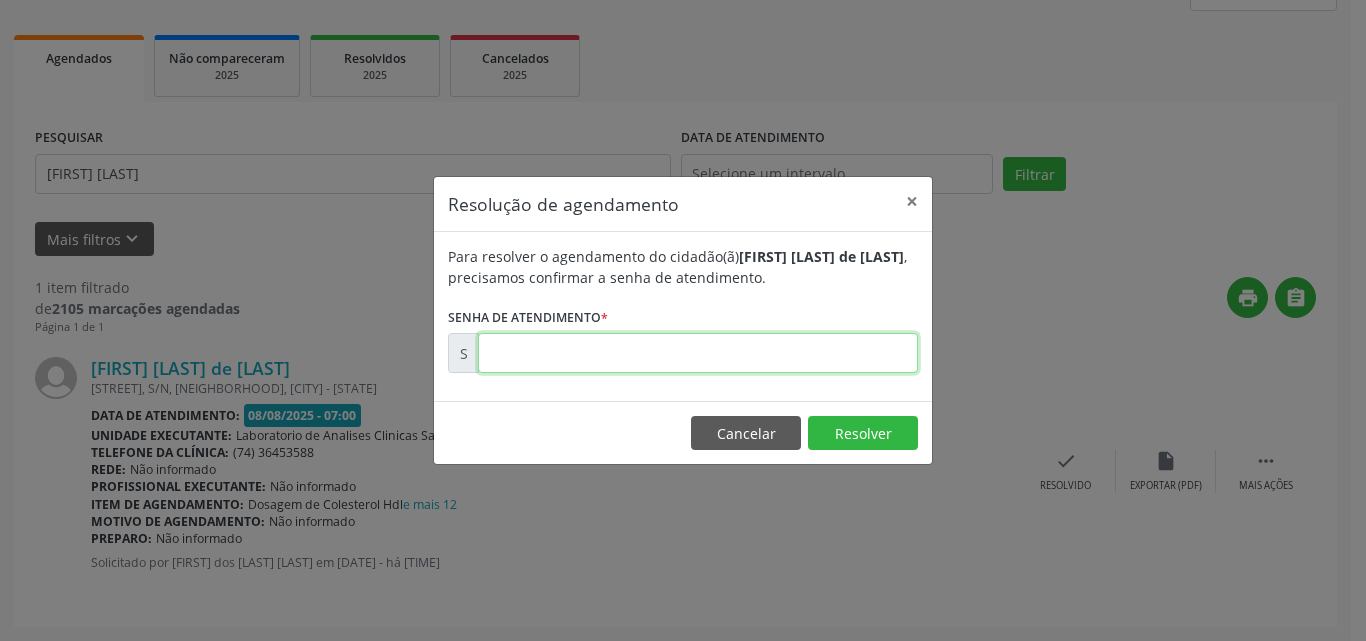 click at bounding box center [698, 353] 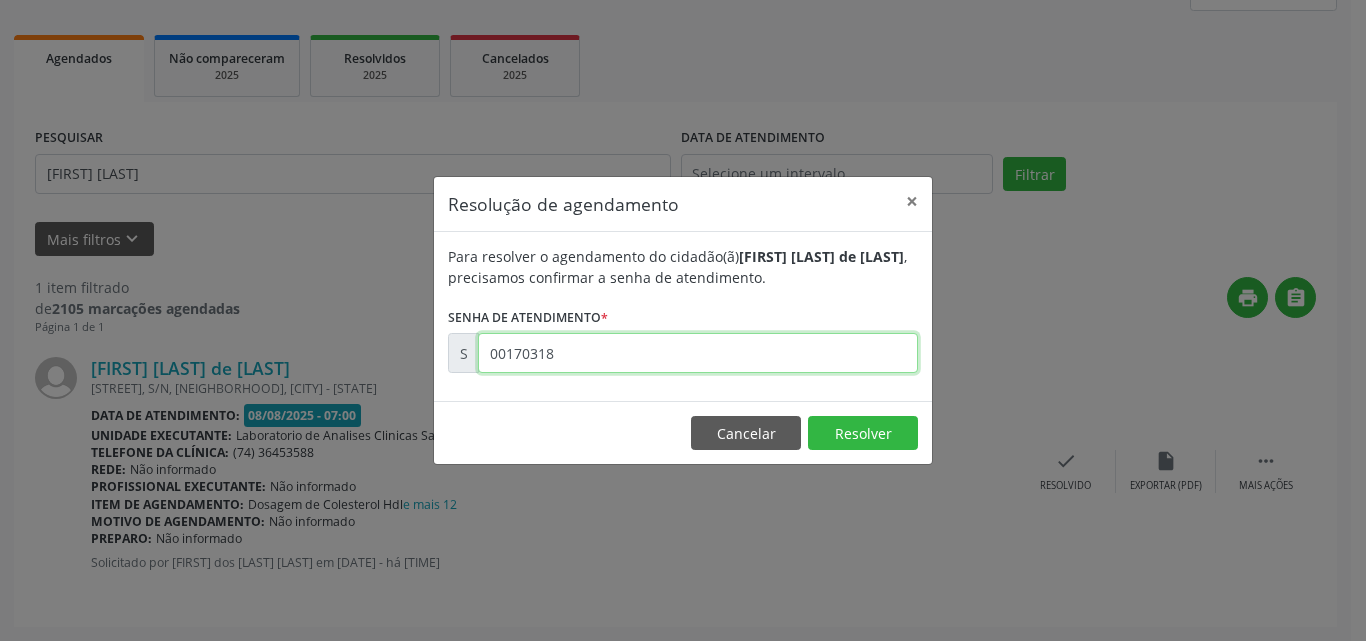 type on "00170318" 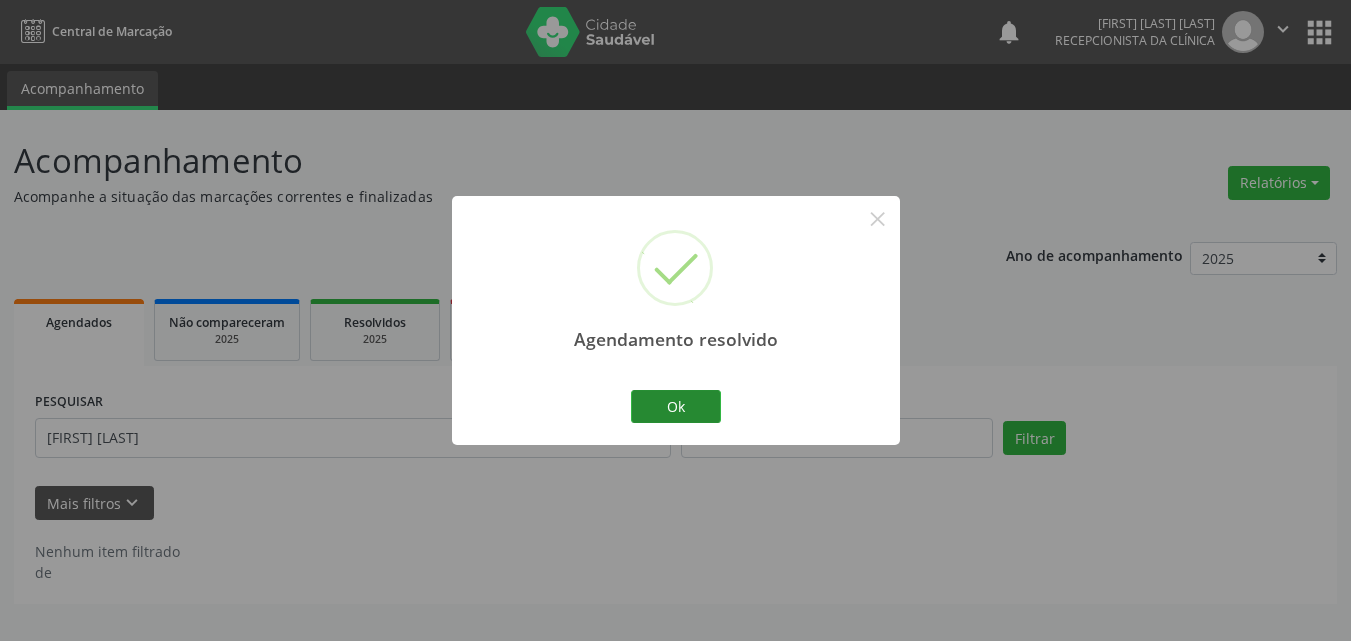 scroll, scrollTop: 0, scrollLeft: 0, axis: both 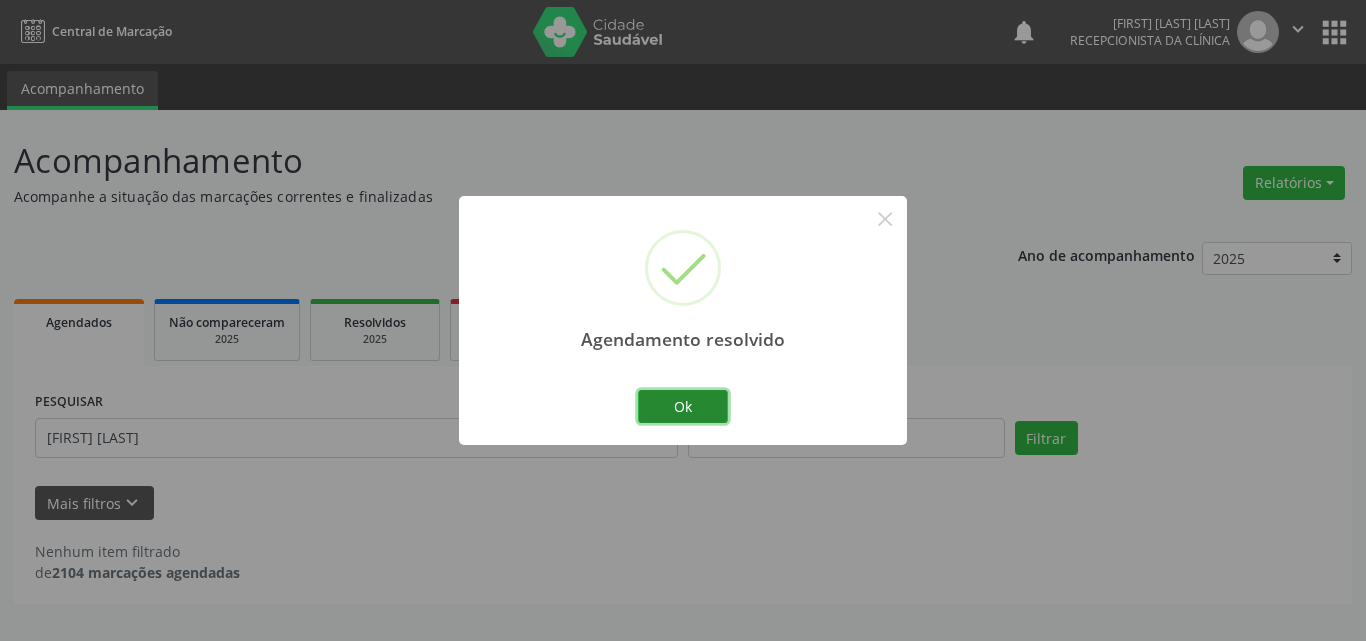 click on "Ok" at bounding box center [683, 407] 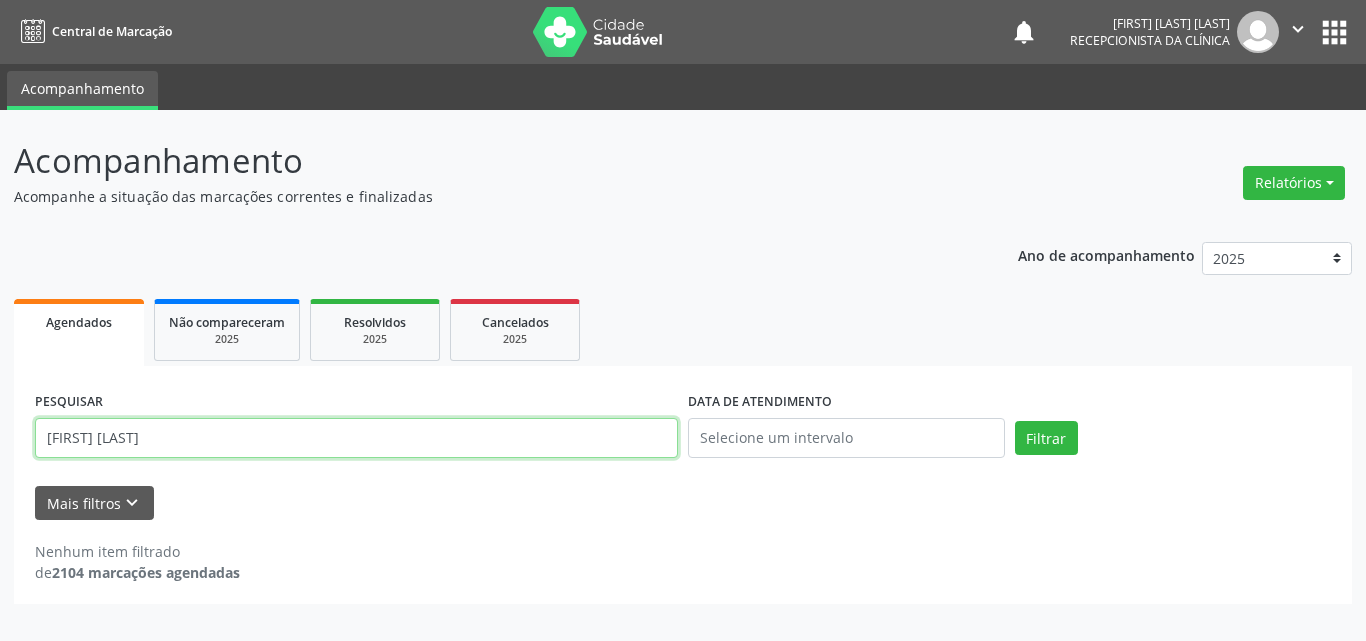 drag, startPoint x: 394, startPoint y: 425, endPoint x: 395, endPoint y: 441, distance: 16.03122 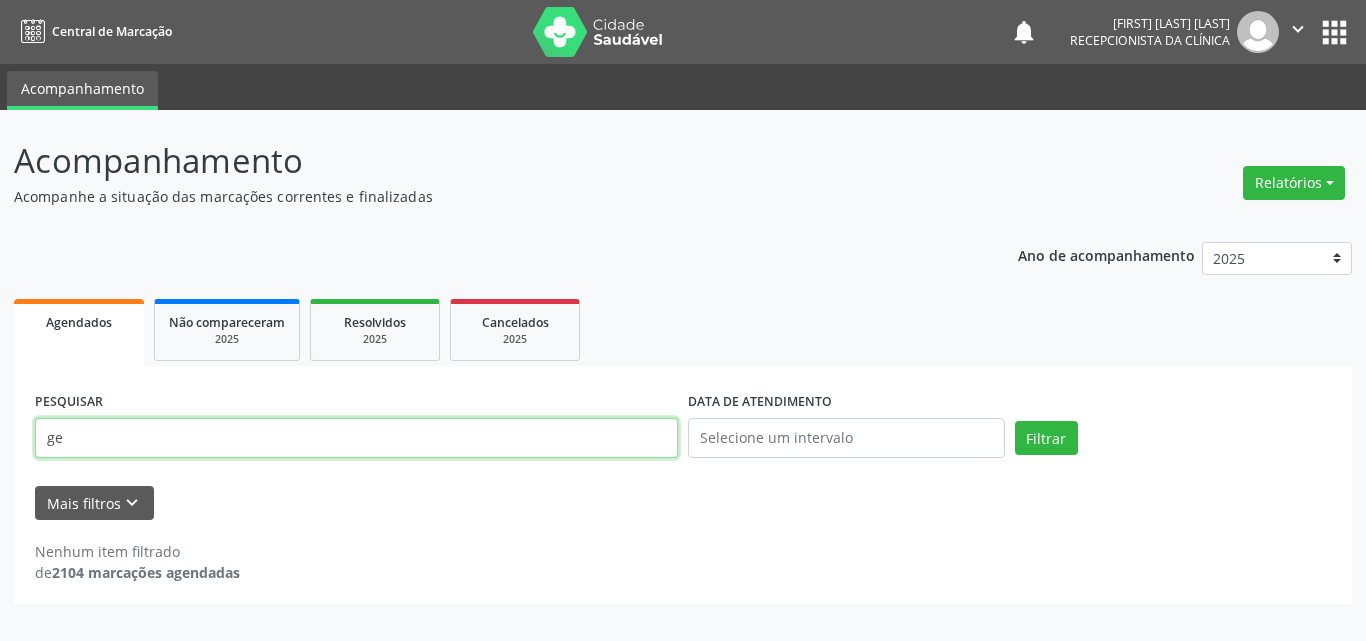 type on "g" 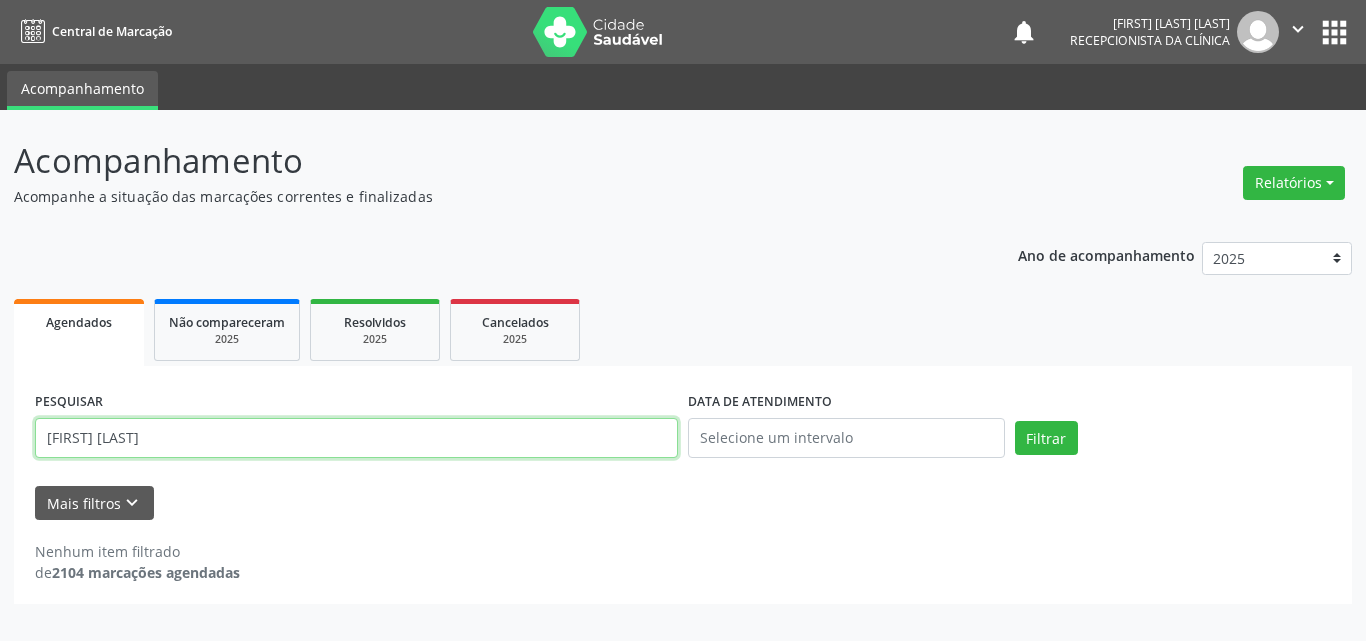 type on "[FIRST] [LAST]" 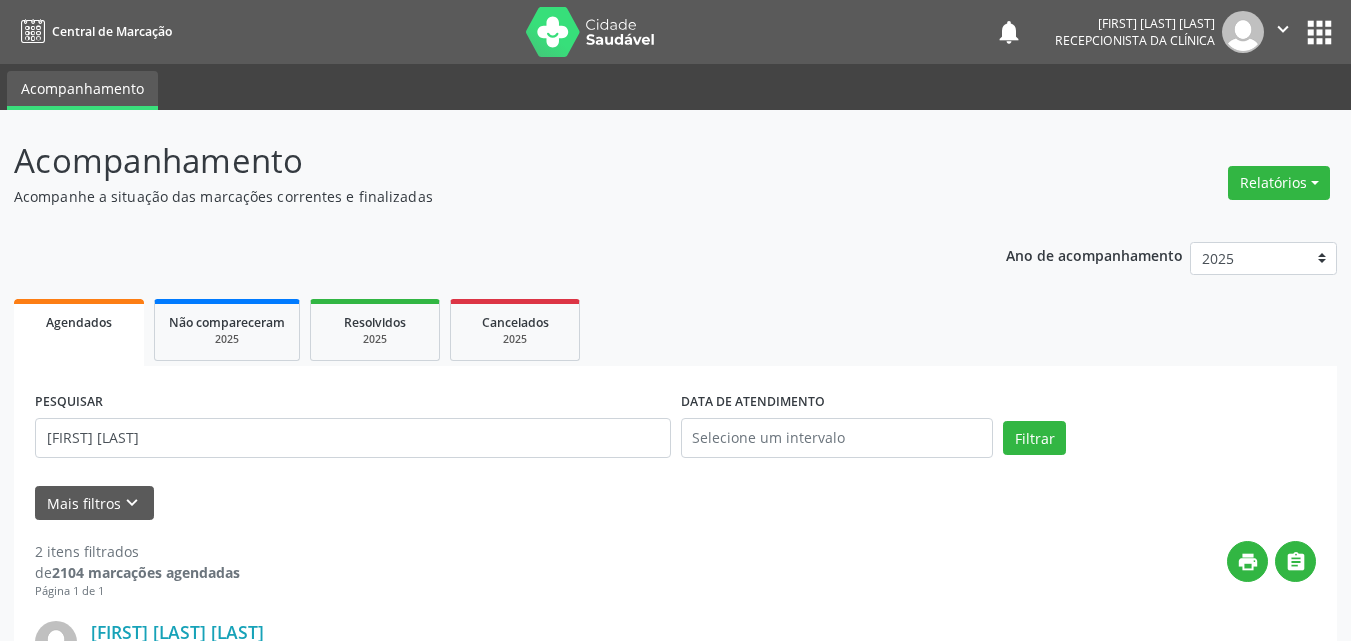 scroll, scrollTop: 200, scrollLeft: 0, axis: vertical 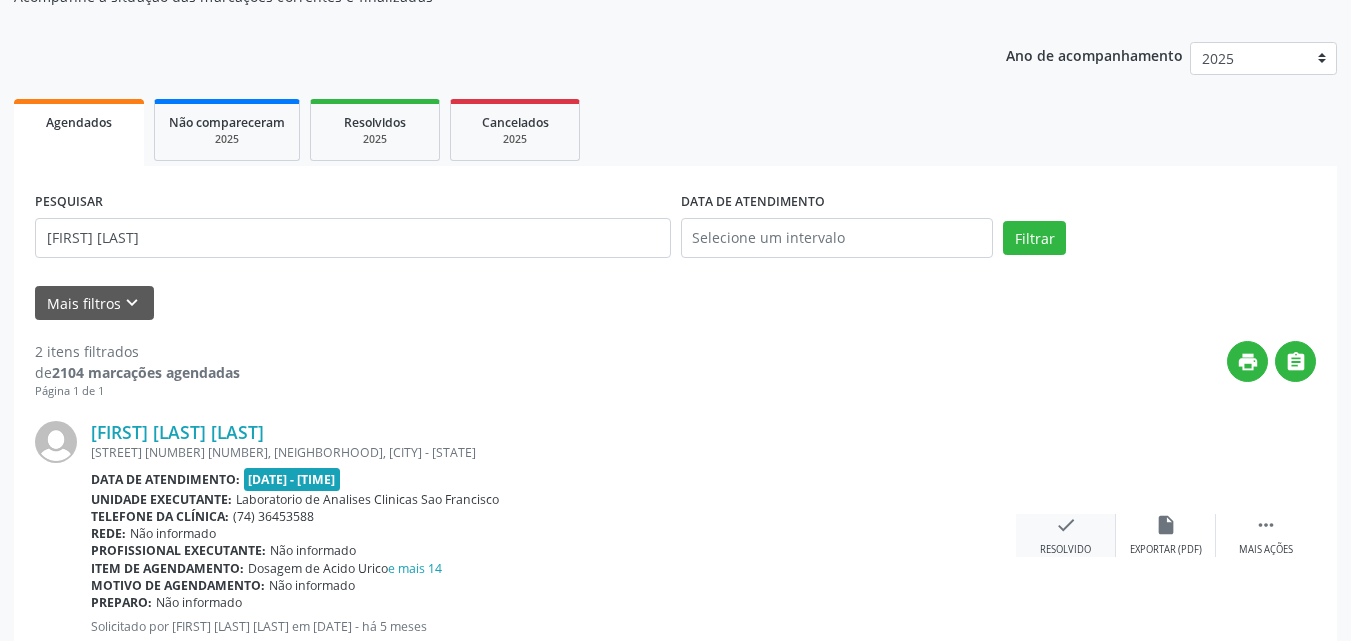 click on "check
Resolvido" at bounding box center (1066, 535) 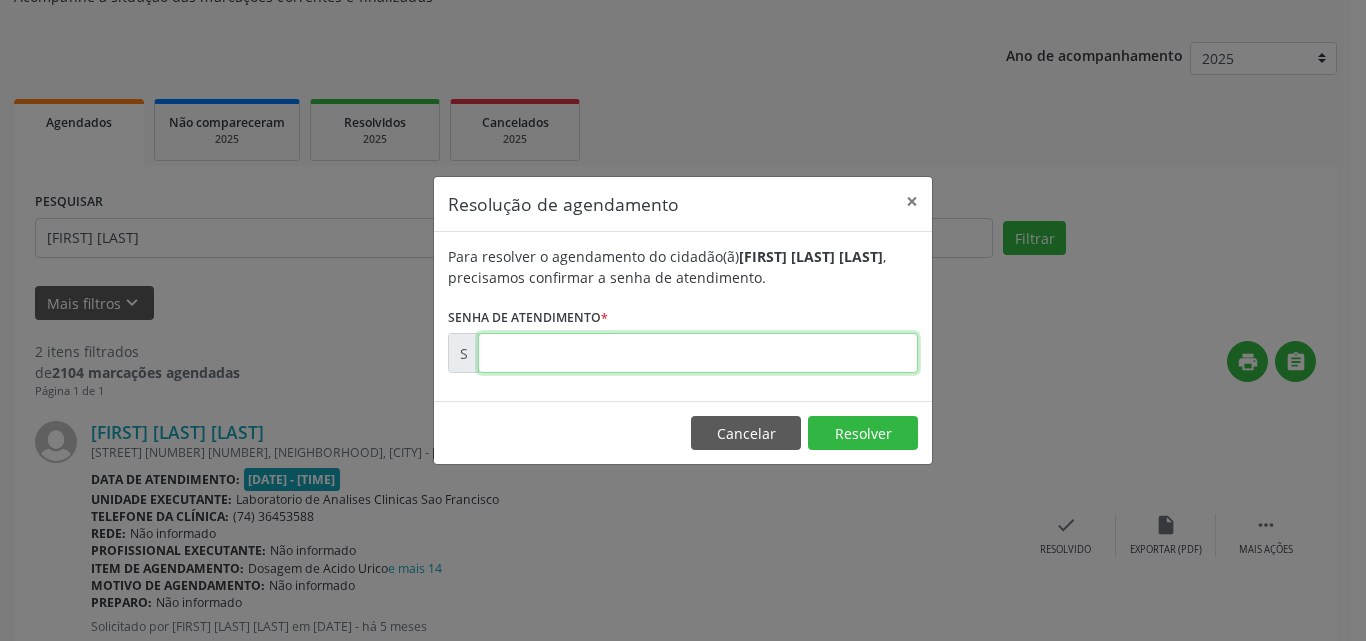 click at bounding box center [698, 353] 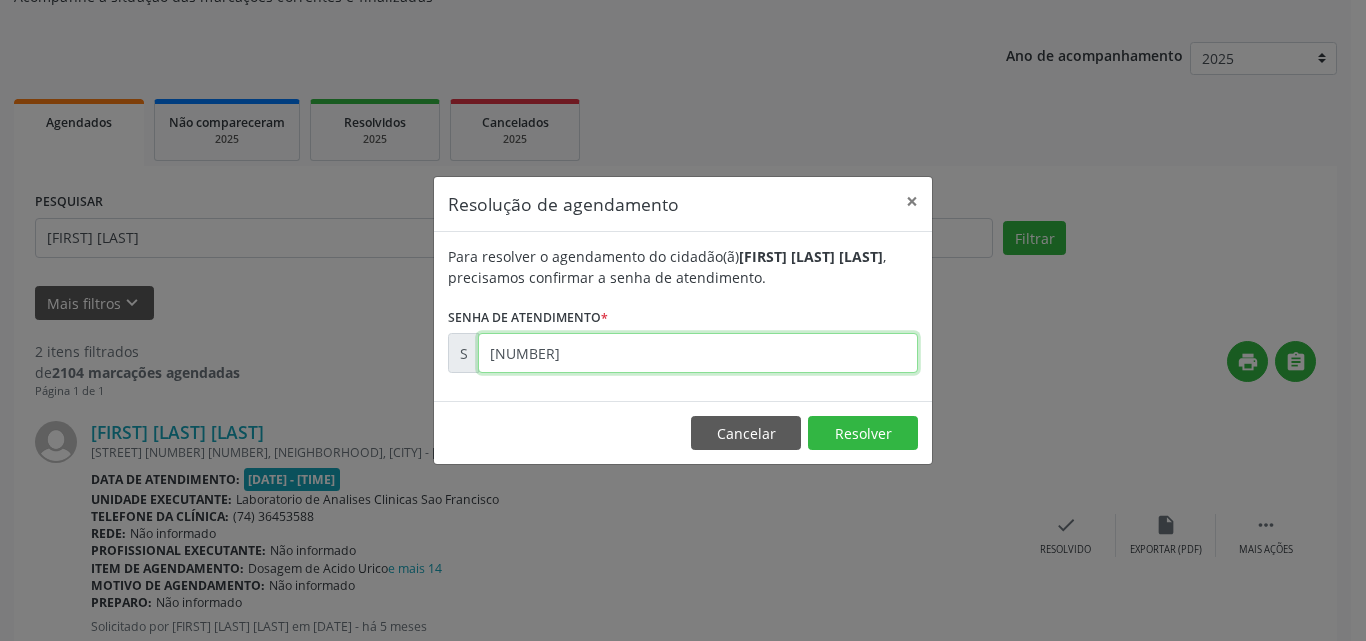 type on "[NUMBER]" 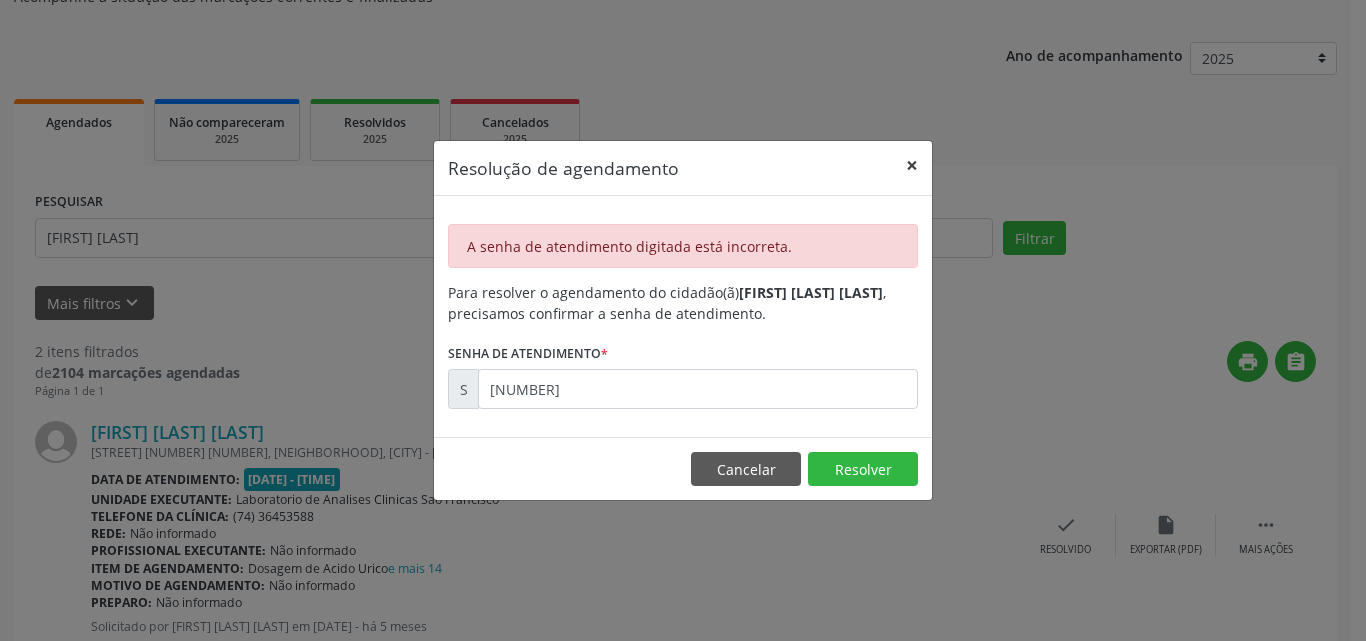 click on "×" at bounding box center (912, 165) 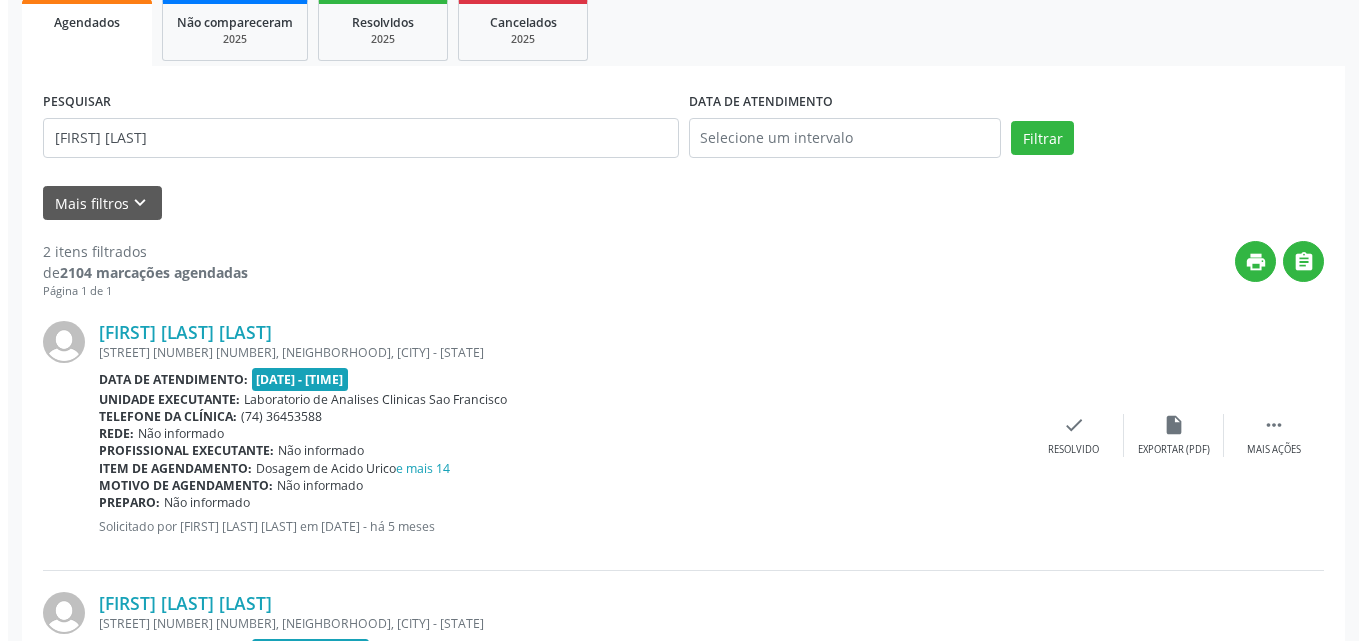 scroll, scrollTop: 500, scrollLeft: 0, axis: vertical 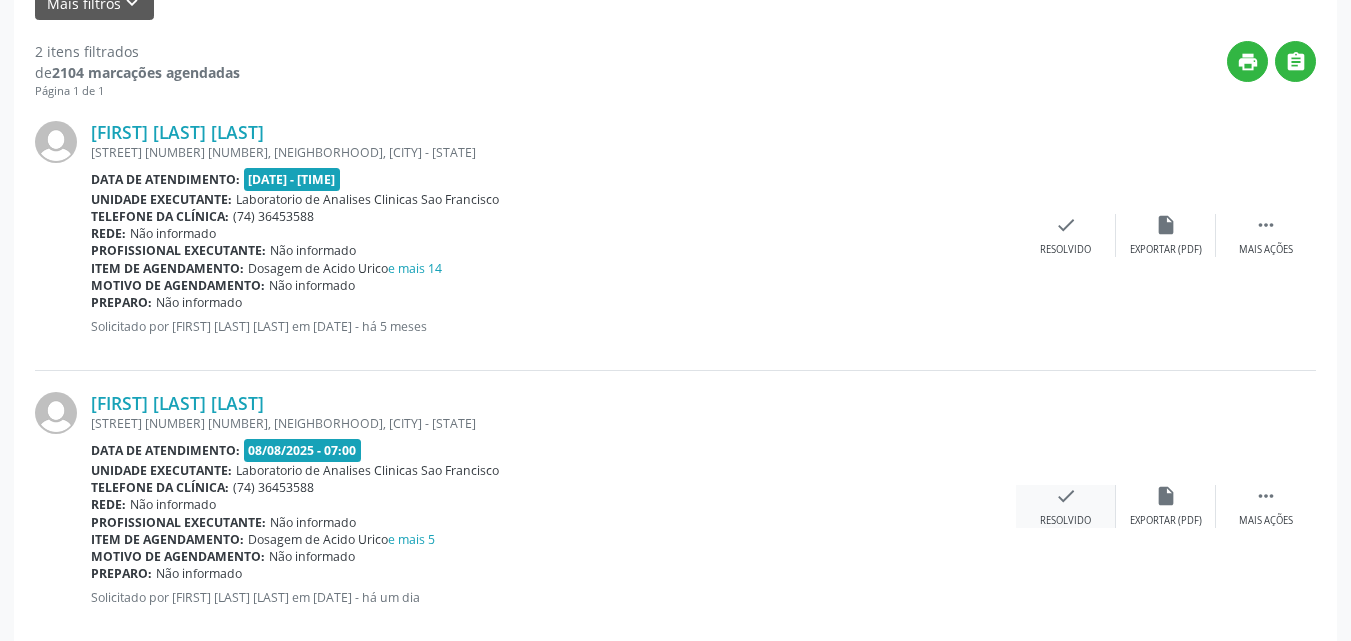 click on "check" at bounding box center [1066, 496] 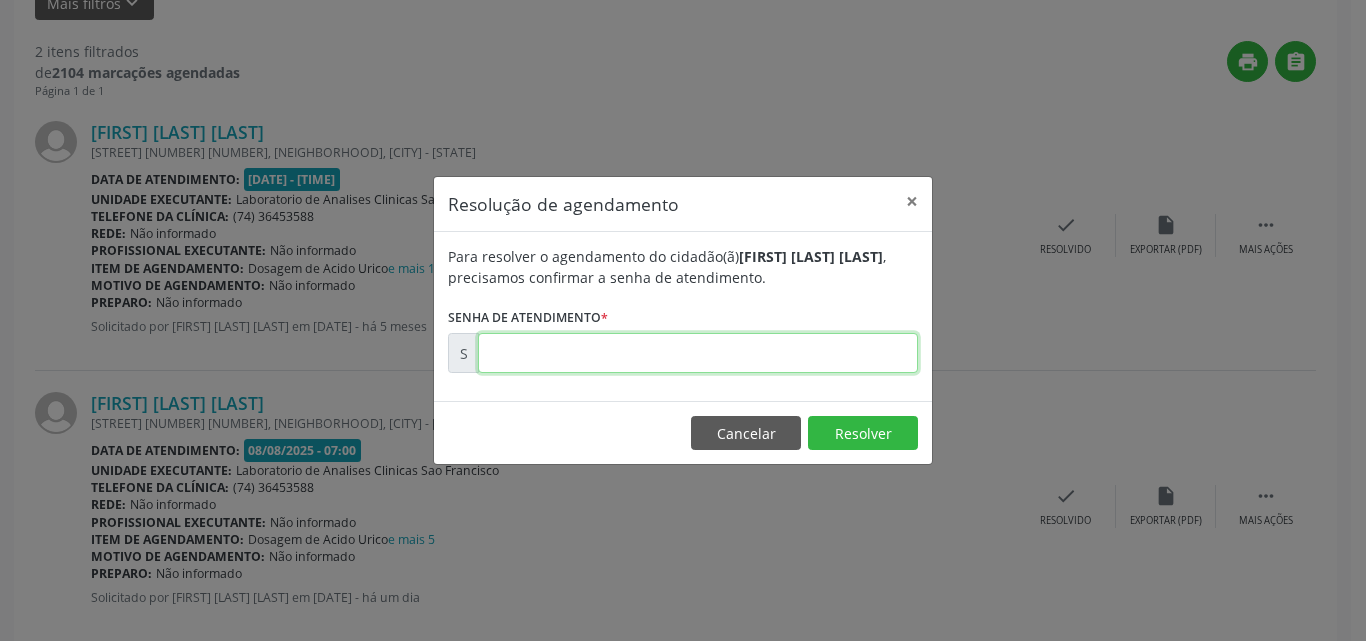 click at bounding box center (698, 353) 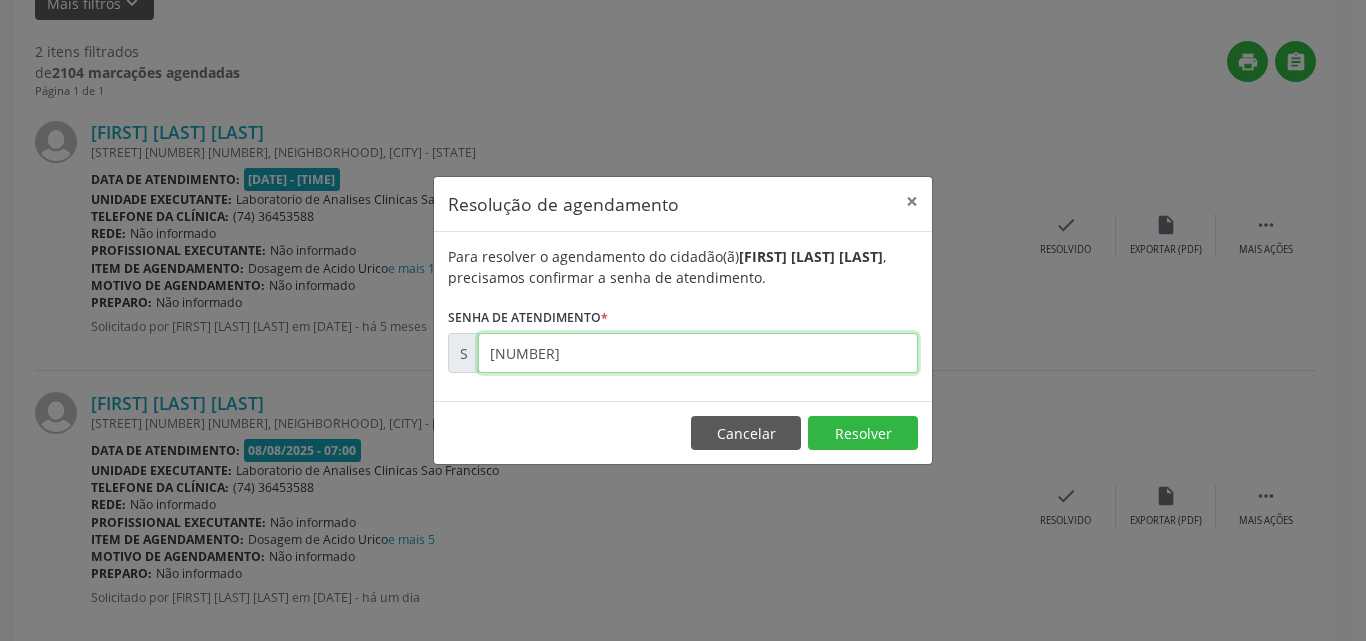 type on "[NUMBER]" 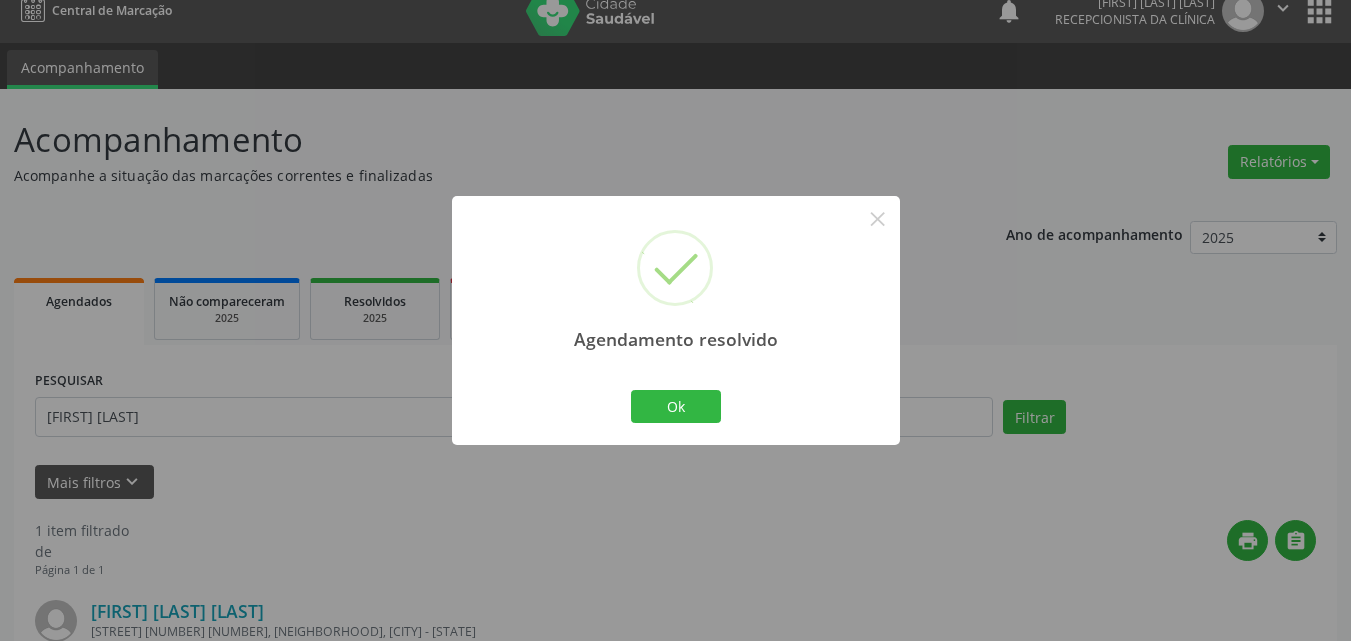 scroll, scrollTop: 264, scrollLeft: 0, axis: vertical 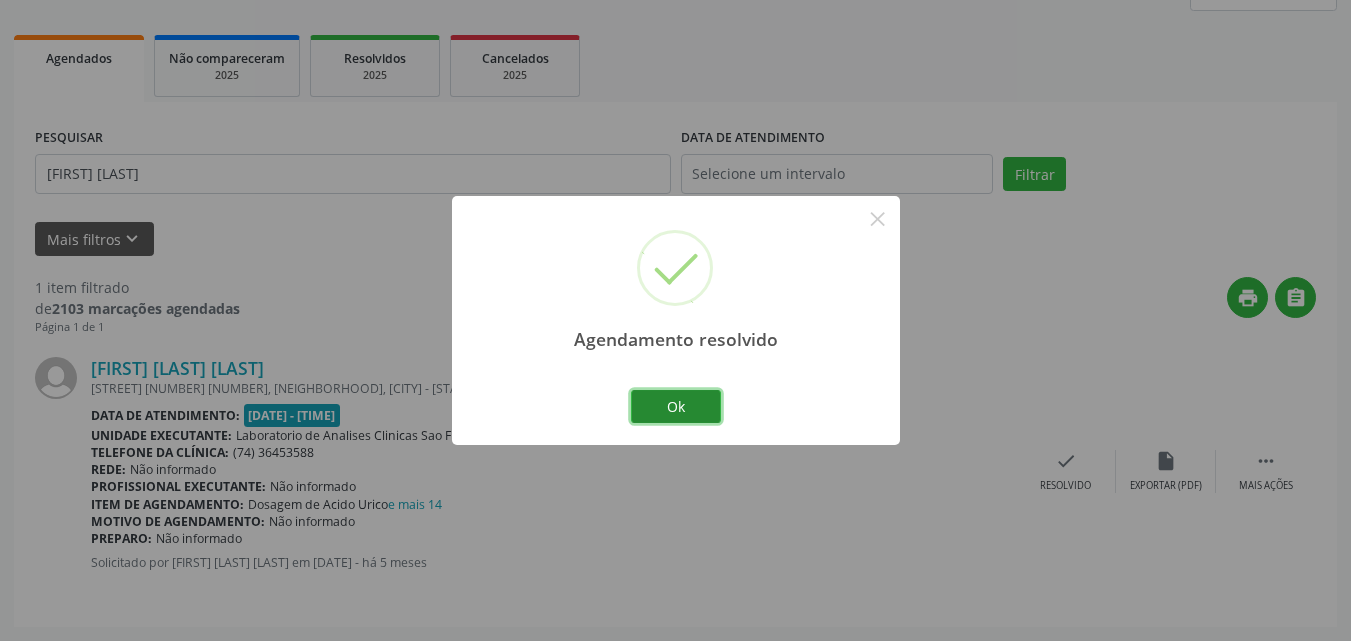 click on "Ok" at bounding box center (676, 407) 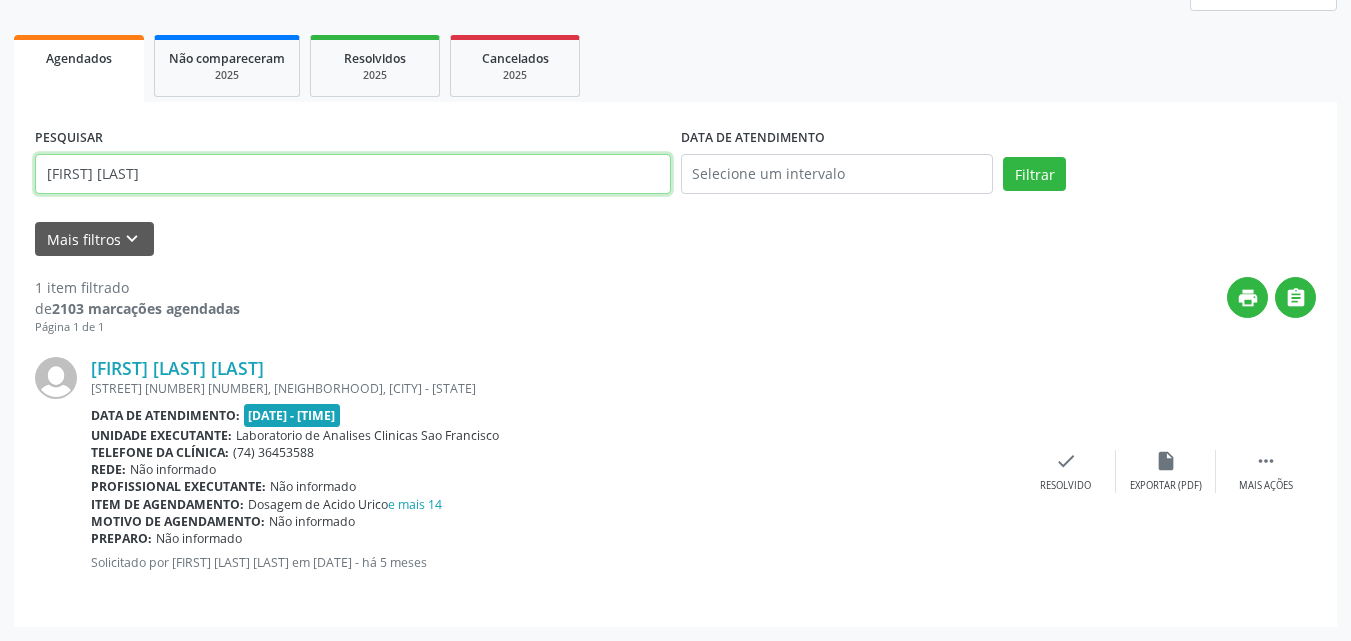 click on "[FIRST] [LAST]" at bounding box center [353, 174] 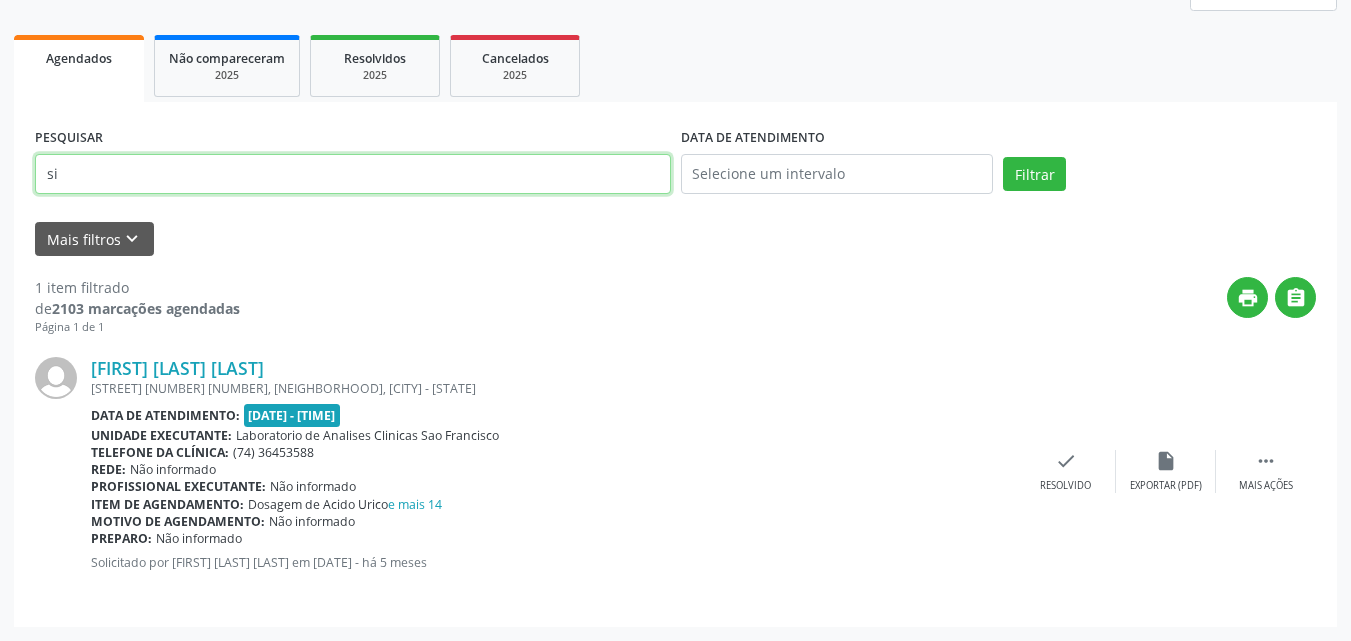 type on "s" 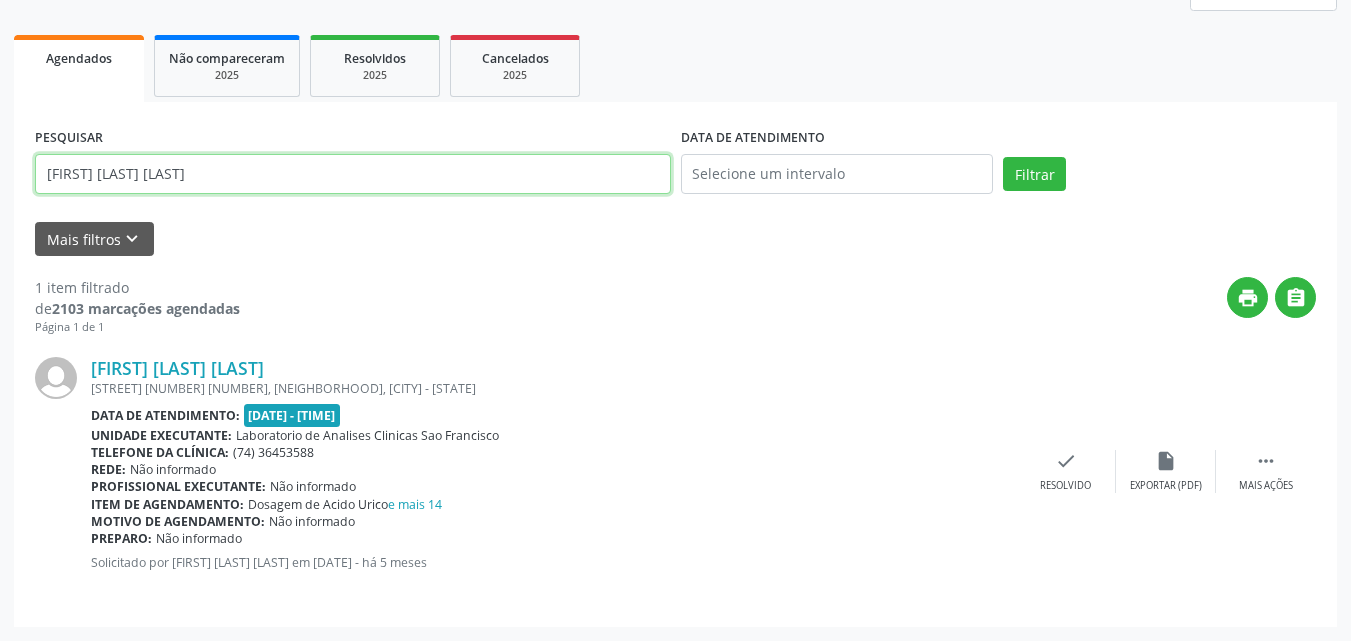 type on "[FIRST] [LAST] [LAST]" 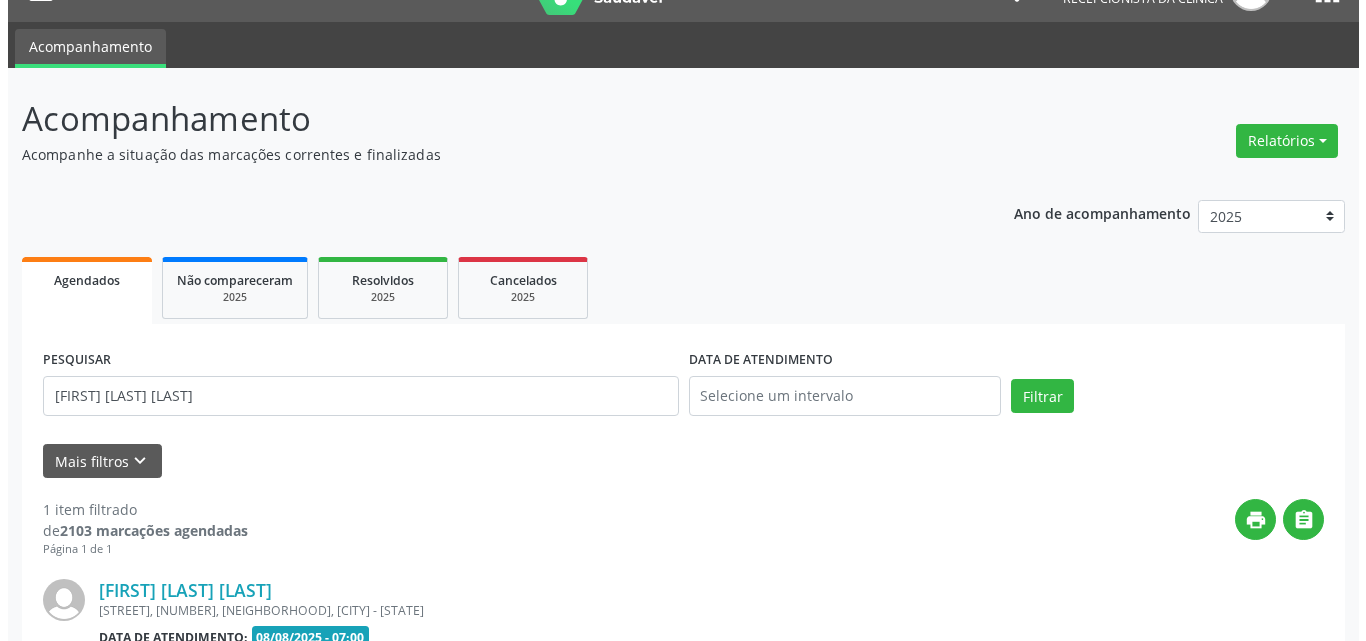 scroll, scrollTop: 264, scrollLeft: 0, axis: vertical 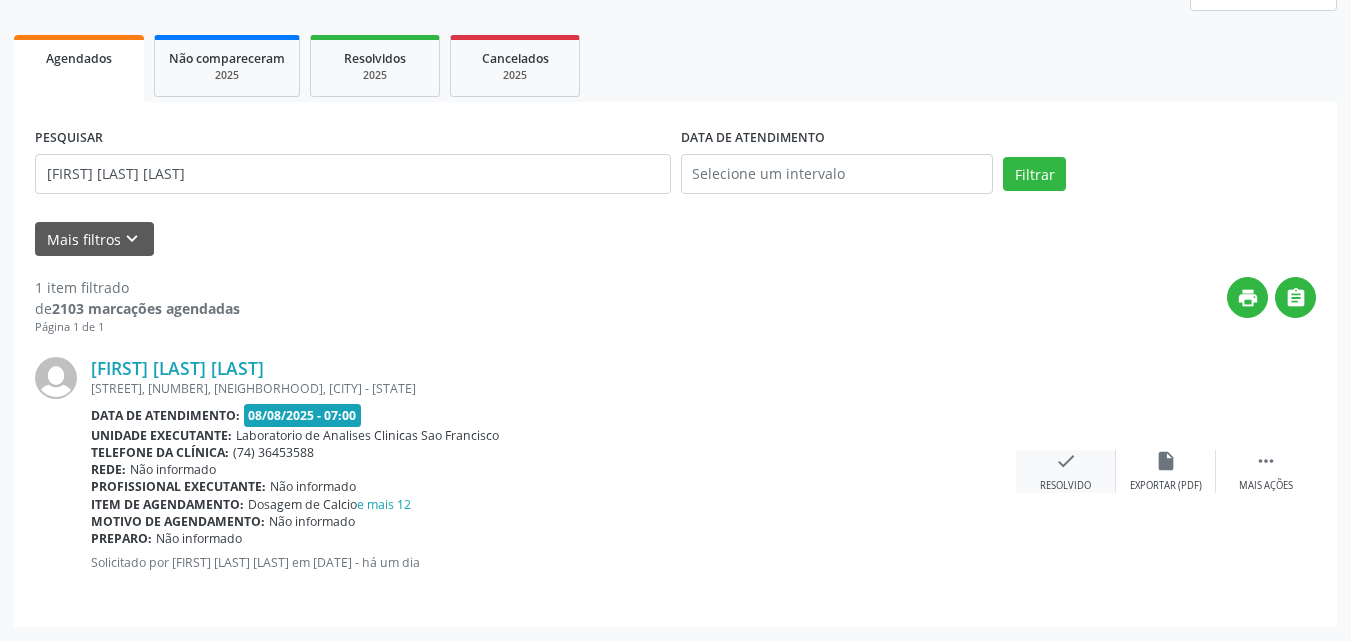 click on "Resolvido" at bounding box center (1065, 486) 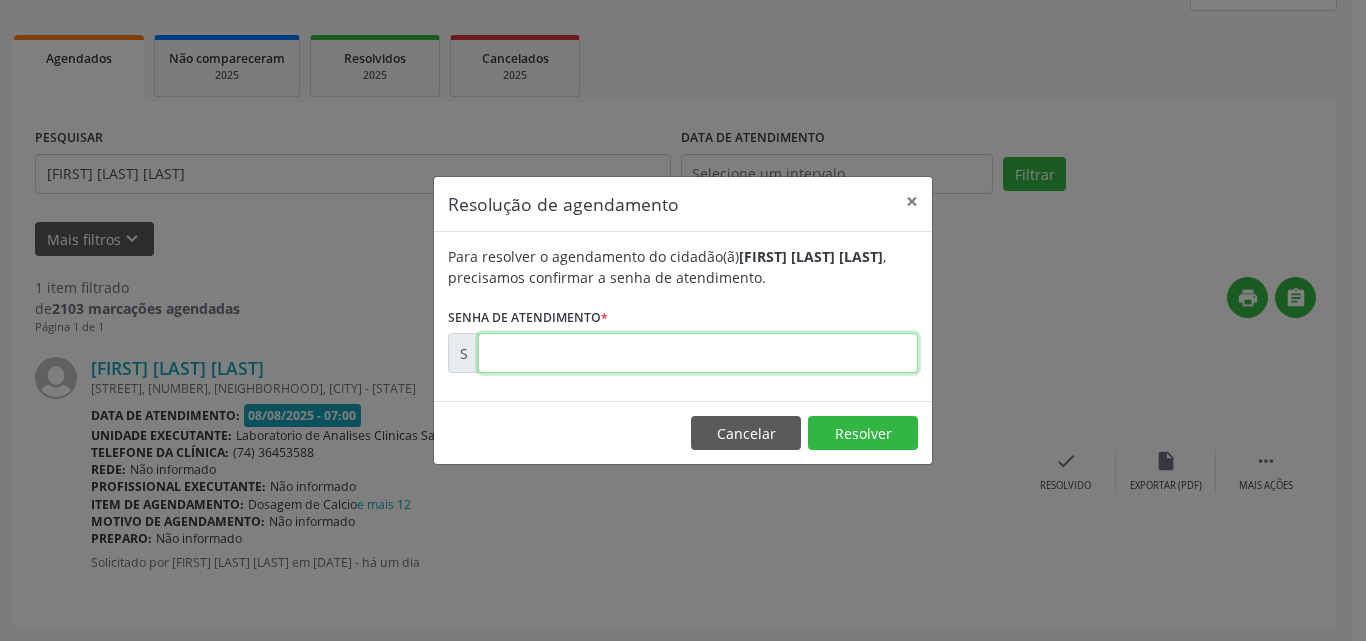click at bounding box center [698, 353] 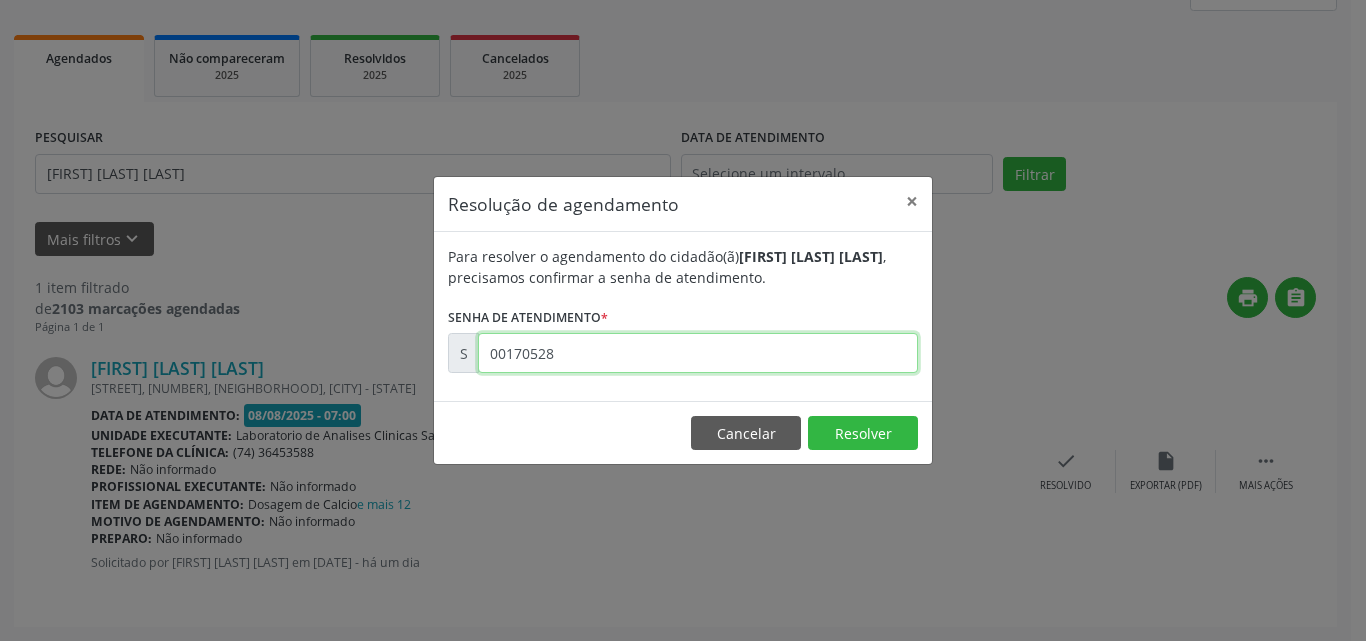 type on "00170528" 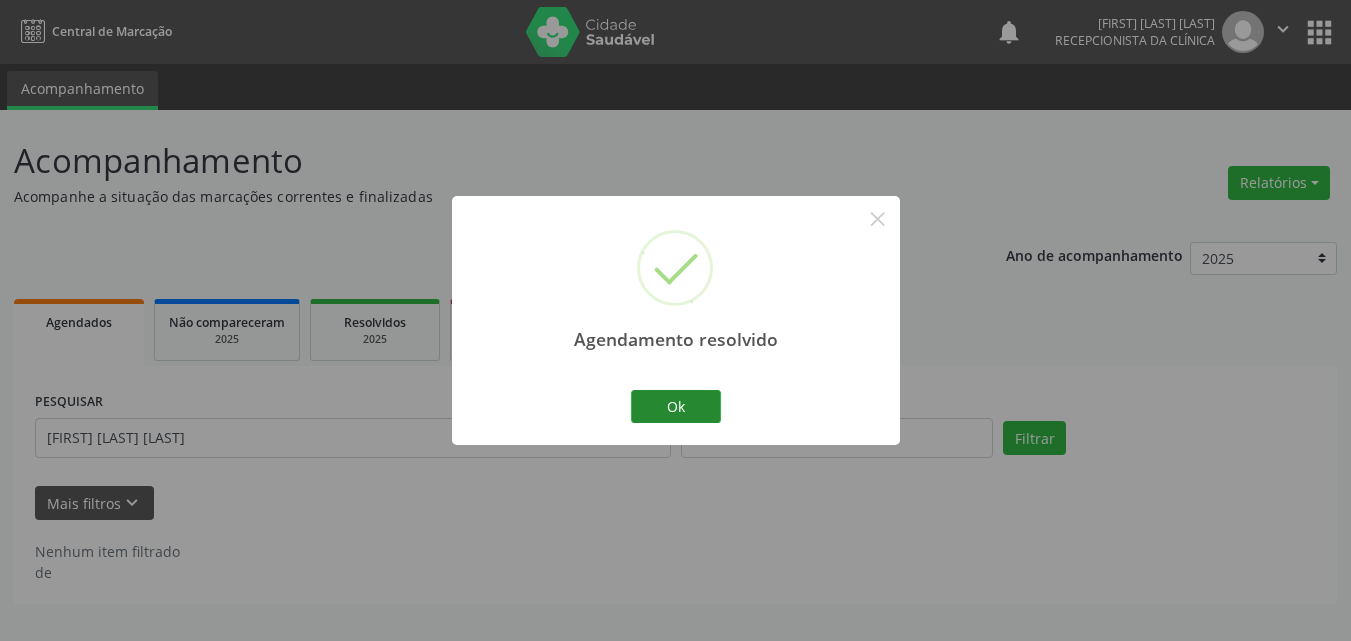 scroll, scrollTop: 0, scrollLeft: 0, axis: both 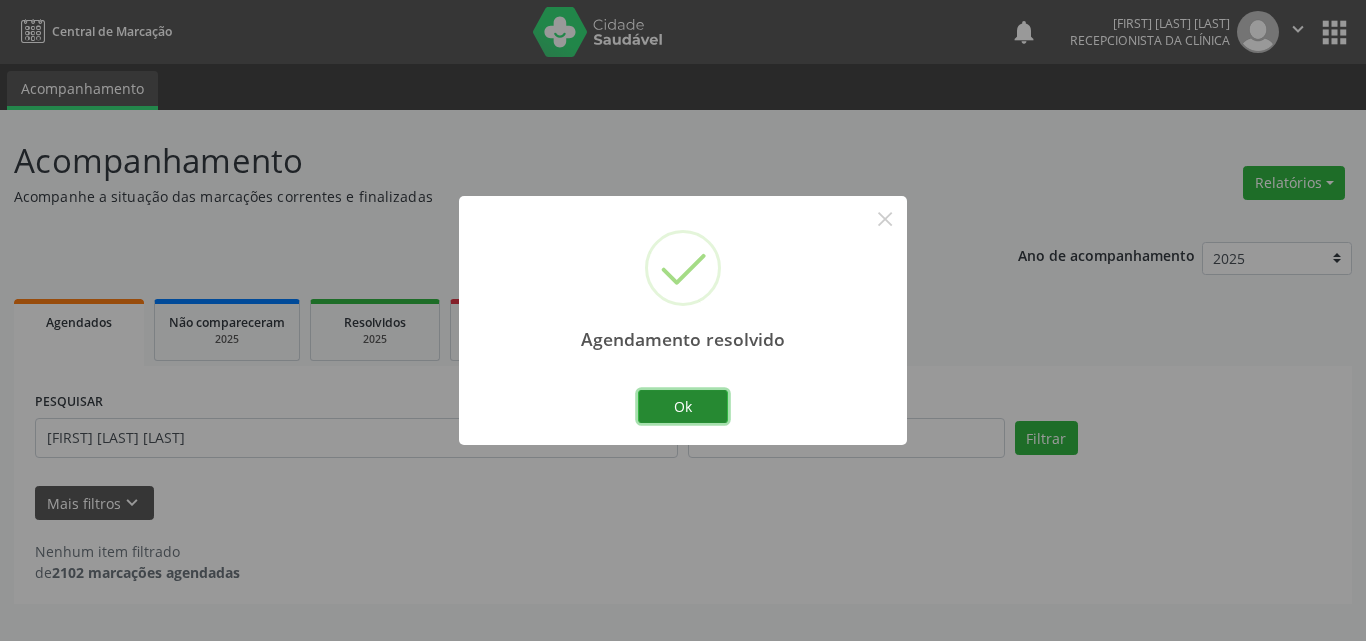 click on "Ok" at bounding box center [683, 407] 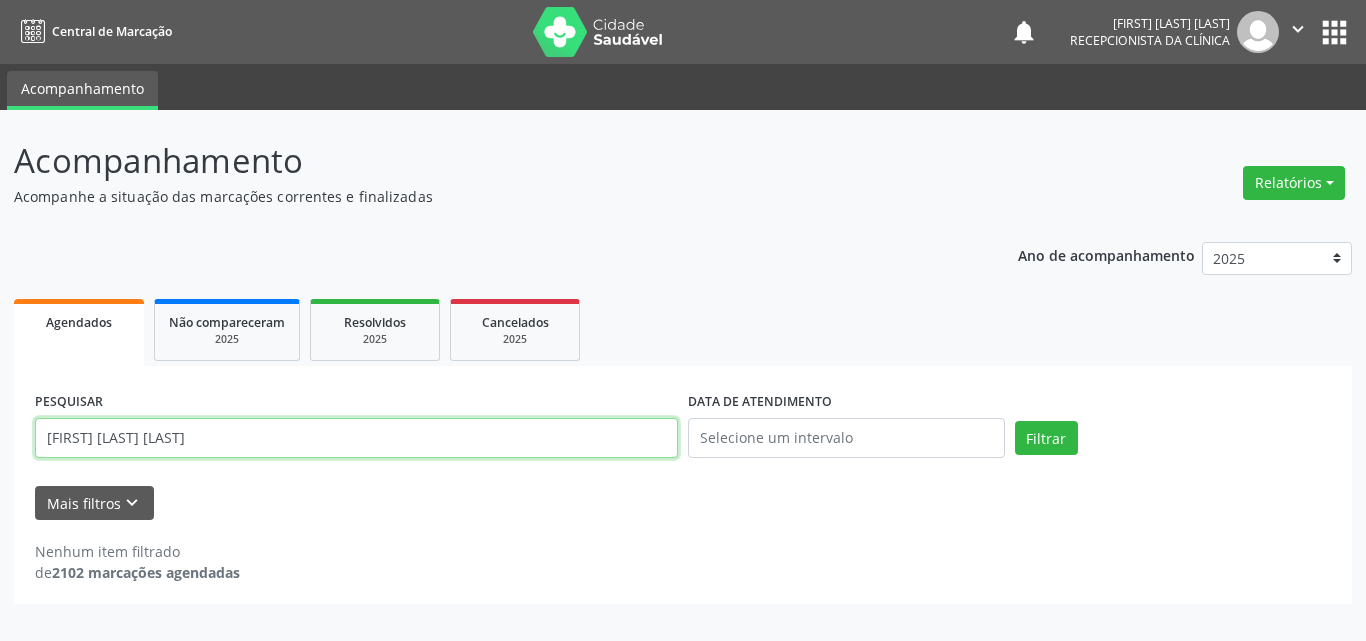 click on "[FIRST] [LAST] [LAST]" at bounding box center (356, 438) 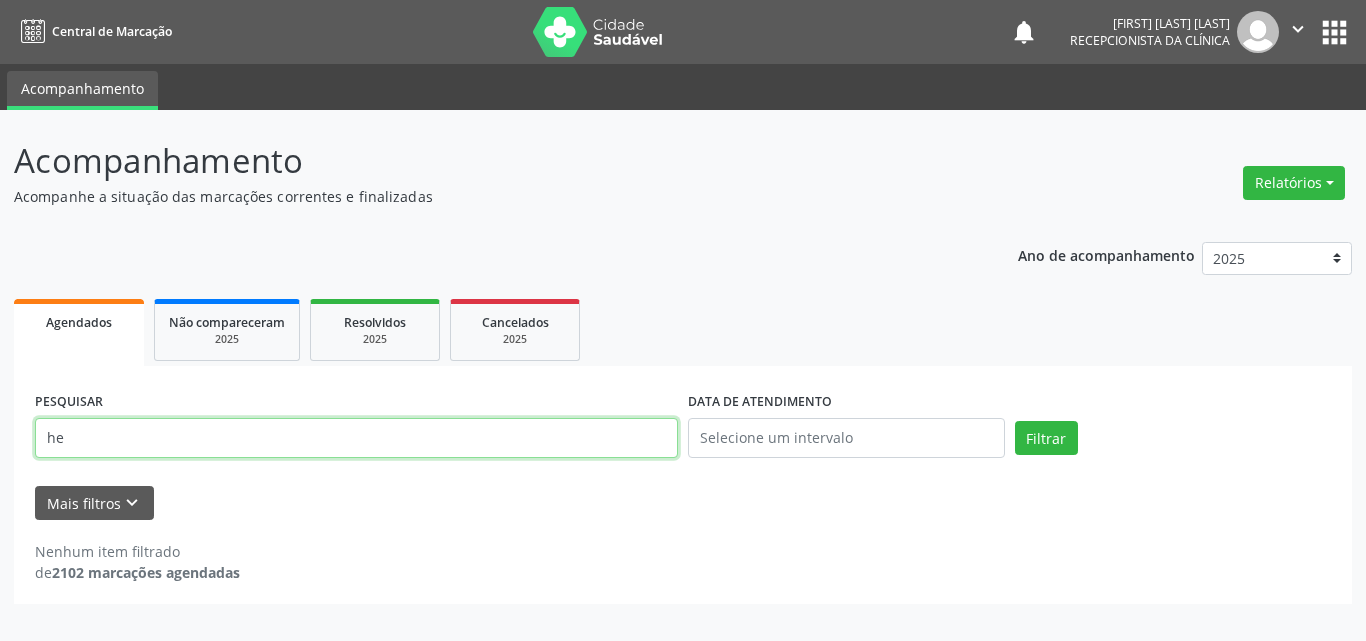 type on "h" 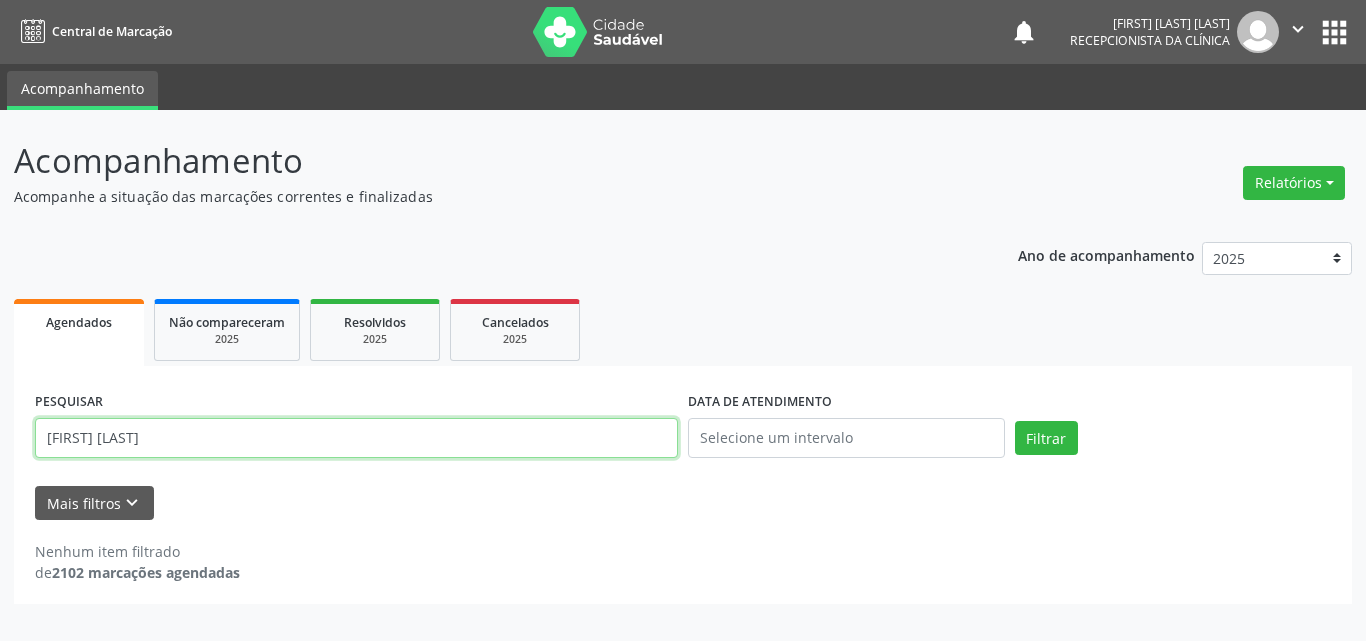 type on "[FIRST] [LAST]" 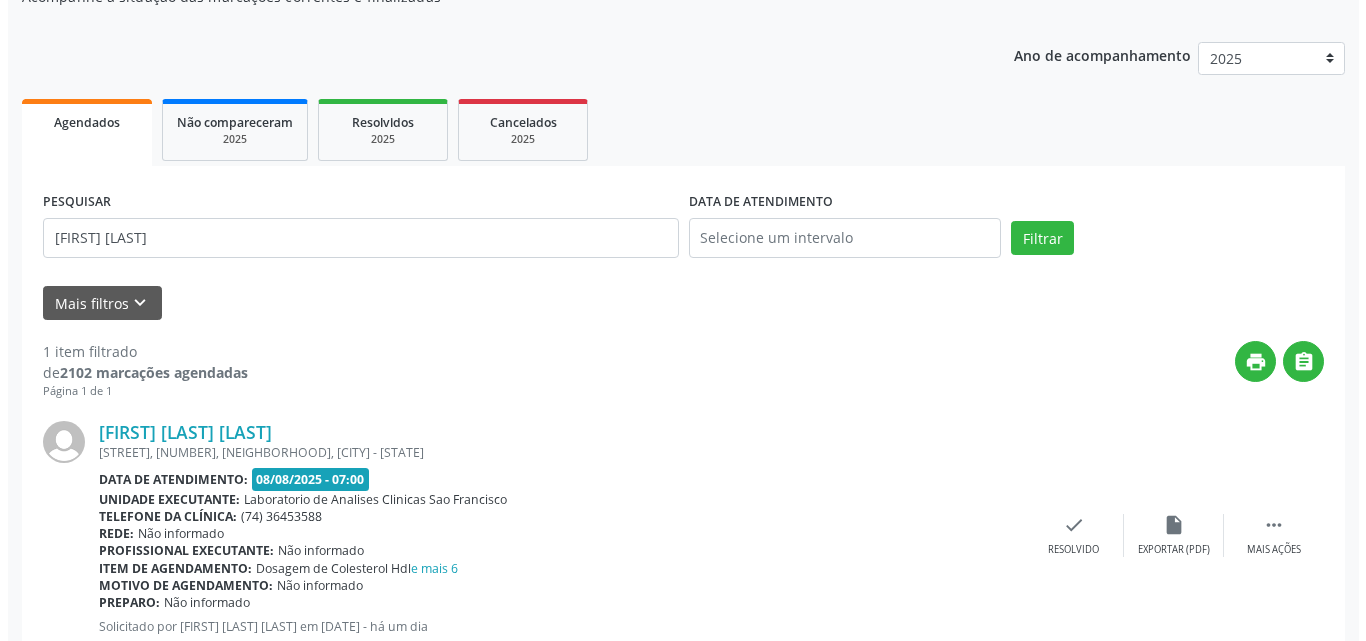 scroll, scrollTop: 264, scrollLeft: 0, axis: vertical 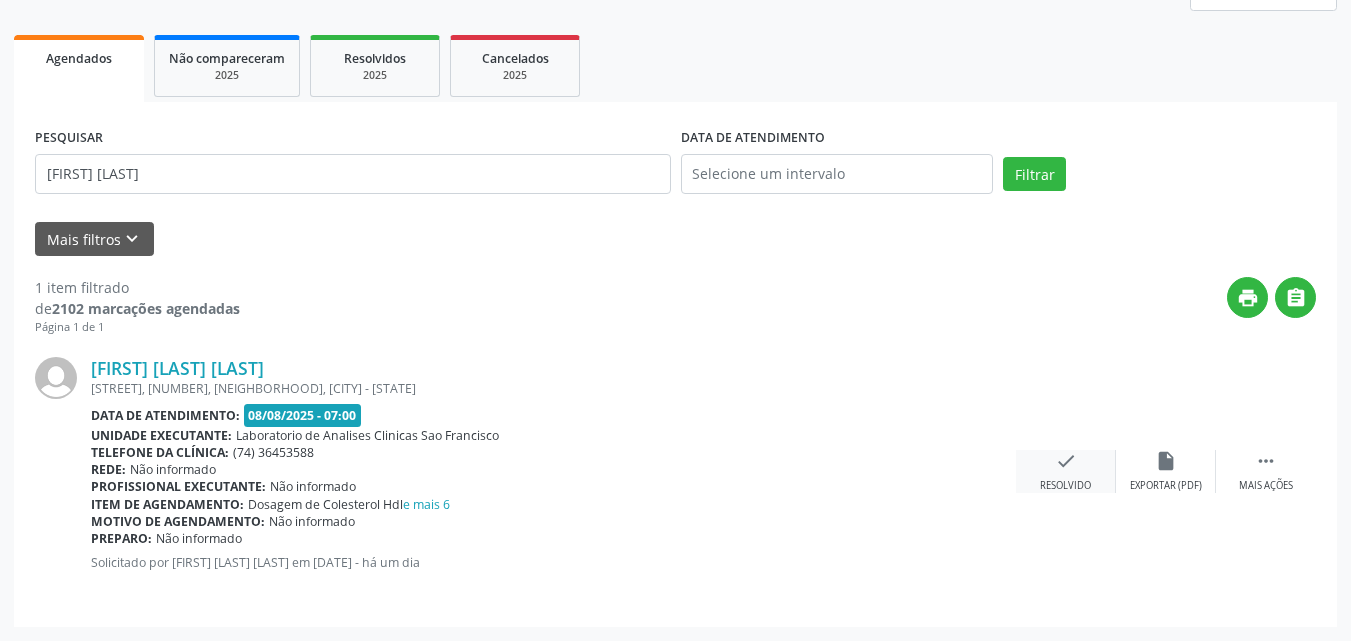 click on "check
Resolvido" at bounding box center [1066, 471] 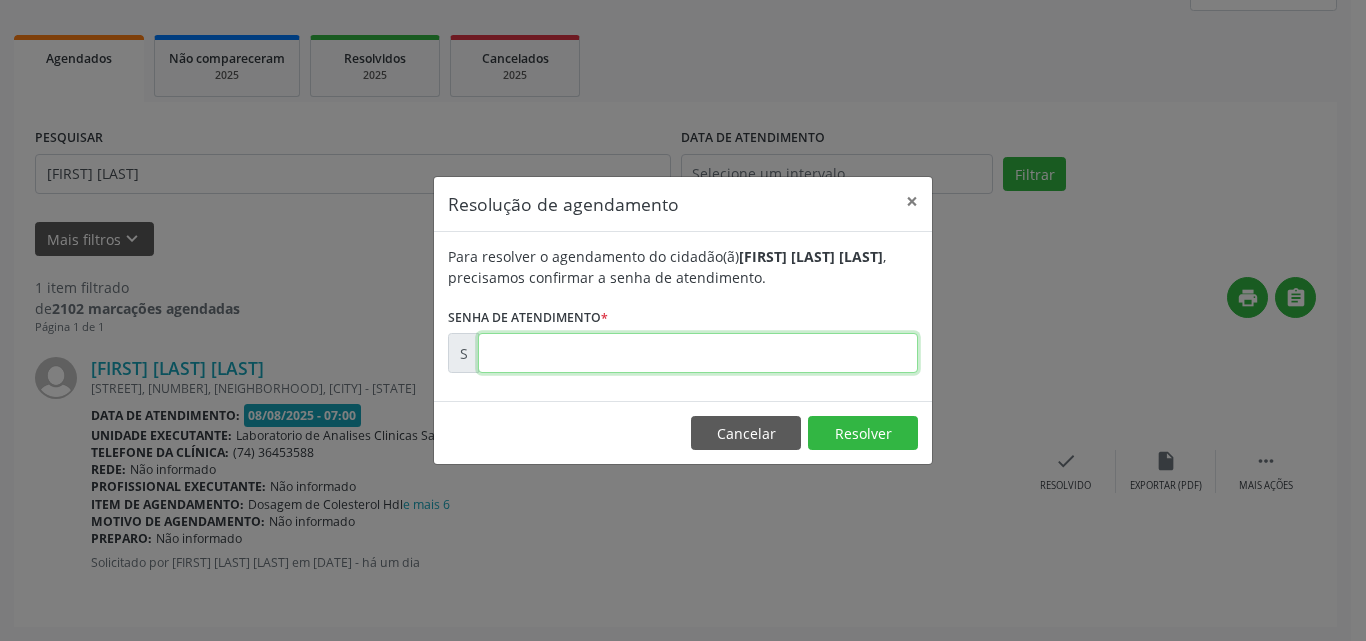 click at bounding box center (698, 353) 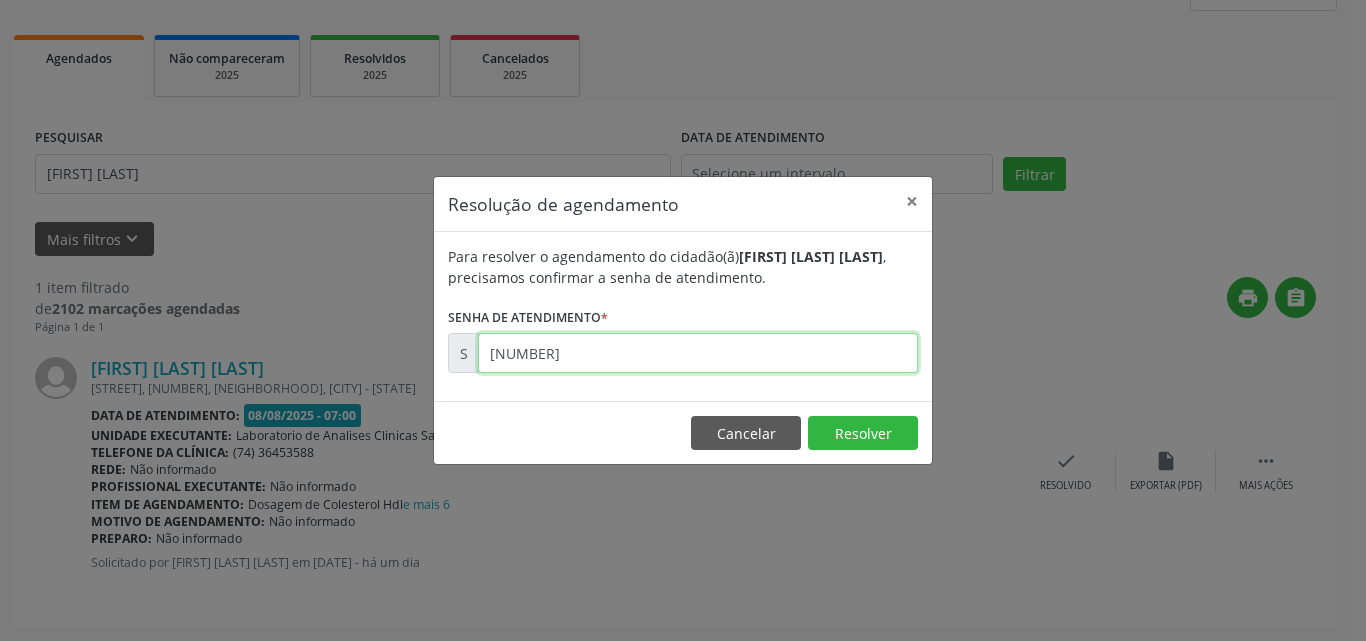 type on "[NUMBER]" 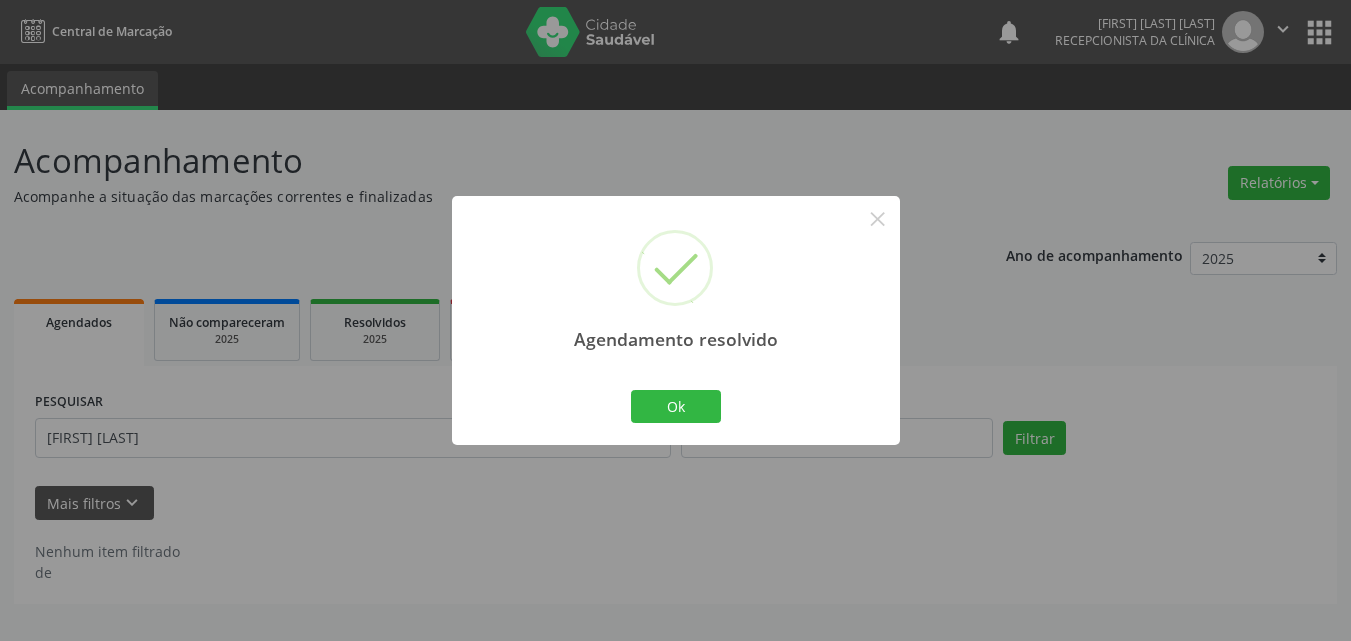 scroll, scrollTop: 0, scrollLeft: 0, axis: both 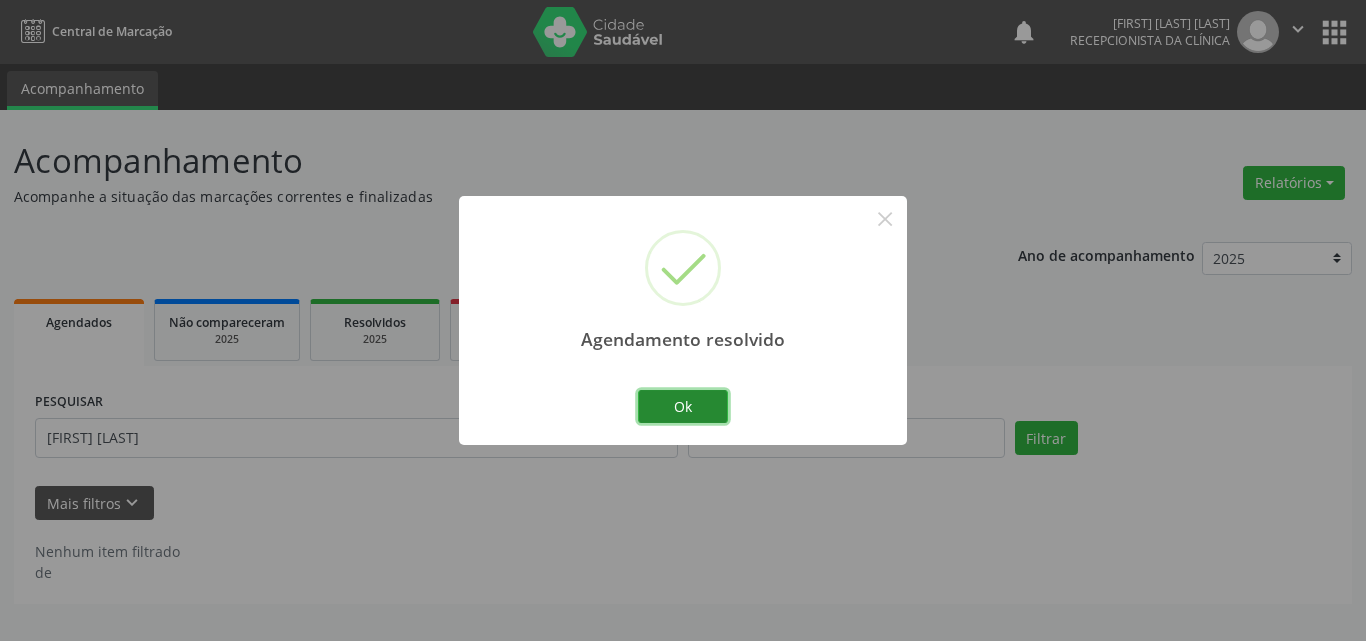 click on "Ok" at bounding box center (683, 407) 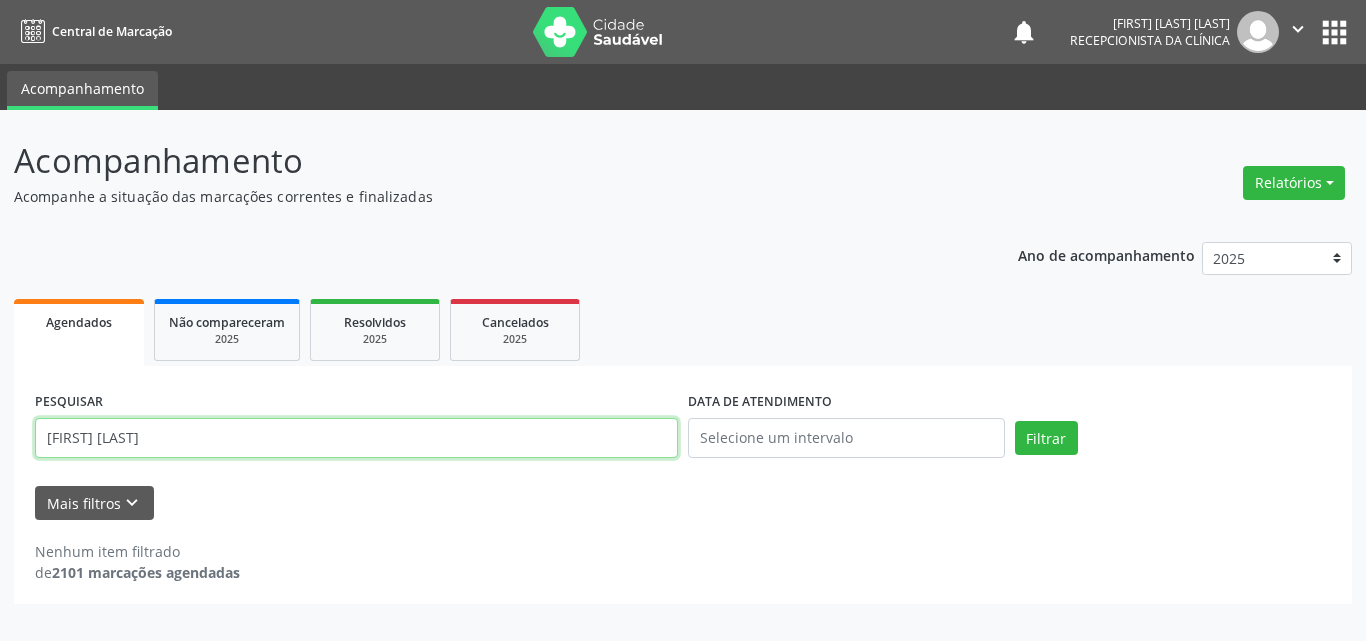 click on "[FIRST] [LAST]" at bounding box center (356, 438) 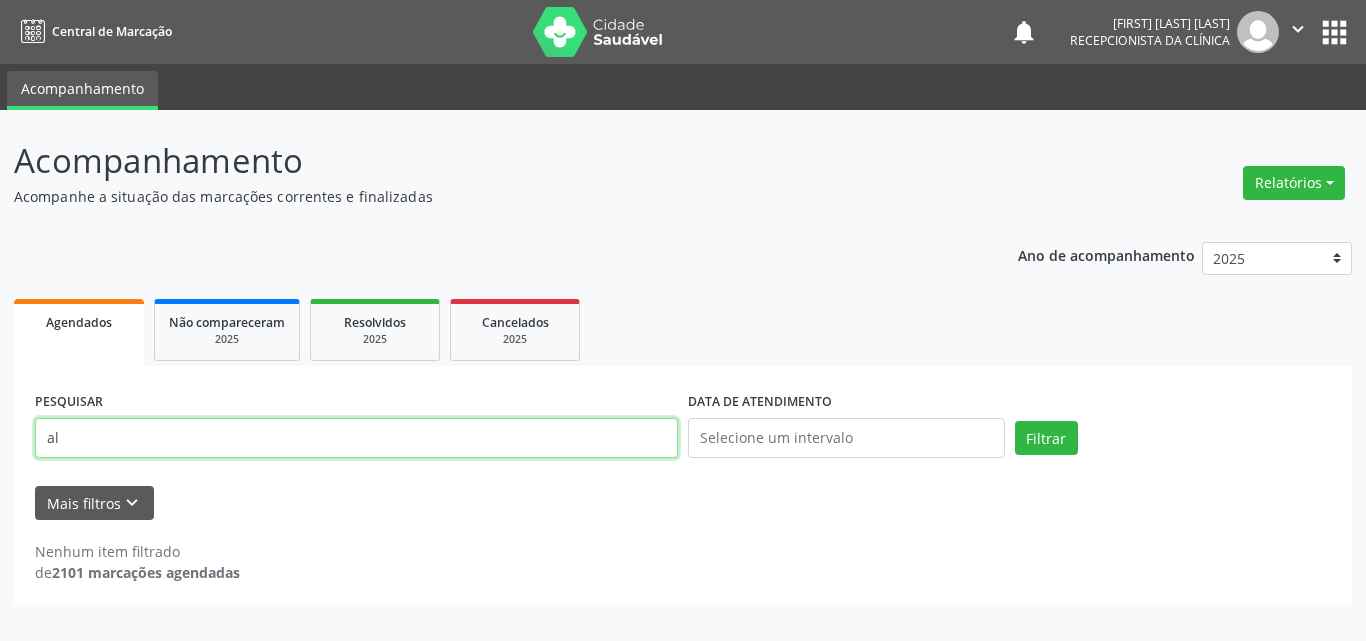 type on "a" 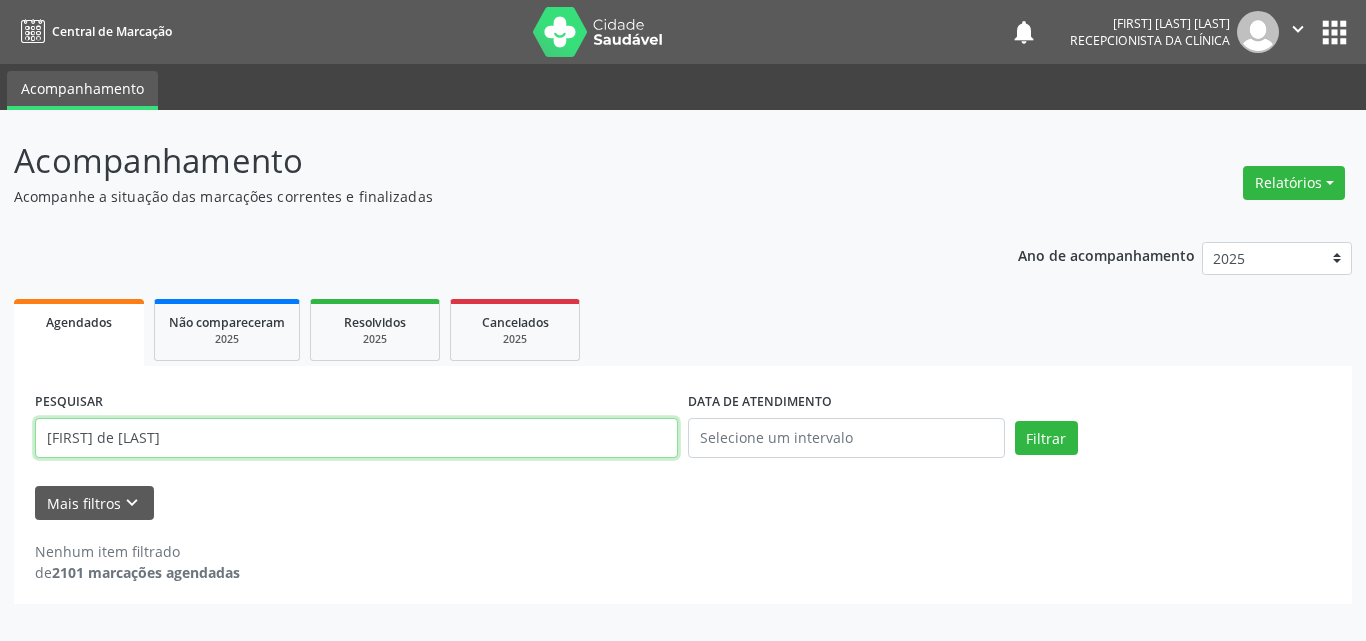type on "[FIRST] de [LAST]" 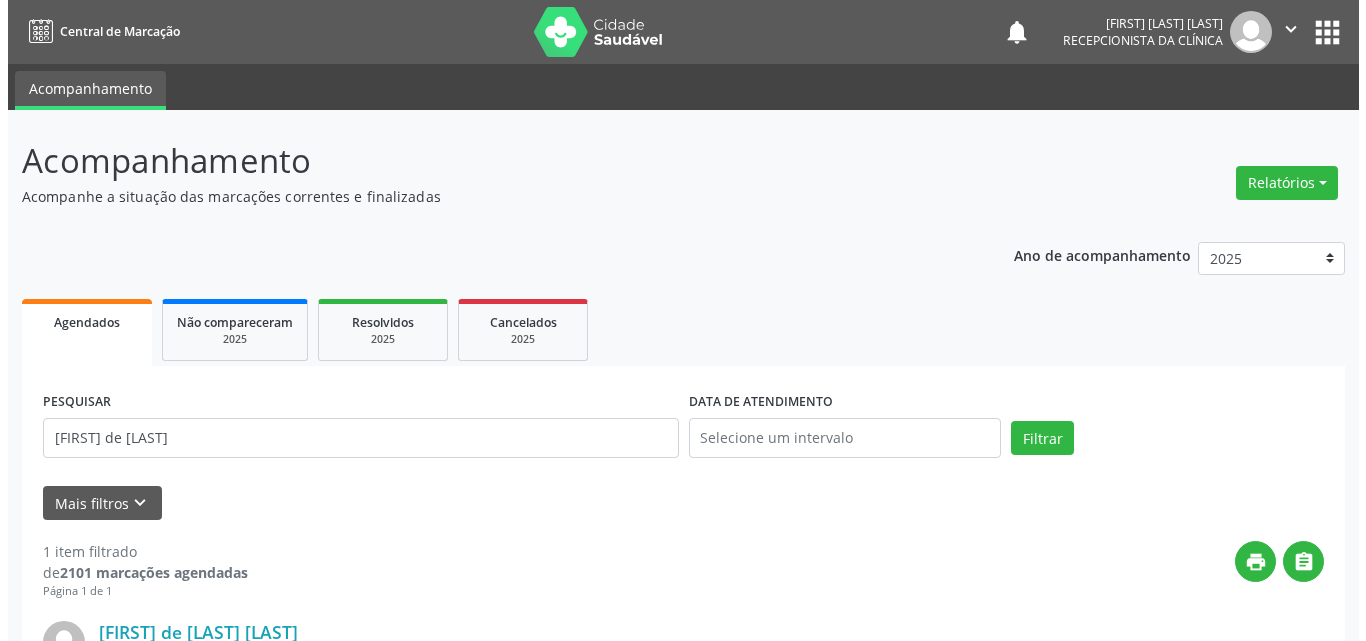 scroll, scrollTop: 264, scrollLeft: 0, axis: vertical 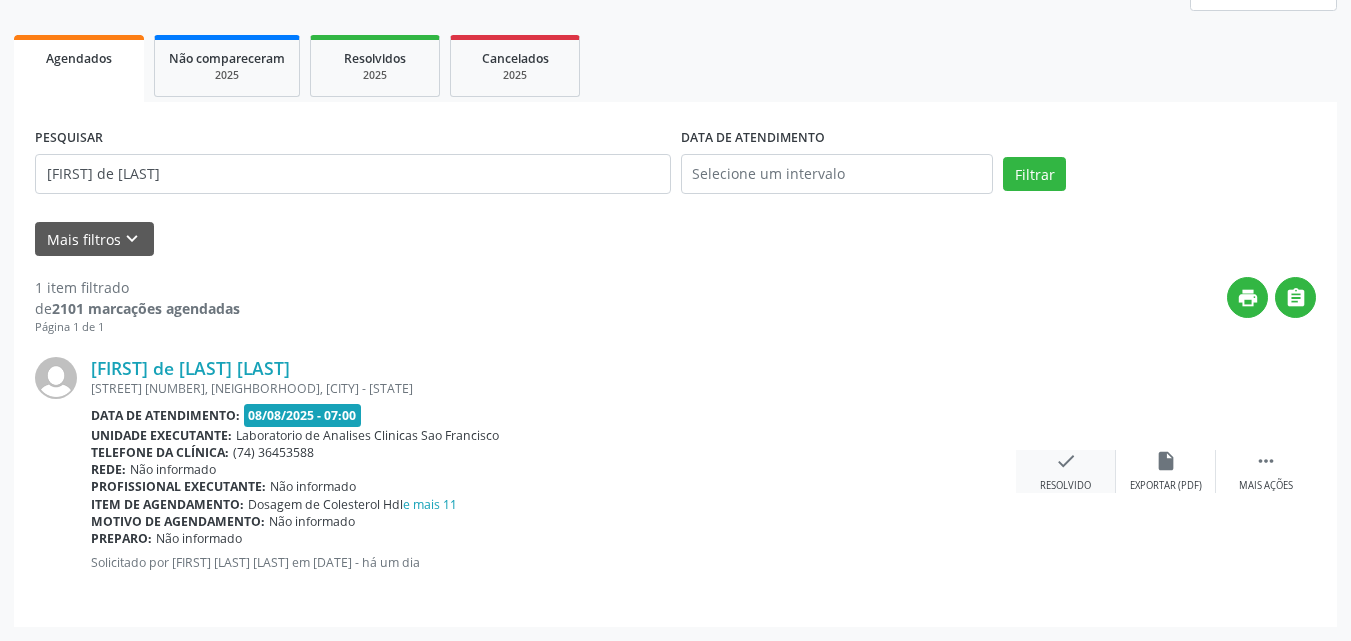 click on "check
Resolvido" at bounding box center (1066, 471) 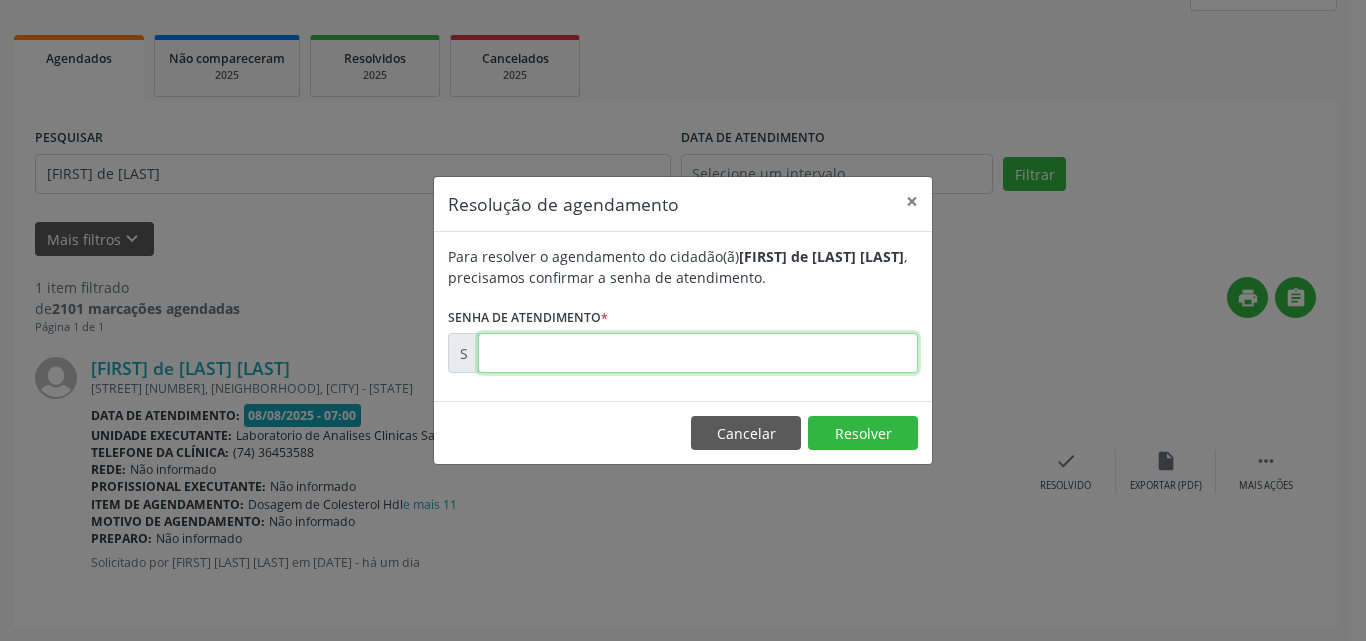 click at bounding box center (698, 353) 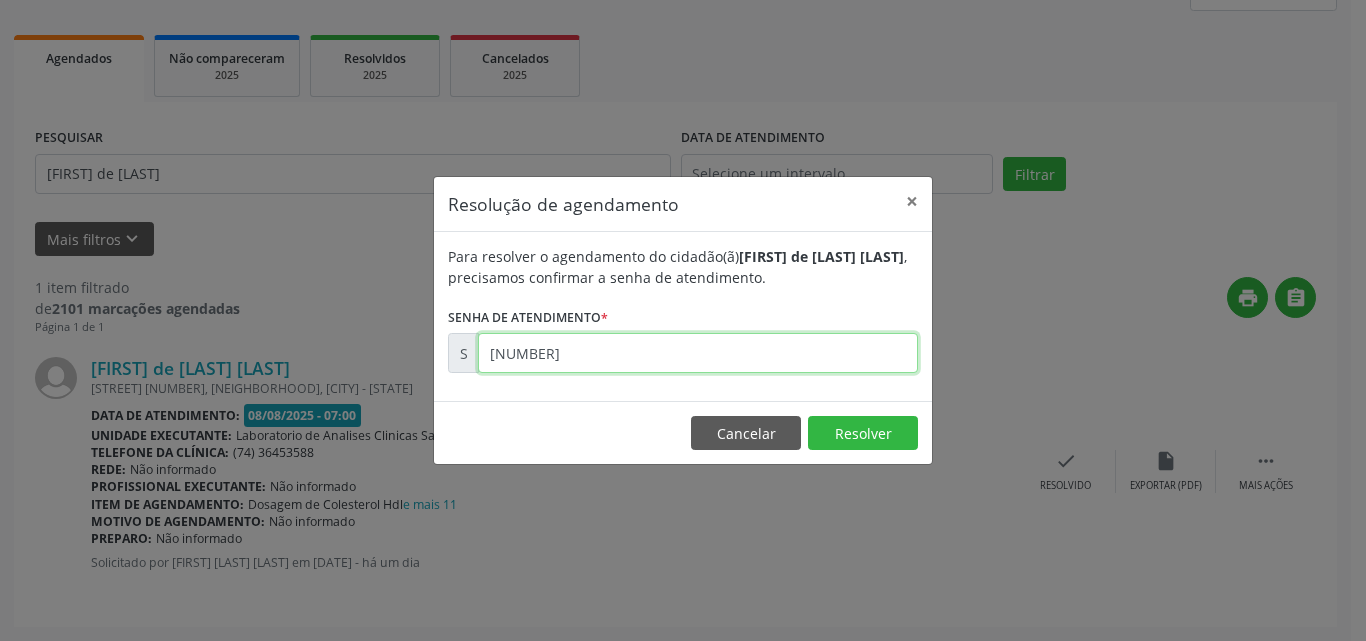 type on "[NUMBER]" 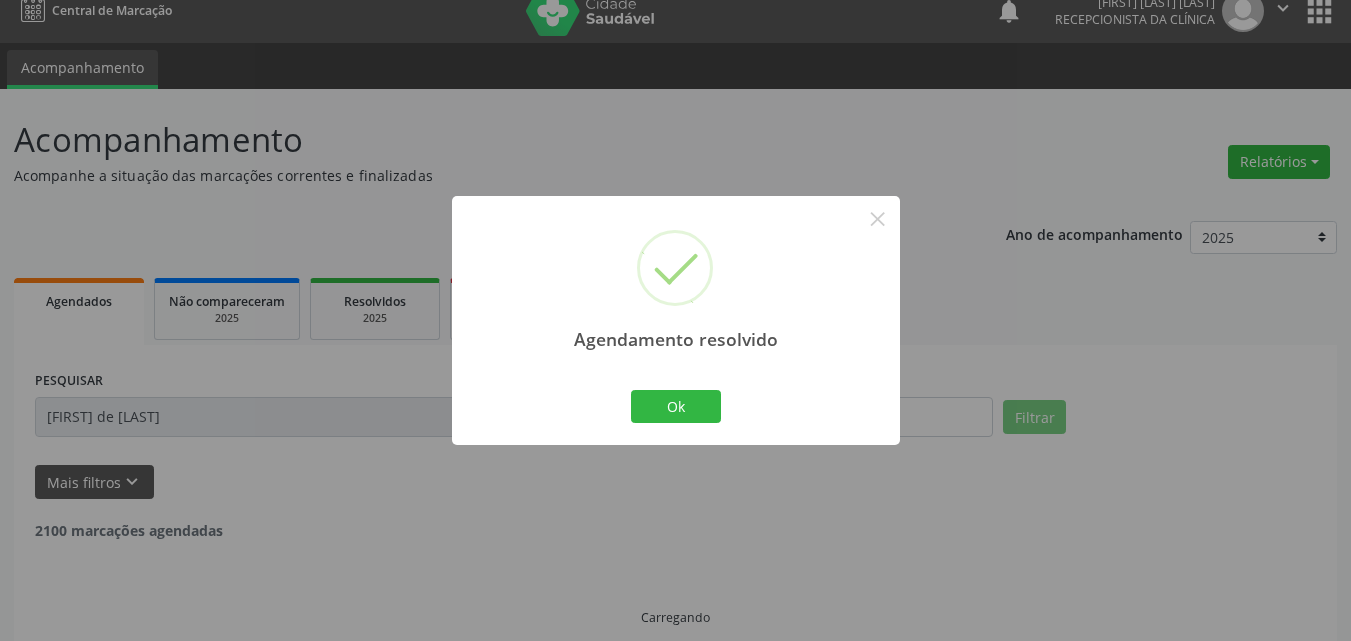 scroll, scrollTop: 0, scrollLeft: 0, axis: both 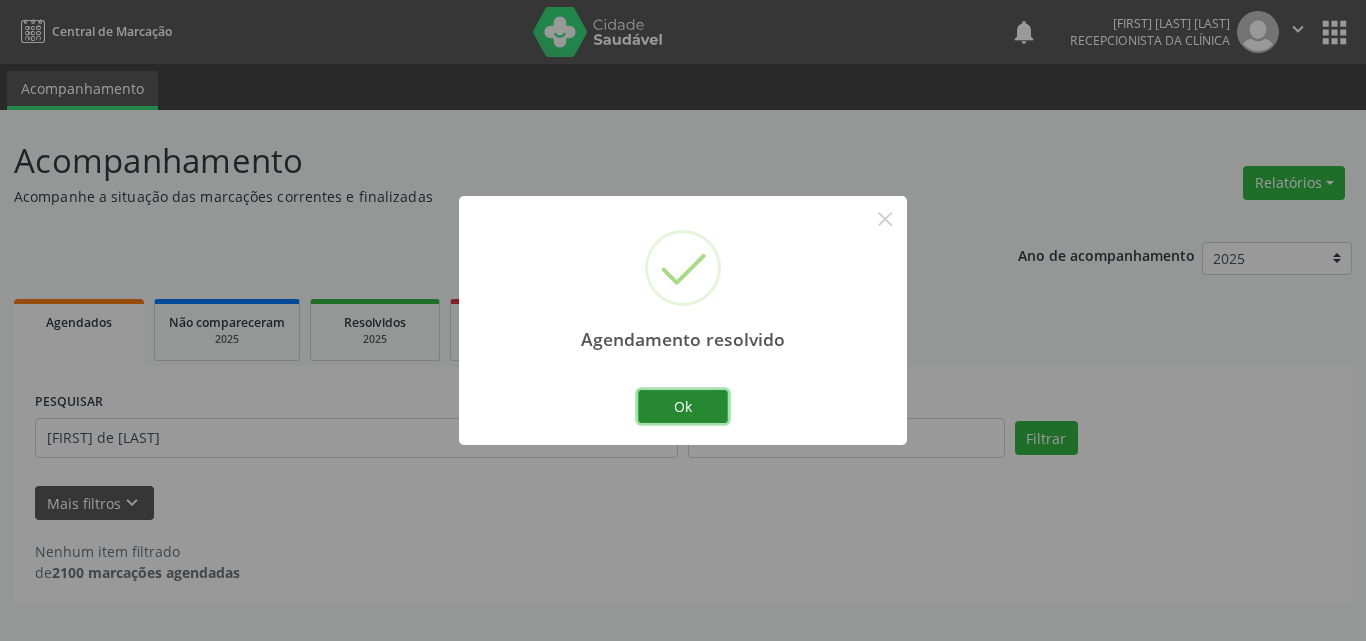 click on "Ok" at bounding box center [683, 407] 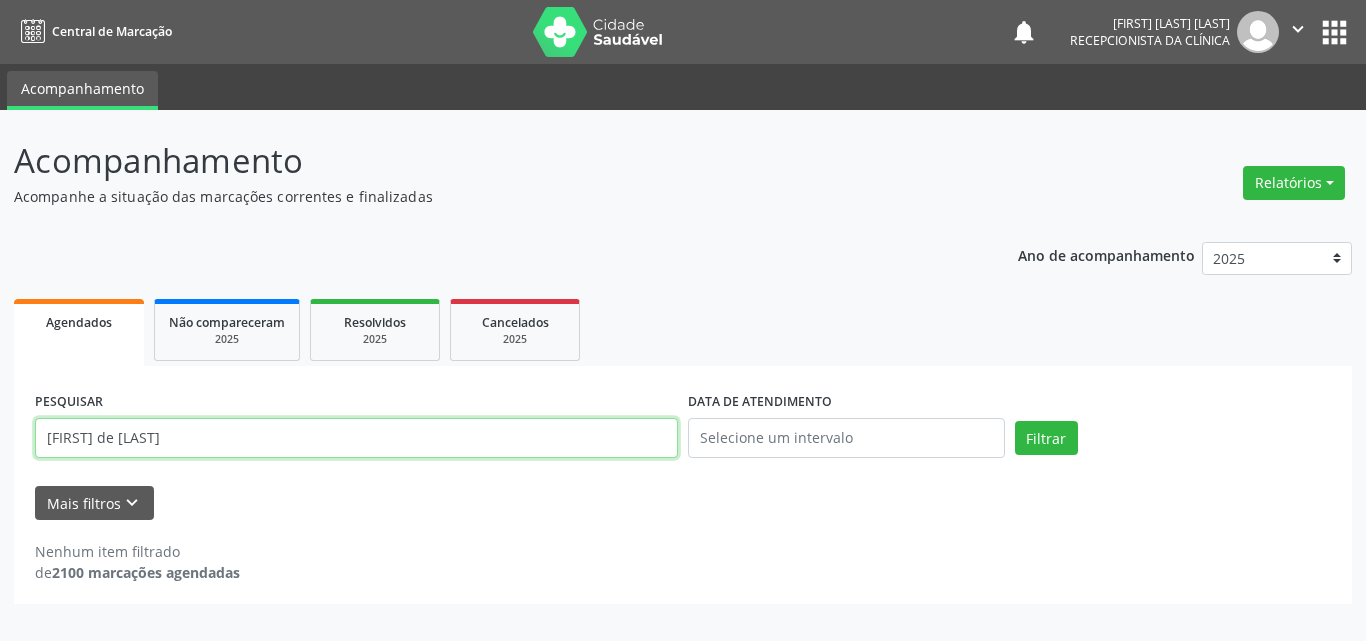 click on "[FIRST] de [LAST]" at bounding box center [356, 438] 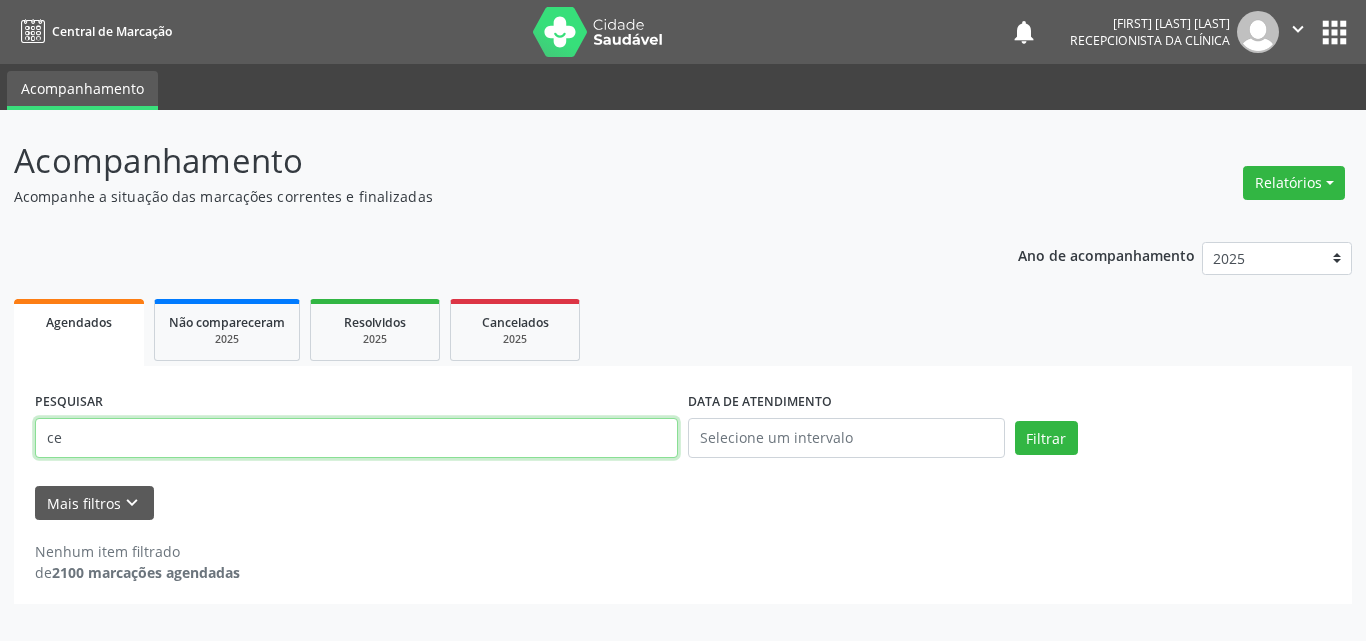 type on "c" 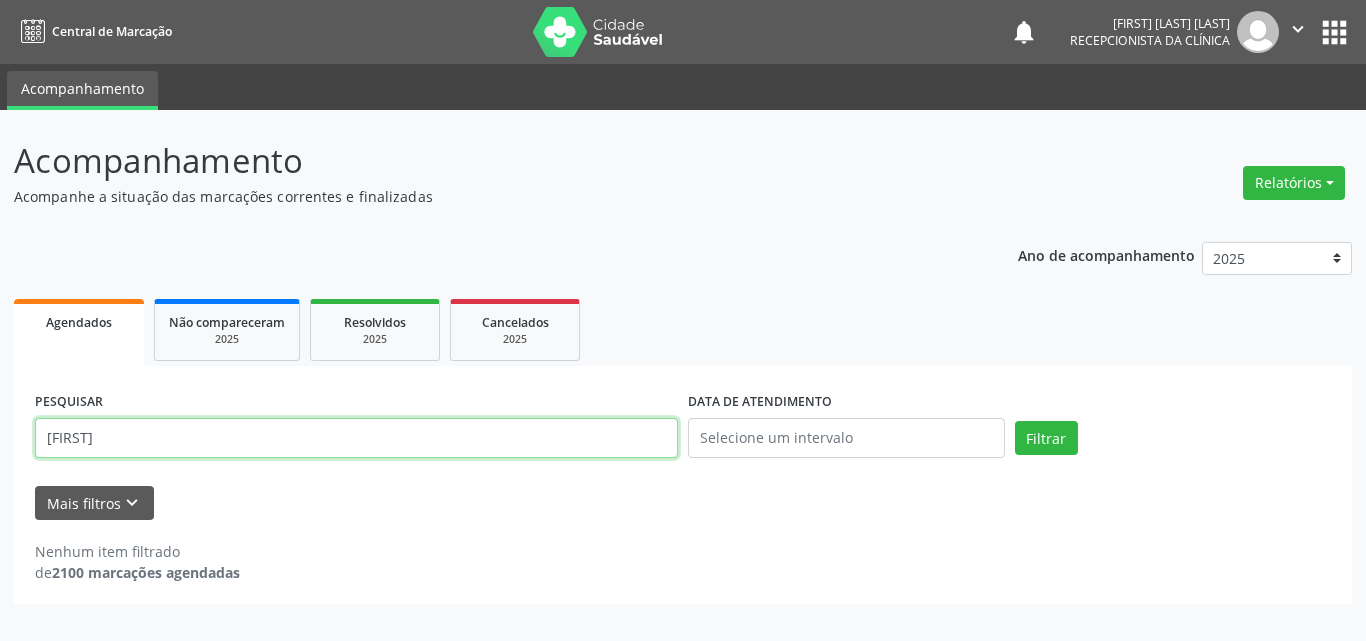 type on "[FIRST]" 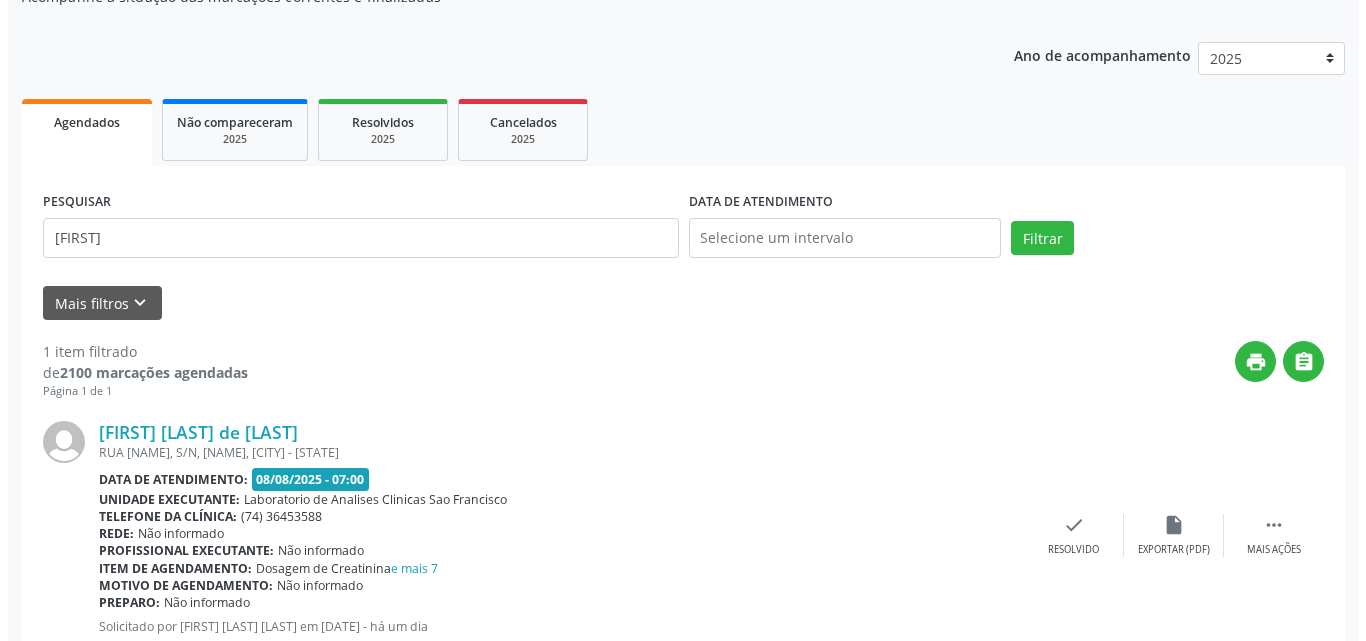 scroll, scrollTop: 264, scrollLeft: 0, axis: vertical 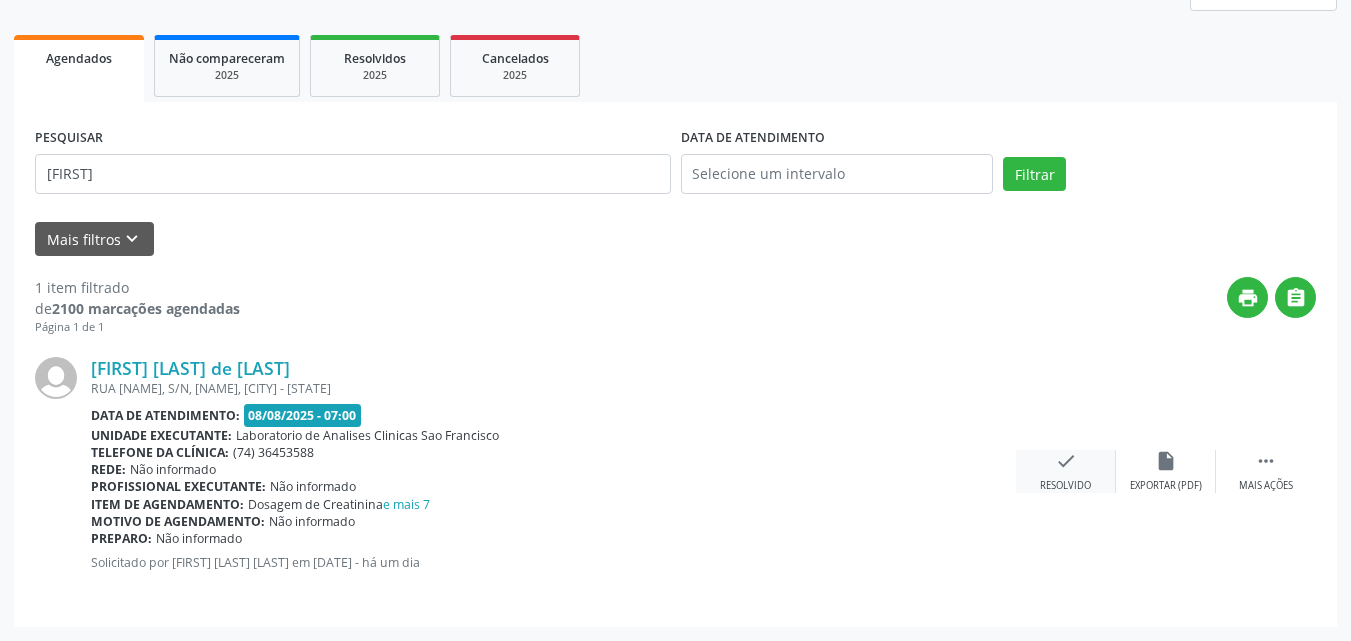 click on "Resolvido" at bounding box center [1065, 486] 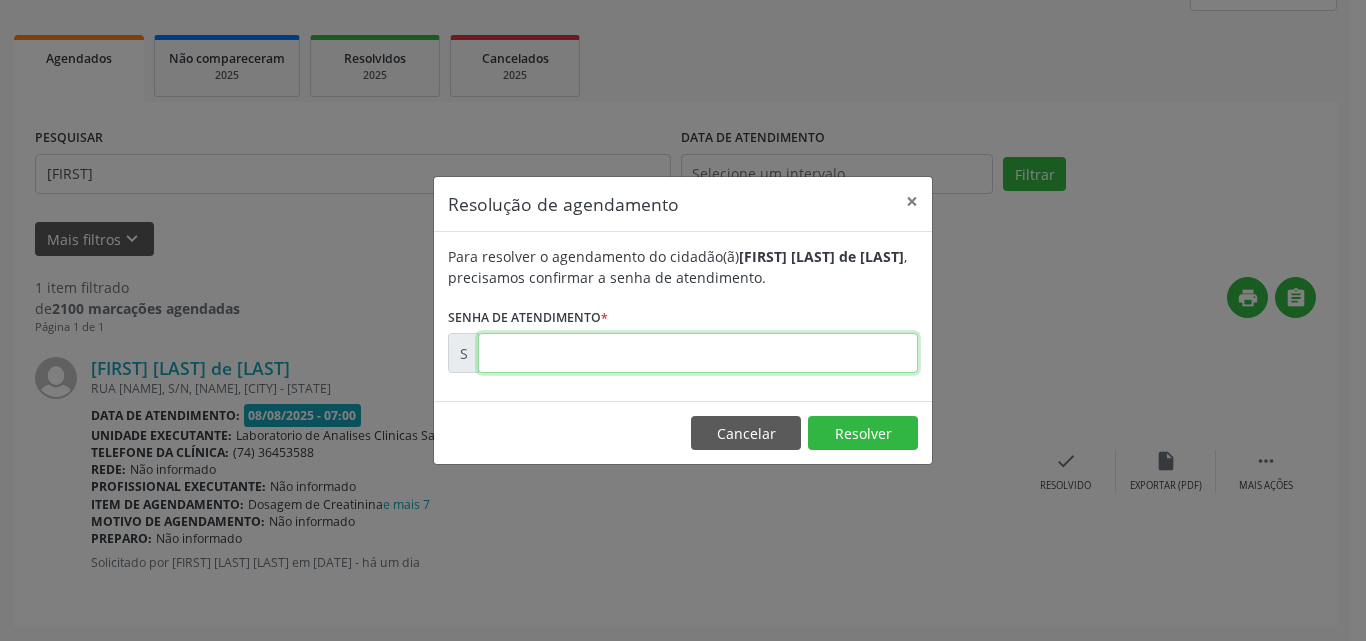 click at bounding box center (698, 353) 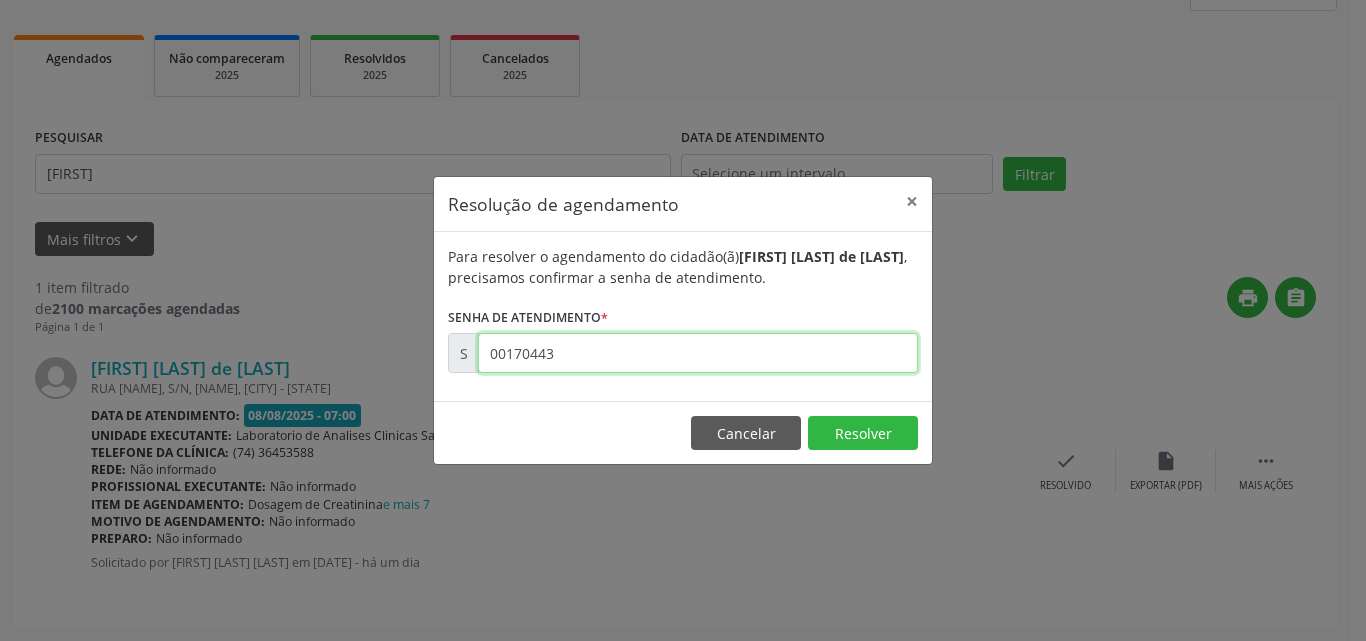 type on "00170443" 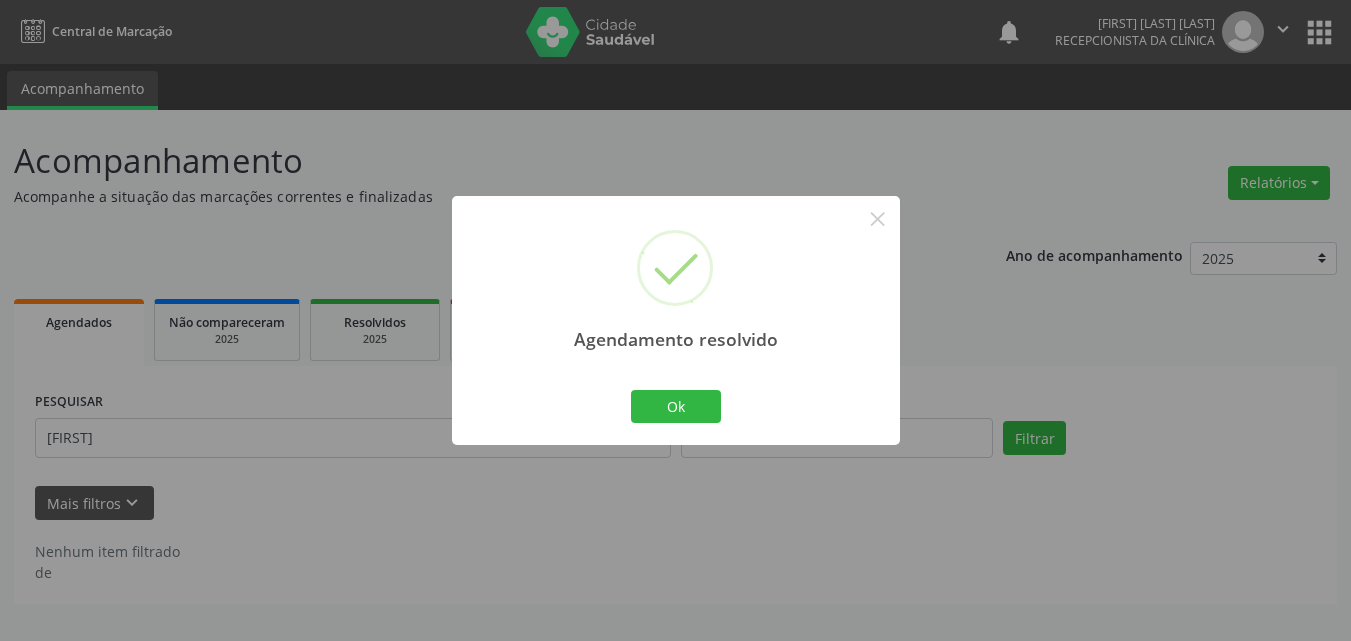 scroll, scrollTop: 0, scrollLeft: 0, axis: both 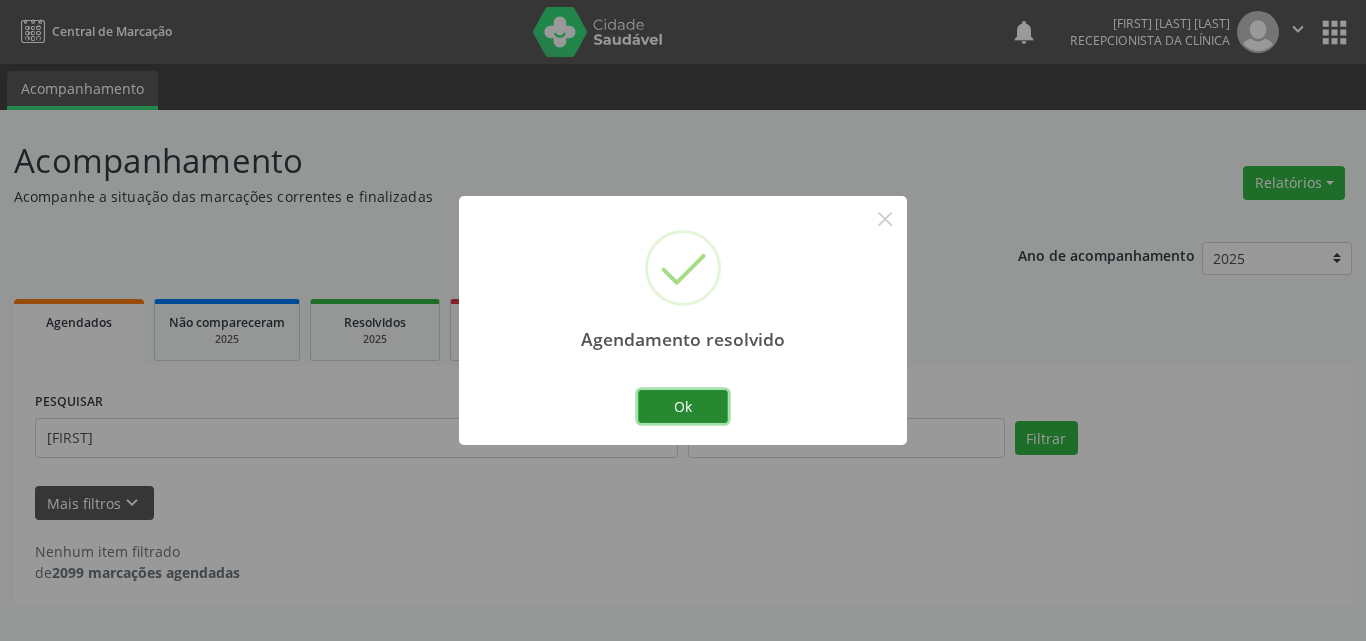 click on "Ok" at bounding box center [683, 407] 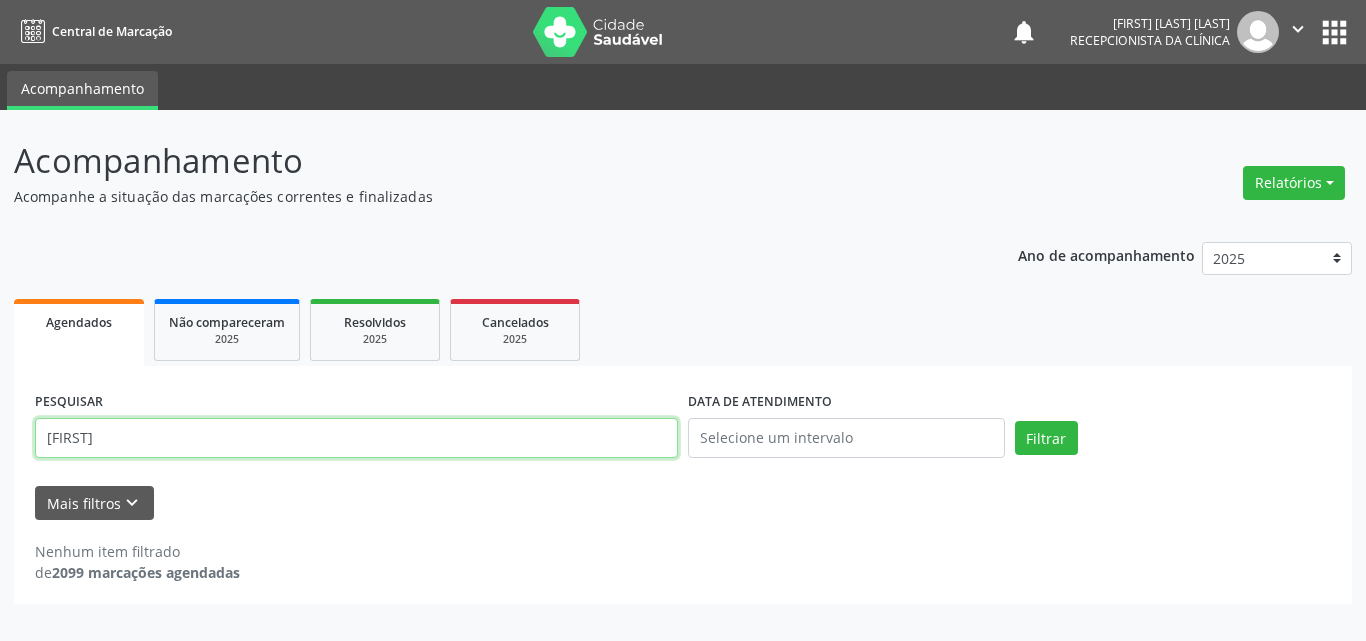 click on "[FIRST]" at bounding box center [356, 438] 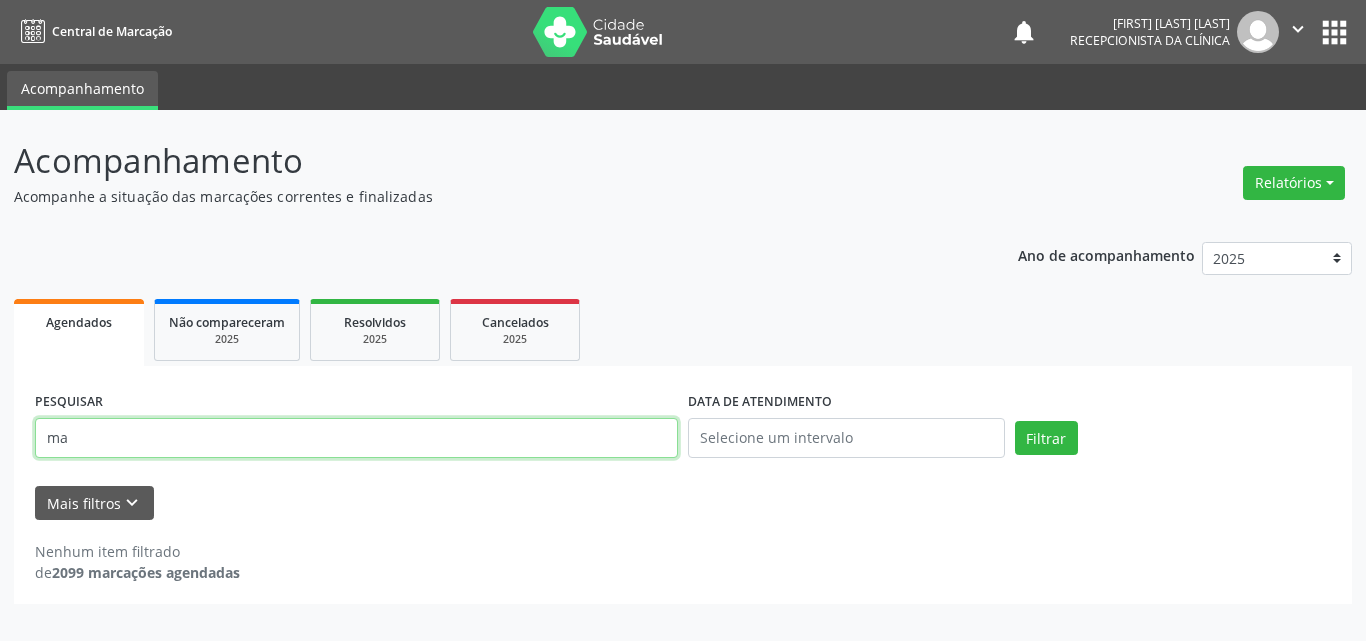 type on "m" 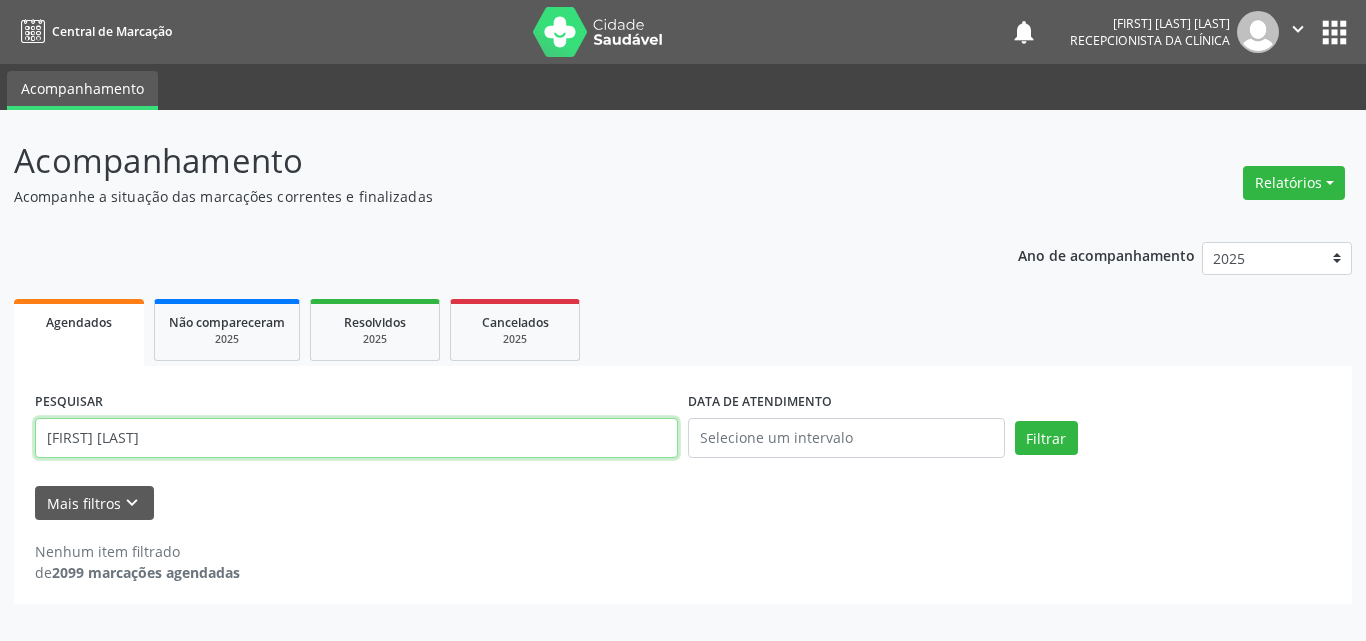 type on "[FIRST] [LAST]" 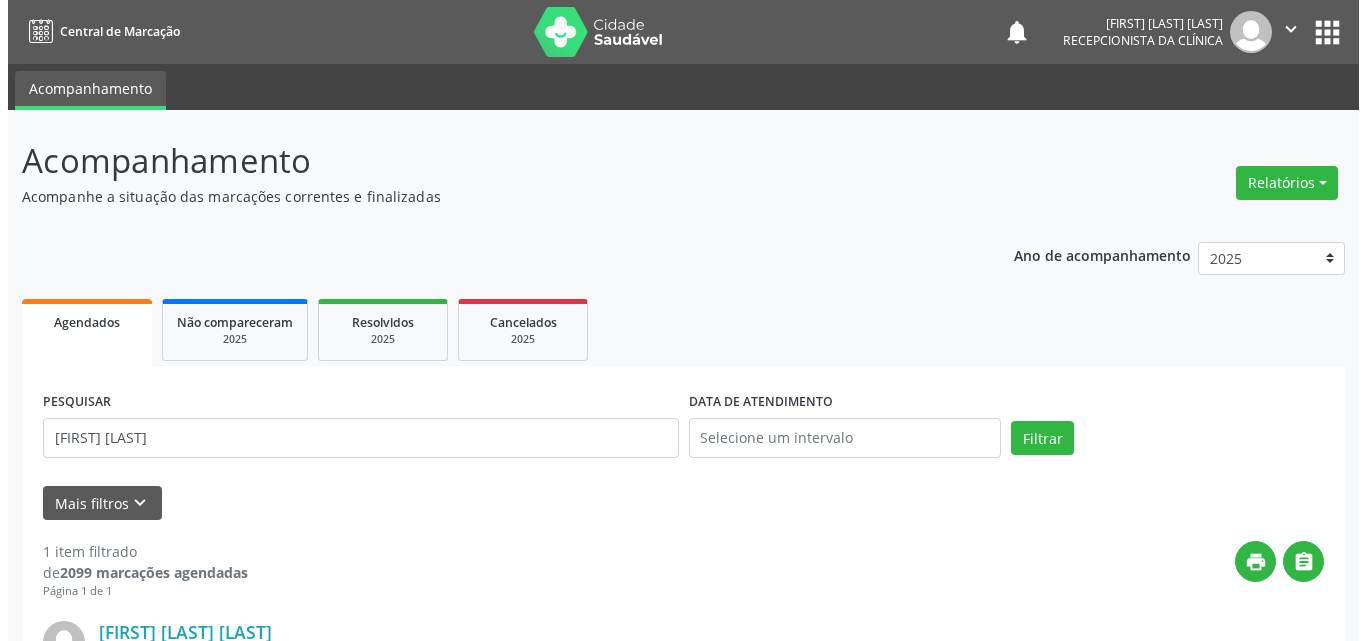 scroll, scrollTop: 200, scrollLeft: 0, axis: vertical 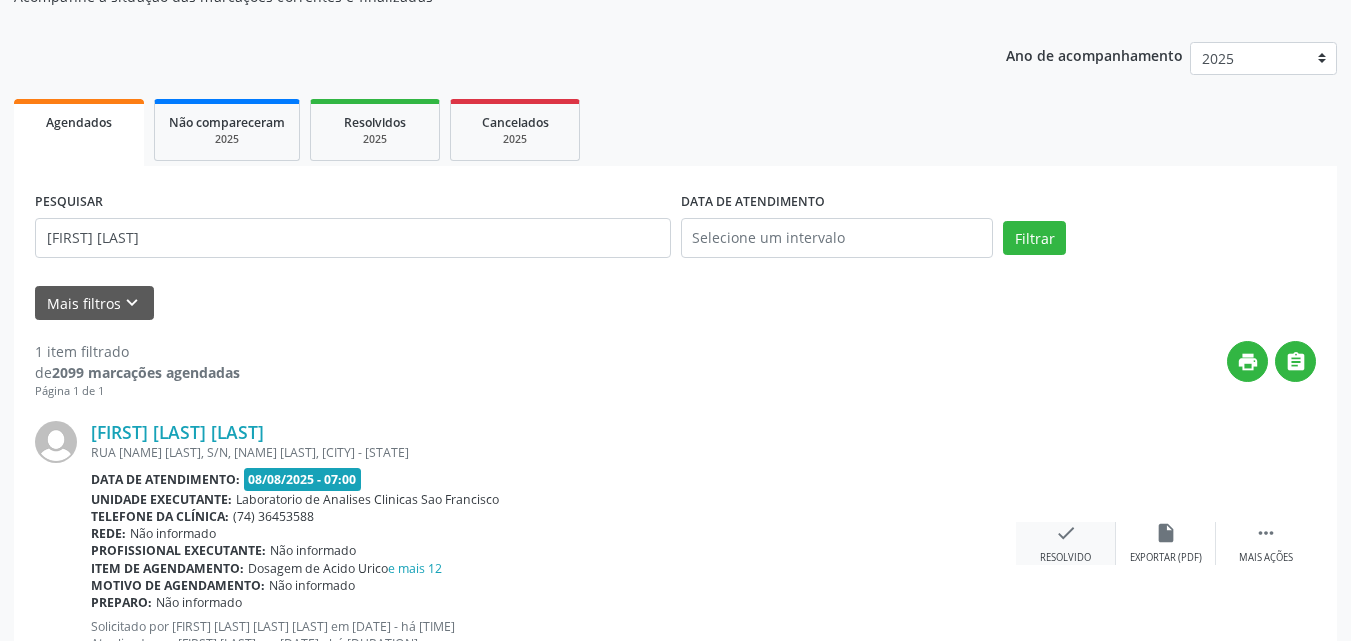 click on "check" at bounding box center [1066, 533] 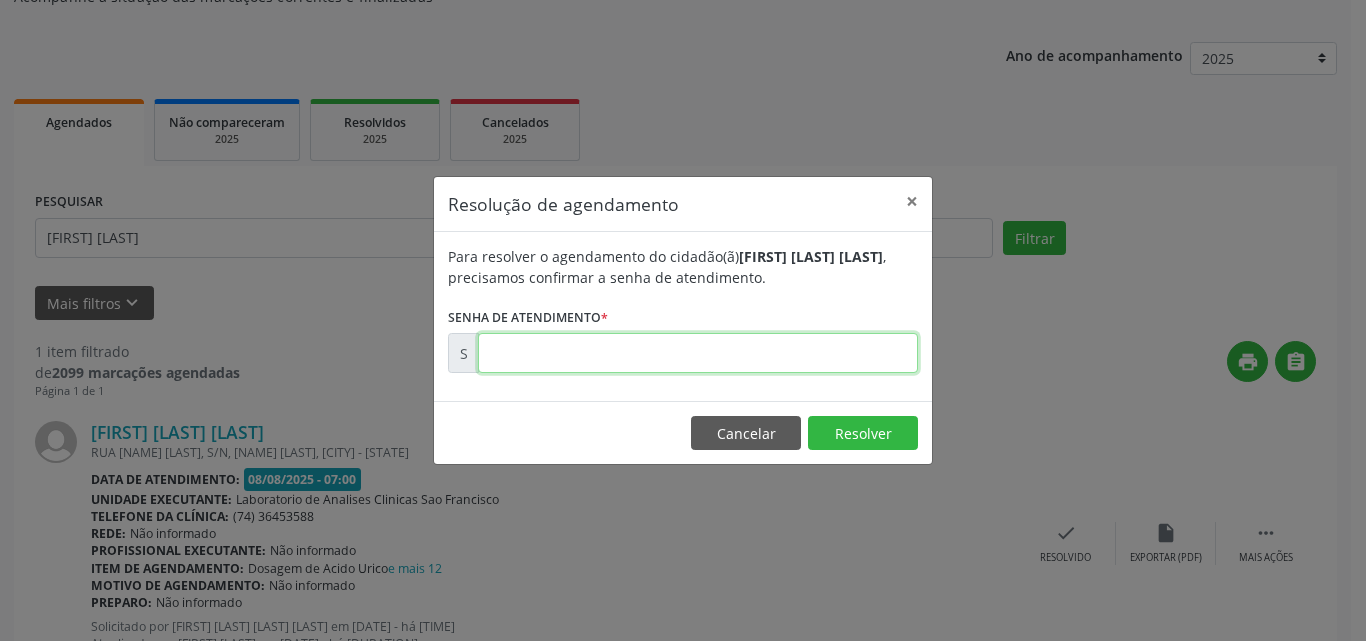 click at bounding box center [698, 353] 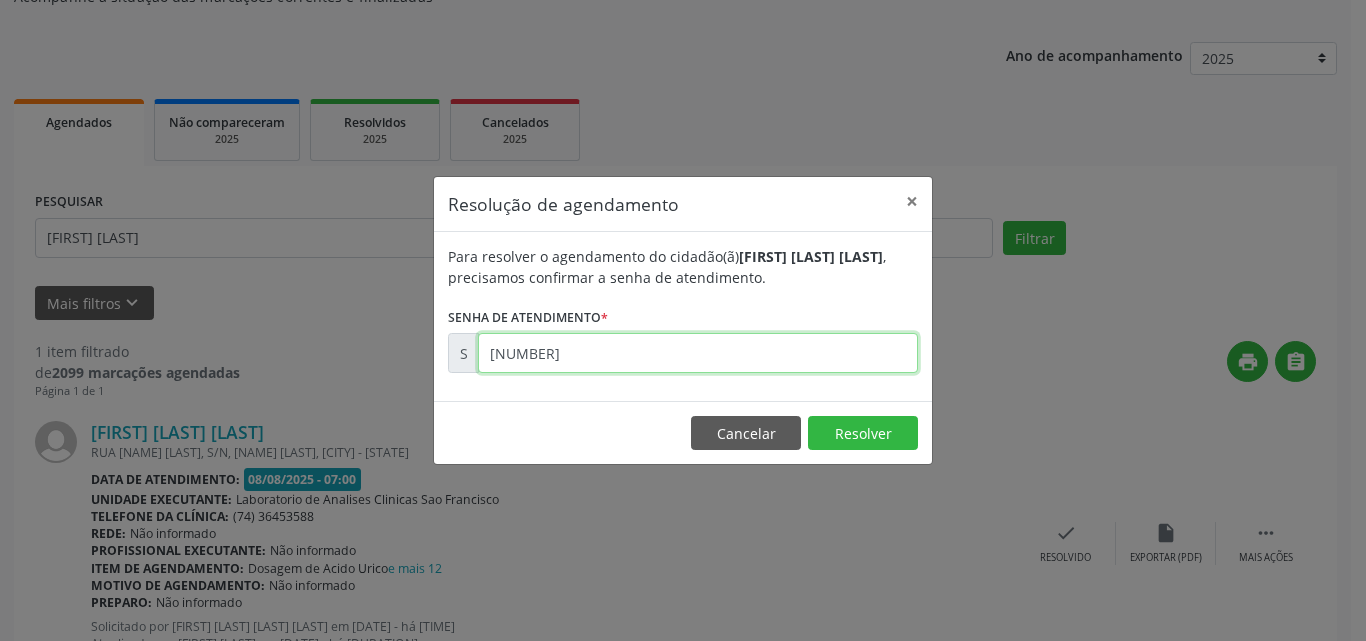 type on "[NUMBER]" 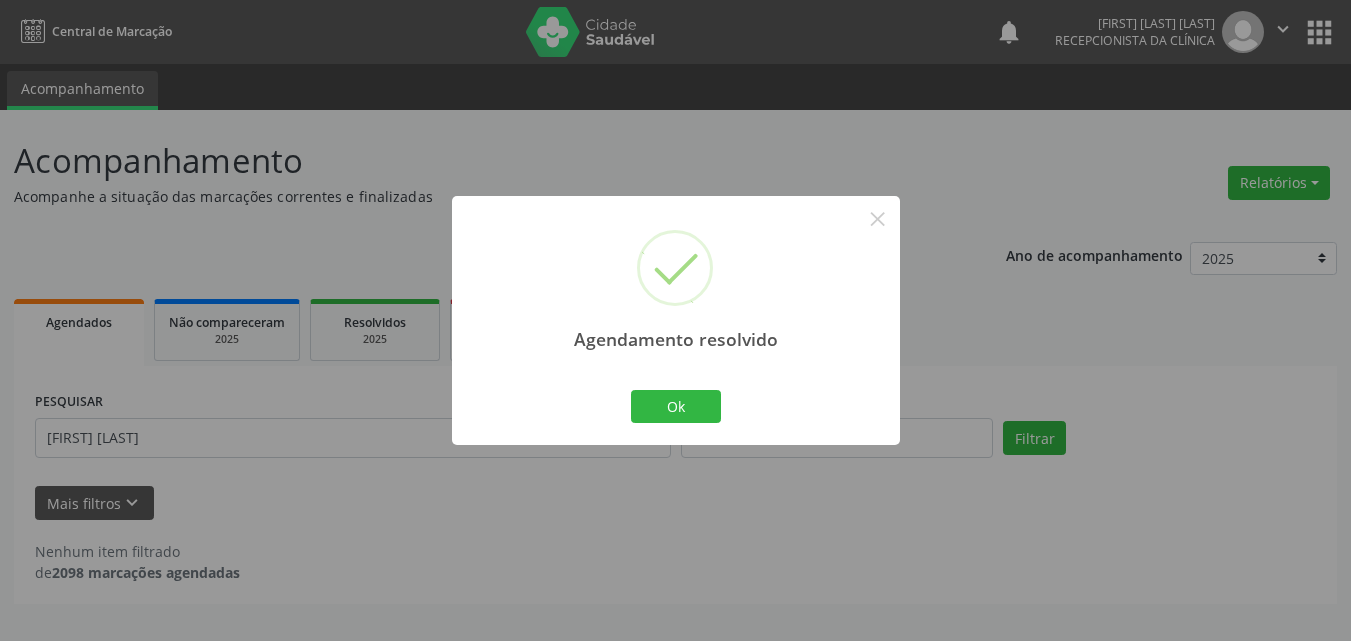 scroll, scrollTop: 0, scrollLeft: 0, axis: both 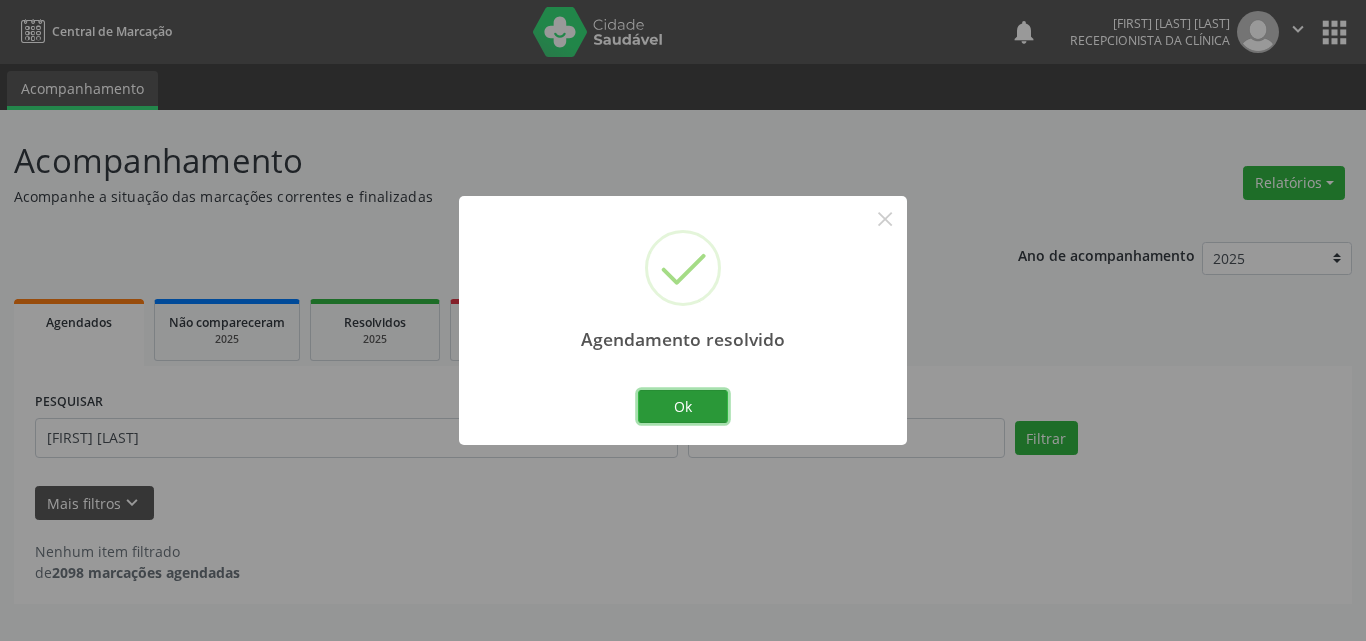 click on "Ok" at bounding box center [683, 407] 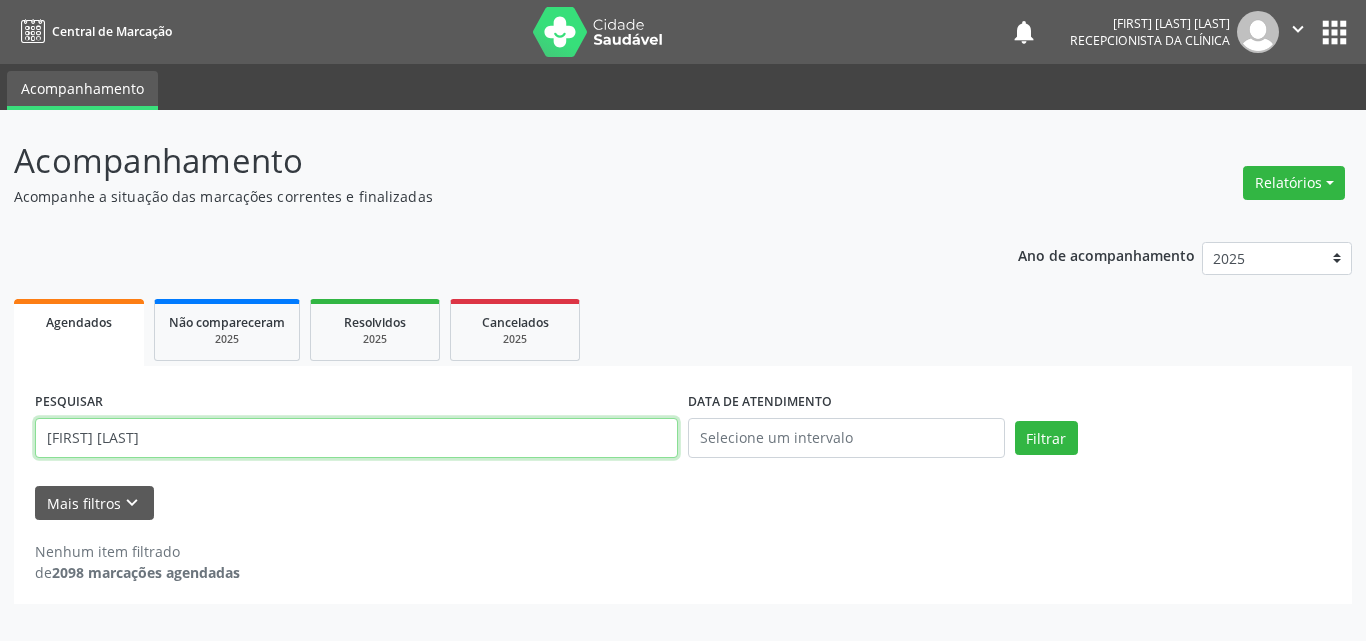 click on "[FIRST] [LAST]" at bounding box center (356, 438) 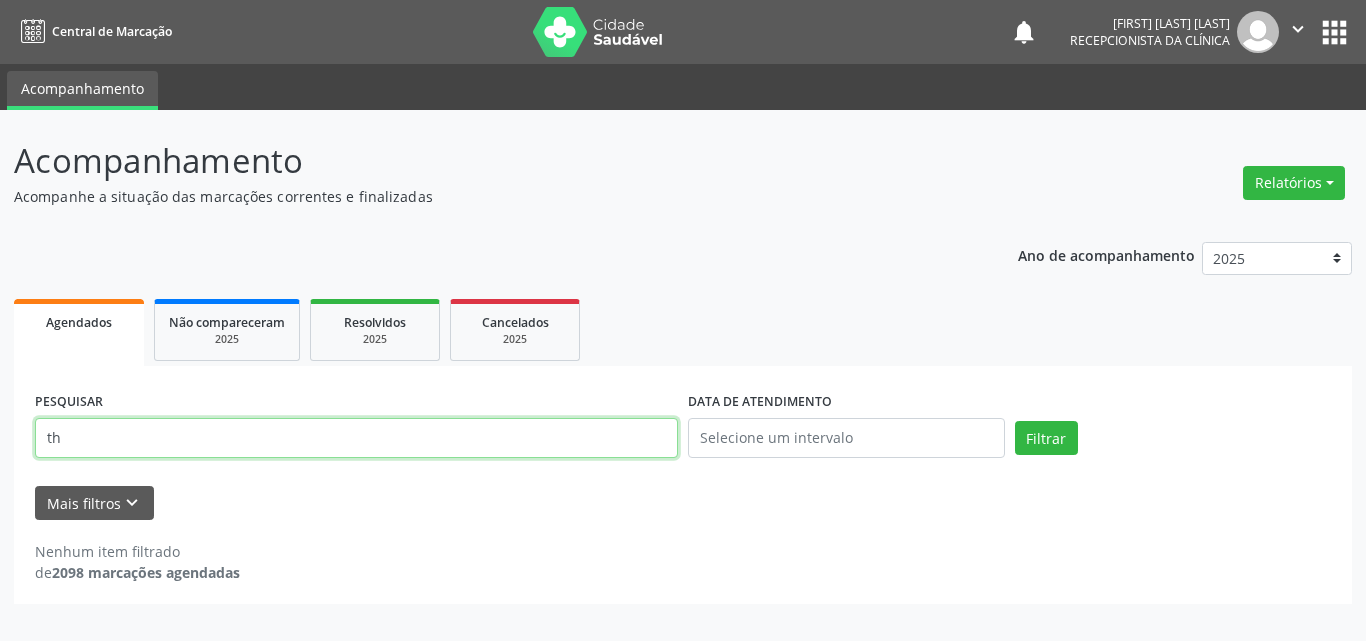 type on "t" 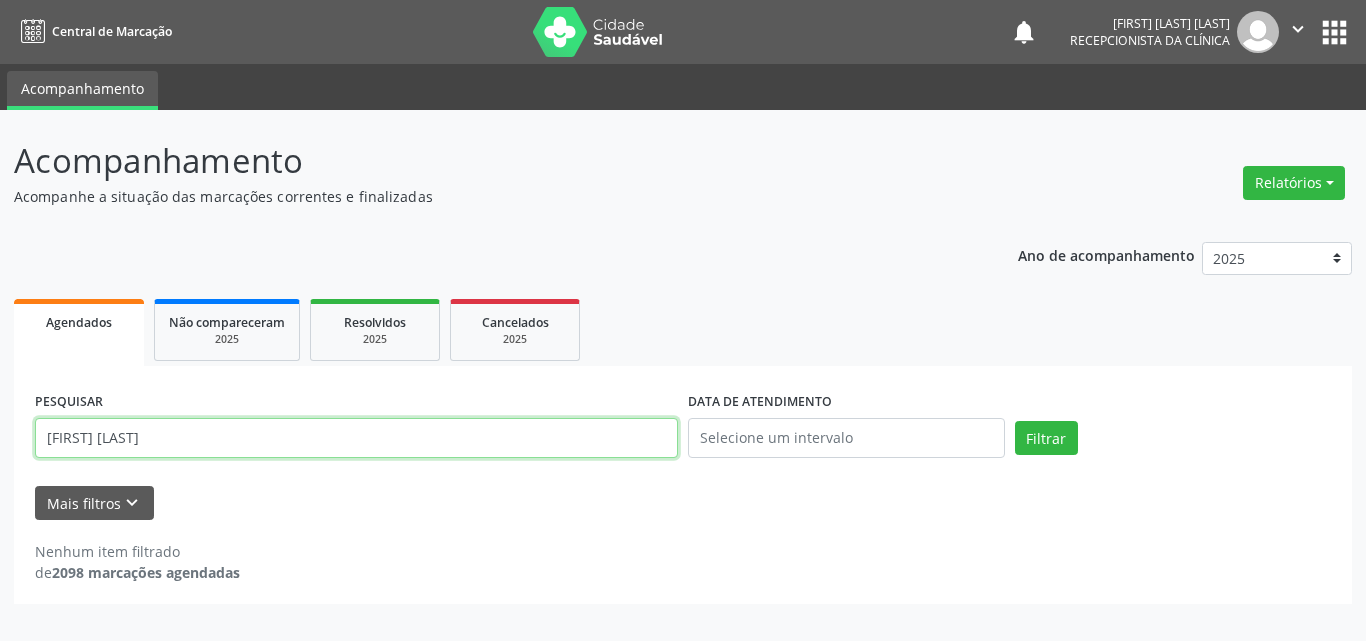 type on "[FIRST] [LAST]" 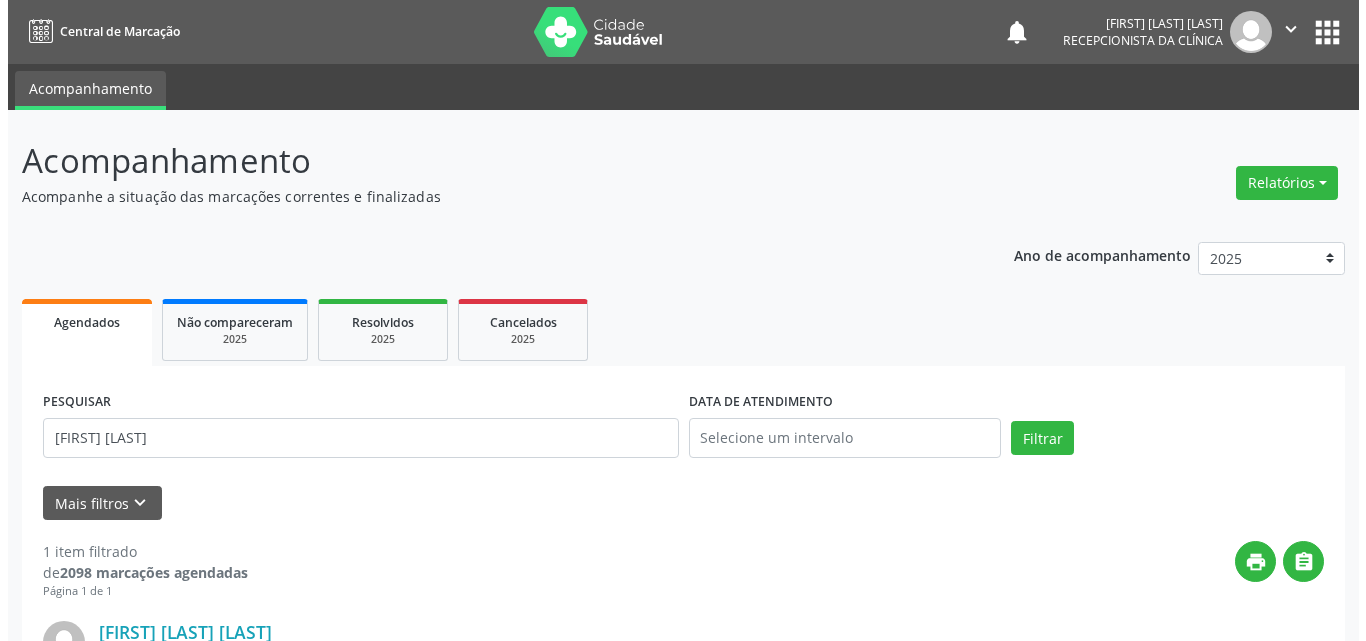 scroll, scrollTop: 264, scrollLeft: 0, axis: vertical 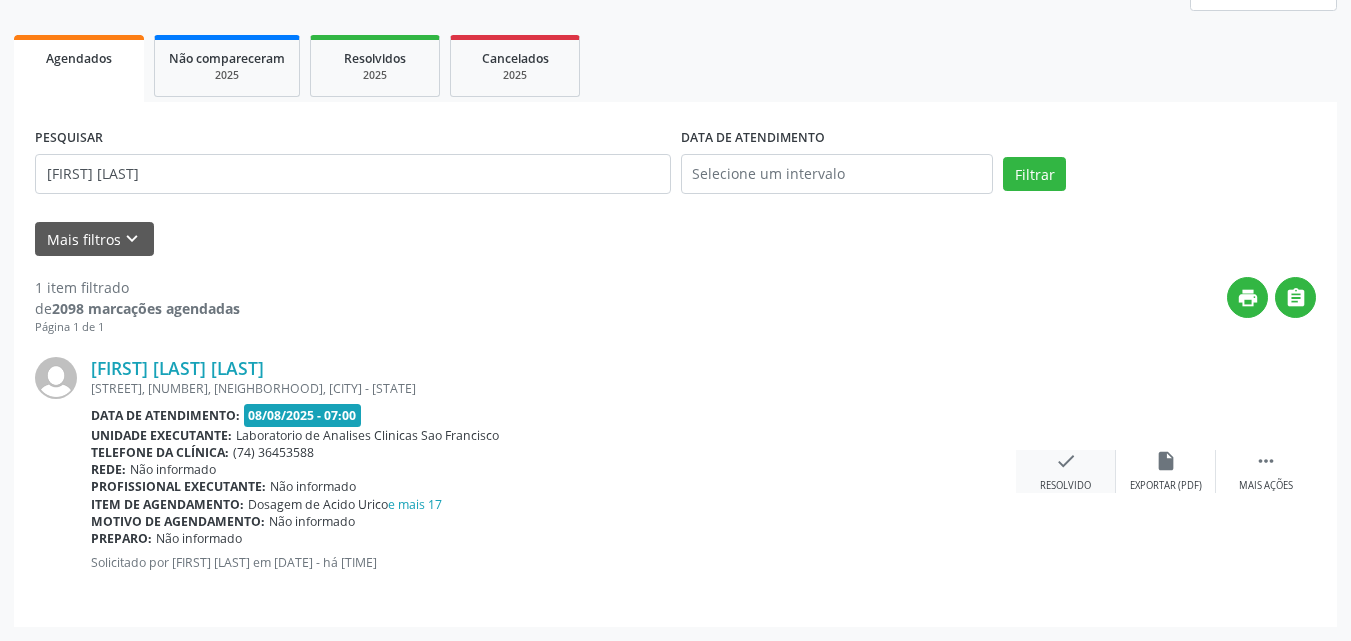 click on "check" at bounding box center [1066, 461] 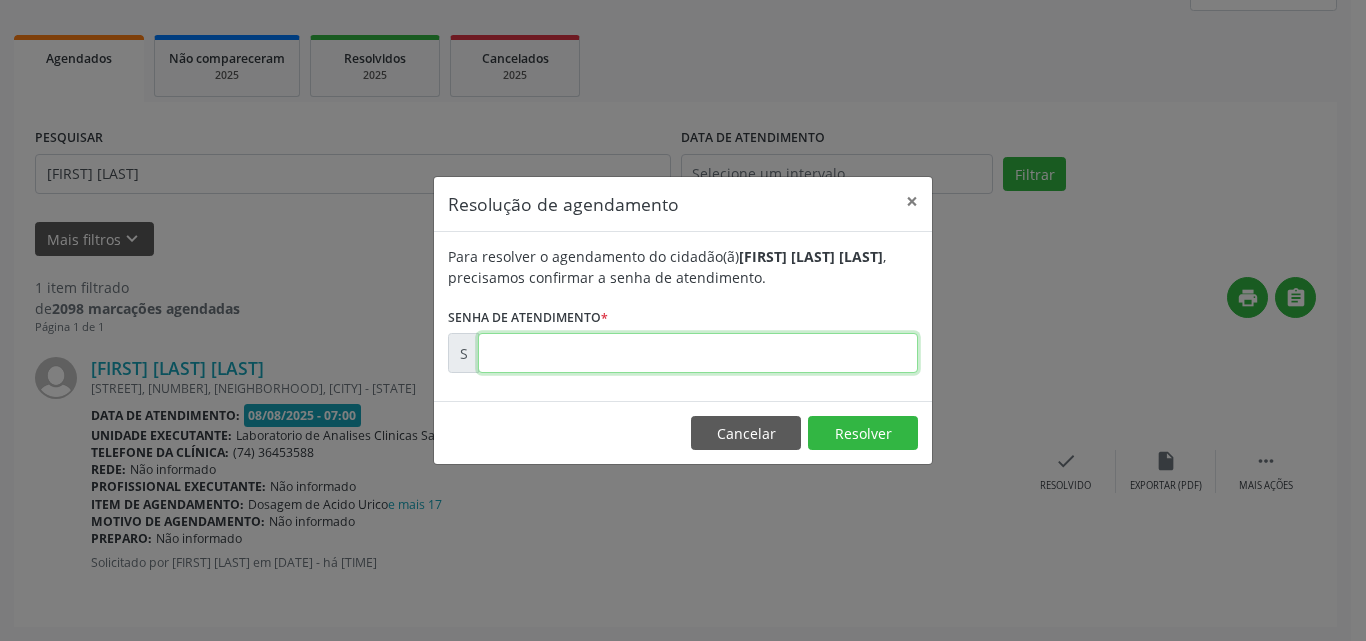 click at bounding box center (698, 353) 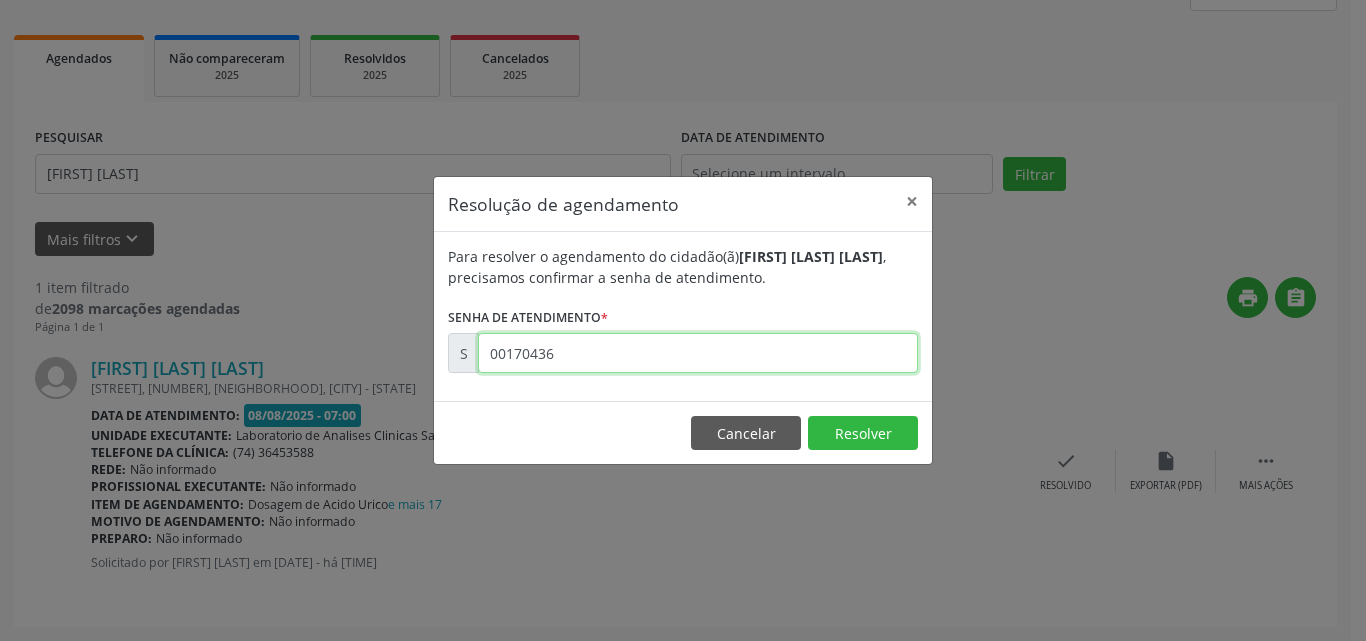 type on "00170436" 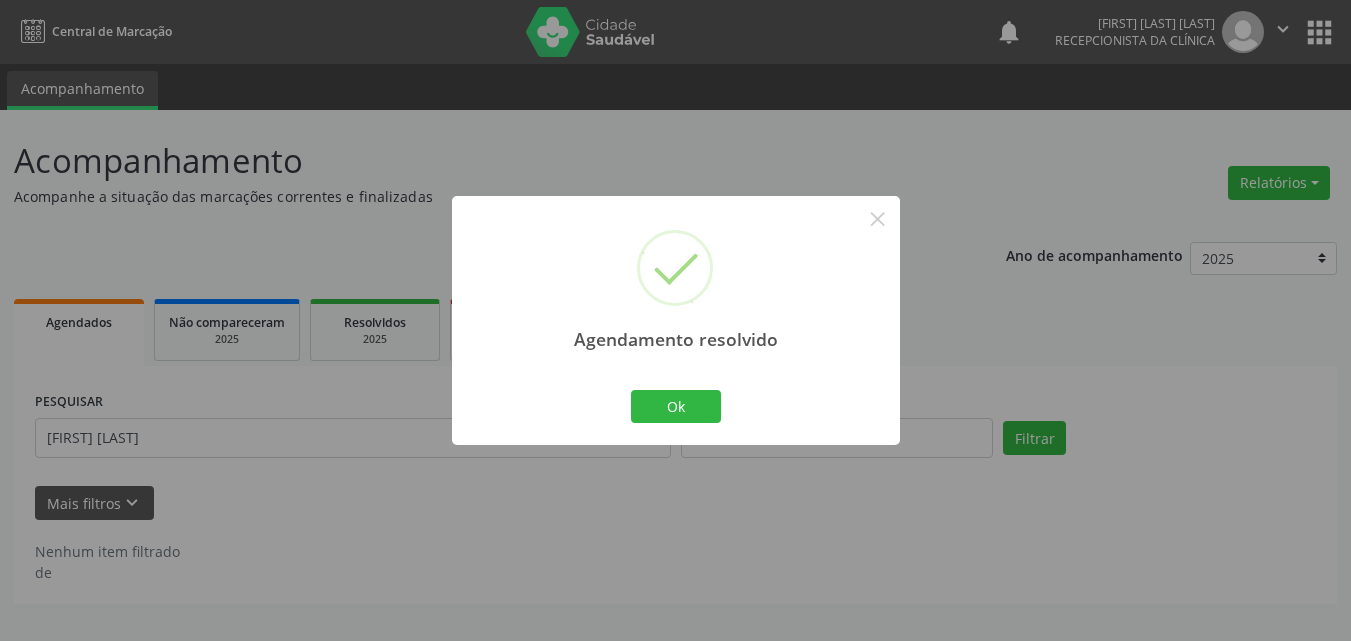 scroll, scrollTop: 0, scrollLeft: 0, axis: both 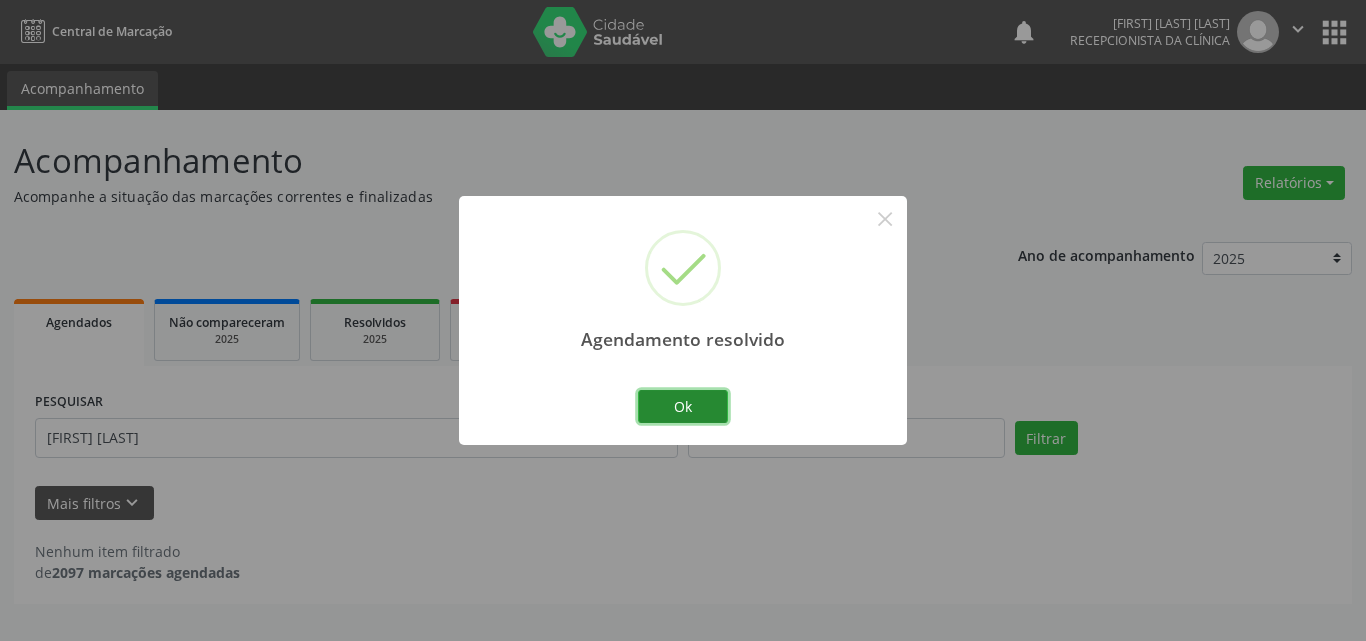 click on "Ok" at bounding box center [683, 407] 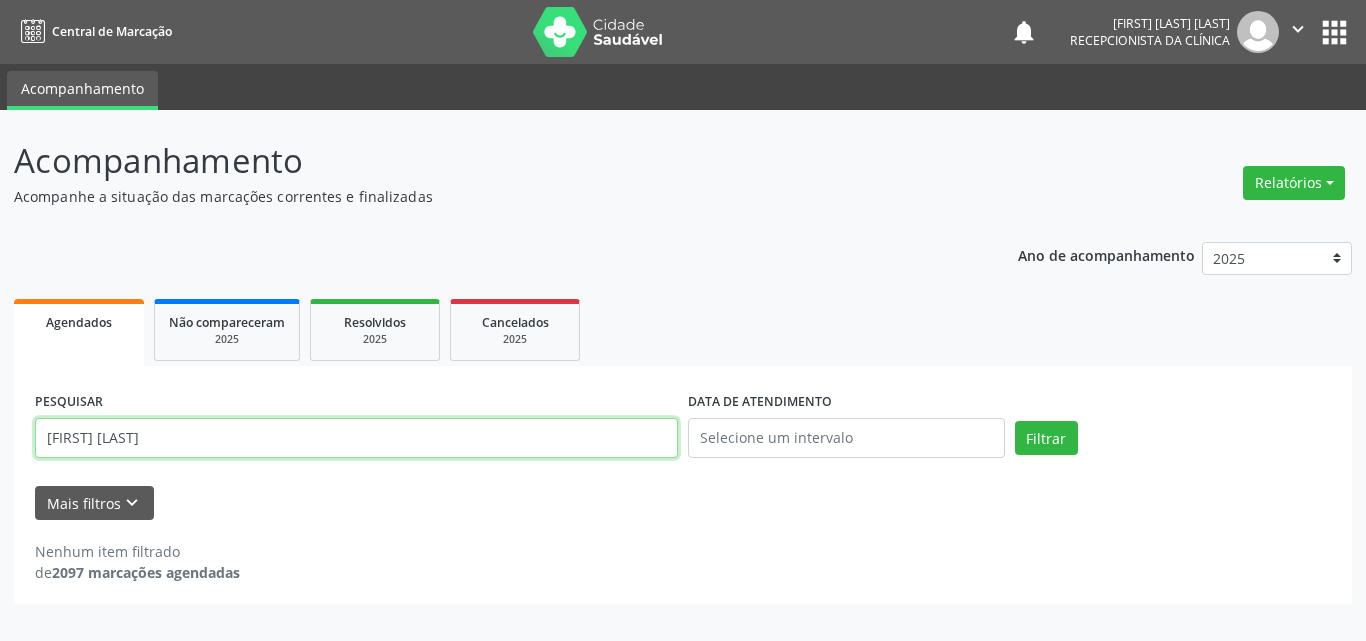 click on "[FIRST] [LAST]" at bounding box center (356, 438) 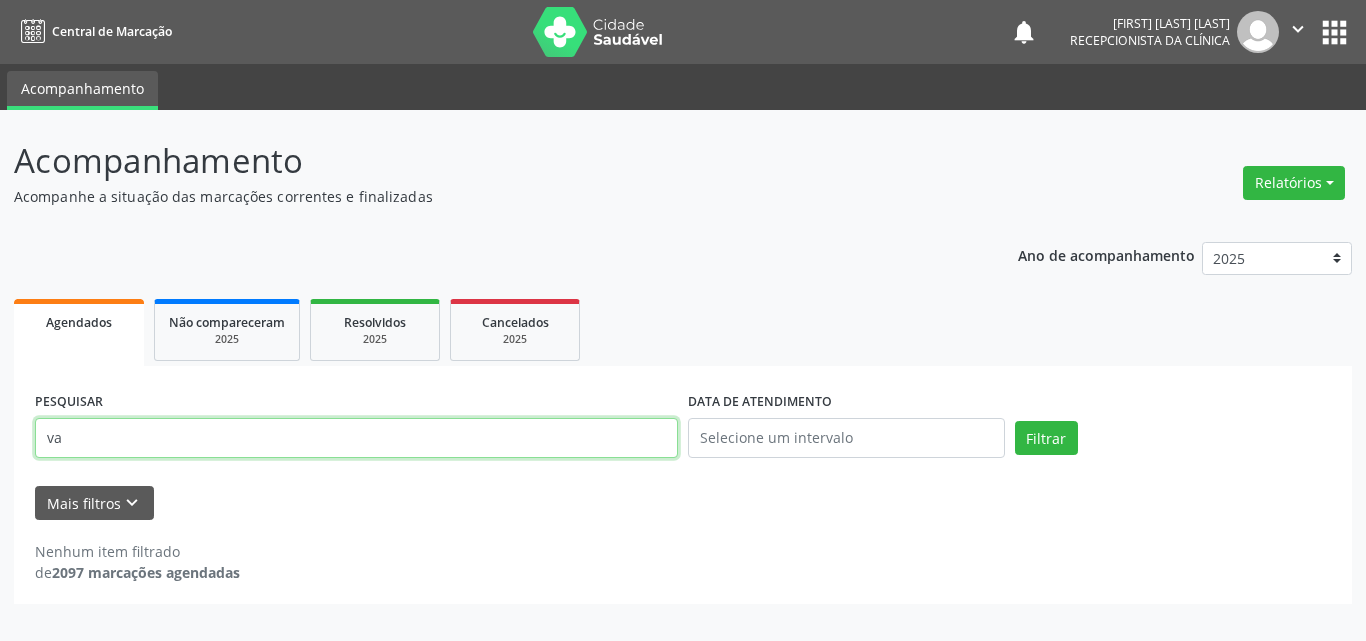 type on "v" 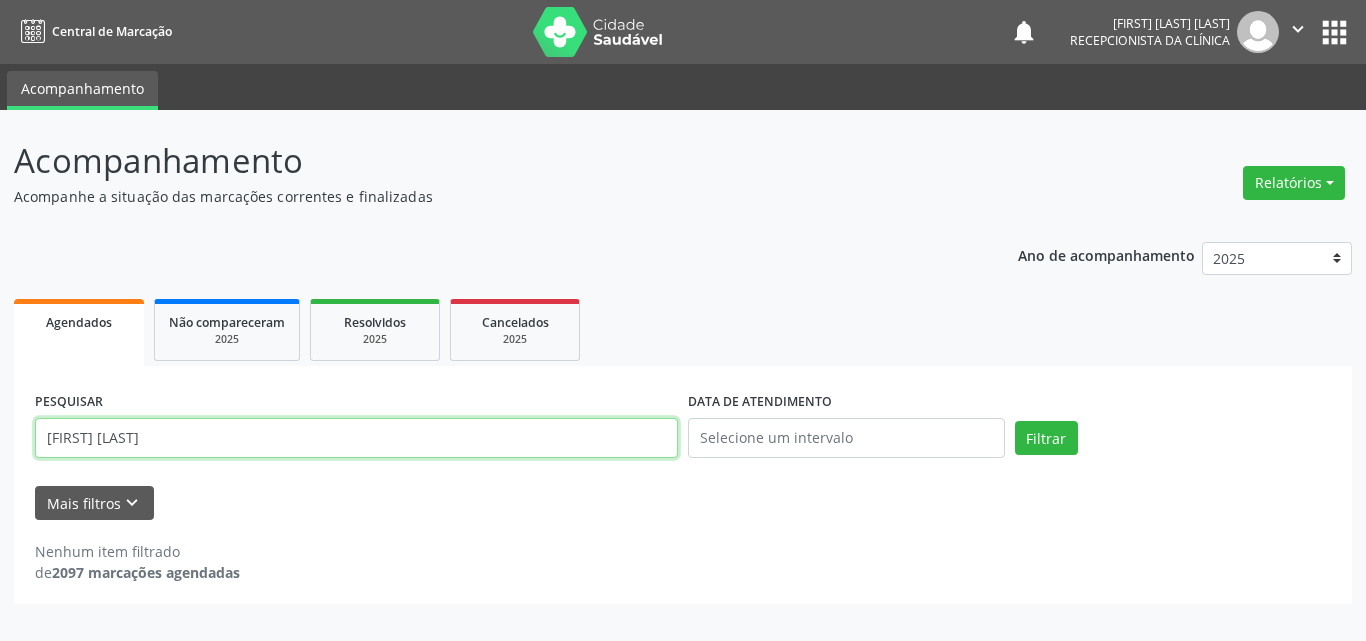 click on "Filtrar" at bounding box center [1046, 438] 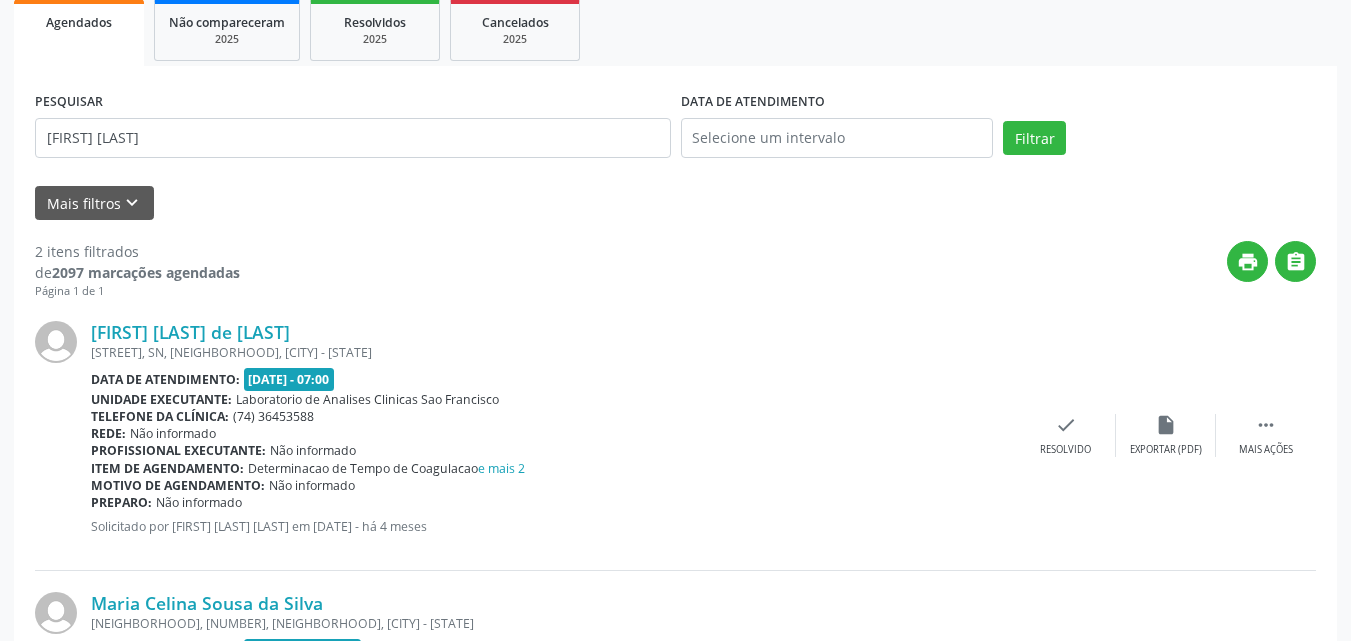 scroll, scrollTop: 500, scrollLeft: 0, axis: vertical 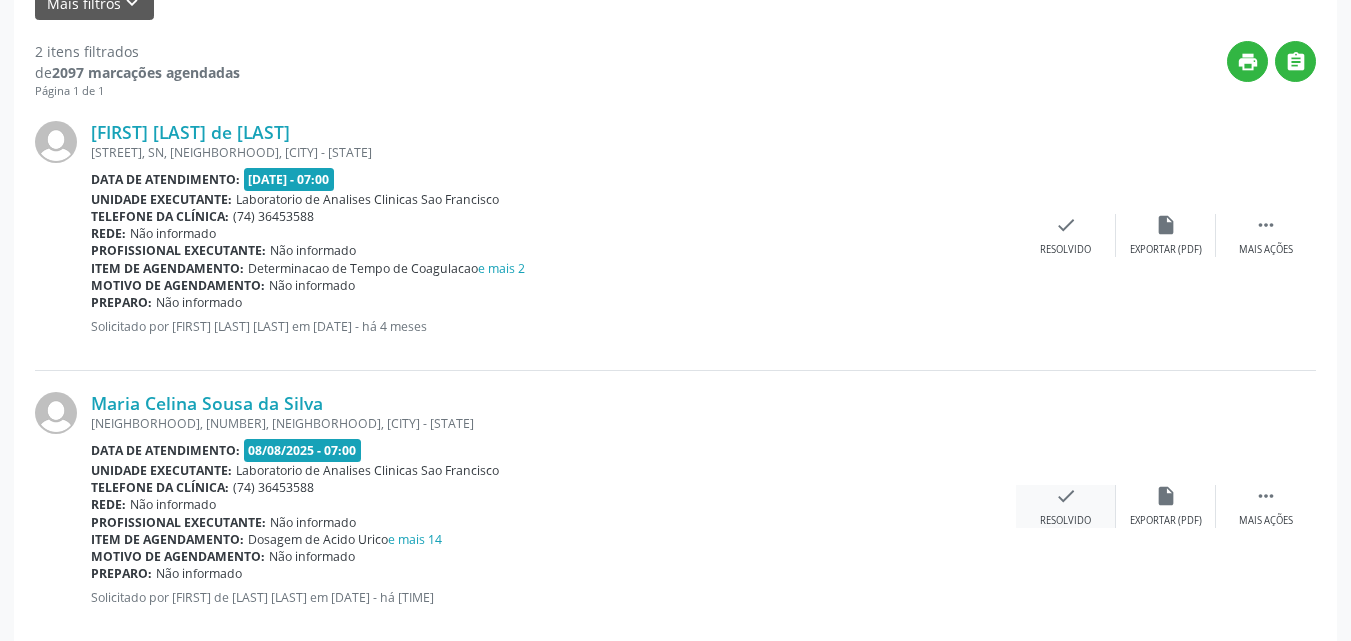 click on "check
Resolvido" at bounding box center (1066, 506) 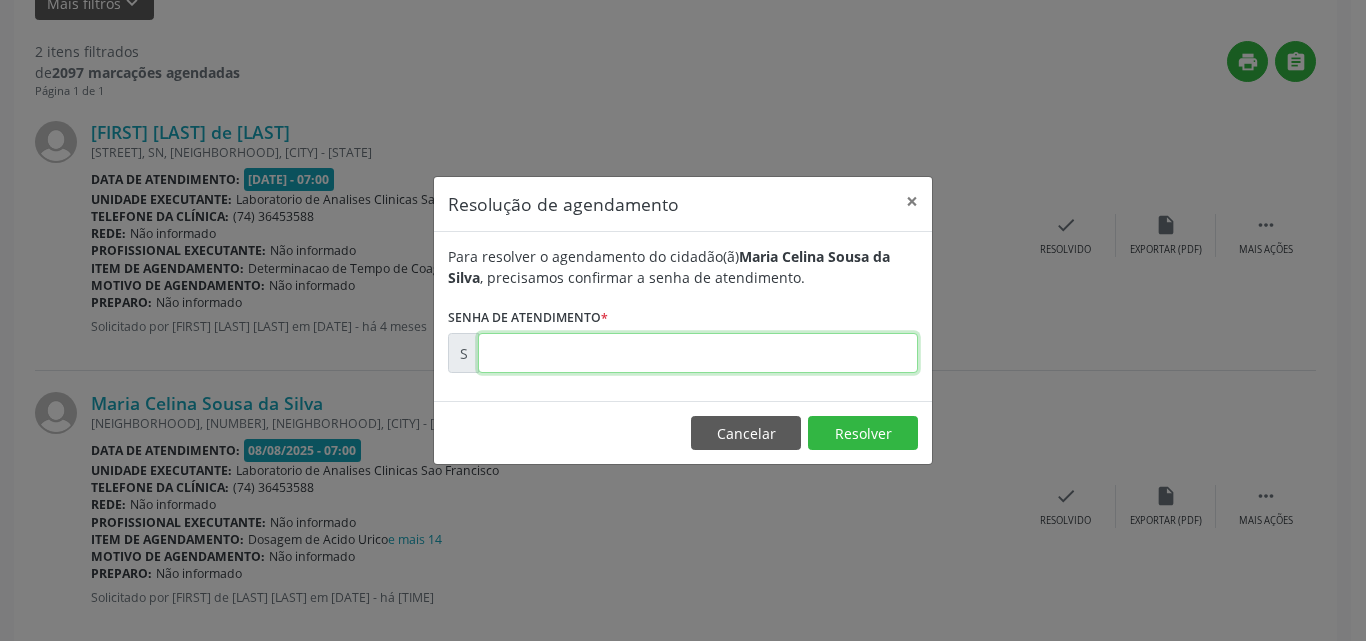 click at bounding box center (698, 353) 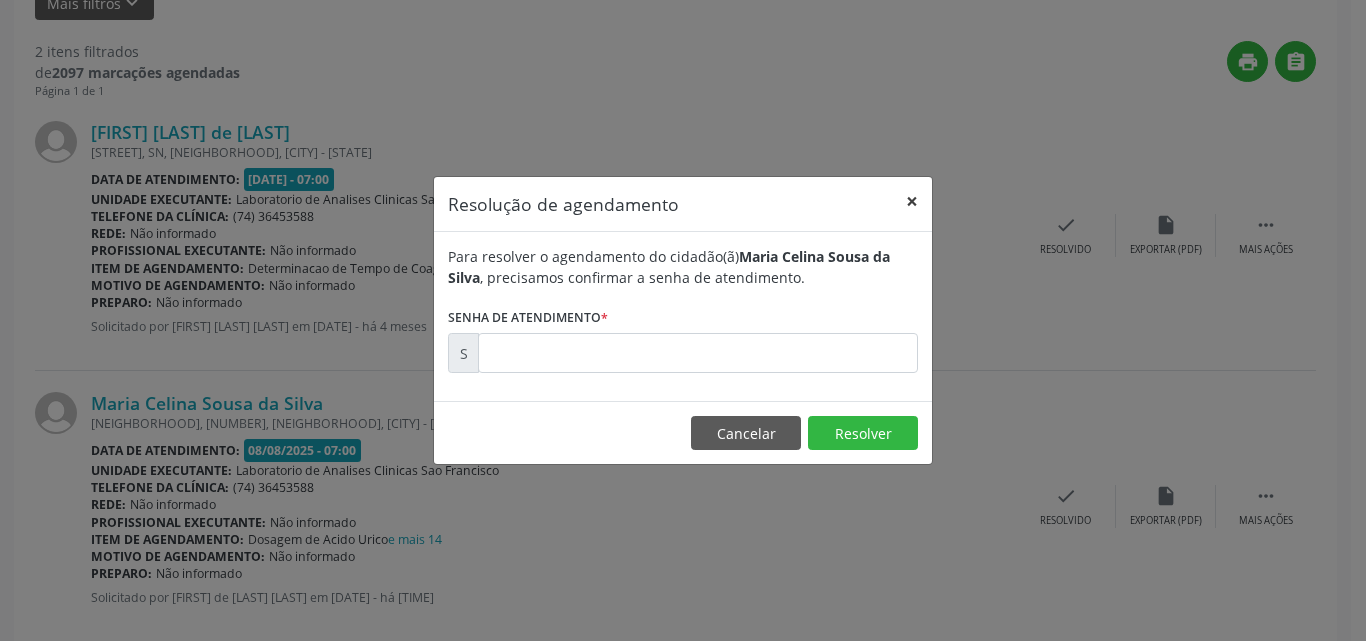 click on "×" at bounding box center (912, 201) 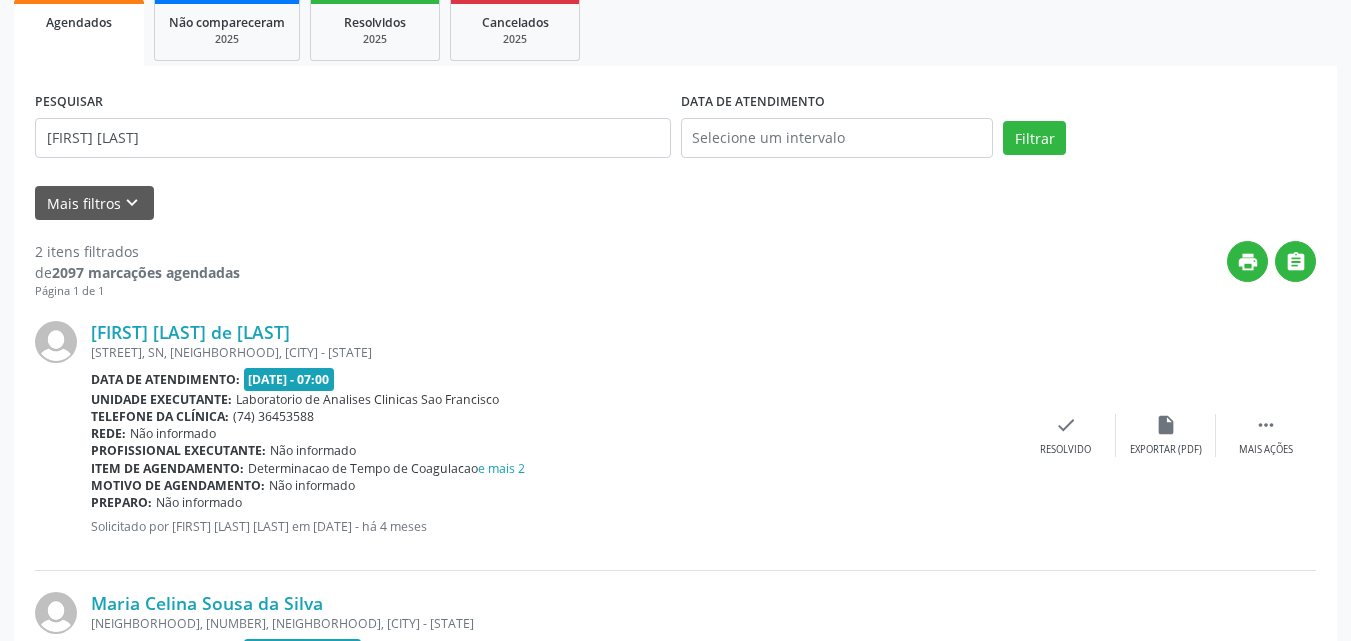scroll, scrollTop: 0, scrollLeft: 0, axis: both 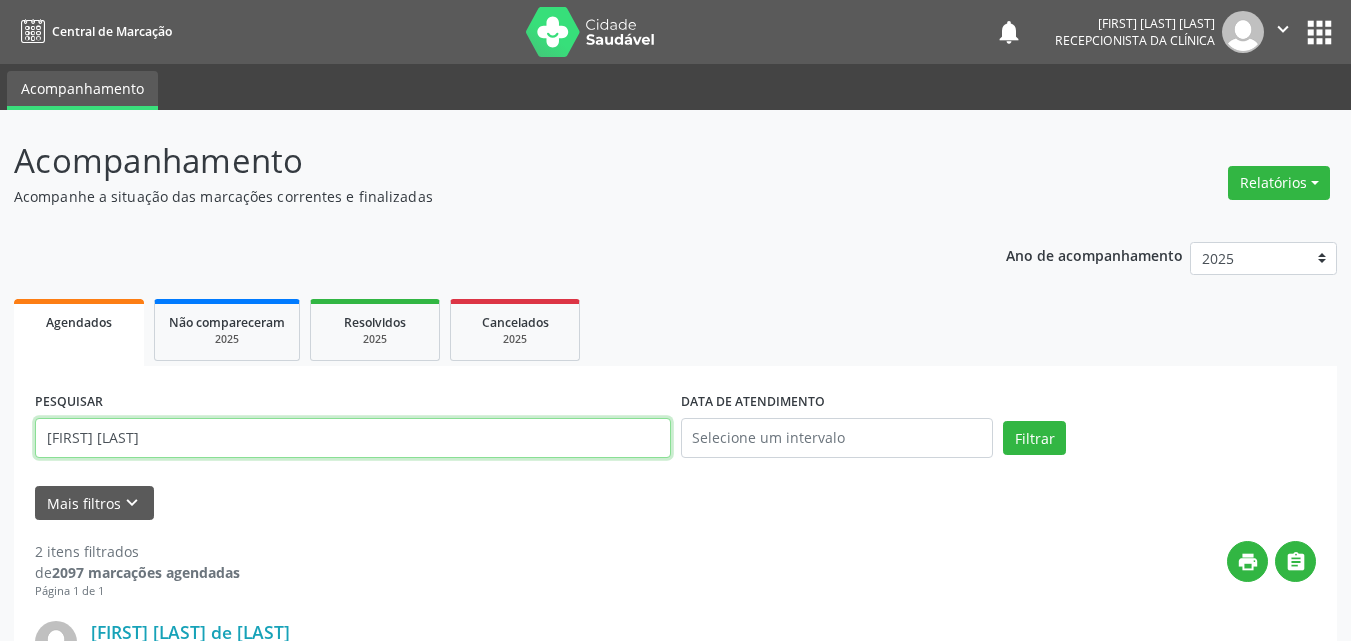 click on "[FIRST] [LAST]" at bounding box center [353, 438] 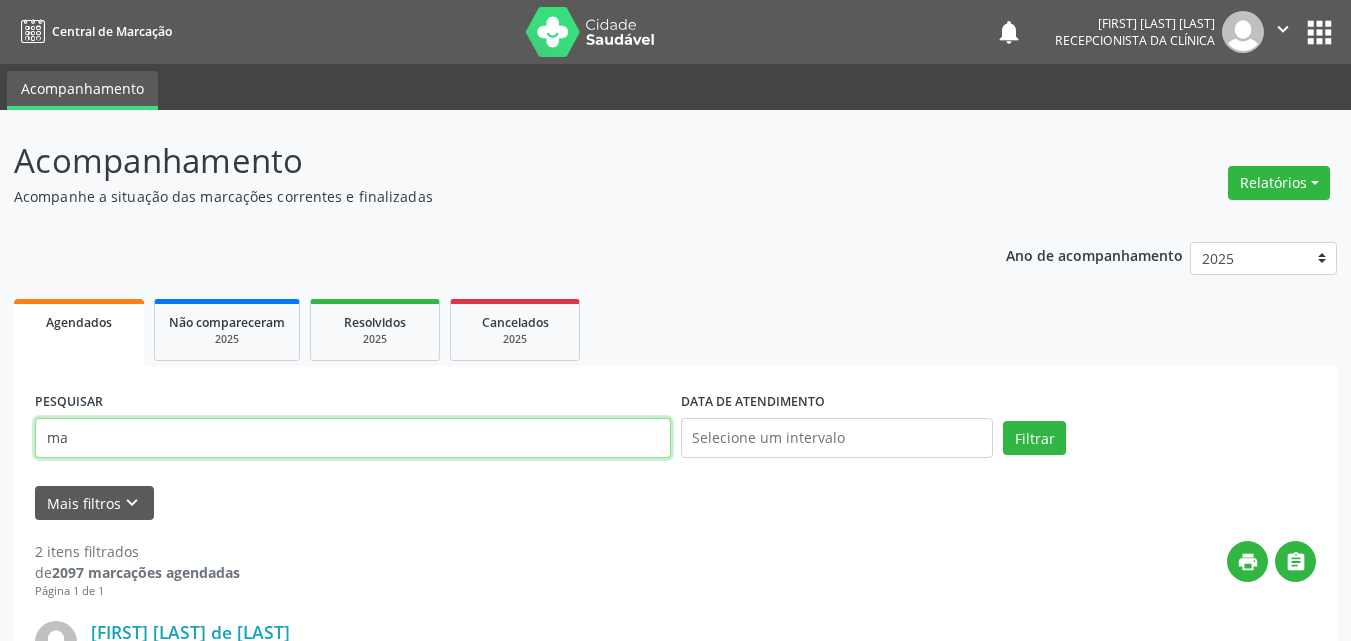 type on "m" 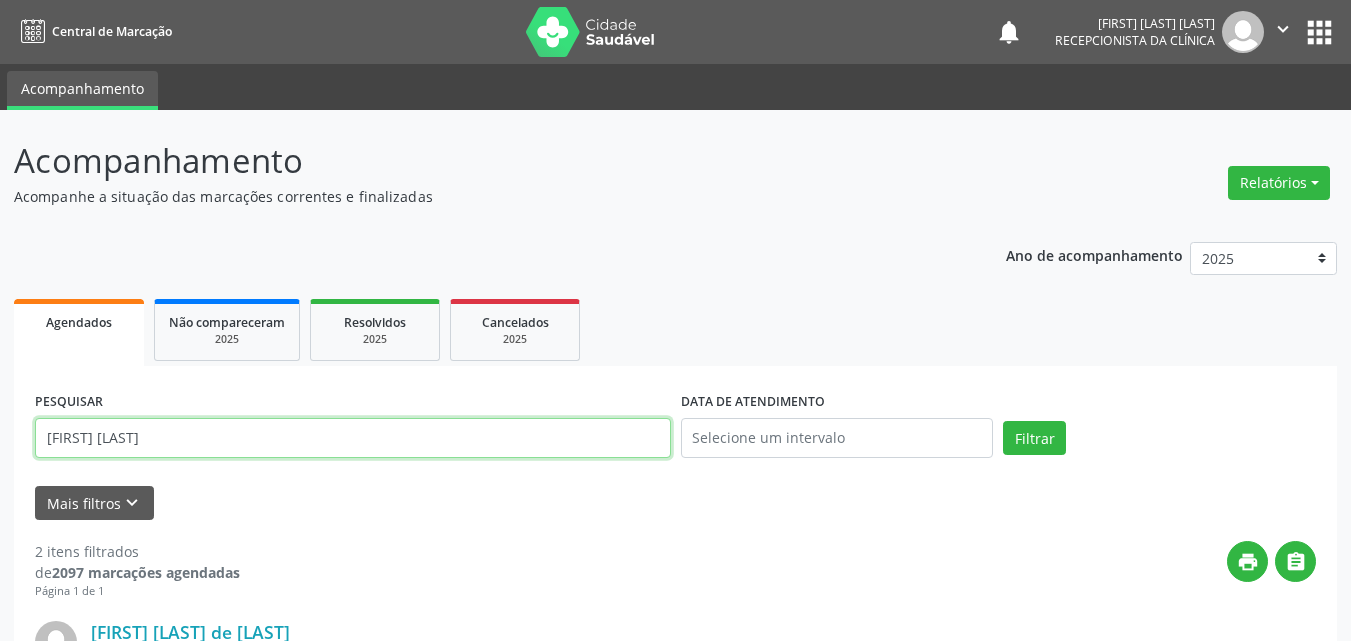 type on "[FIRST] [LAST]" 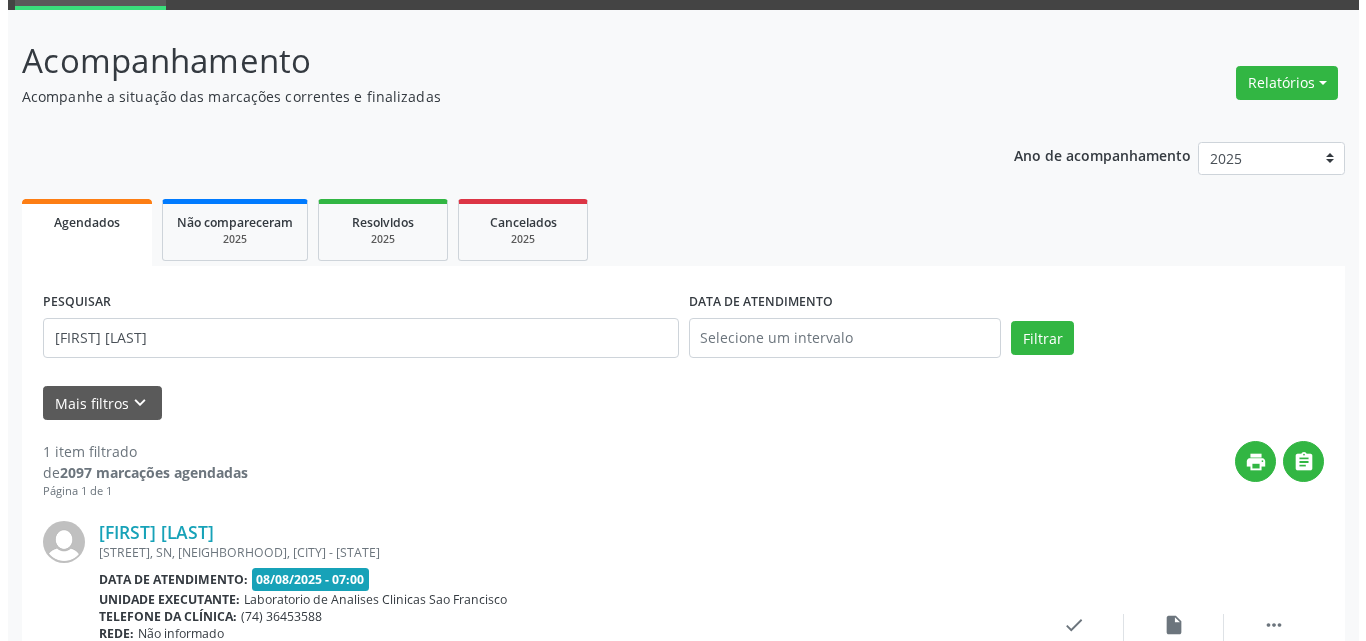 scroll, scrollTop: 264, scrollLeft: 0, axis: vertical 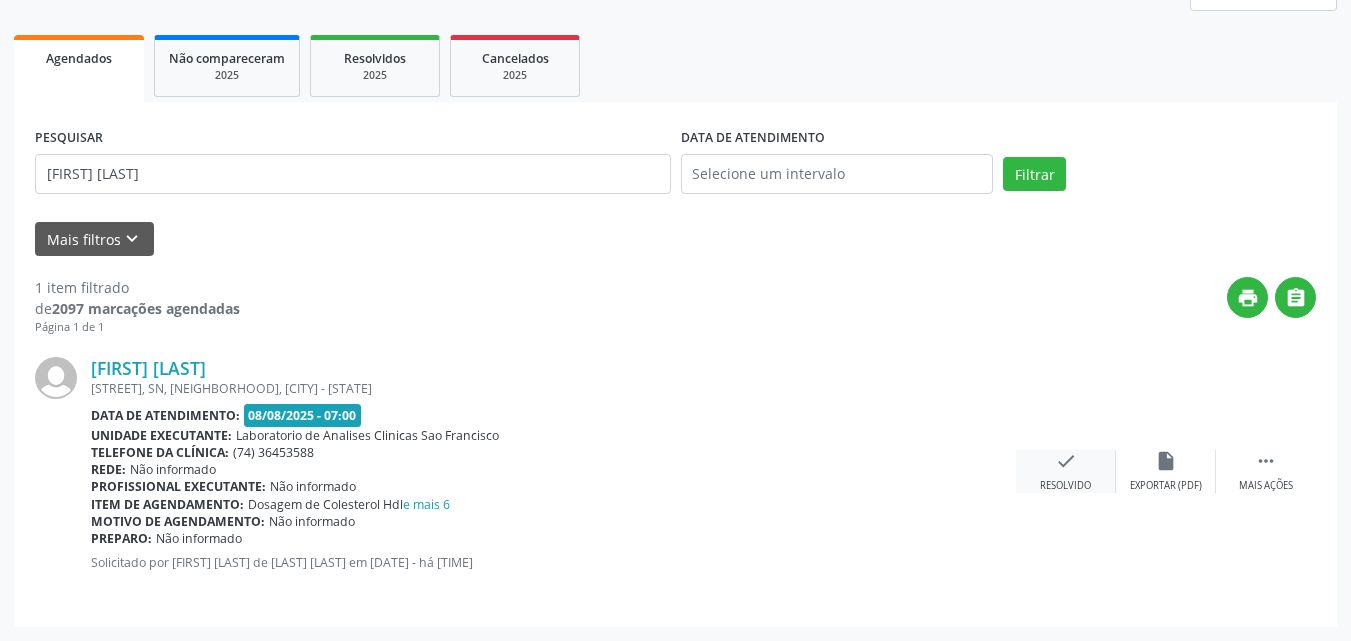click on "check
Resolvido" at bounding box center [1066, 471] 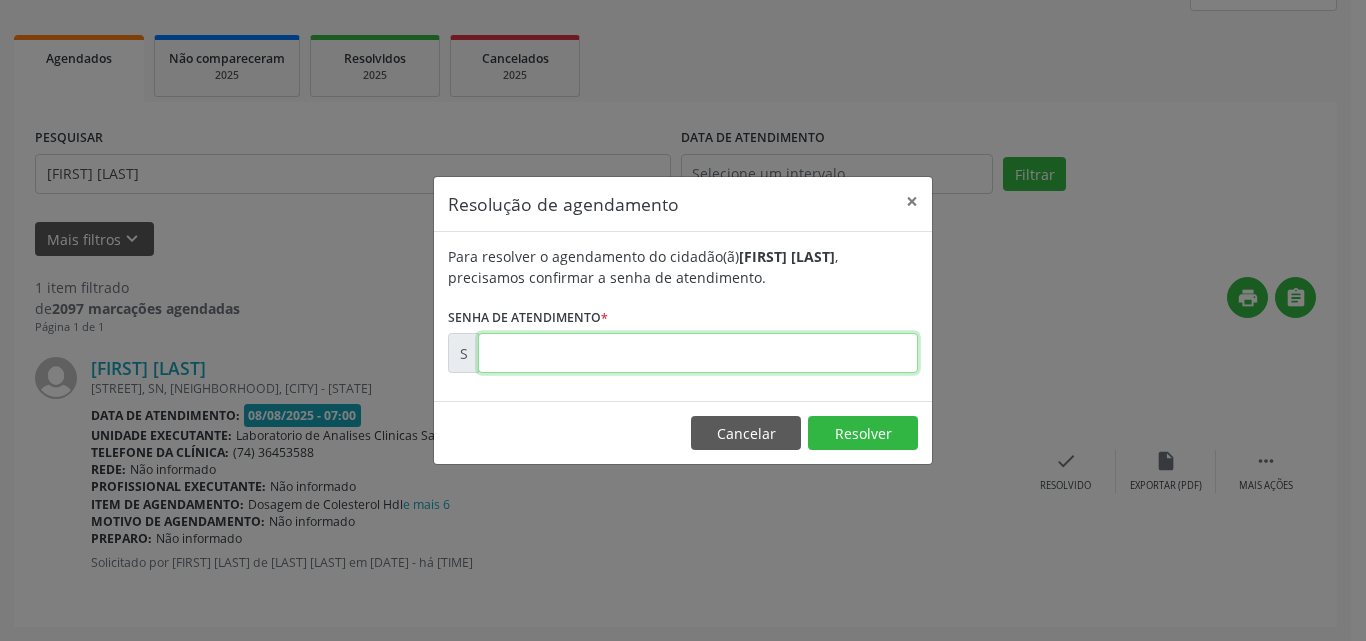 click at bounding box center [698, 353] 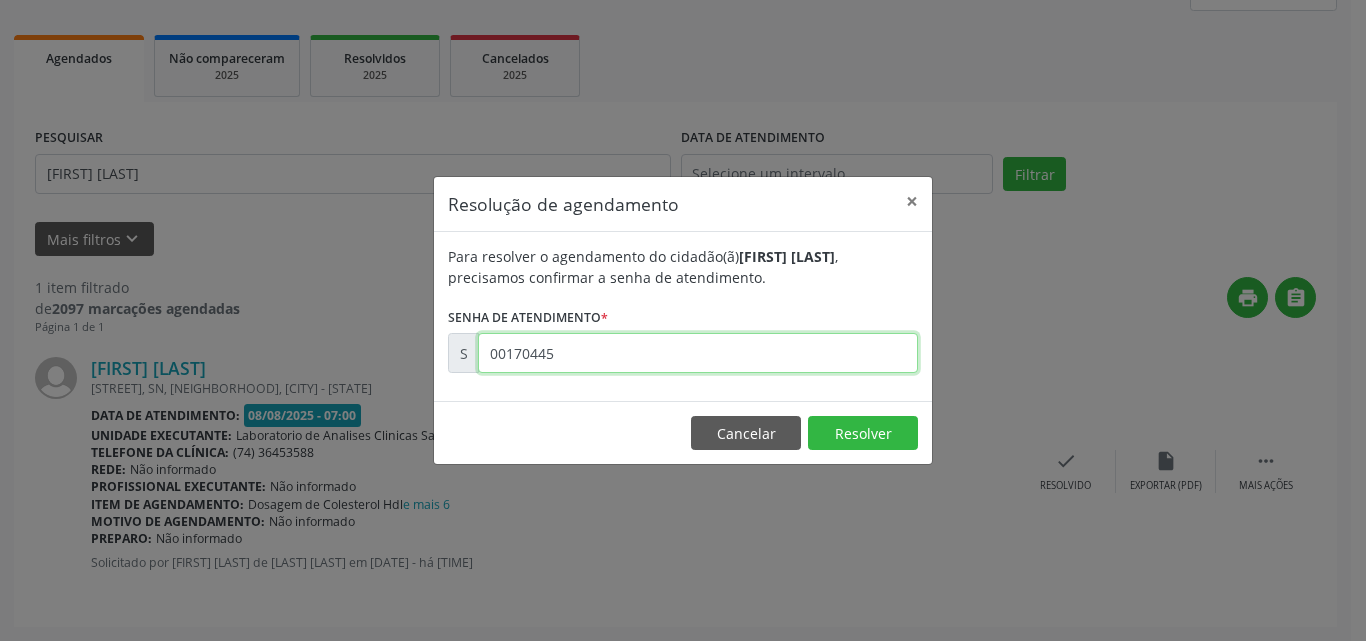 type on "00170445" 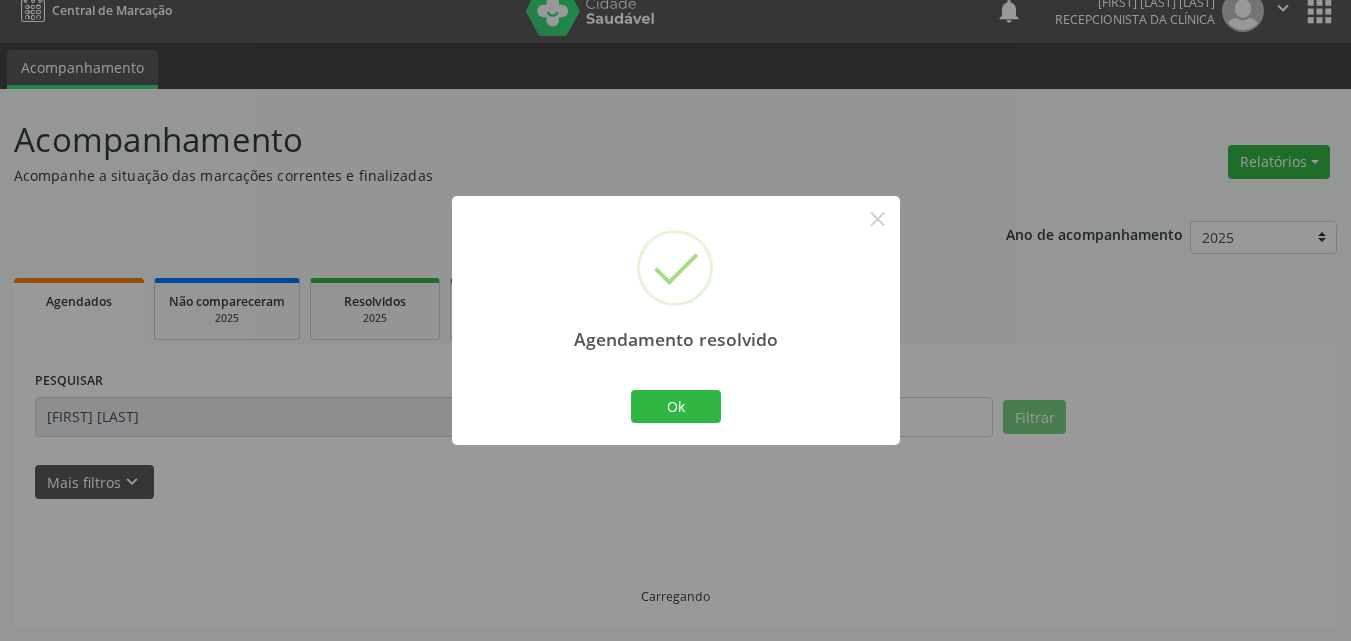 scroll, scrollTop: 0, scrollLeft: 0, axis: both 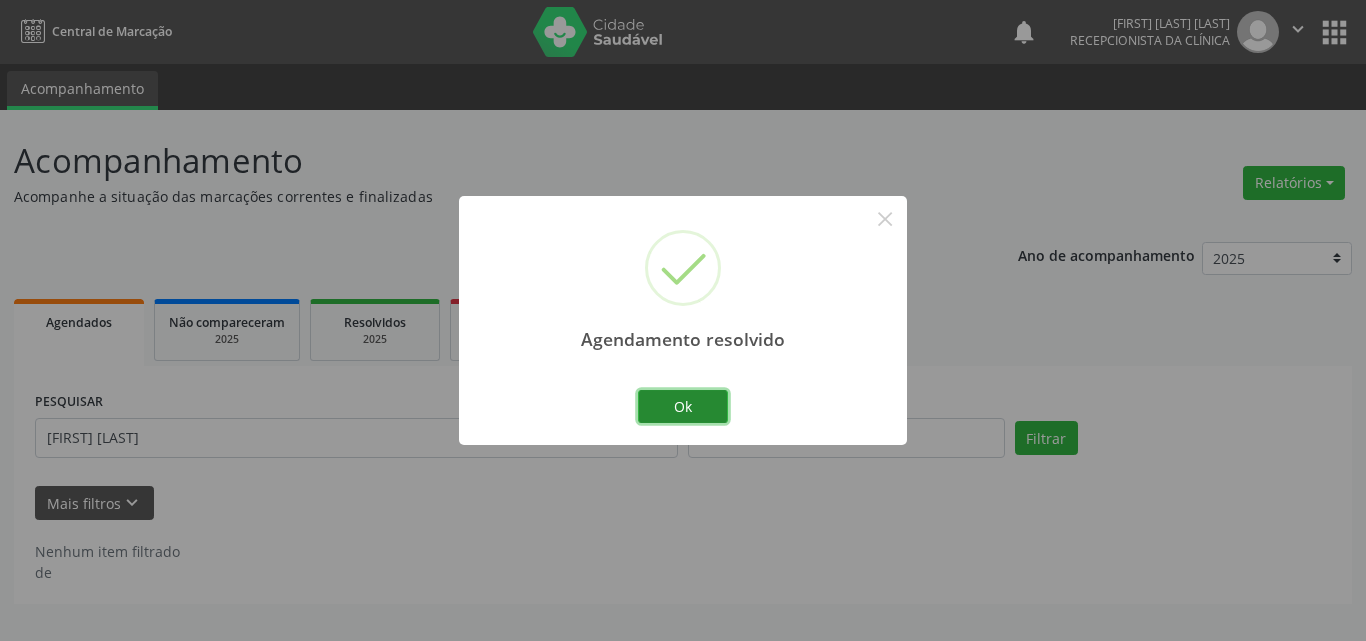 click on "Ok" at bounding box center [683, 407] 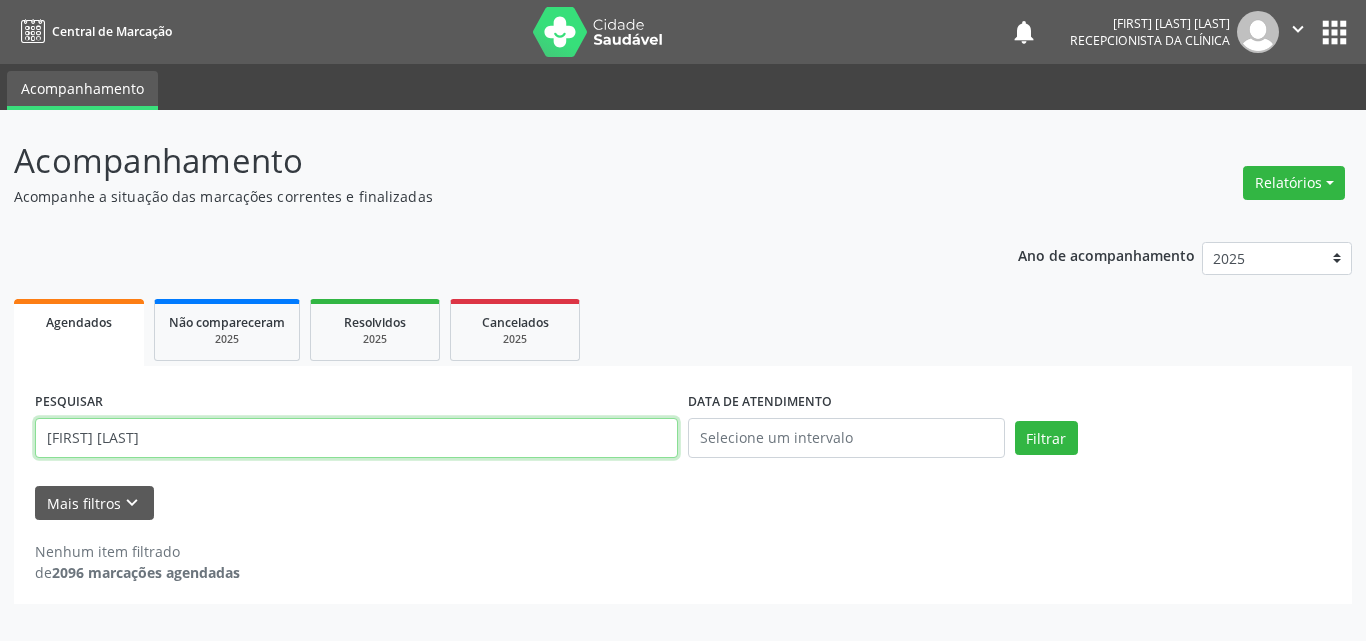 click on "[FIRST] [LAST]" at bounding box center [356, 438] 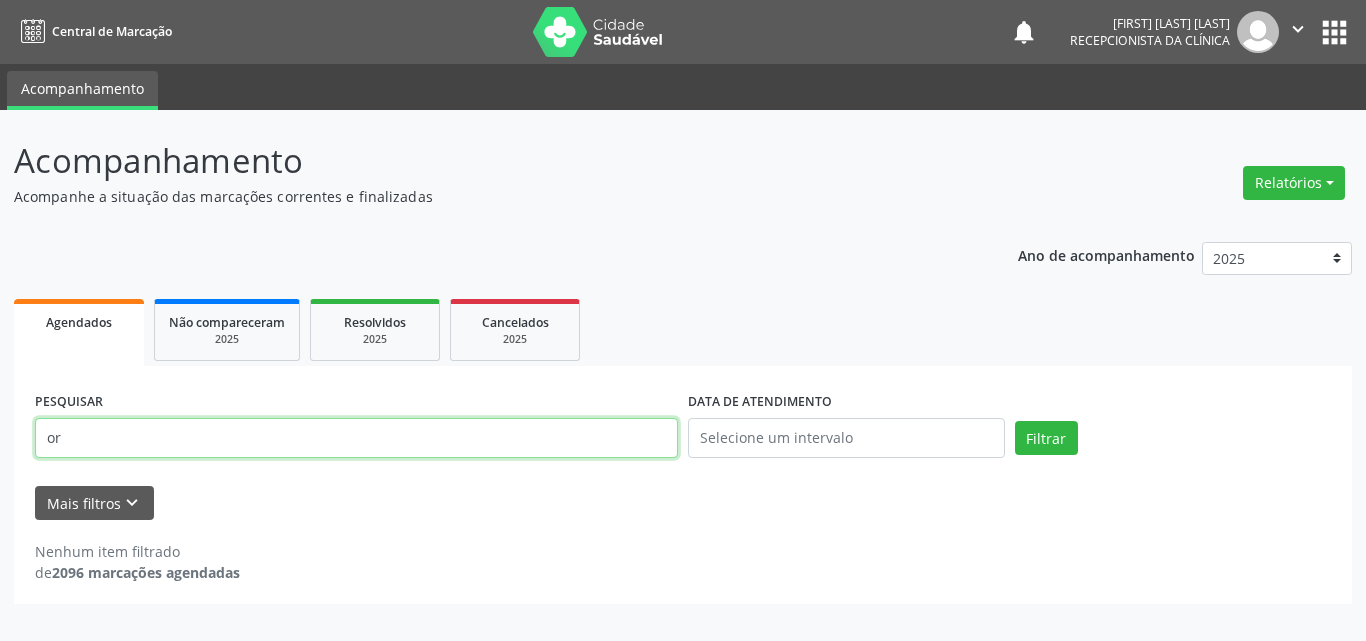 type on "o" 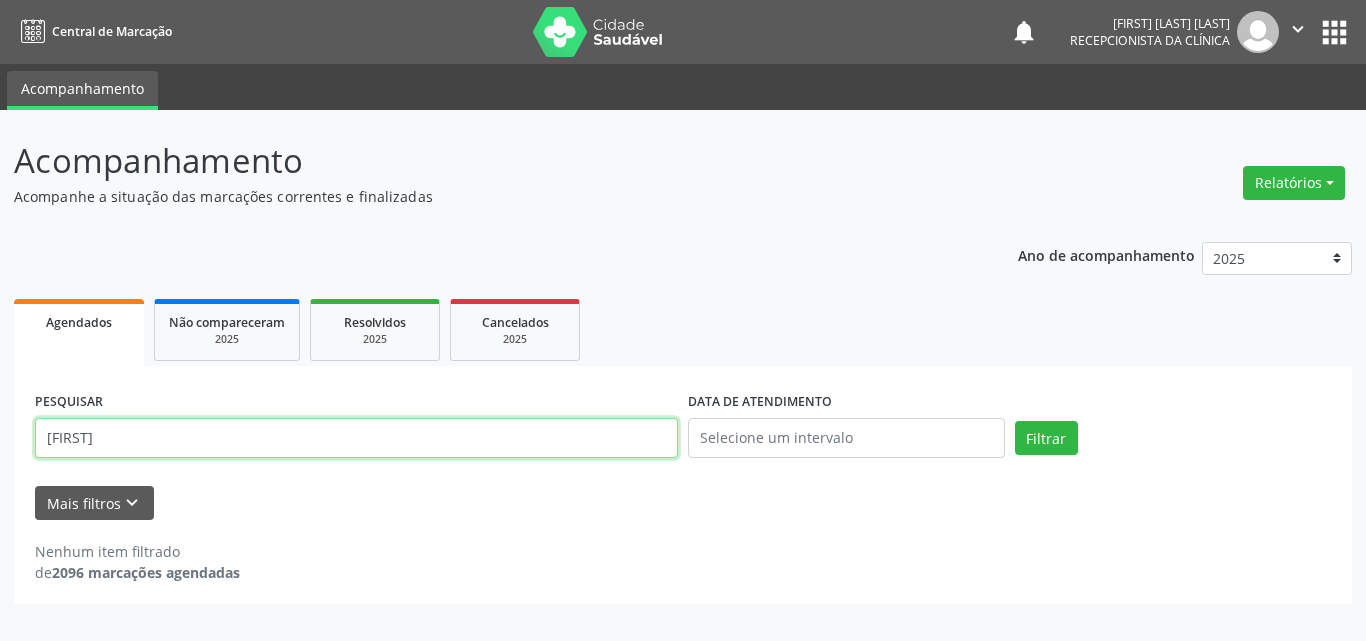type on "[FIRST]" 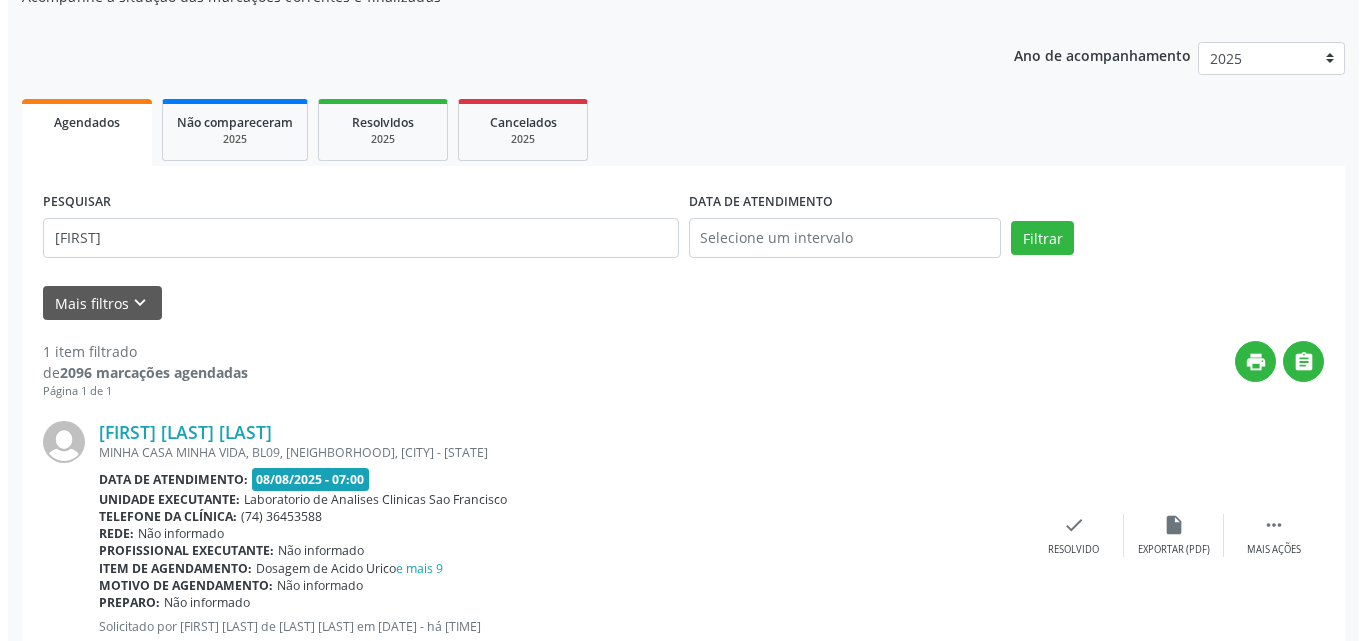 scroll, scrollTop: 264, scrollLeft: 0, axis: vertical 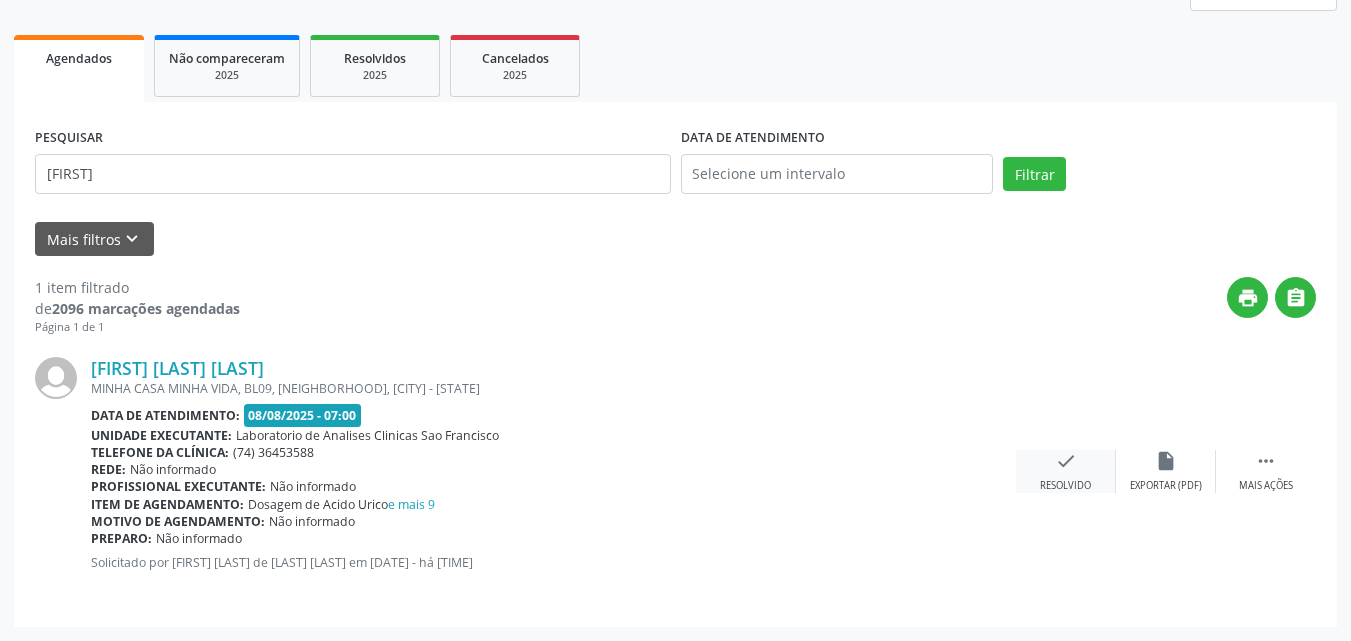 click on "check
Resolvido" at bounding box center [1066, 471] 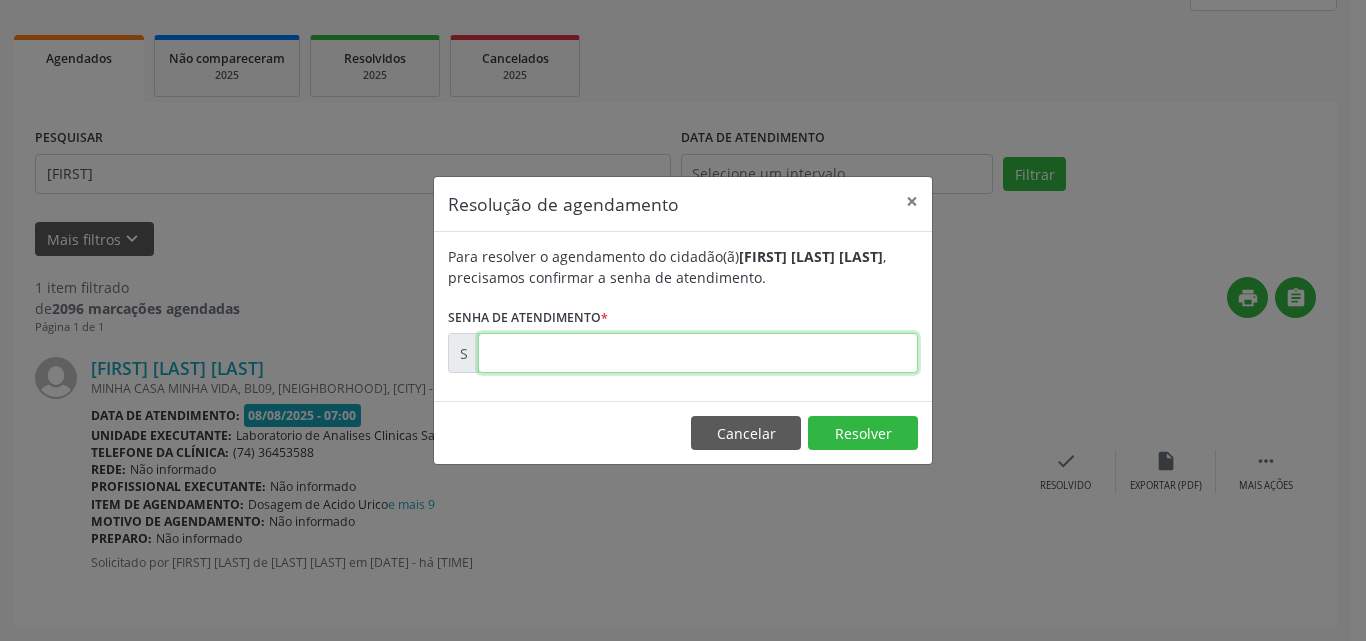 click at bounding box center [698, 353] 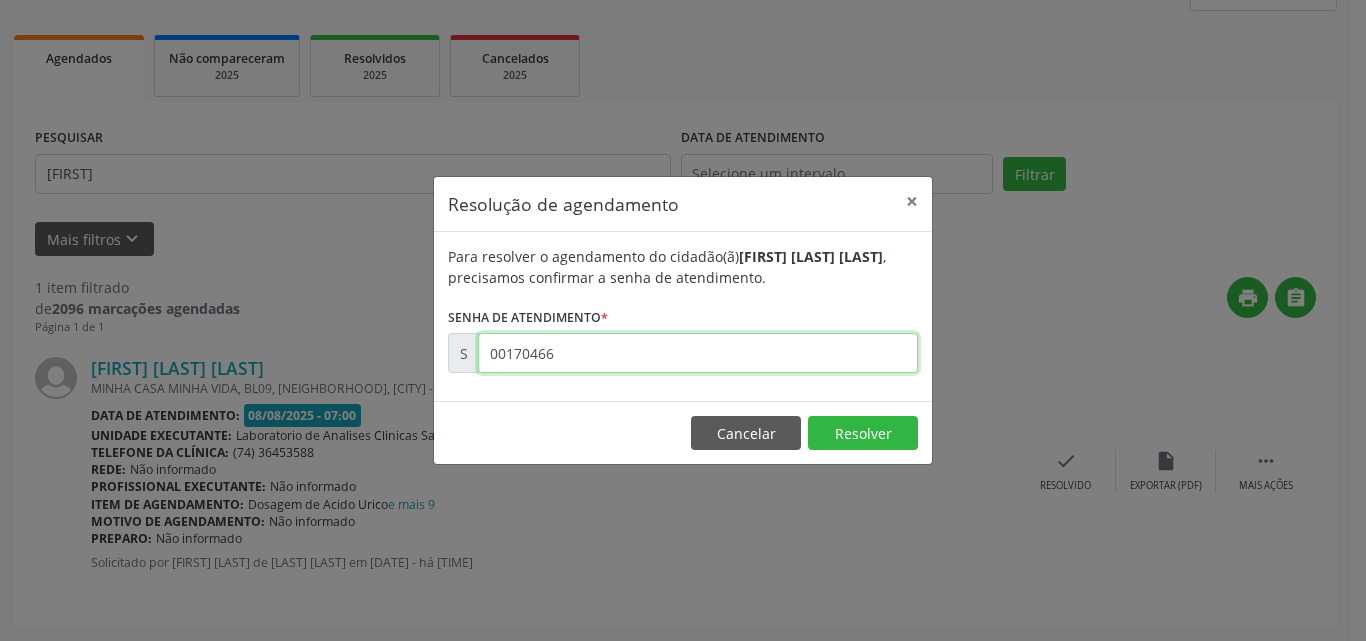 type on "00170466" 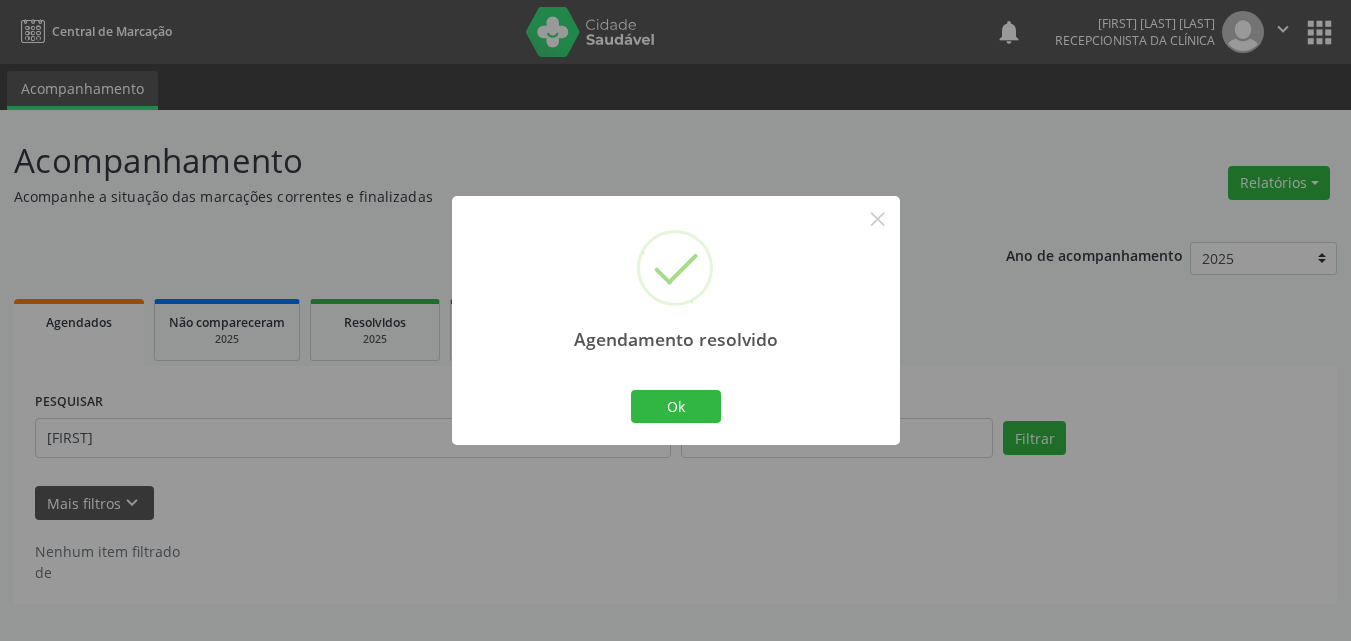 scroll, scrollTop: 0, scrollLeft: 0, axis: both 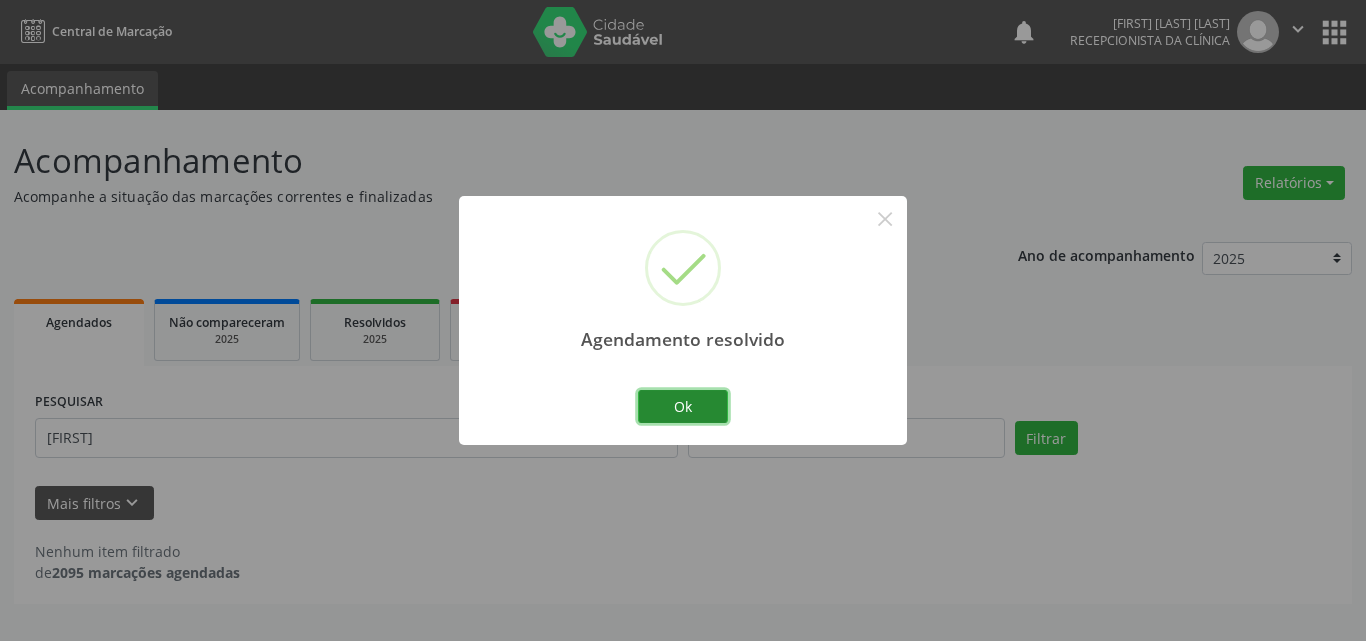 click on "Ok" at bounding box center [683, 407] 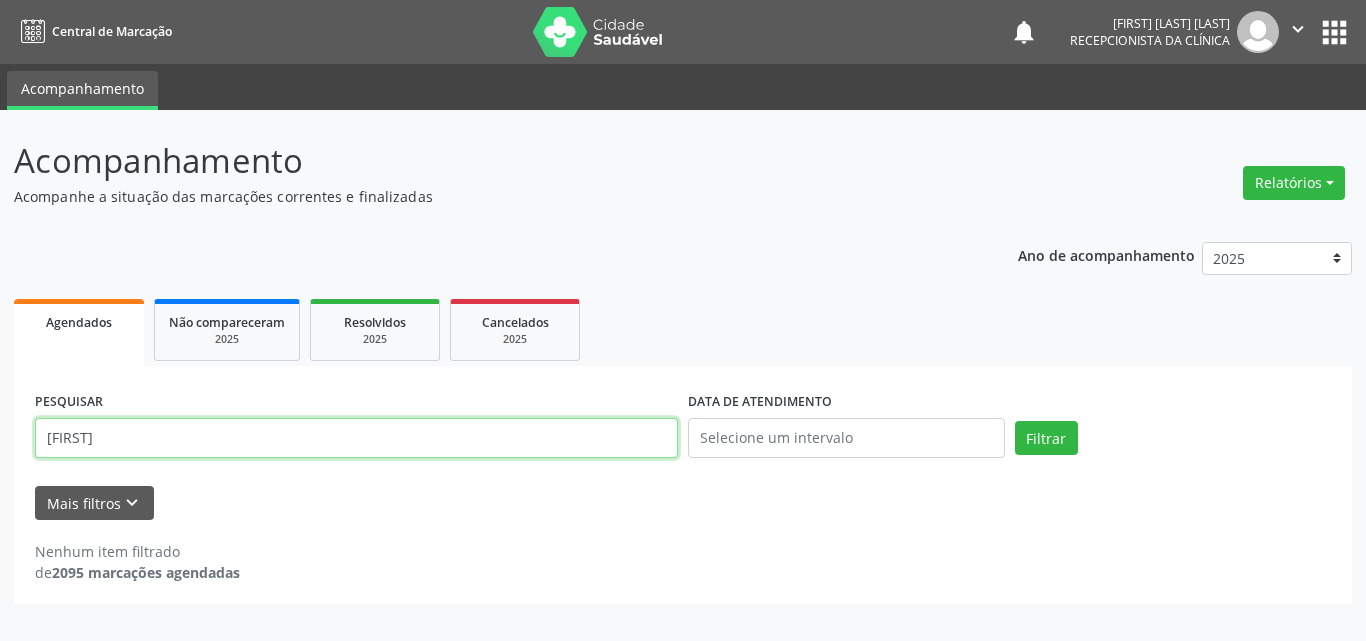 click on "[FIRST]" at bounding box center (356, 438) 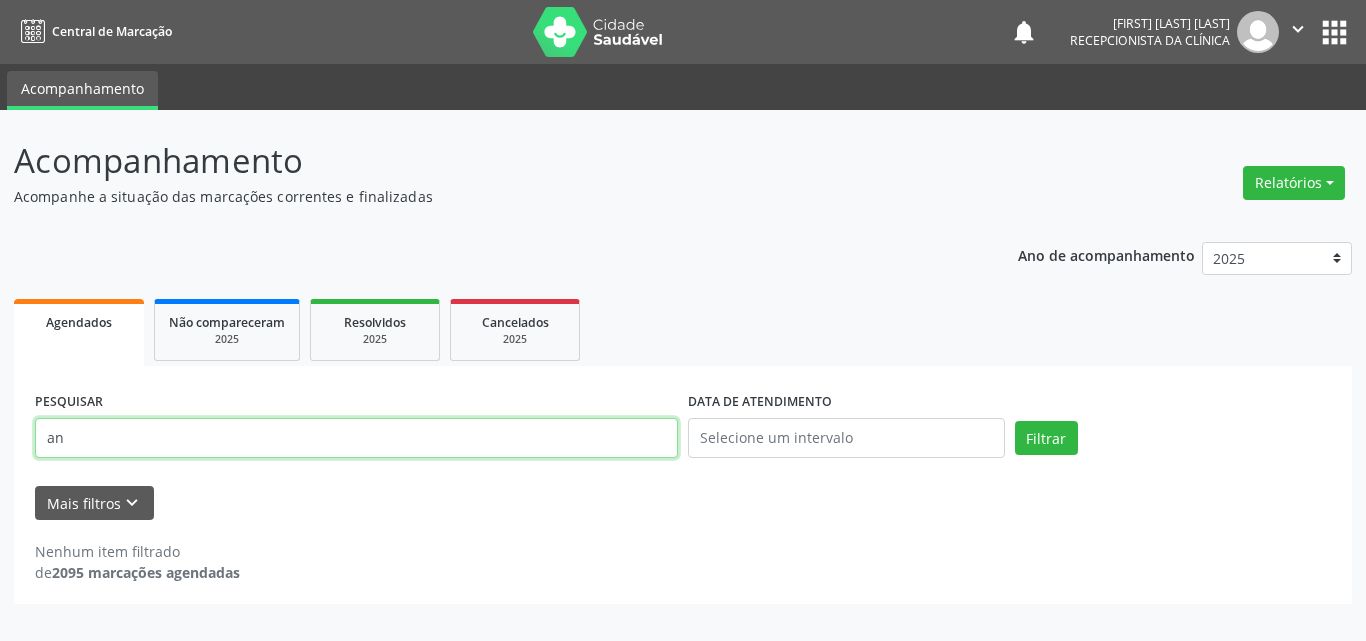 type on "a" 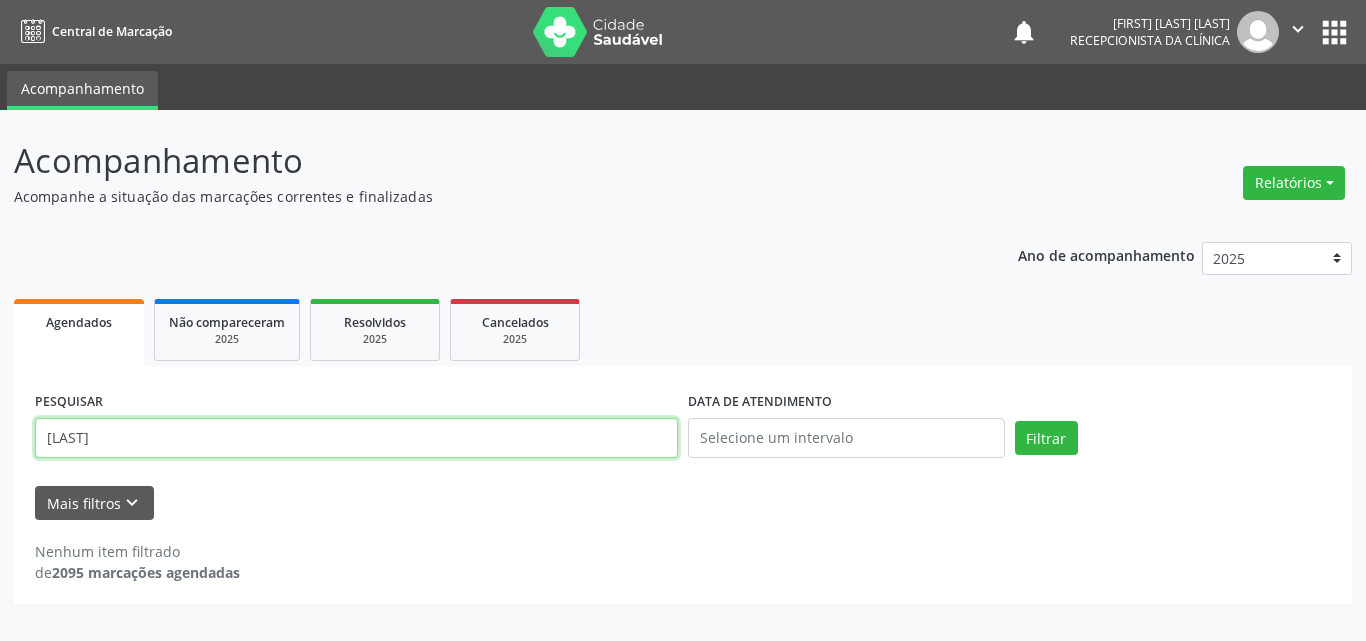 click on "Filtrar" at bounding box center (1046, 438) 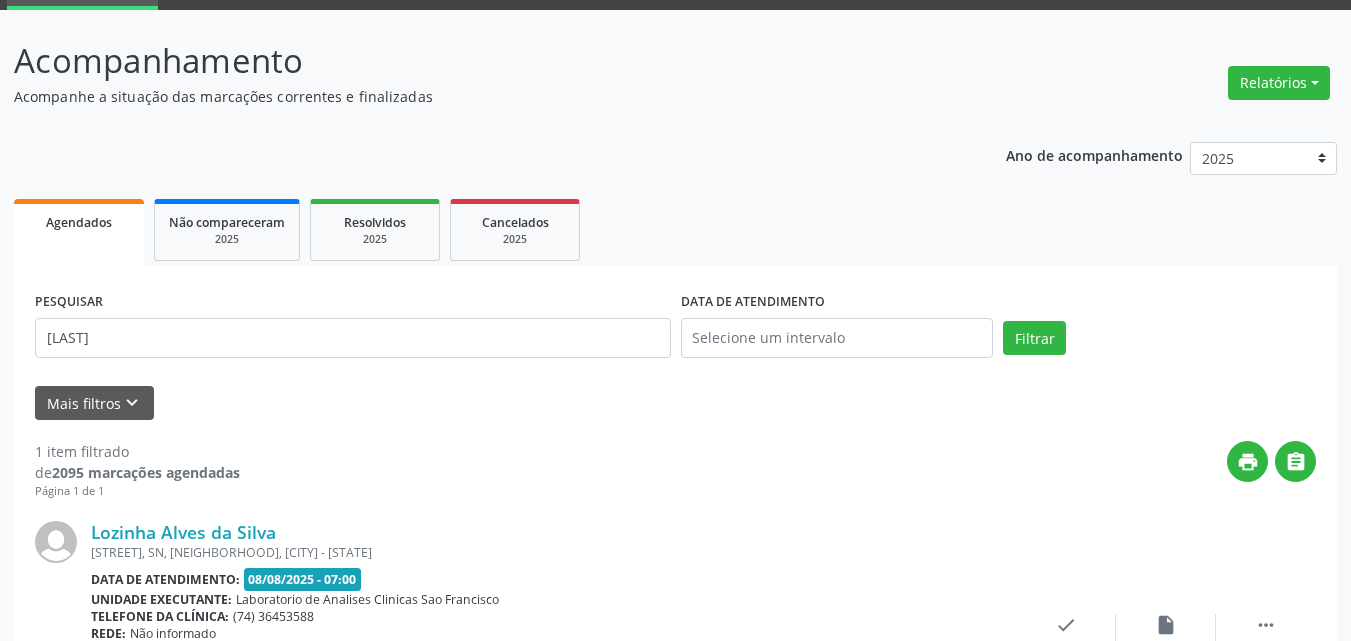 scroll, scrollTop: 264, scrollLeft: 0, axis: vertical 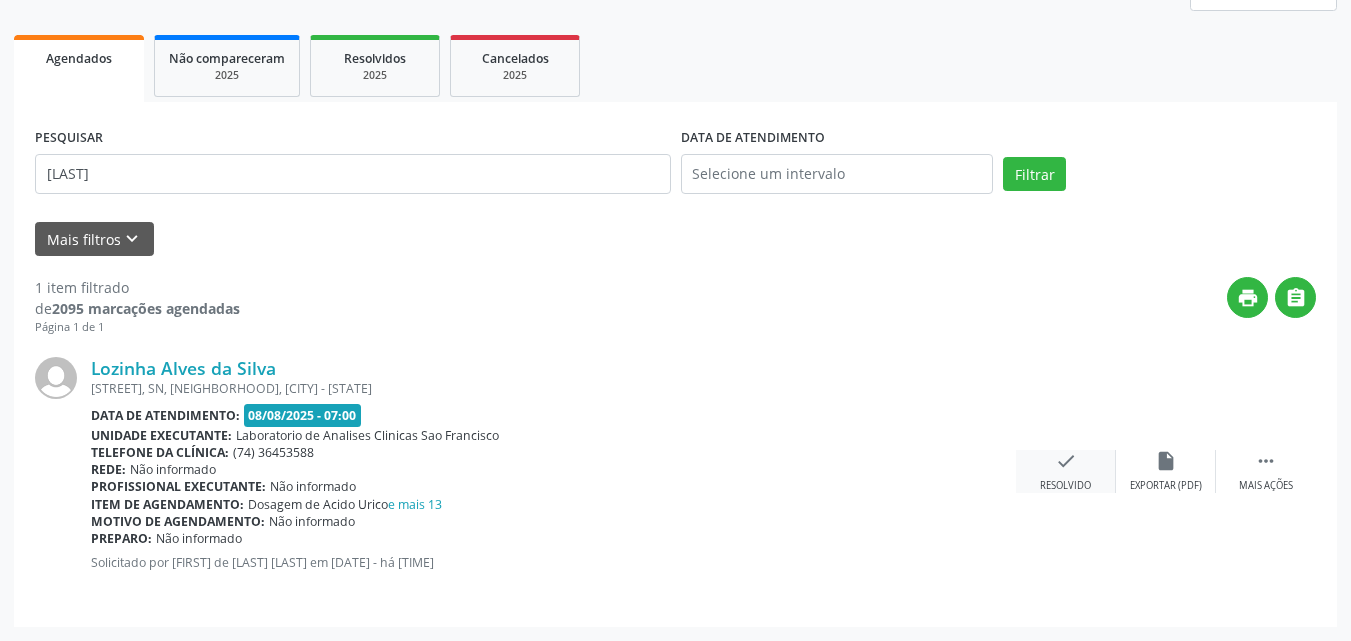 click on "check" at bounding box center [1066, 461] 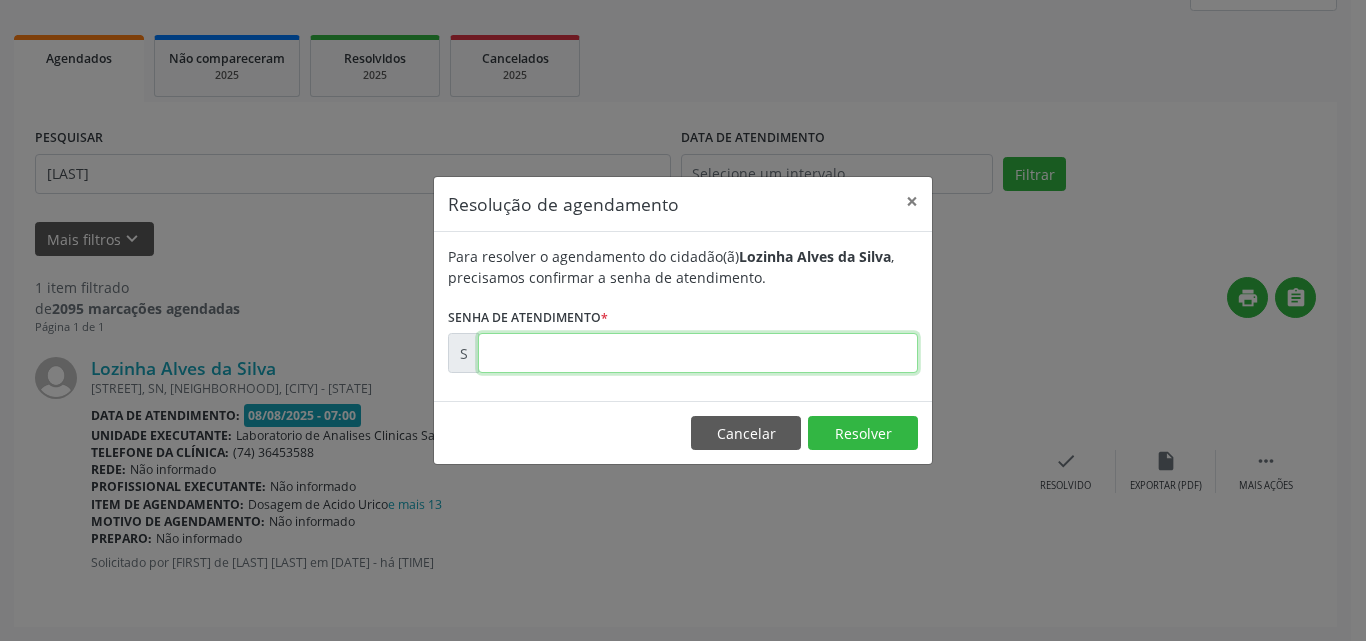 click at bounding box center [698, 353] 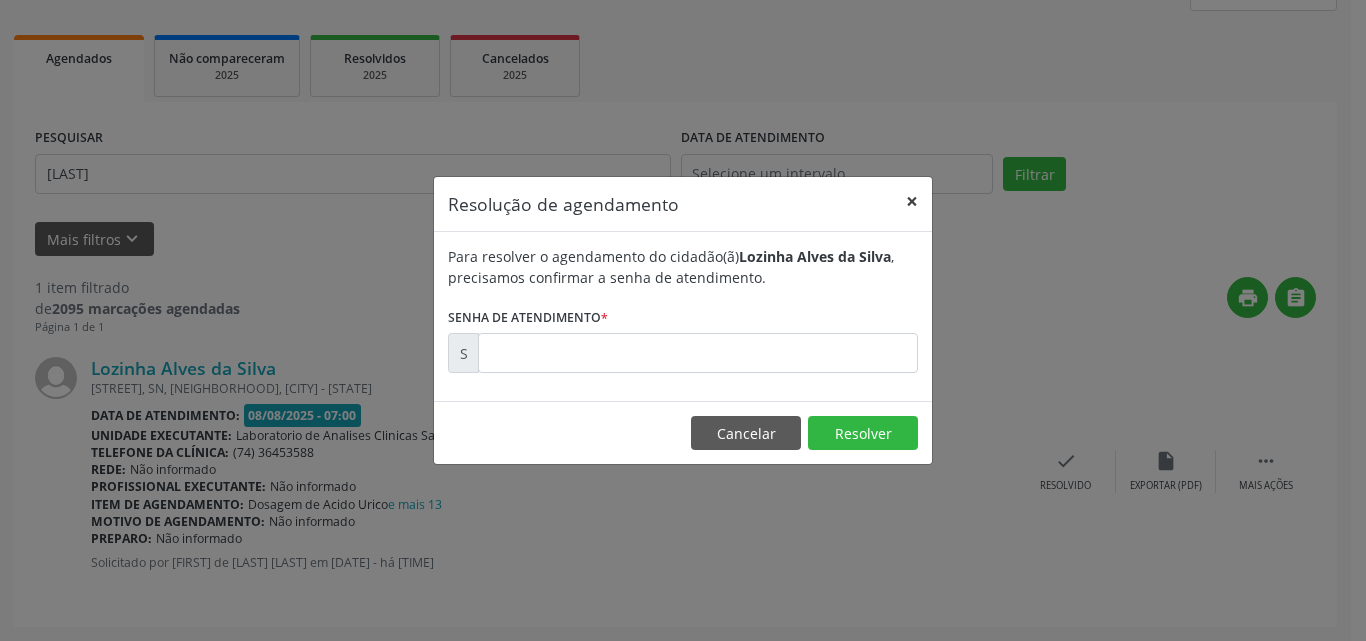 click on "×" at bounding box center [912, 201] 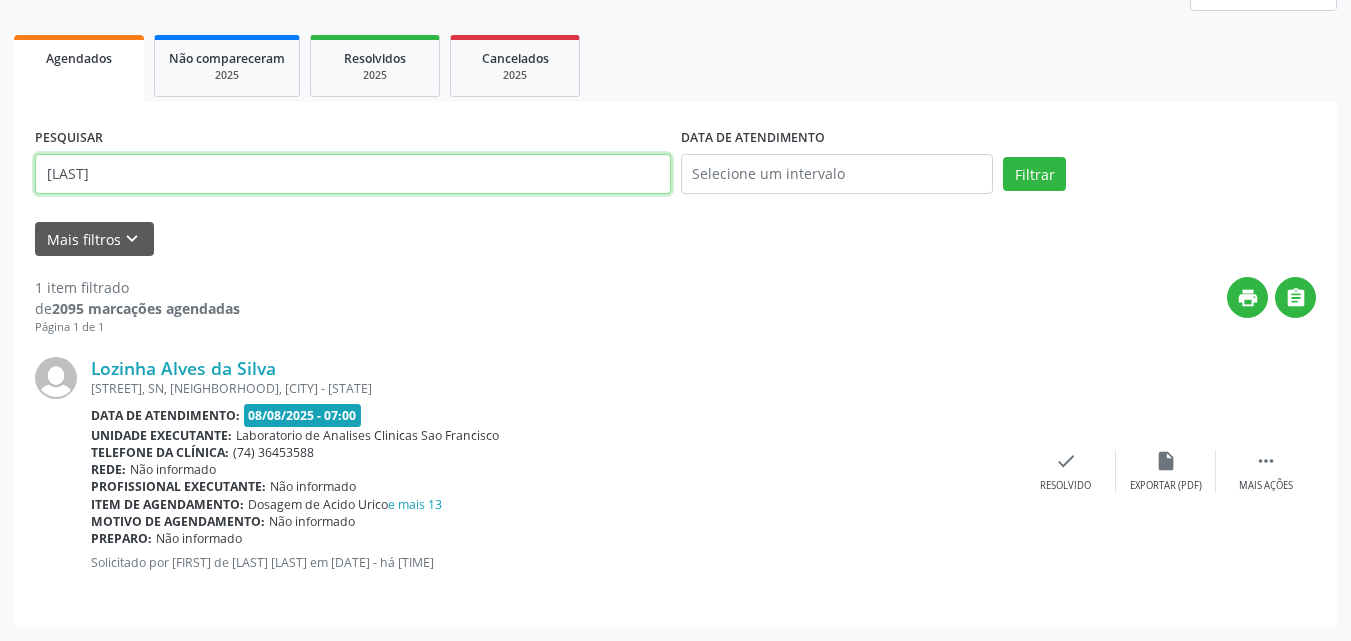 click on "[LAST]" at bounding box center (353, 174) 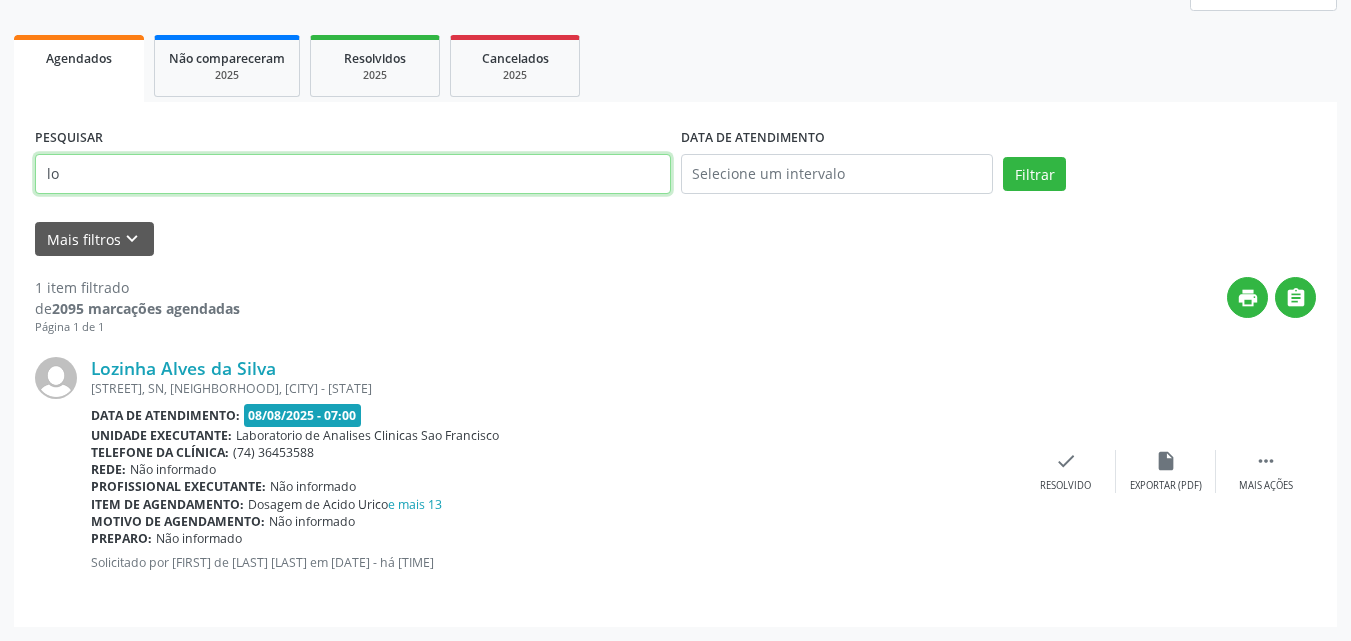 type on "l" 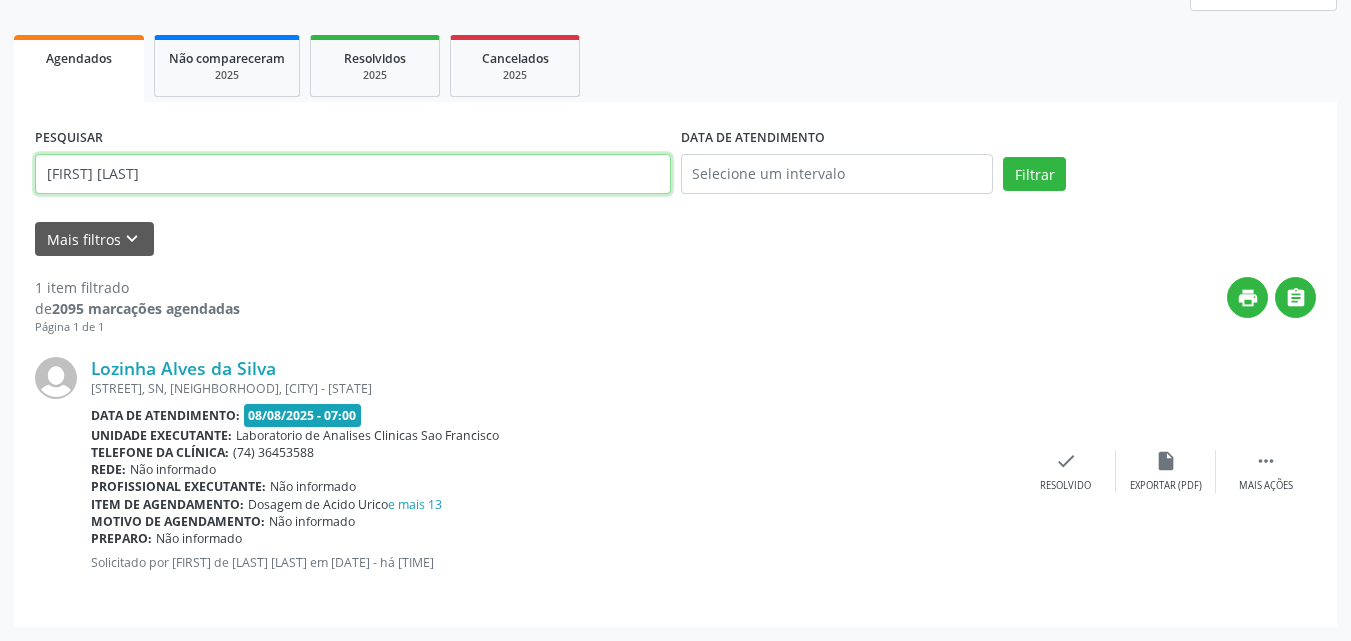 type on "[FIRST] [LAST]" 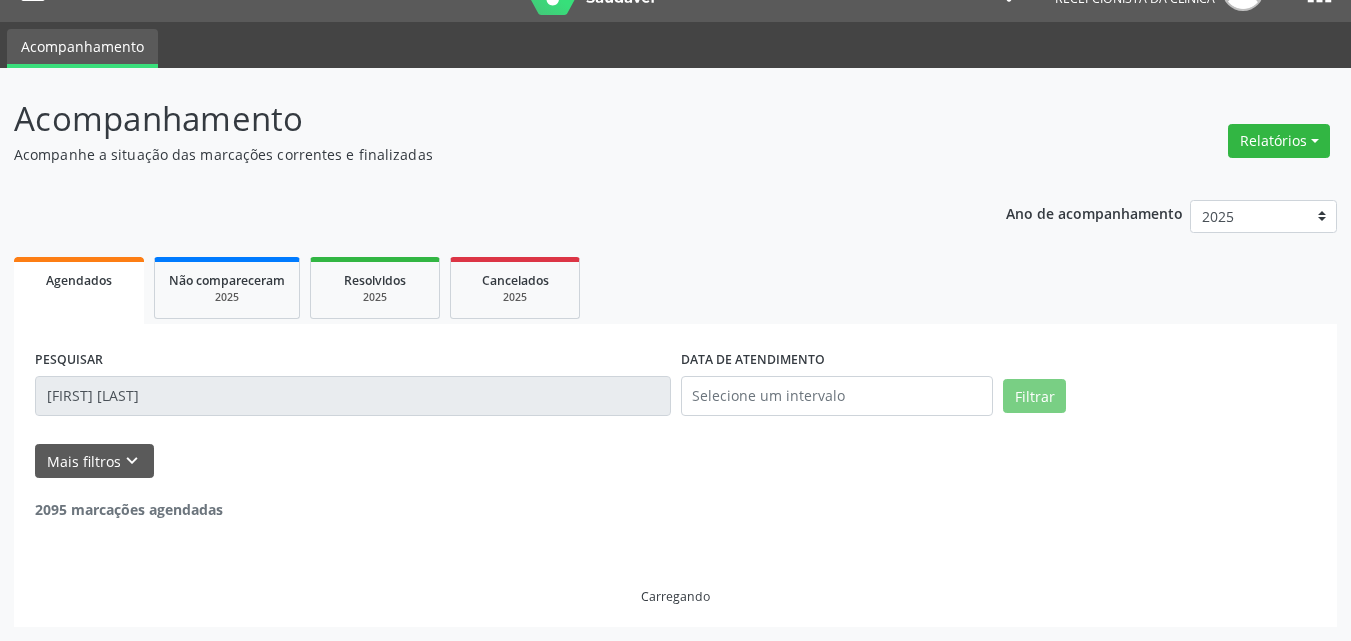 scroll, scrollTop: 264, scrollLeft: 0, axis: vertical 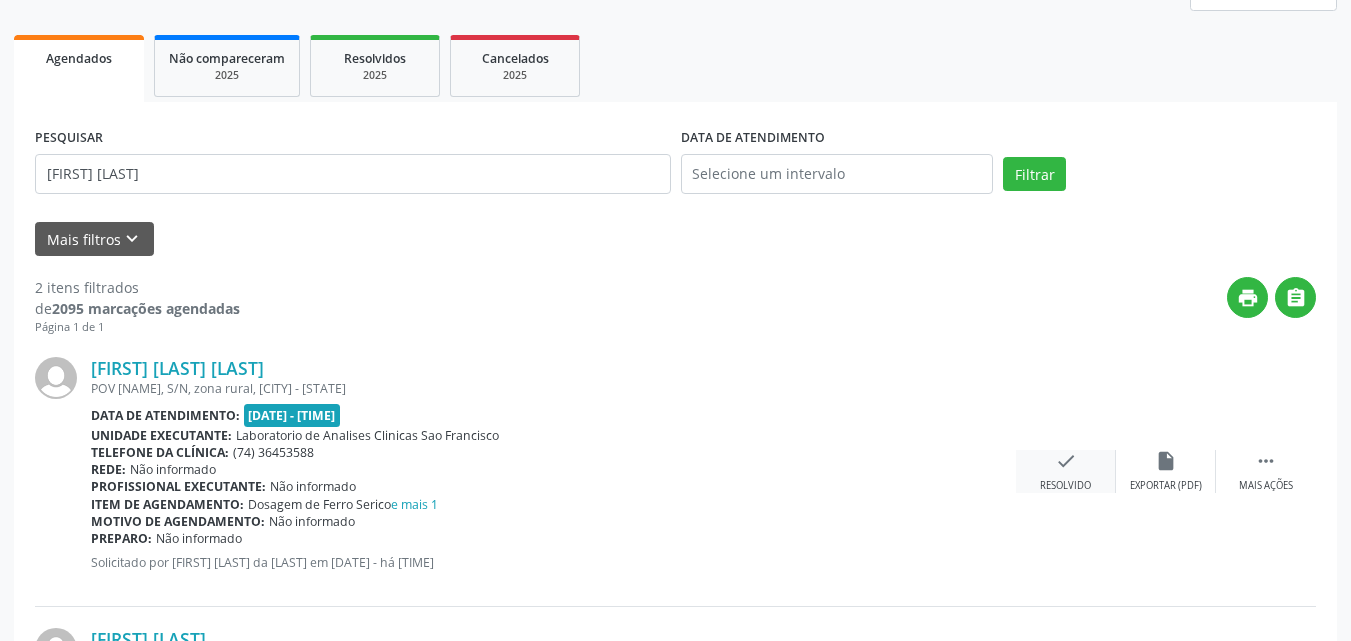 click on "check
Resolvido" at bounding box center [1066, 471] 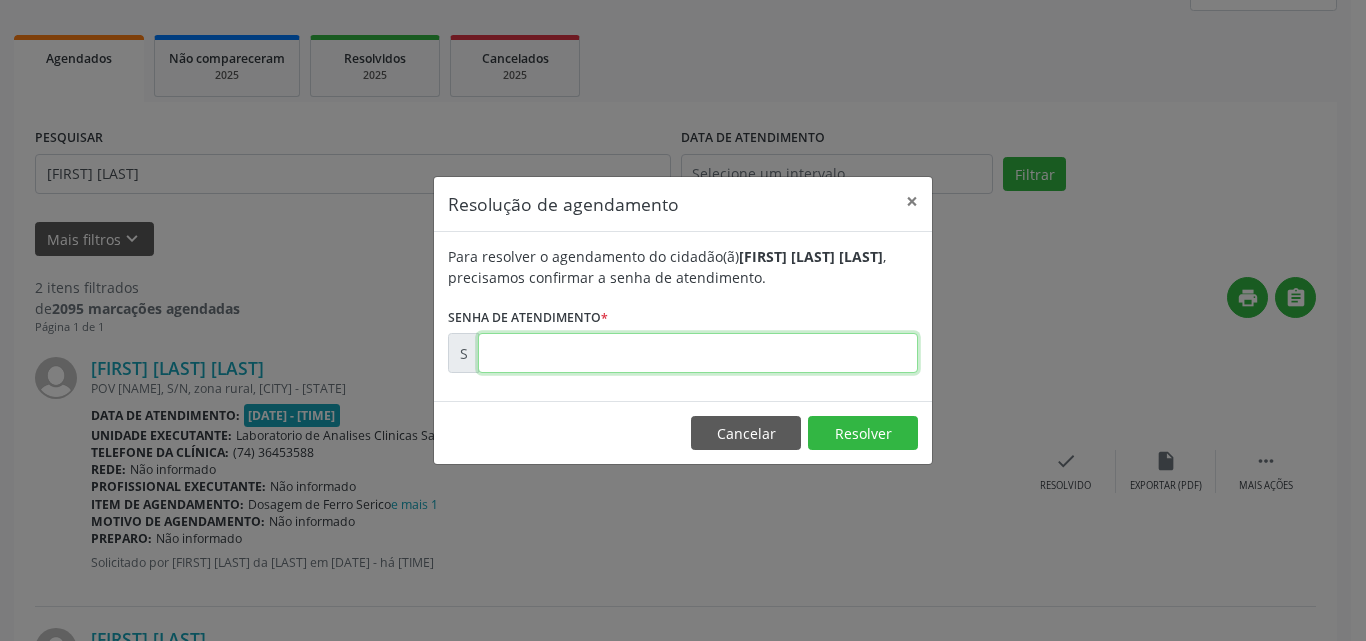 click at bounding box center [698, 353] 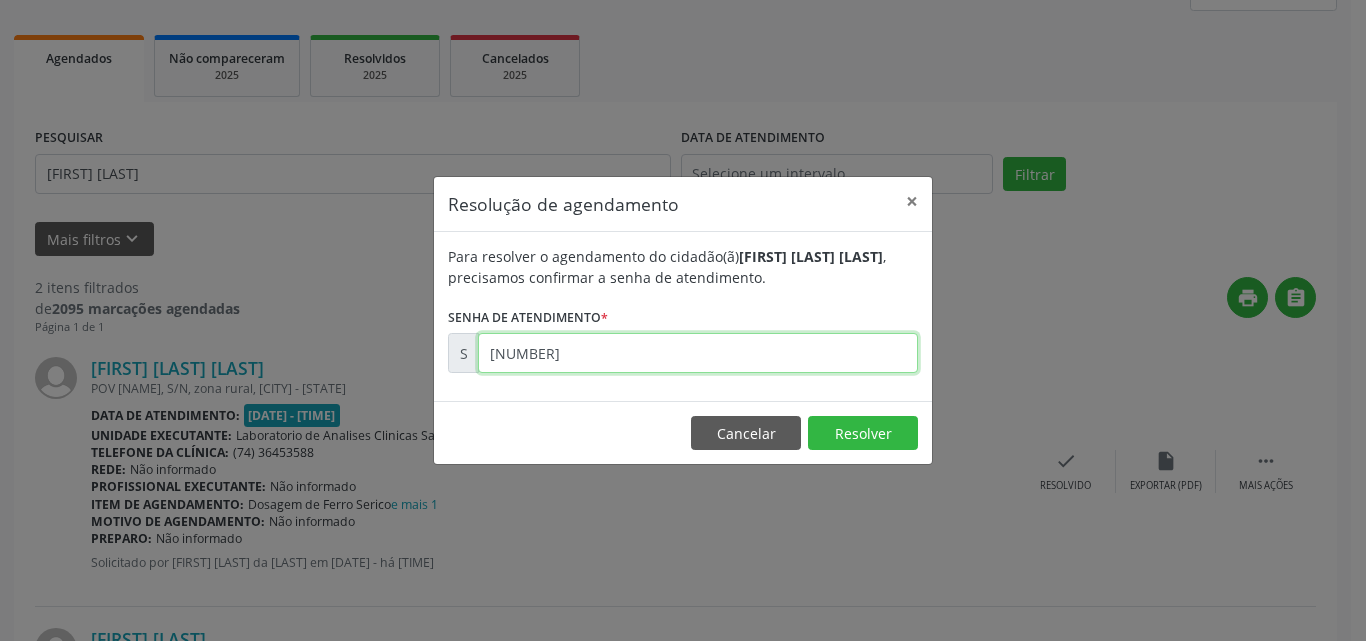 type on "[NUMBER]" 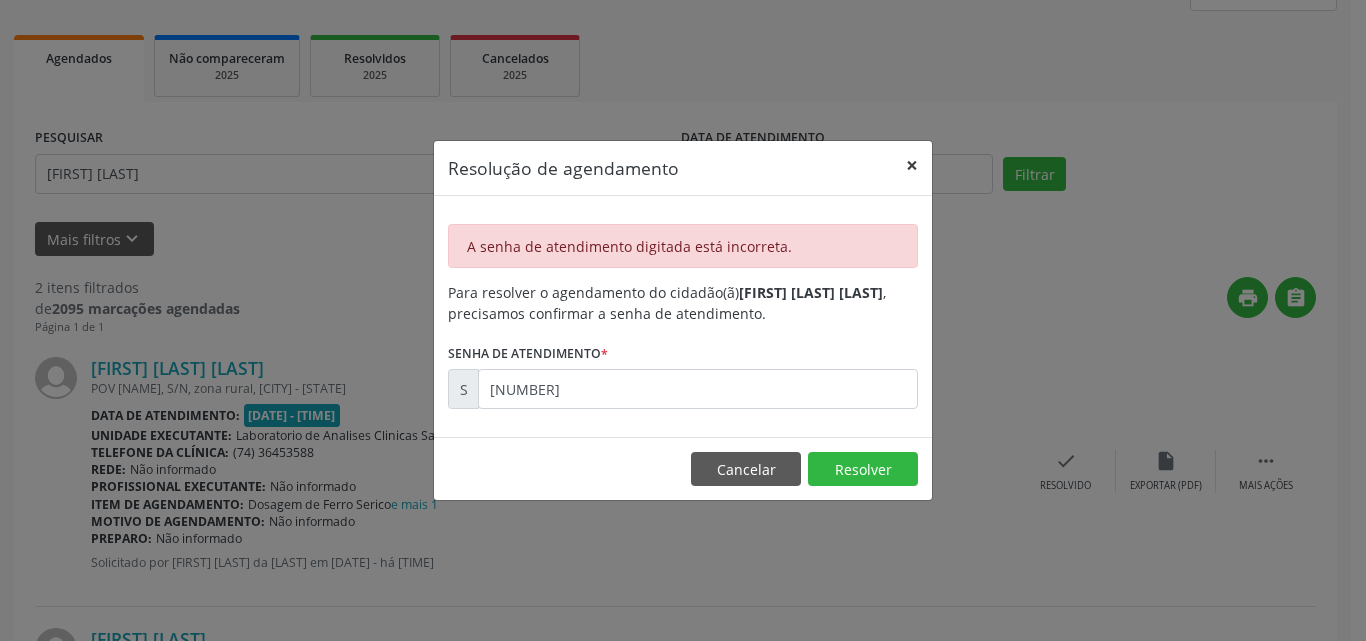click on "×" at bounding box center [912, 165] 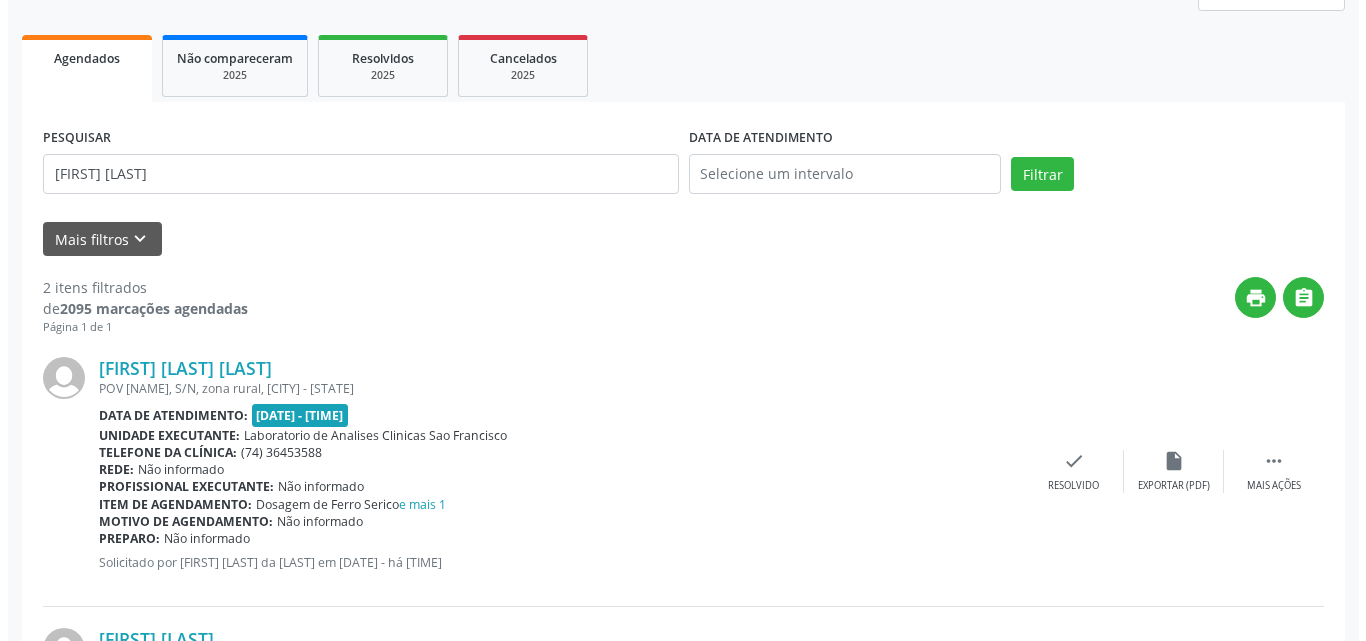 scroll, scrollTop: 535, scrollLeft: 0, axis: vertical 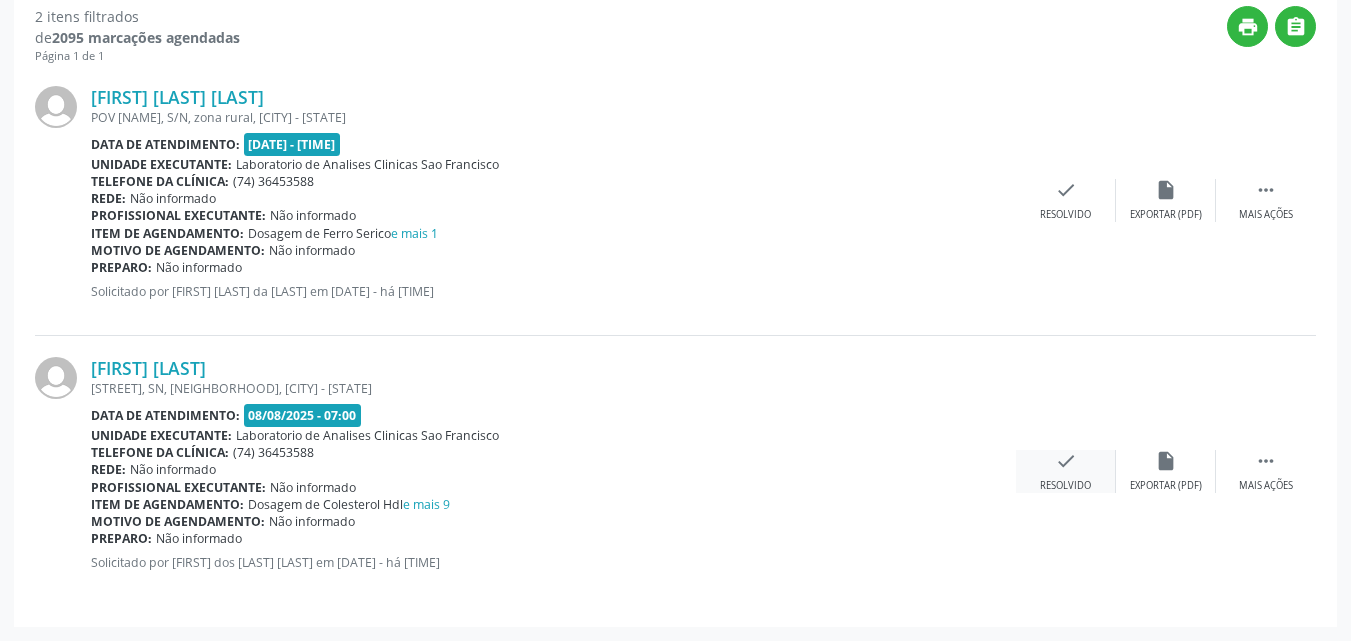 click on "check
Resolvido" at bounding box center (1066, 471) 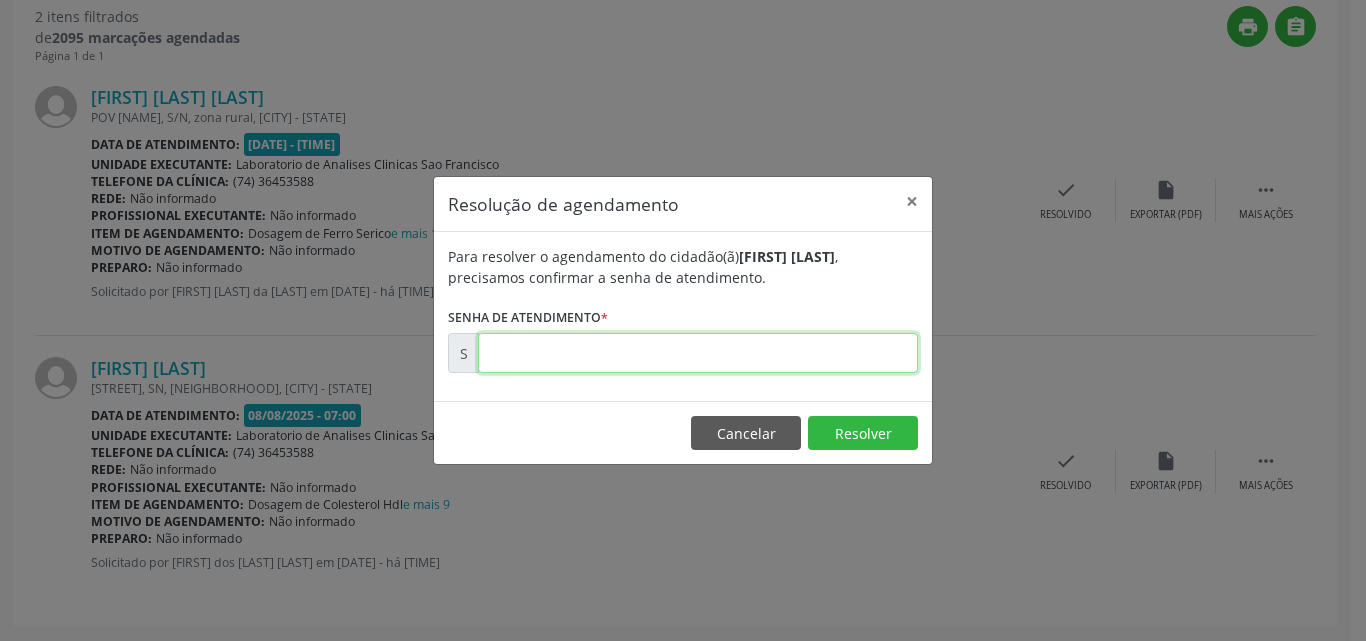 click at bounding box center [698, 353] 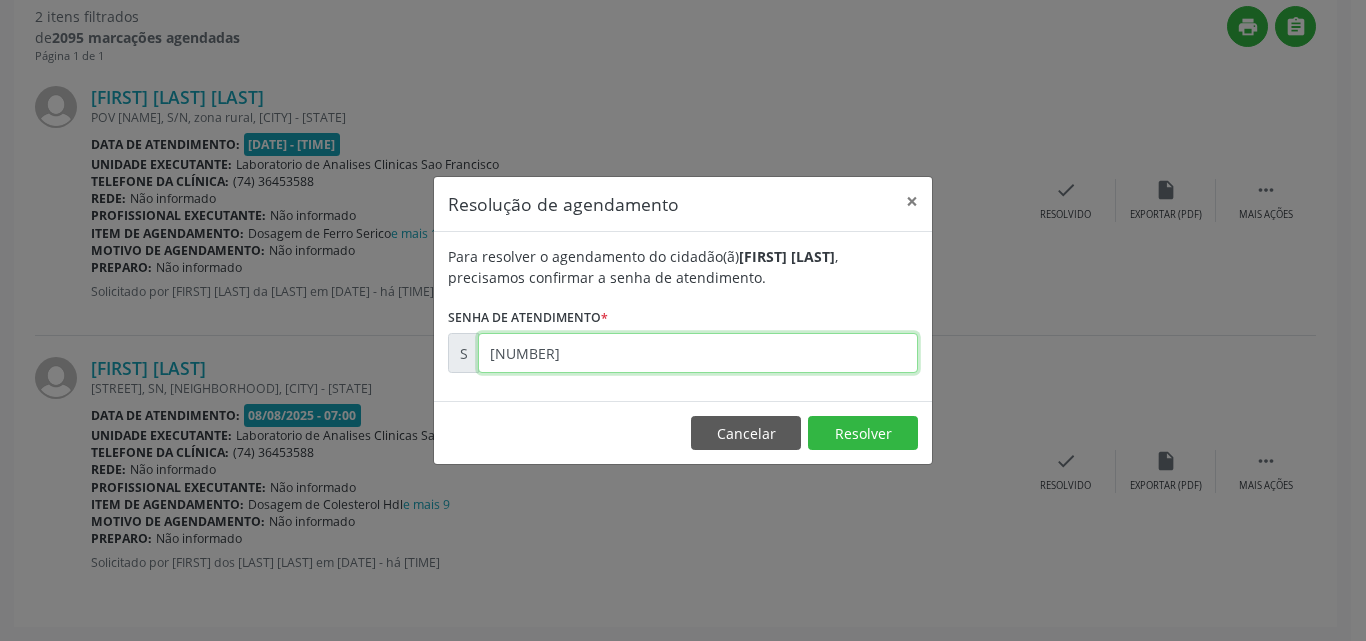 type on "[NUMBER]" 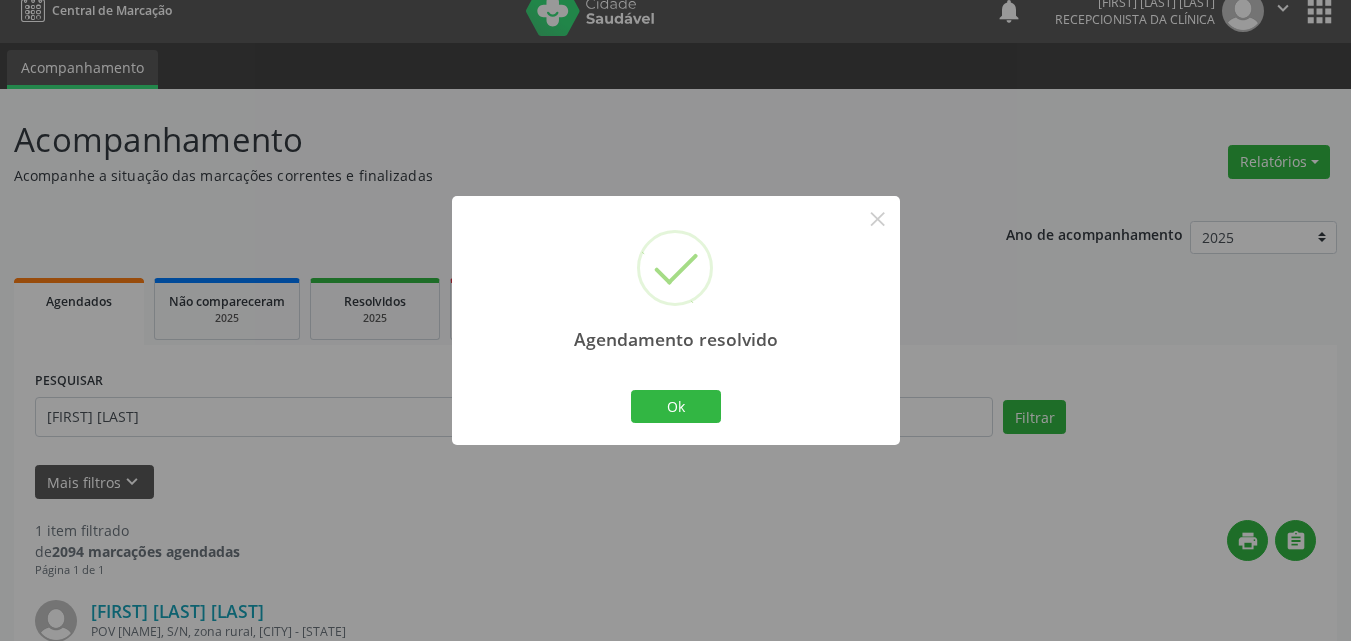 scroll, scrollTop: 264, scrollLeft: 0, axis: vertical 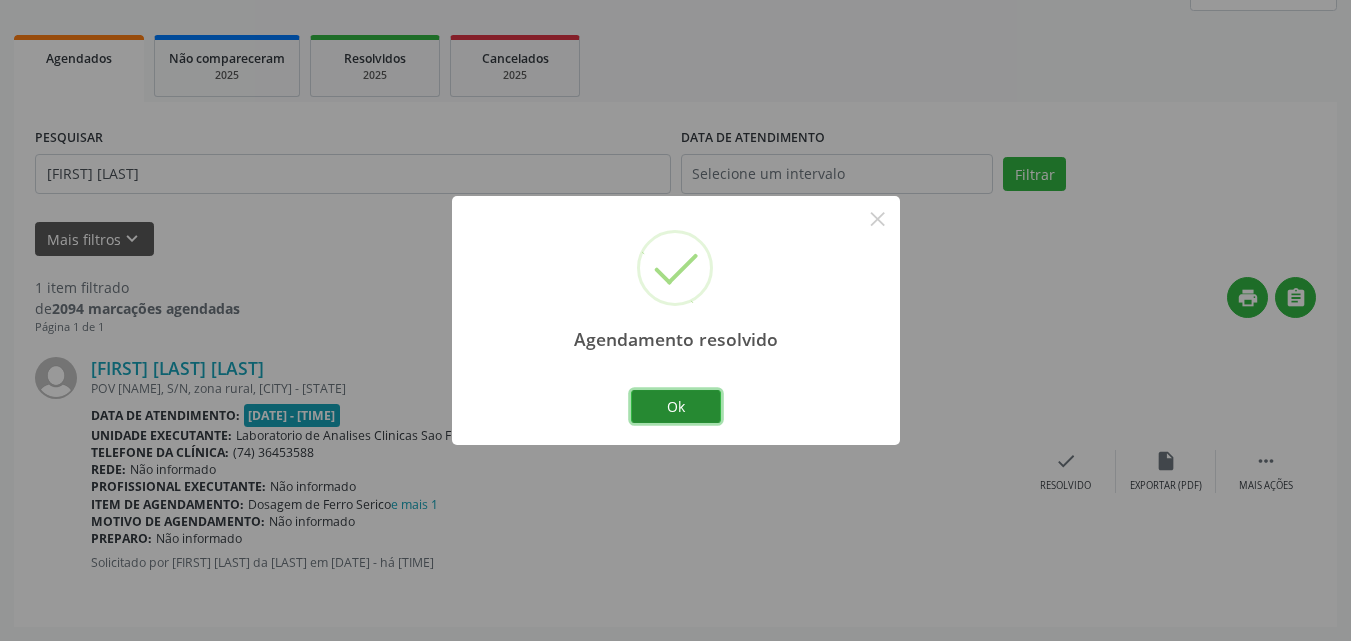 click on "Ok" at bounding box center [676, 407] 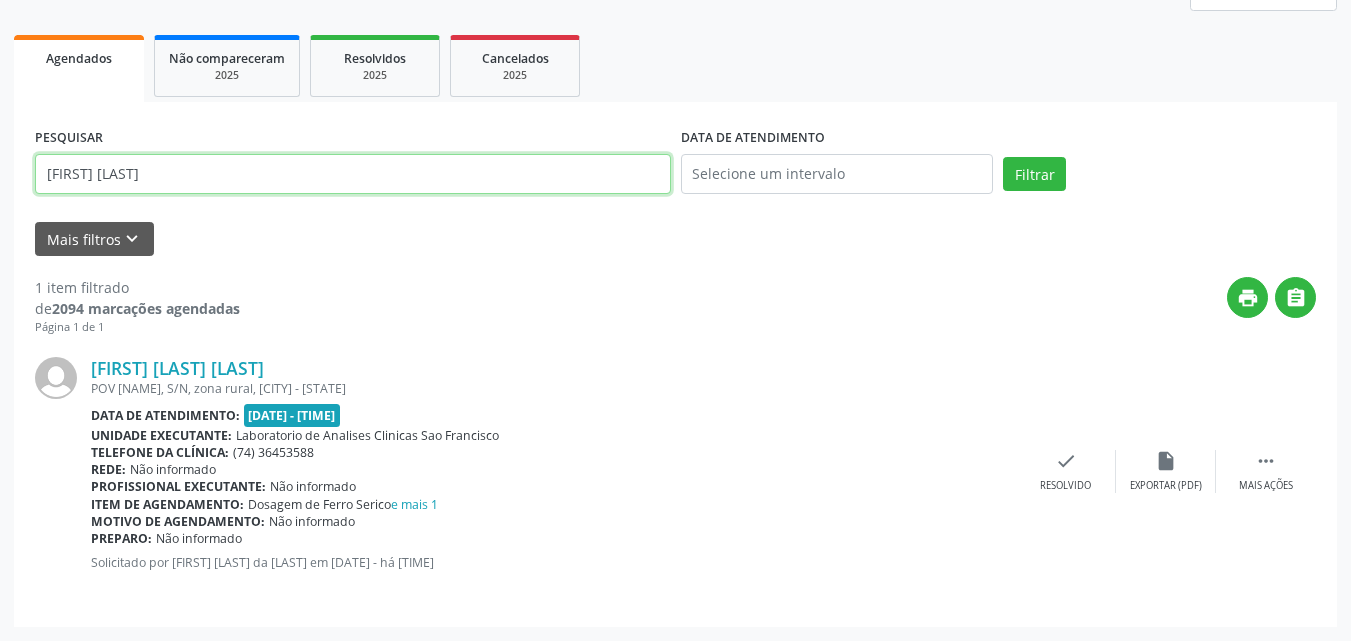 click on "[FIRST] [LAST]" at bounding box center [353, 174] 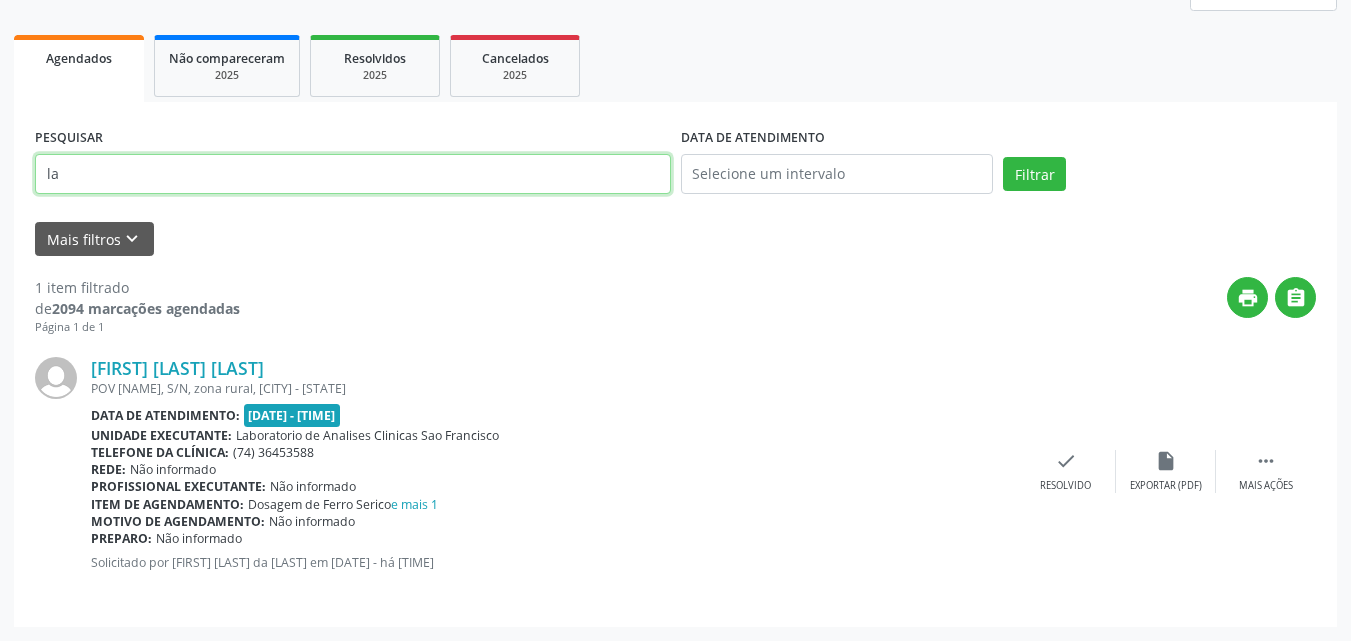 type on "l" 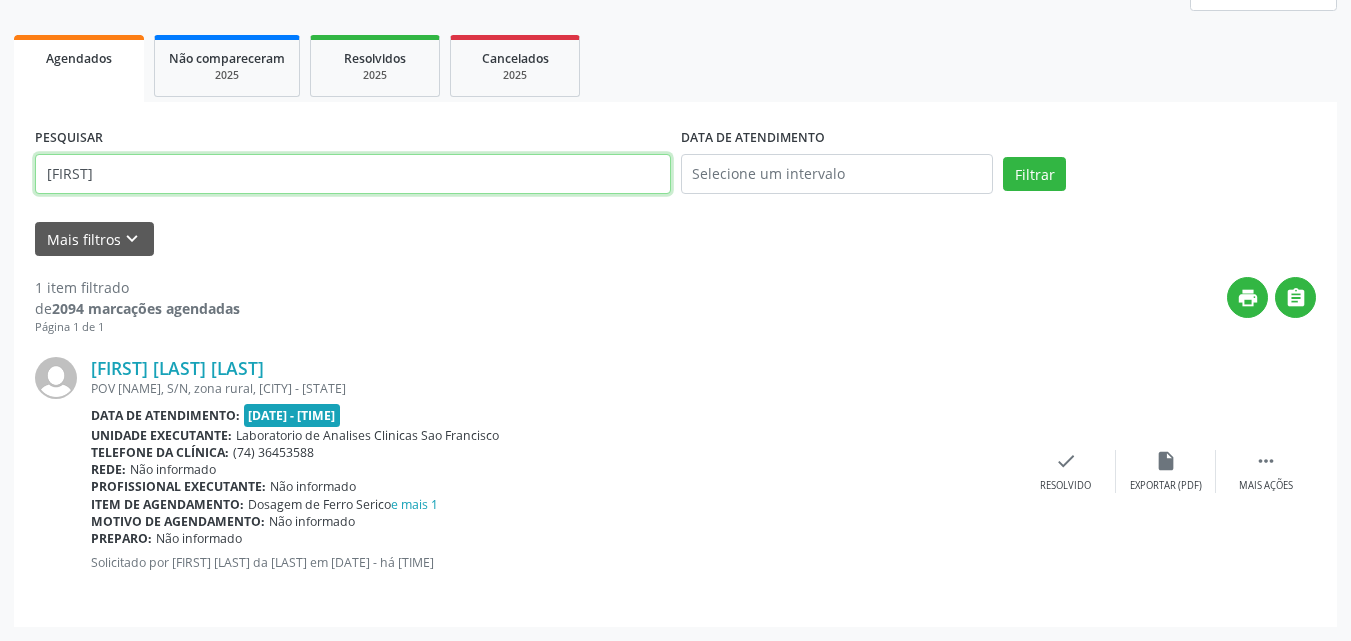 type on "[FIRST]" 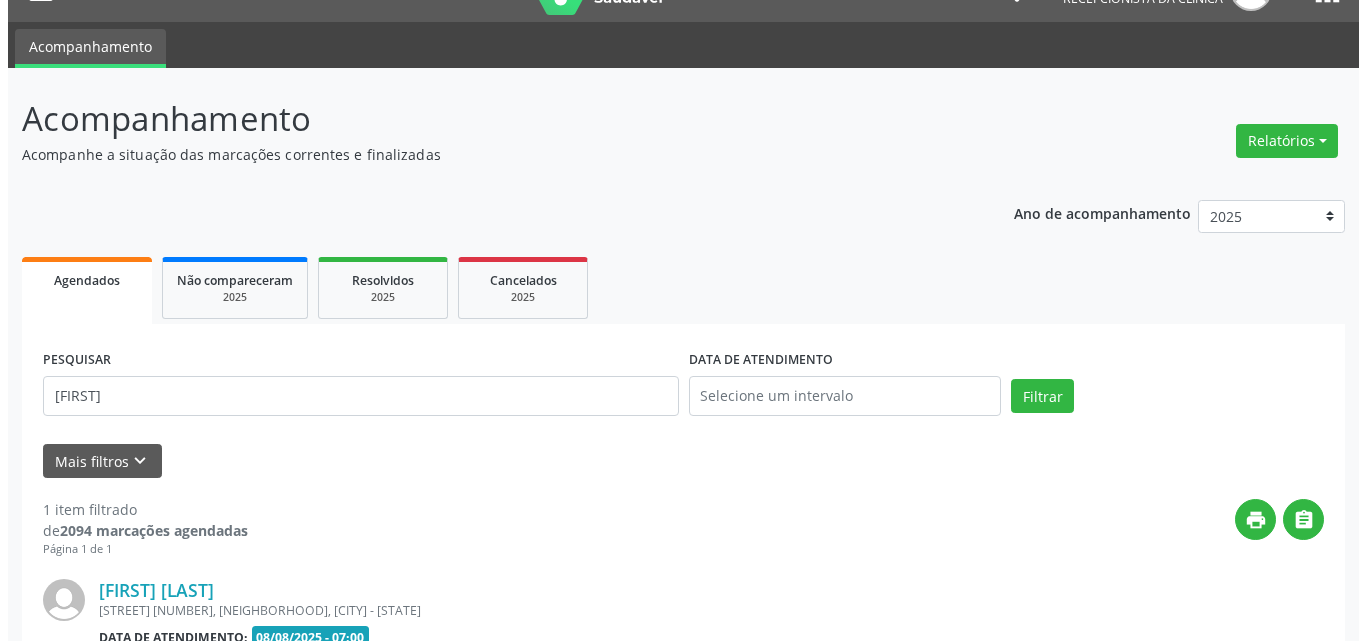 scroll, scrollTop: 264, scrollLeft: 0, axis: vertical 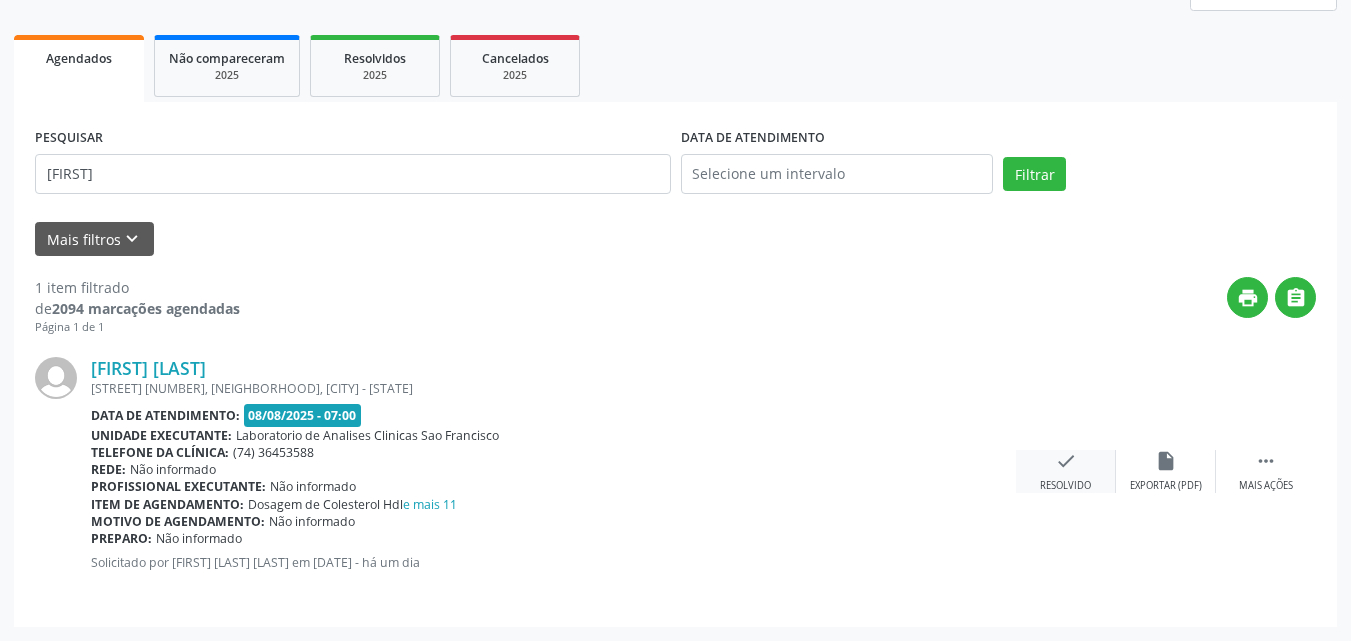 click on "check" at bounding box center [1066, 461] 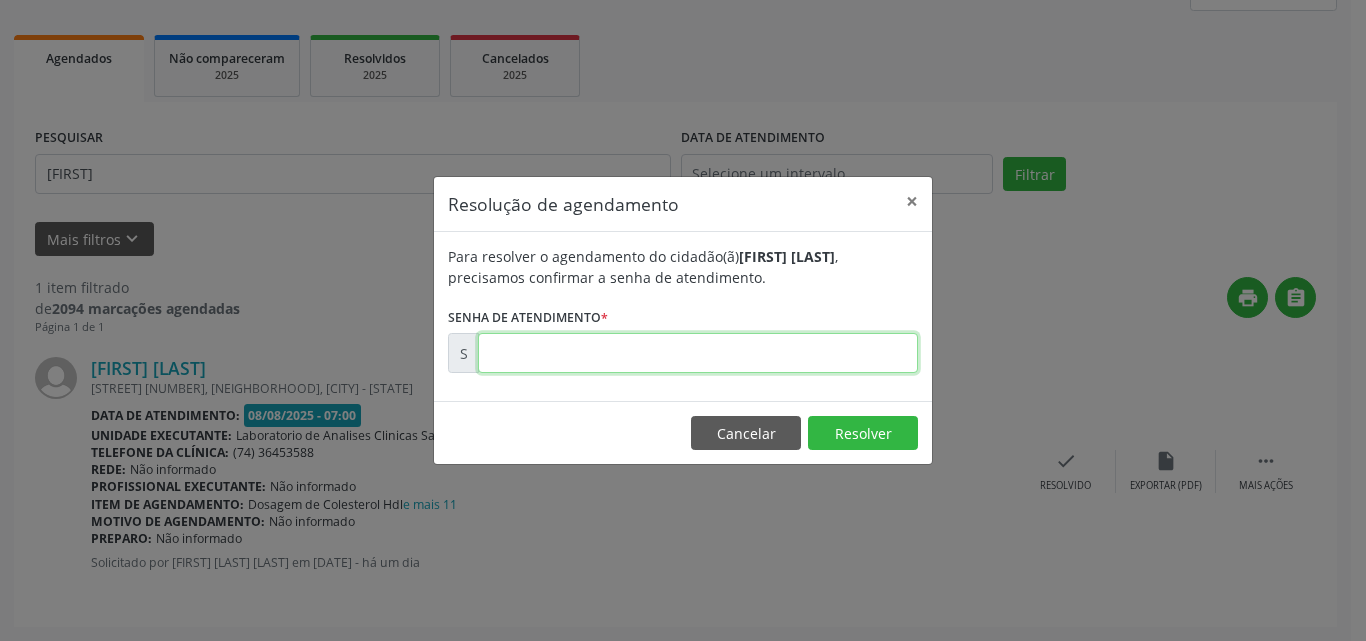click at bounding box center [698, 353] 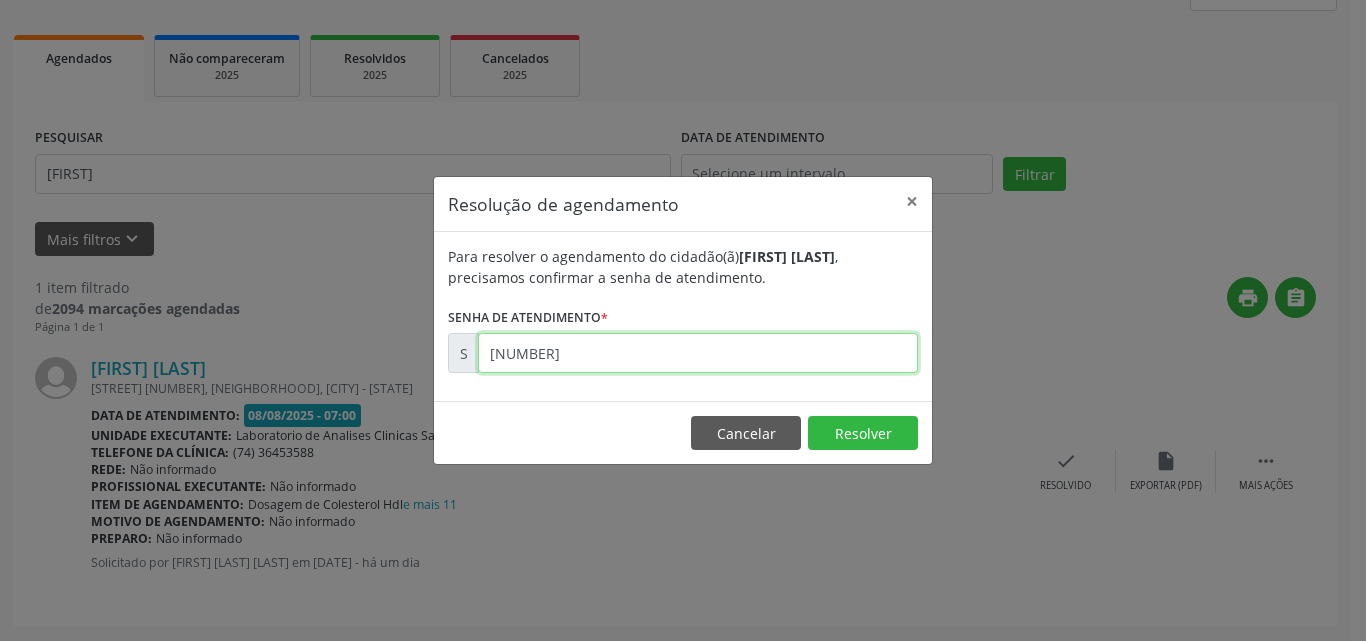 type on "[NUMBER]" 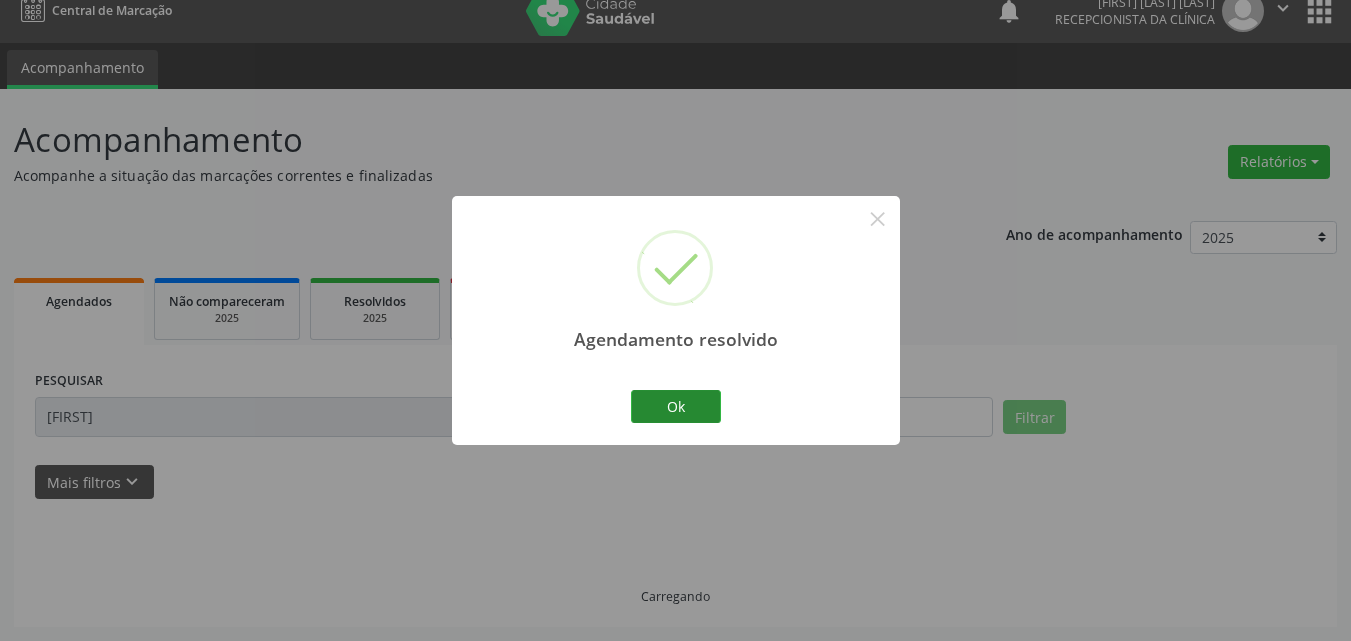 scroll, scrollTop: 0, scrollLeft: 0, axis: both 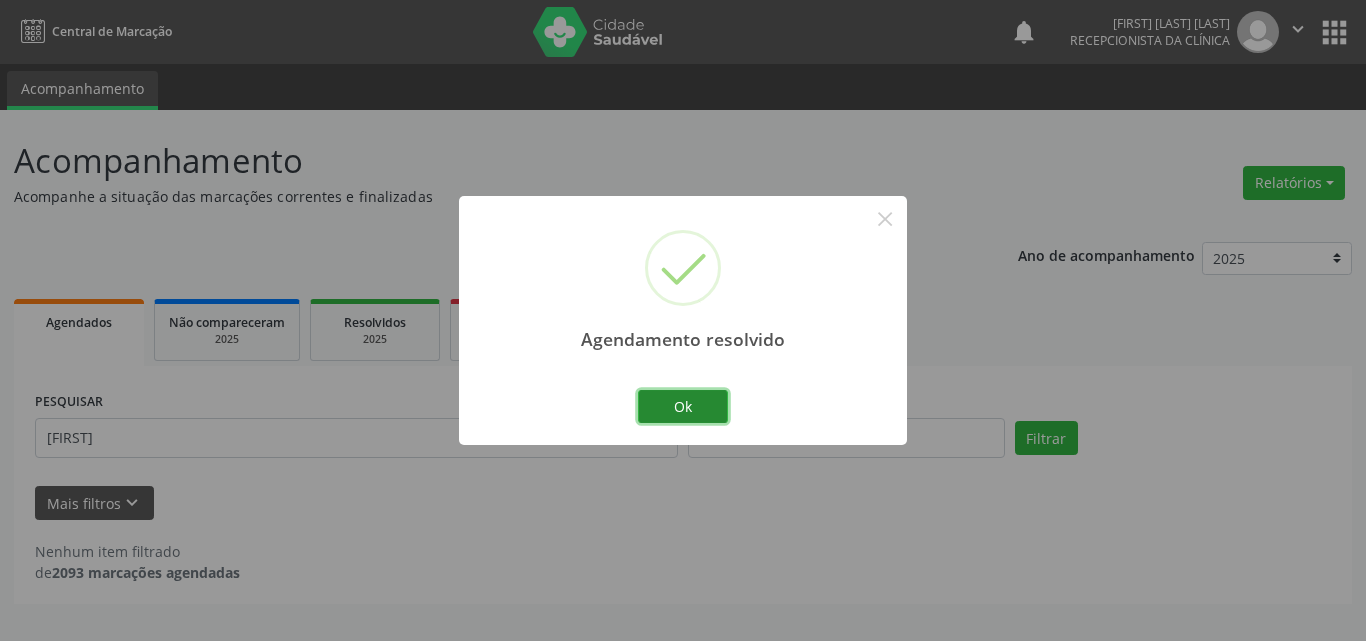 click on "Ok" at bounding box center [683, 407] 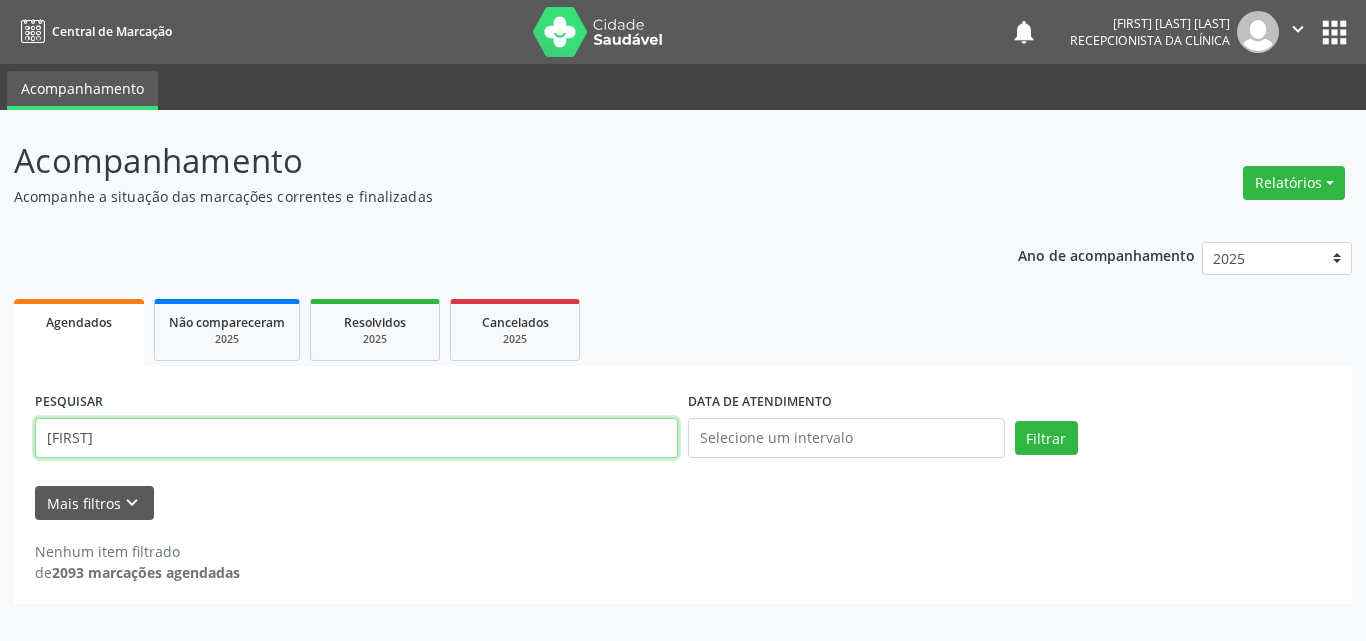 click on "[FIRST]" at bounding box center (356, 438) 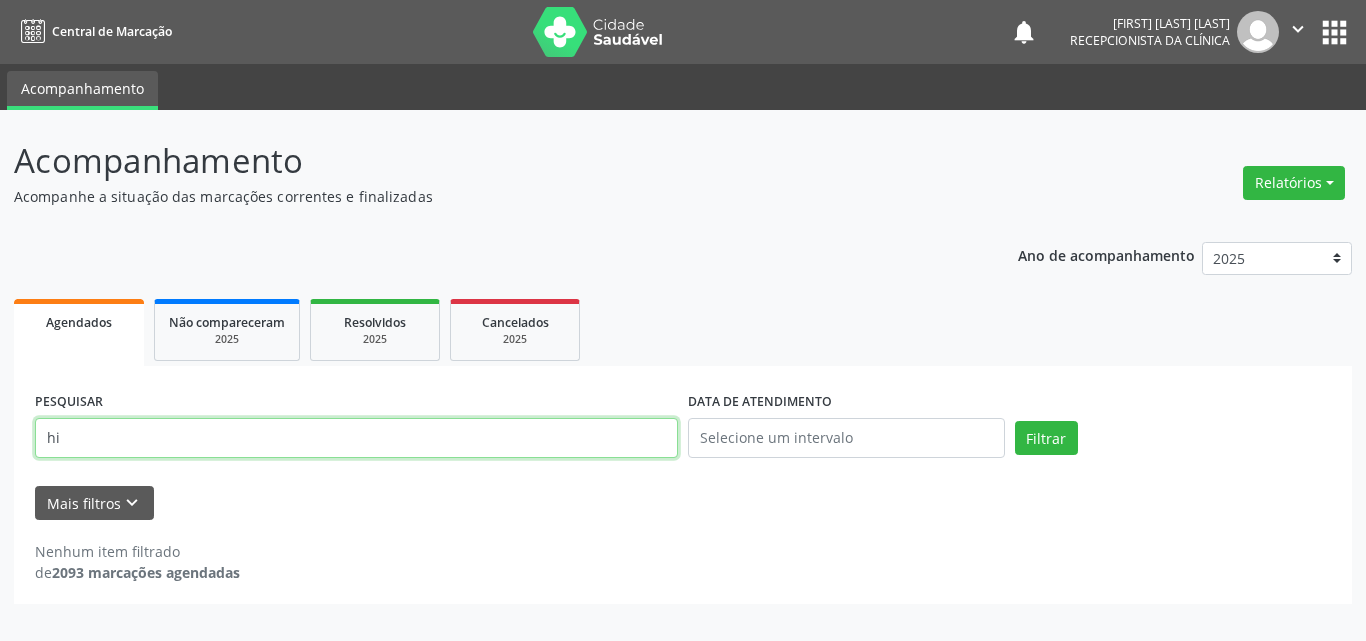 type on "h" 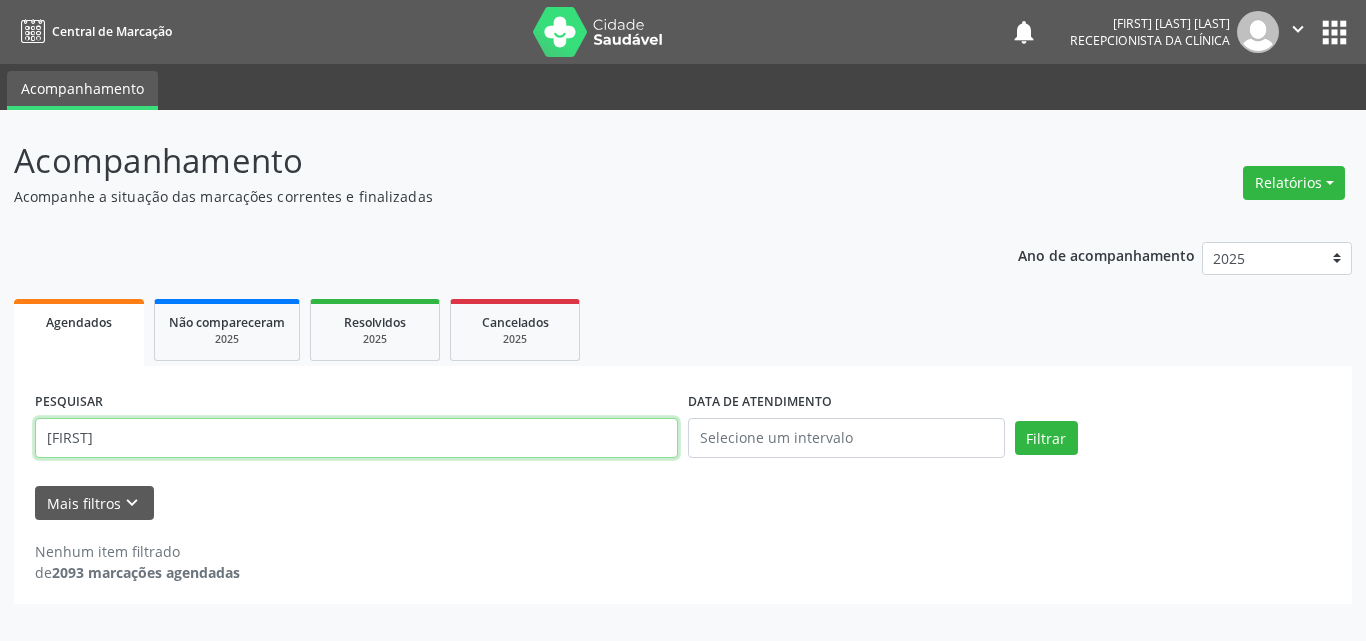 type on "[FIRST]" 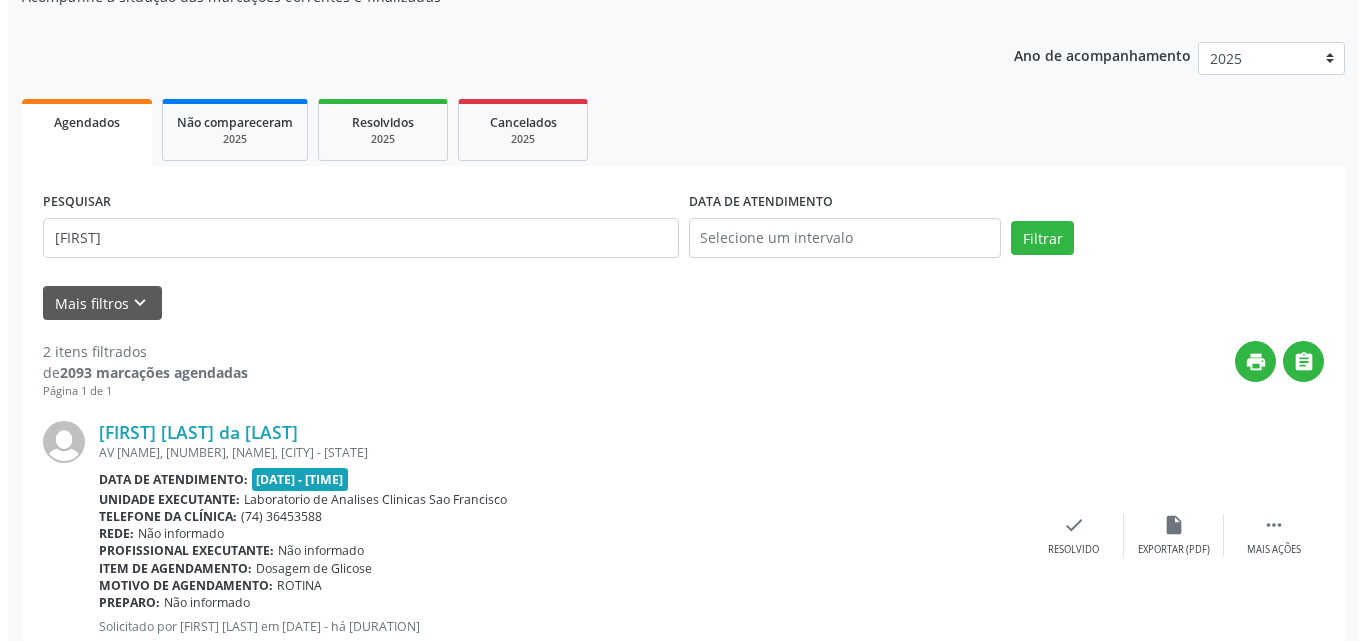 scroll, scrollTop: 500, scrollLeft: 0, axis: vertical 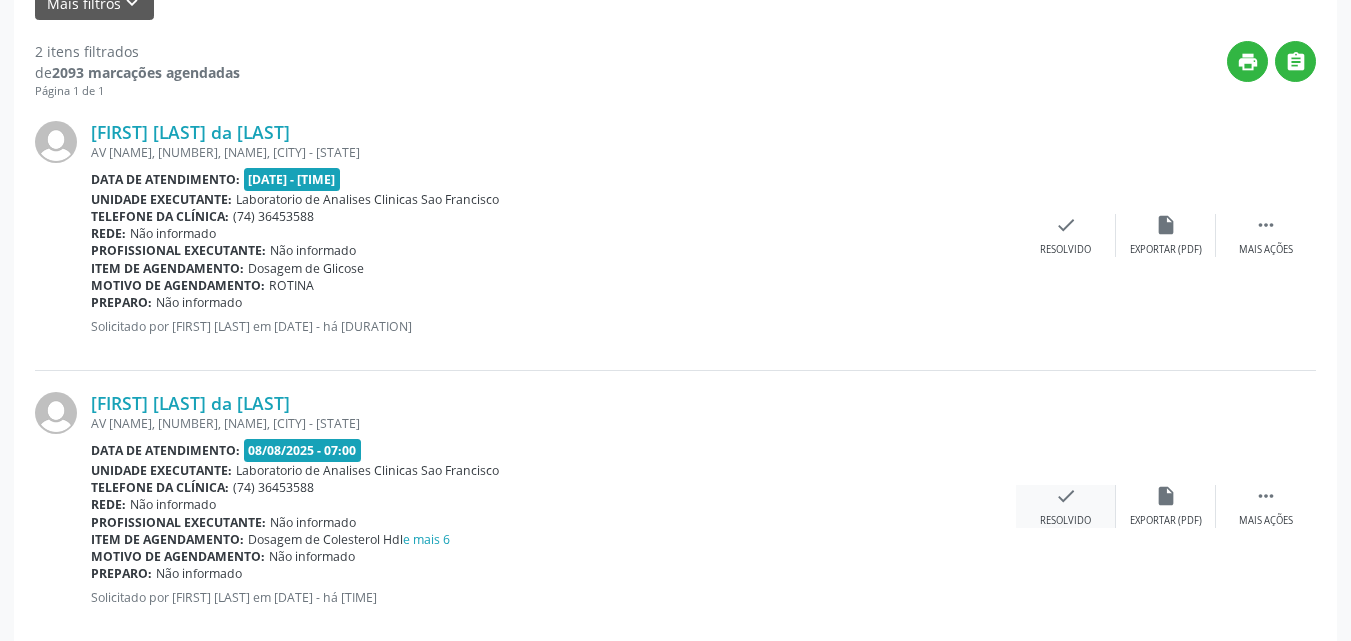click on "check" at bounding box center [1066, 496] 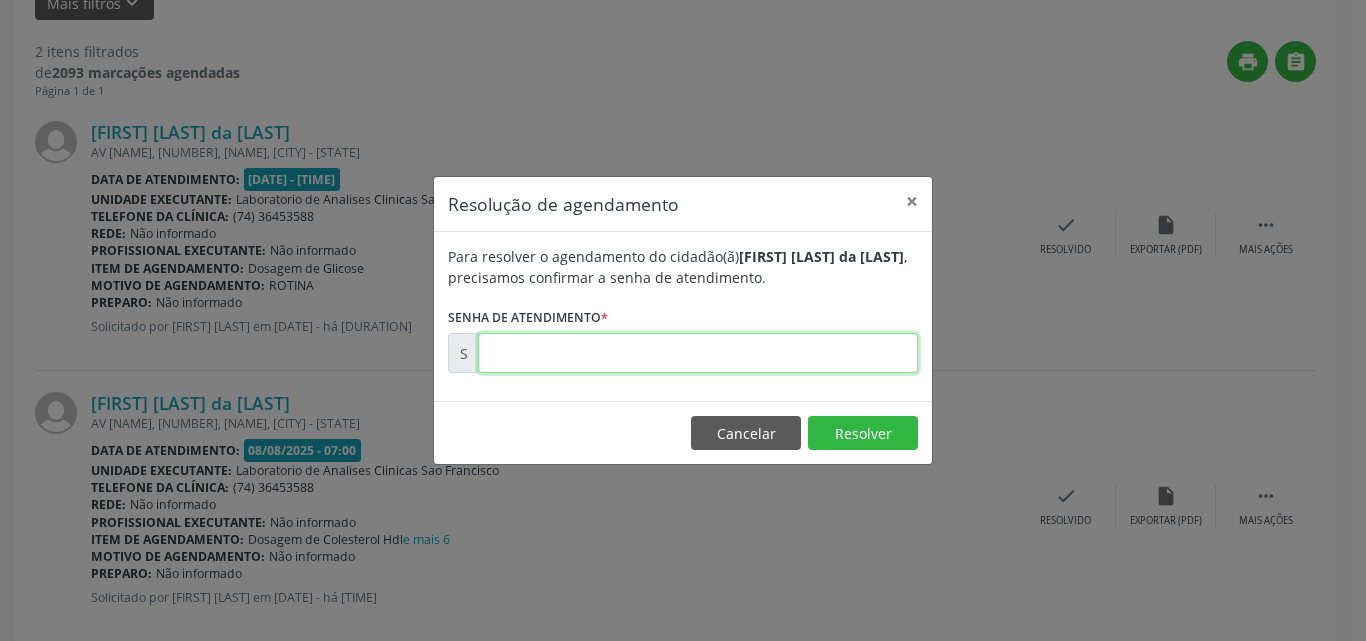 click at bounding box center [698, 353] 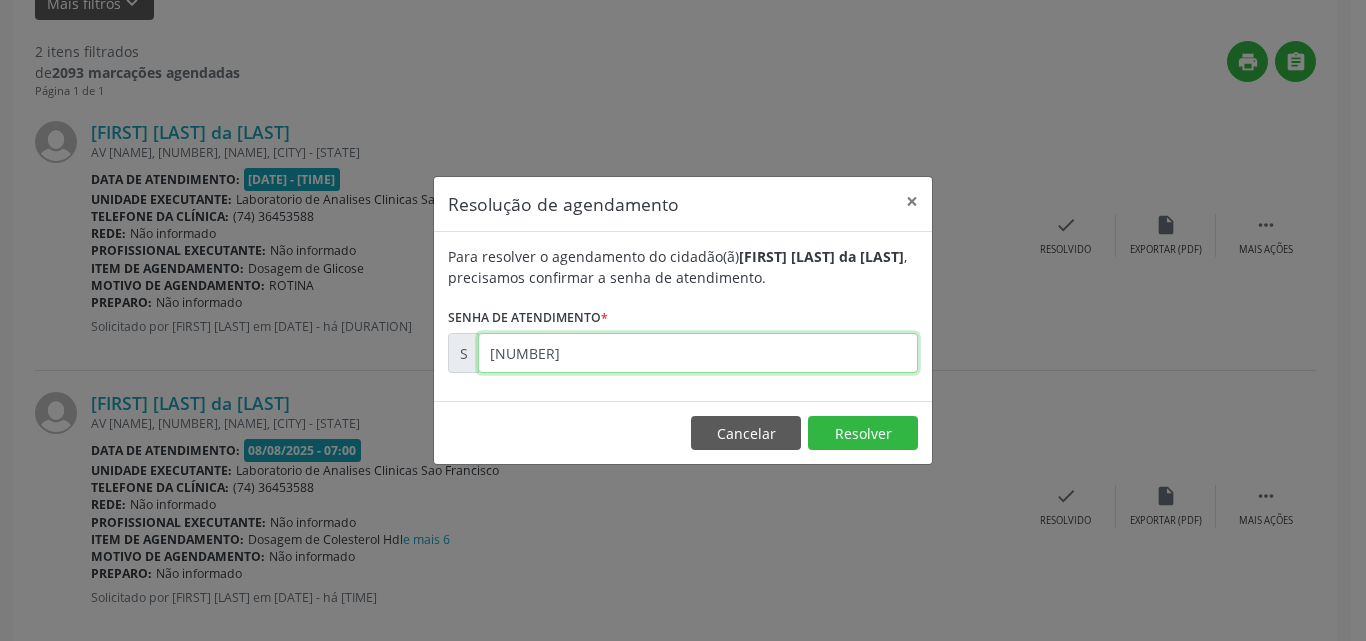type on "[NUMBER]" 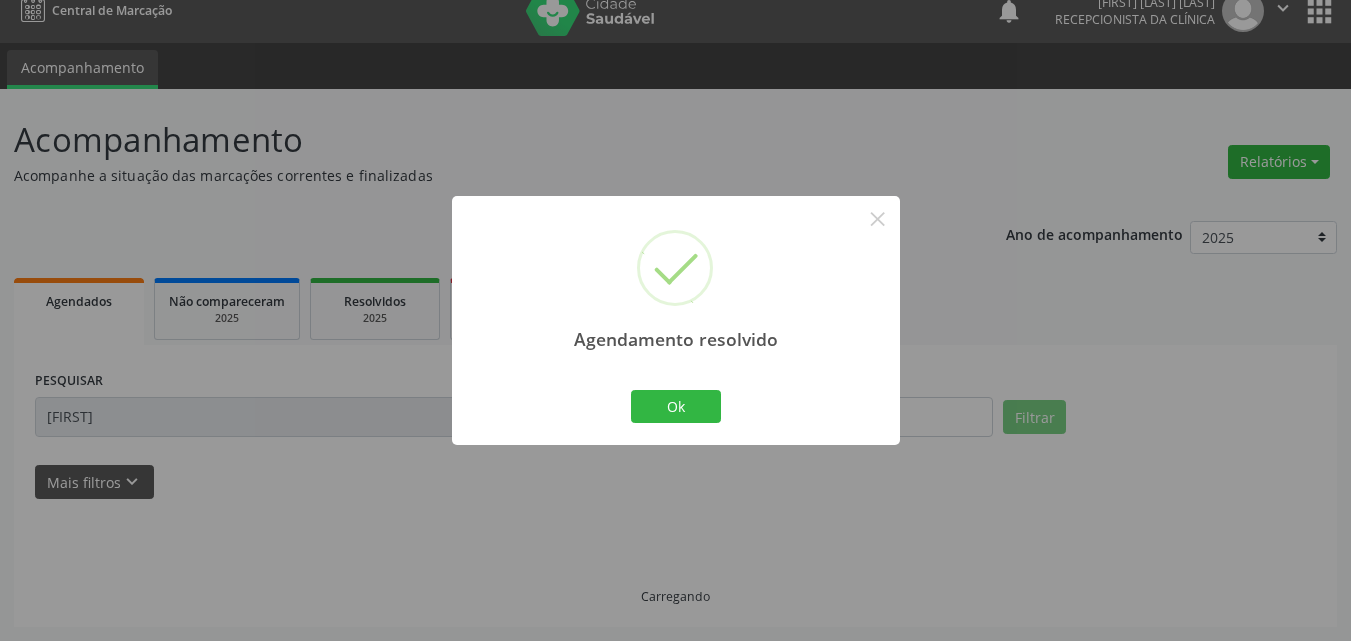 scroll, scrollTop: 264, scrollLeft: 0, axis: vertical 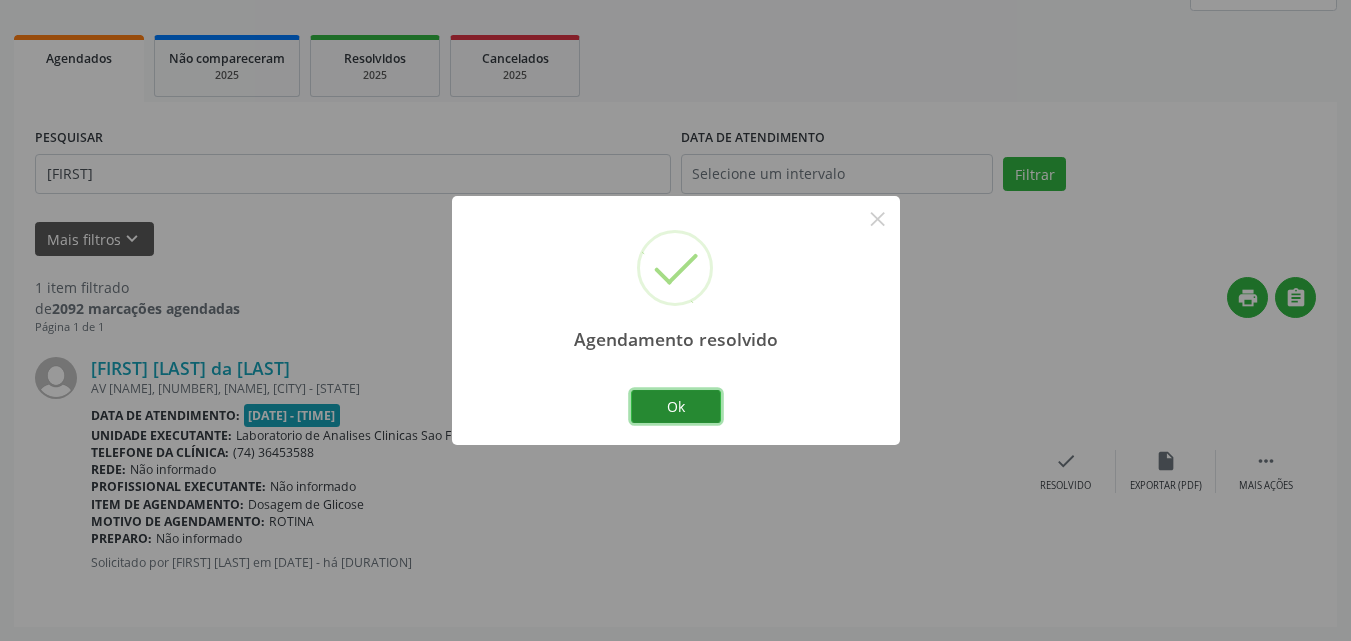 click on "Ok" at bounding box center (676, 407) 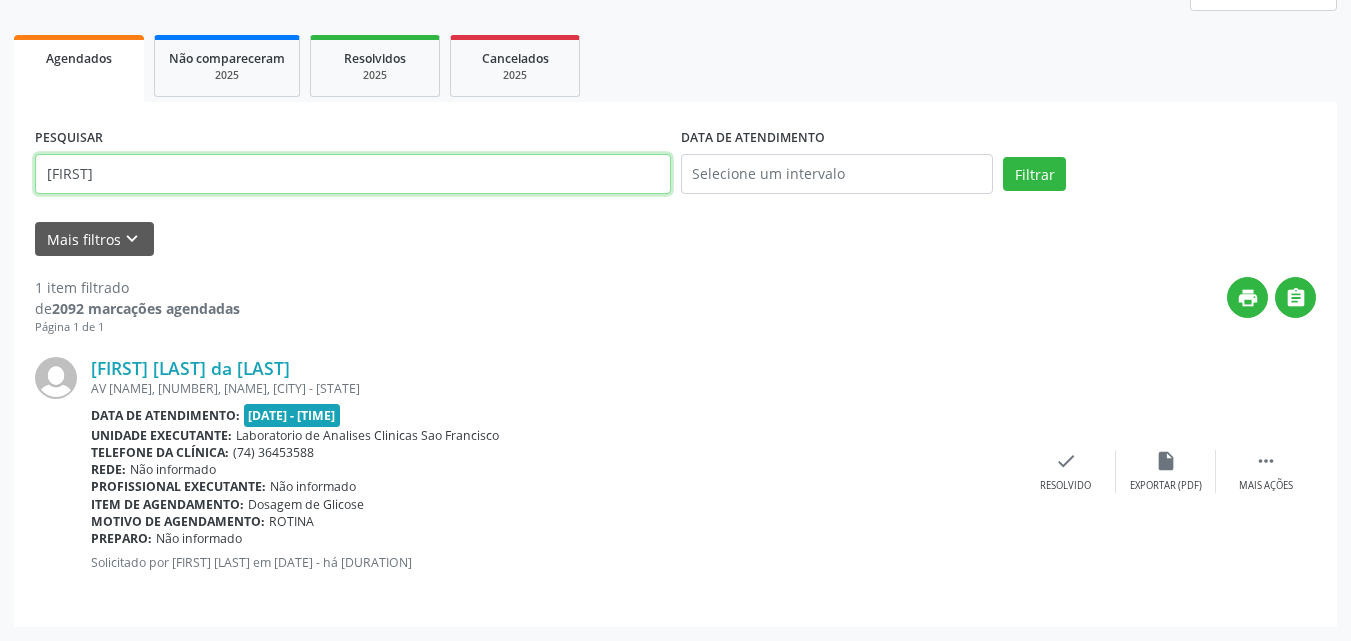 click on "[FIRST]" at bounding box center (353, 174) 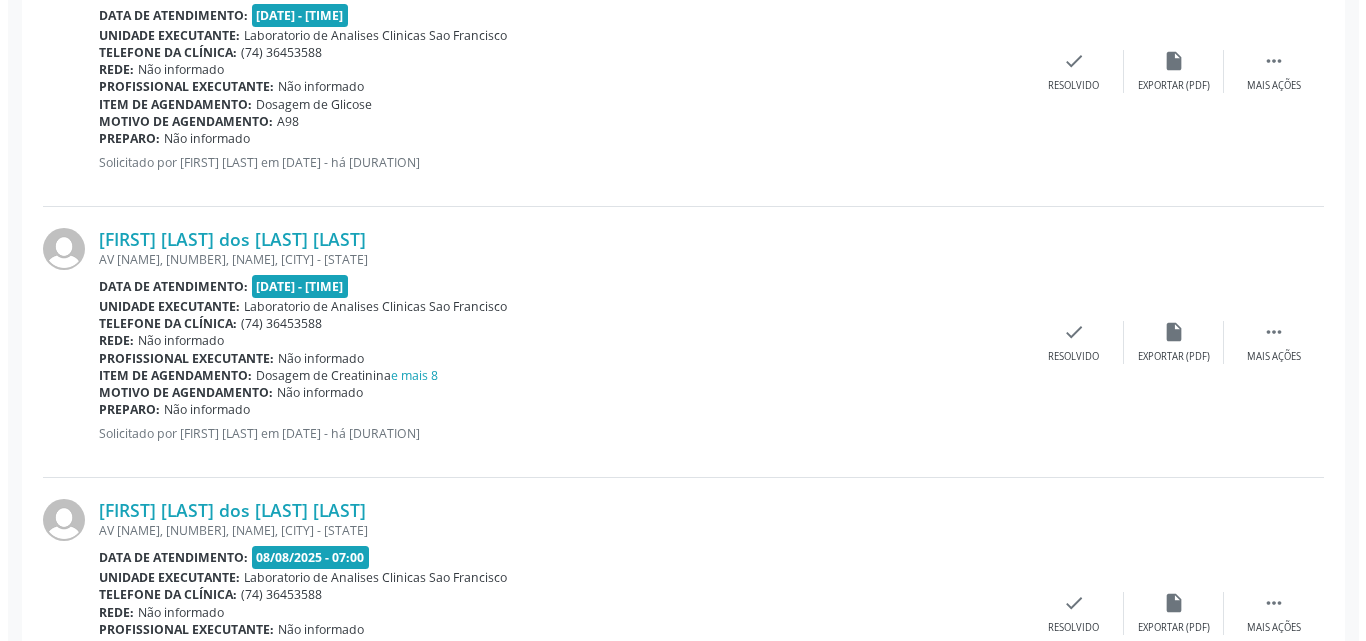 scroll, scrollTop: 806, scrollLeft: 0, axis: vertical 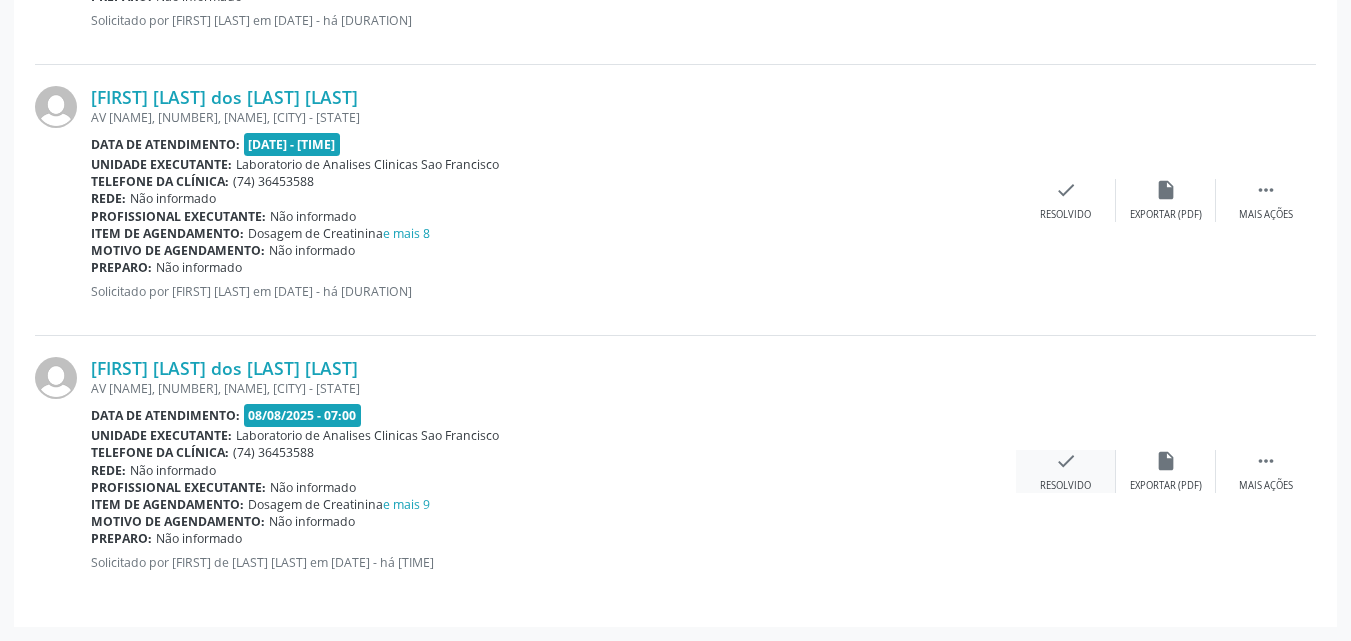 click on "check
Resolvido" at bounding box center [1066, 471] 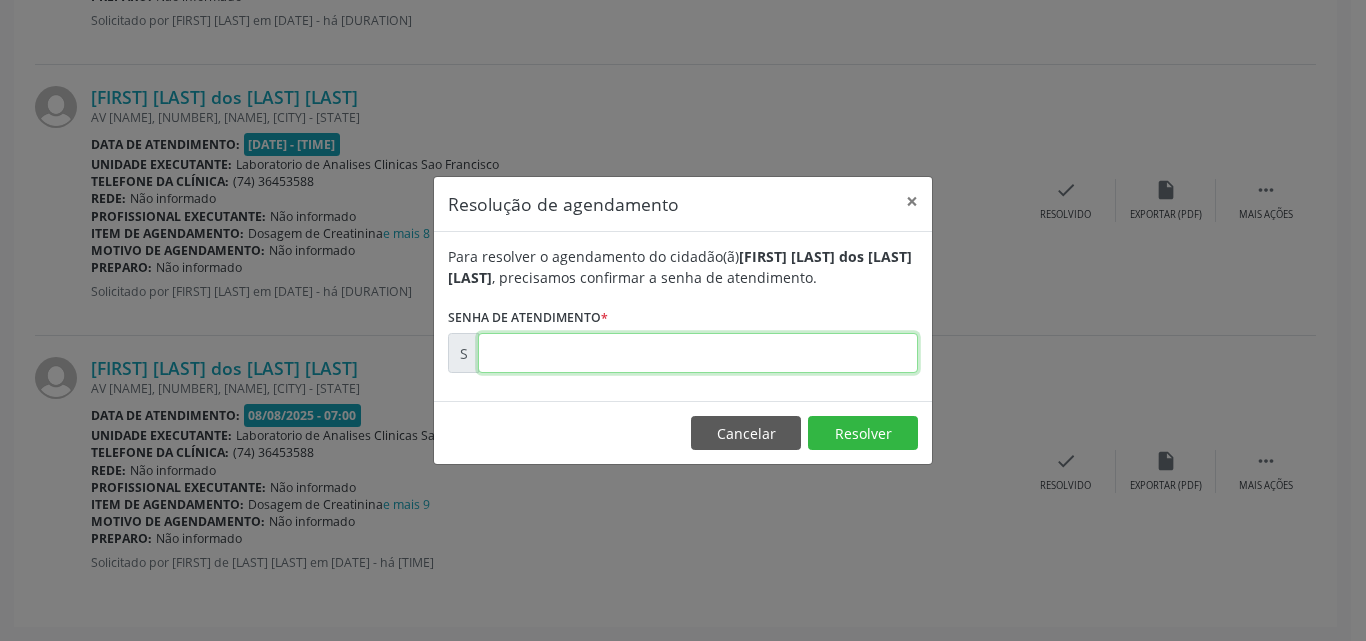 click at bounding box center (698, 353) 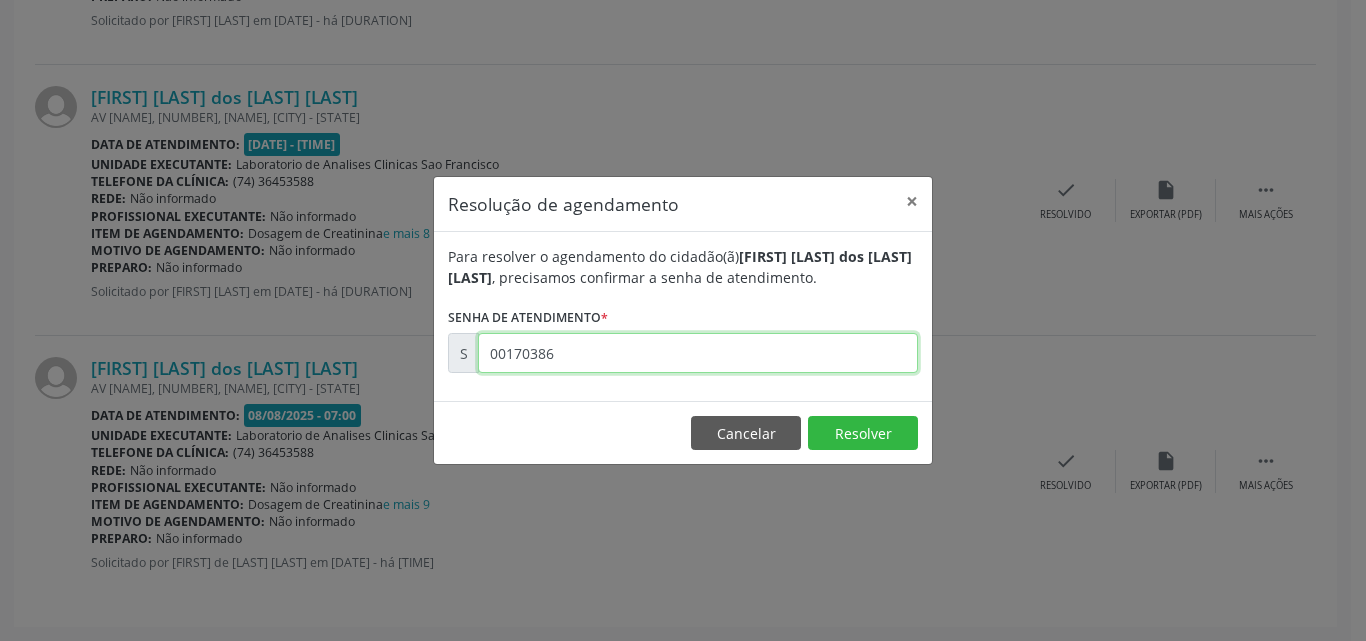 type on "00170386" 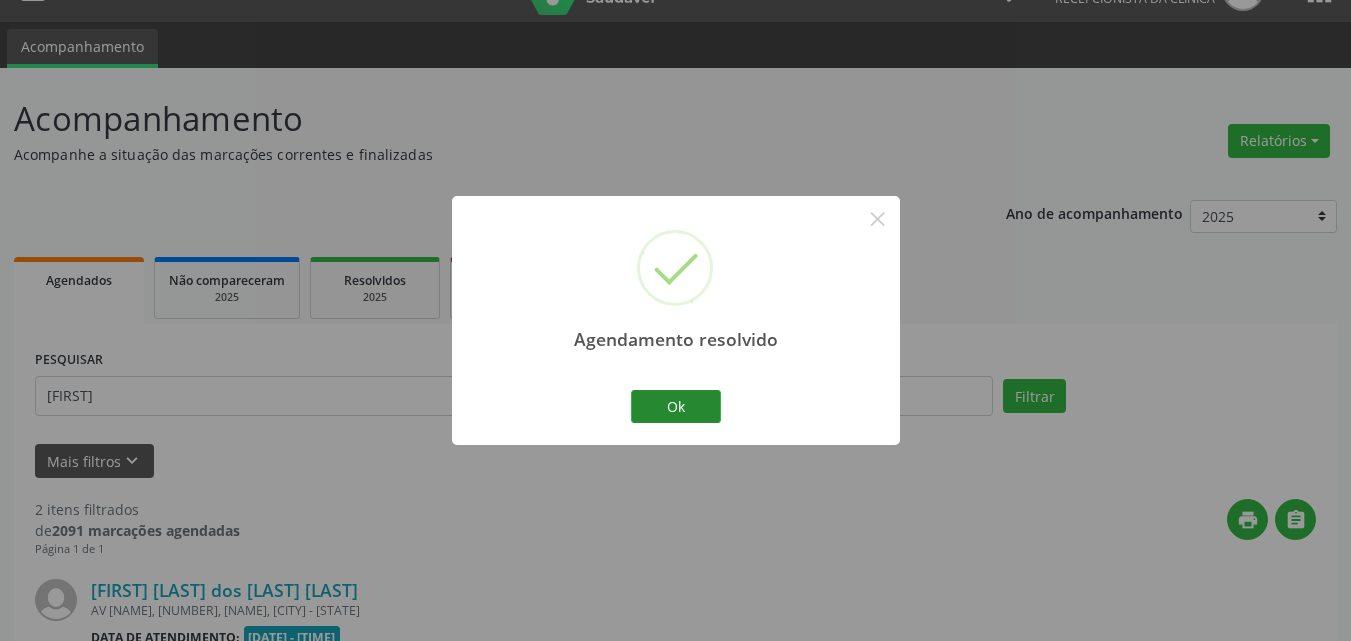 scroll, scrollTop: 535, scrollLeft: 0, axis: vertical 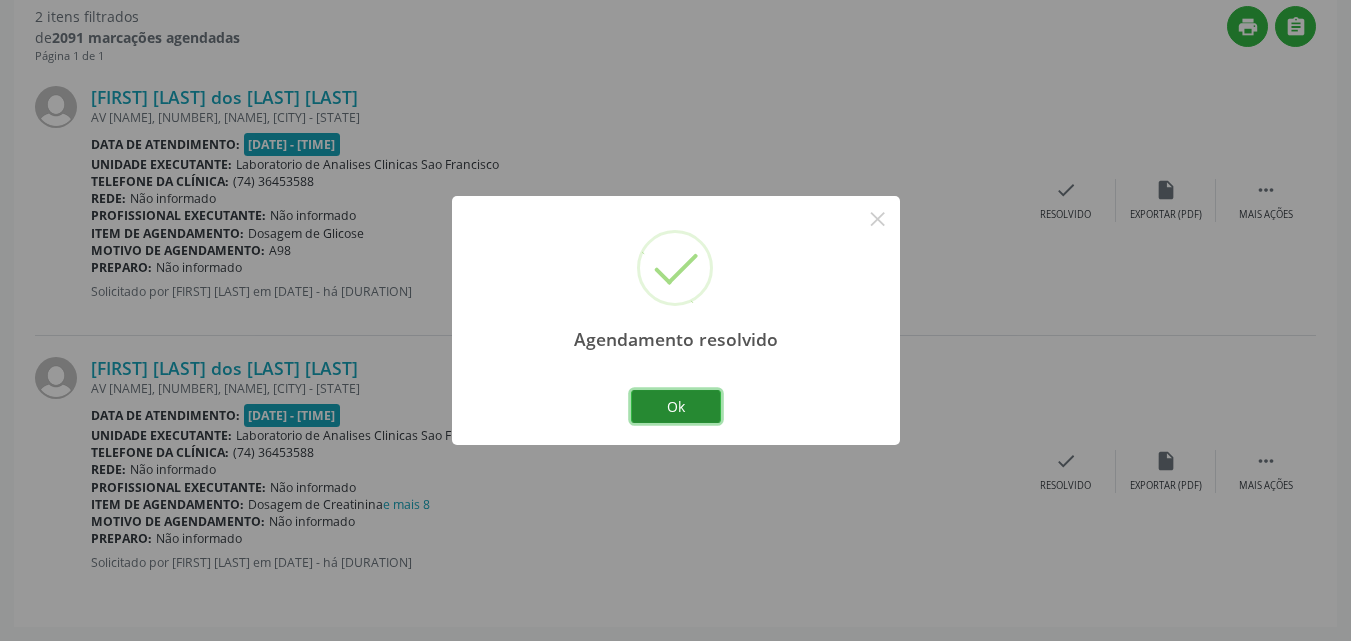click on "Ok" at bounding box center (676, 407) 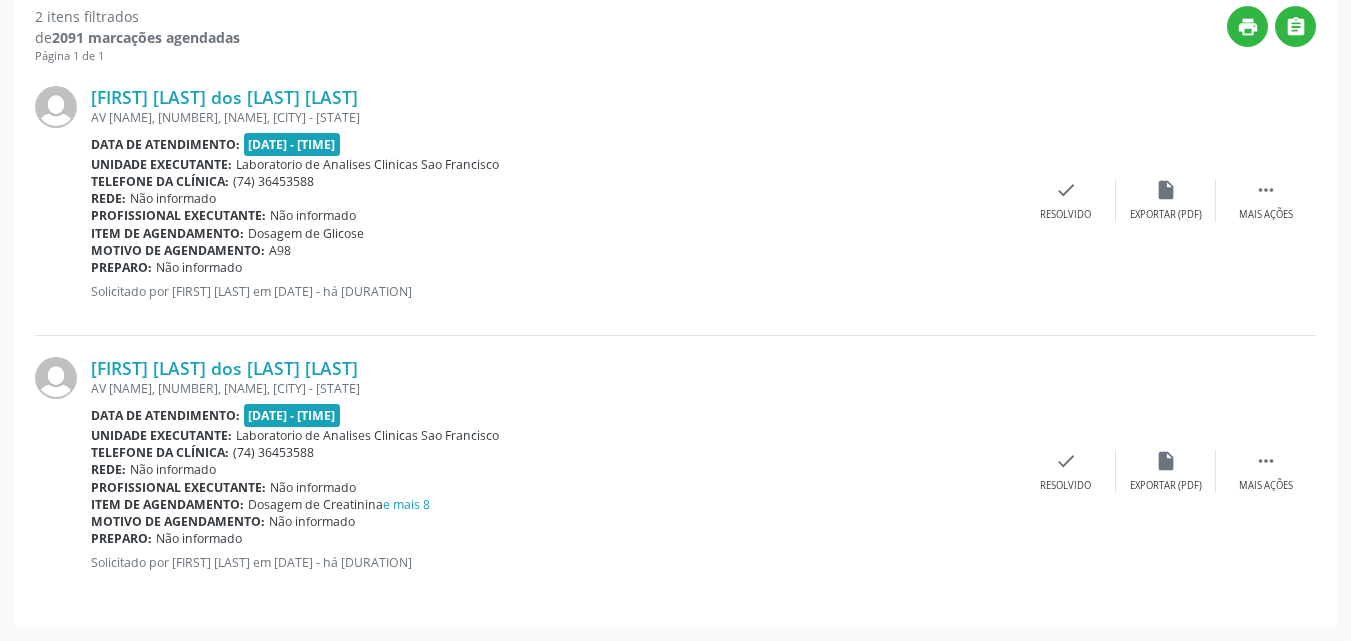 scroll, scrollTop: 135, scrollLeft: 0, axis: vertical 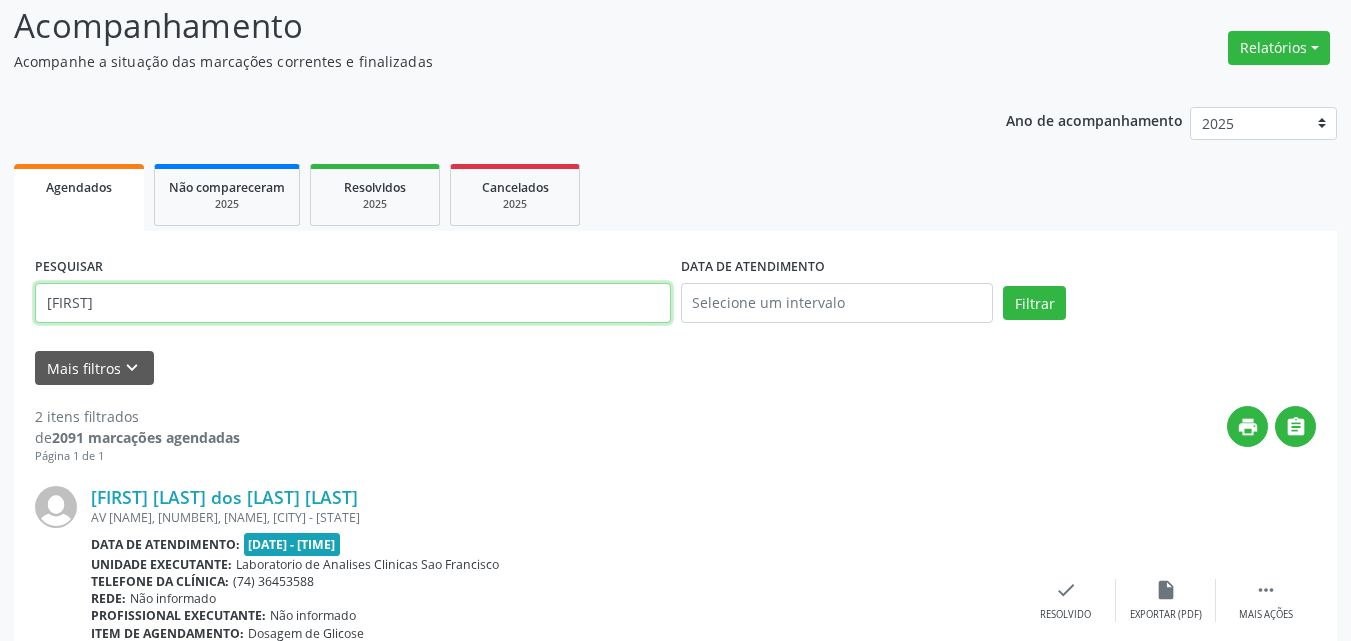 click on "[FIRST]" at bounding box center [353, 303] 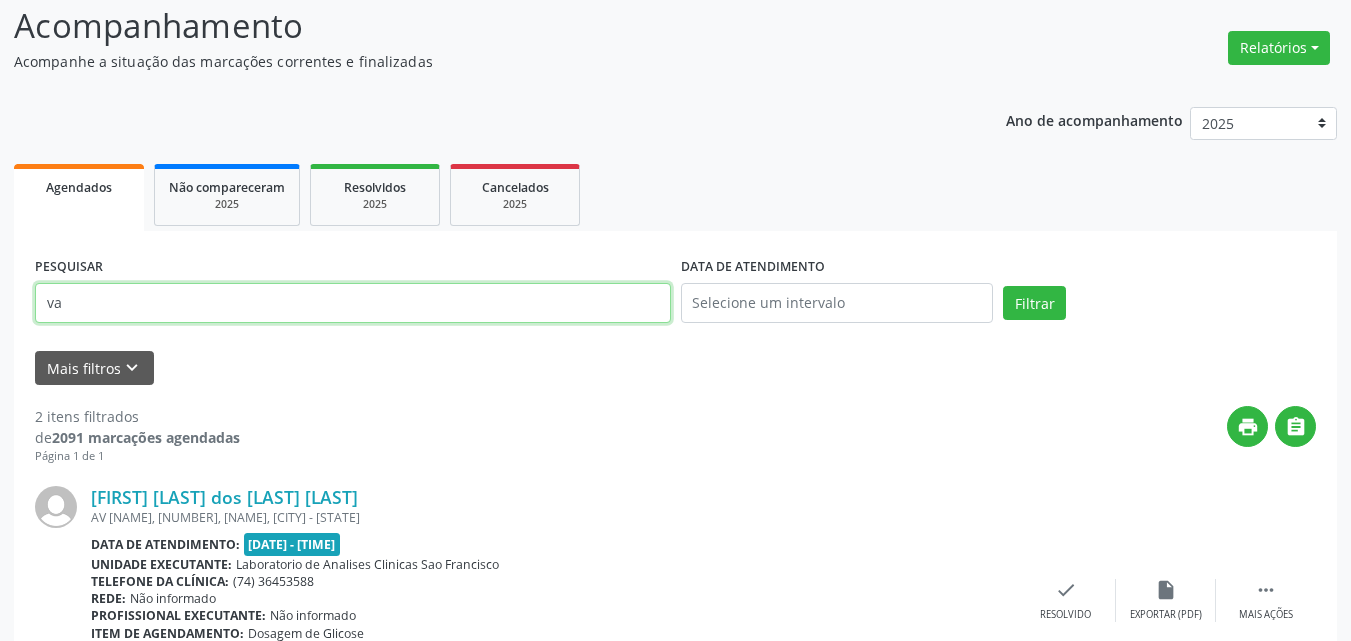 type on "v" 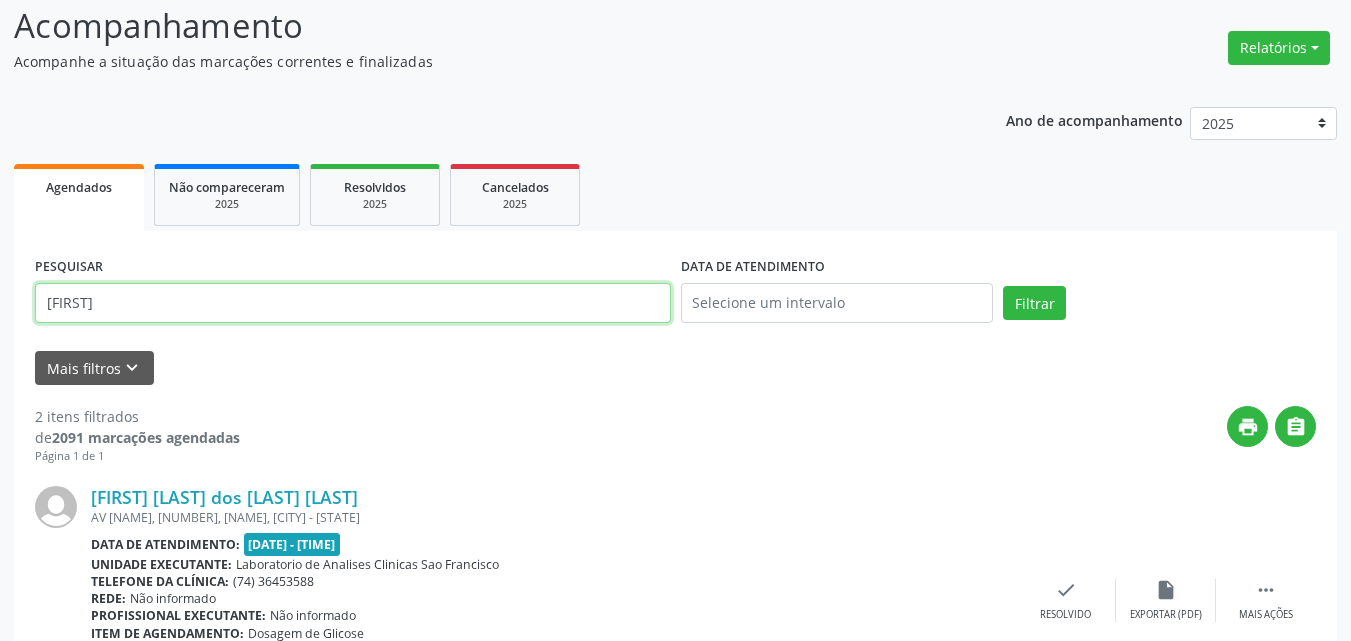 type on "[FIRST]" 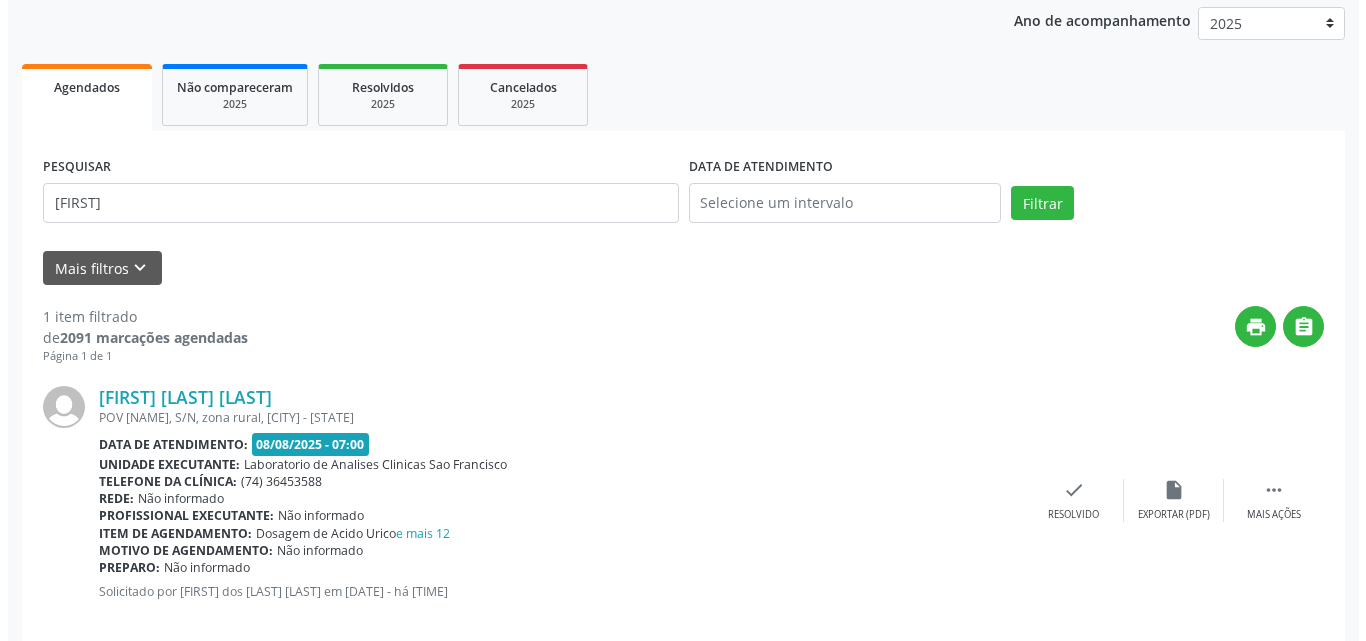 scroll, scrollTop: 264, scrollLeft: 0, axis: vertical 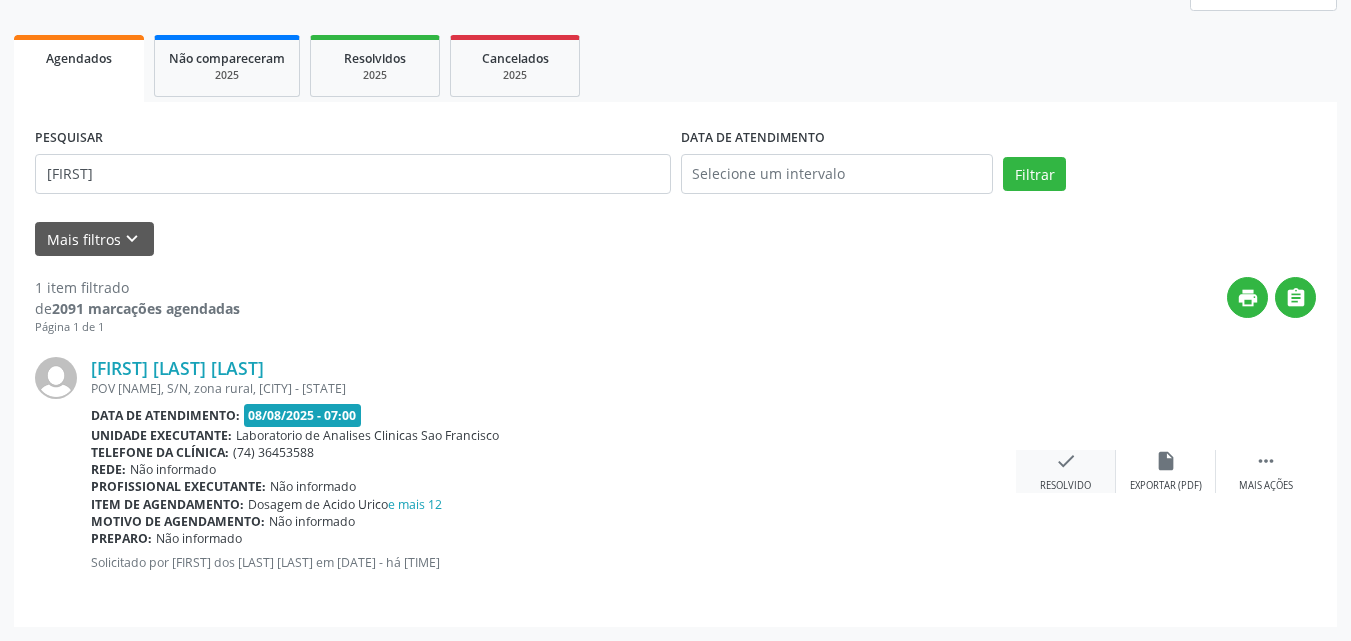 click on "check
Resolvido" at bounding box center (1066, 471) 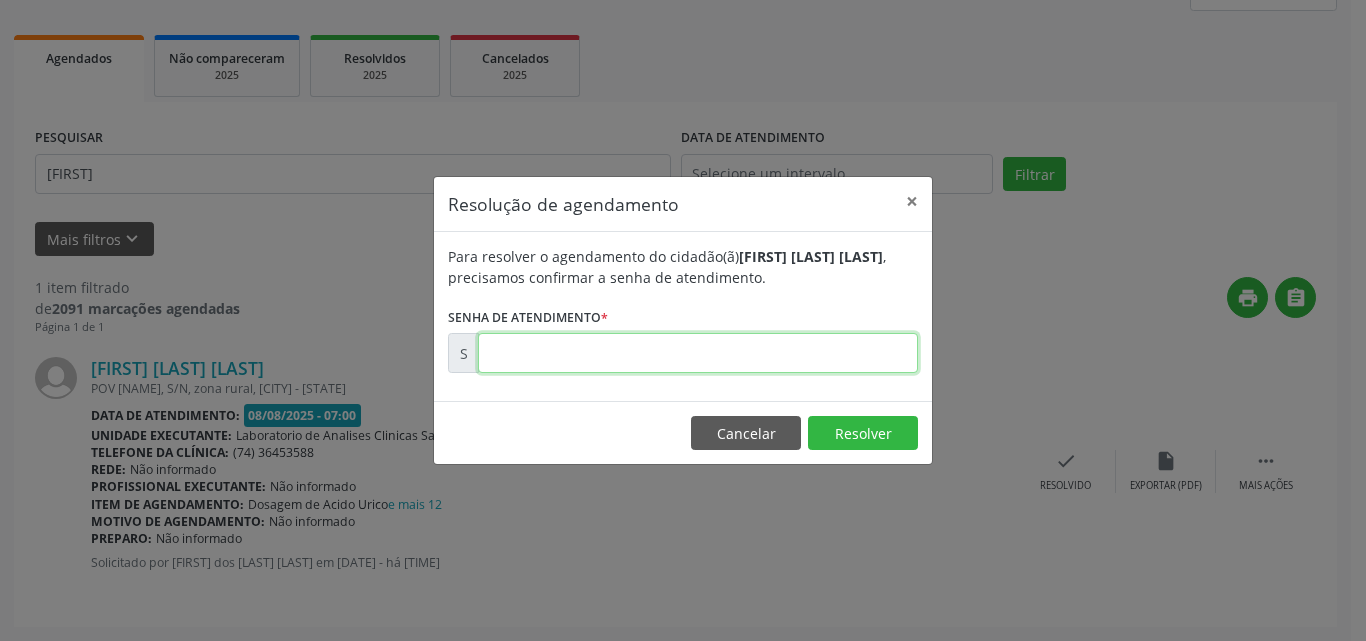 click at bounding box center (698, 353) 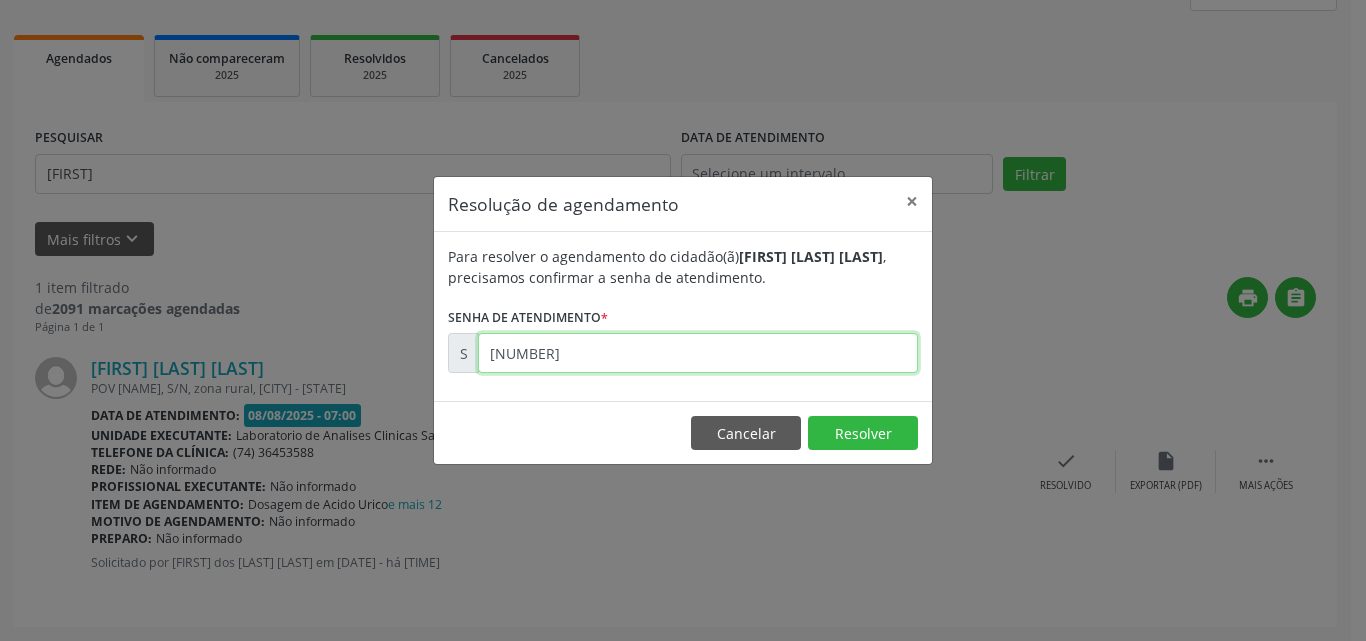 type on "[NUMBER]" 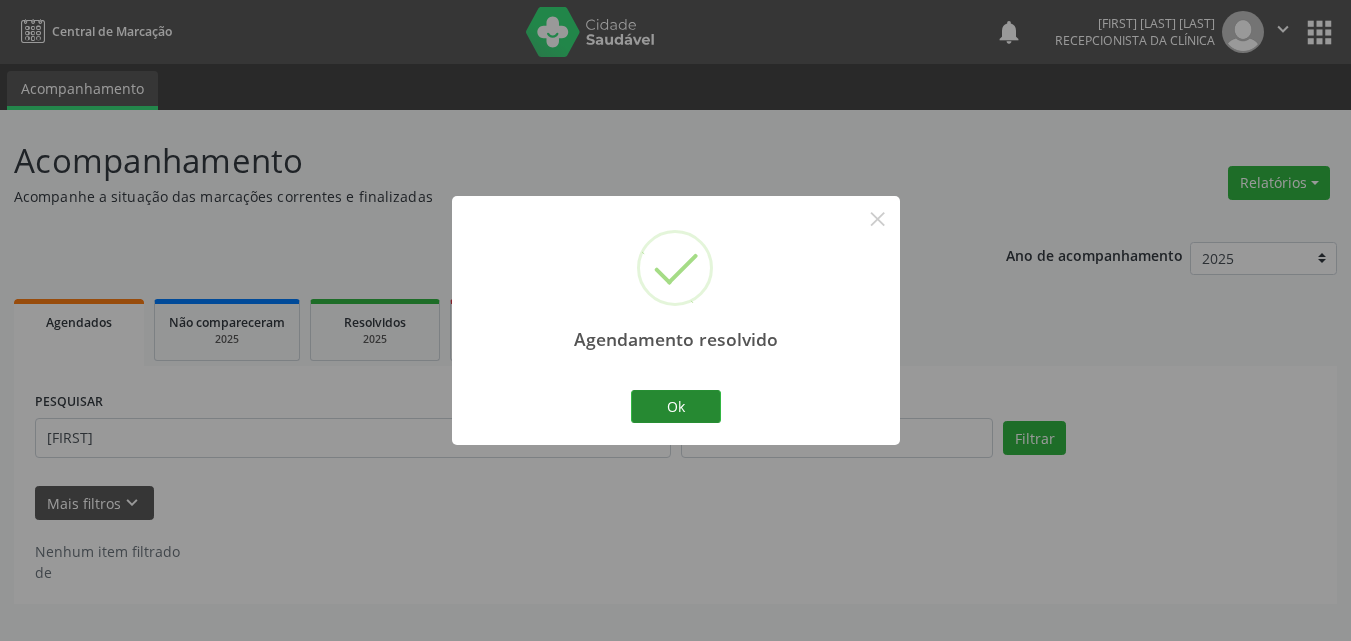 scroll, scrollTop: 0, scrollLeft: 0, axis: both 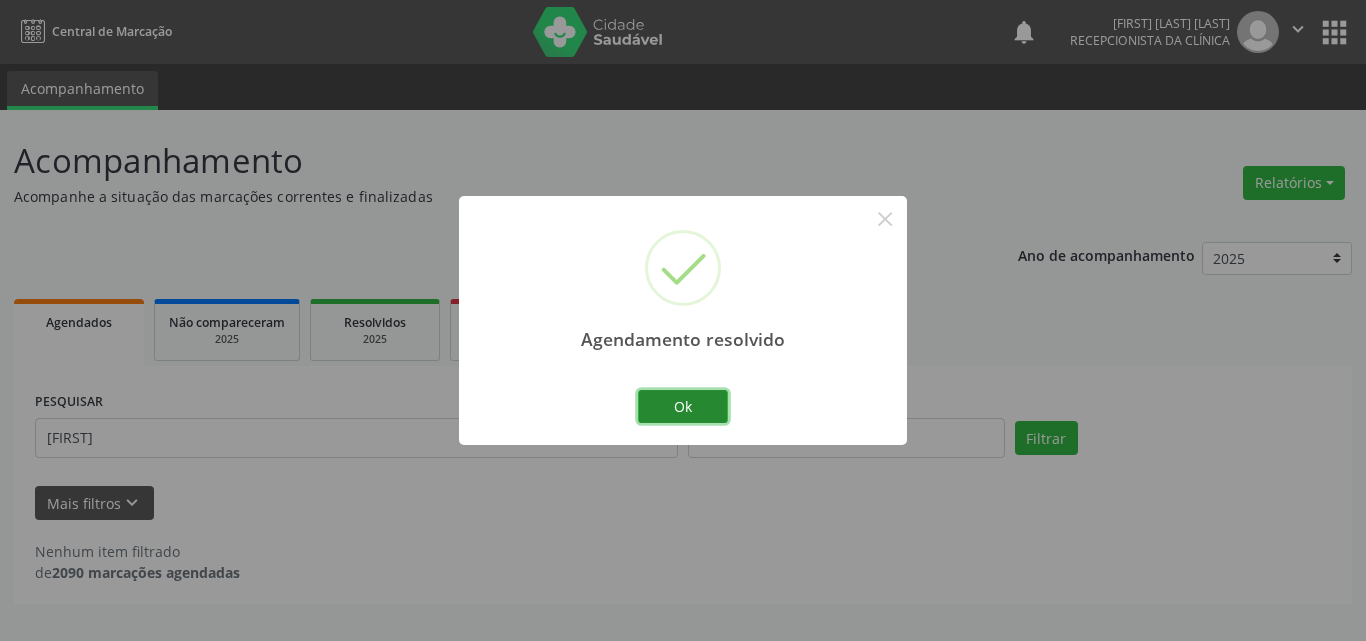 click on "Ok" at bounding box center (683, 407) 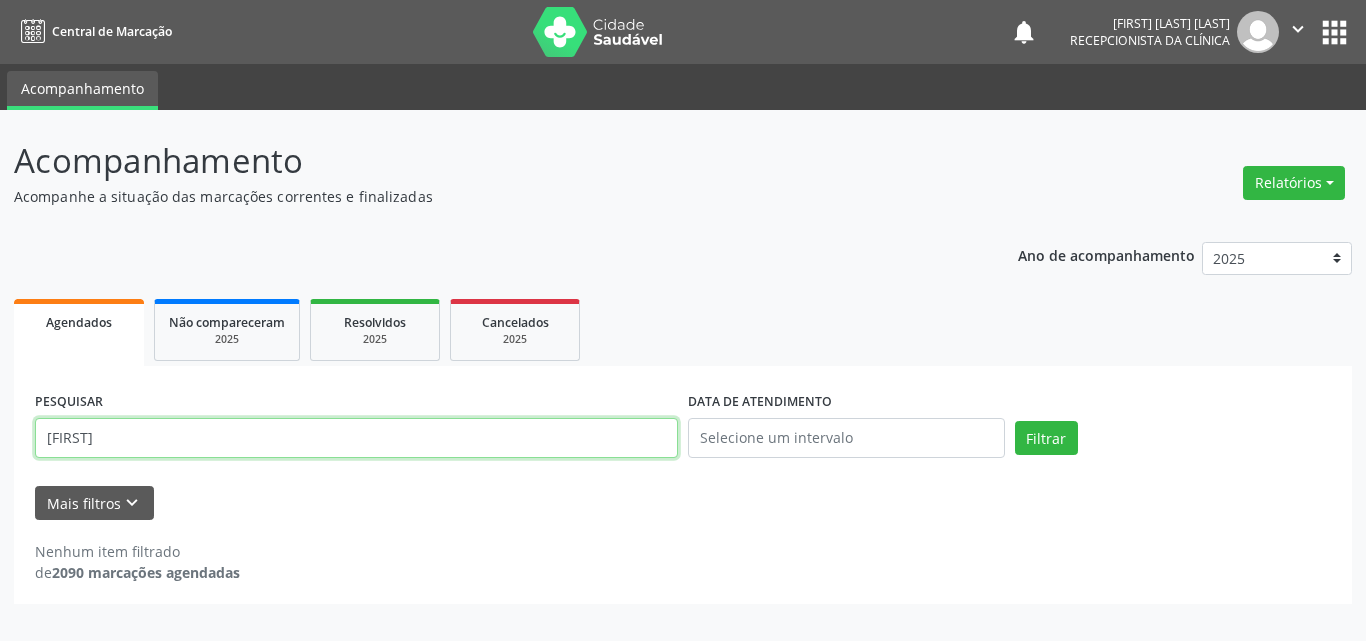click on "[FIRST]" at bounding box center [356, 438] 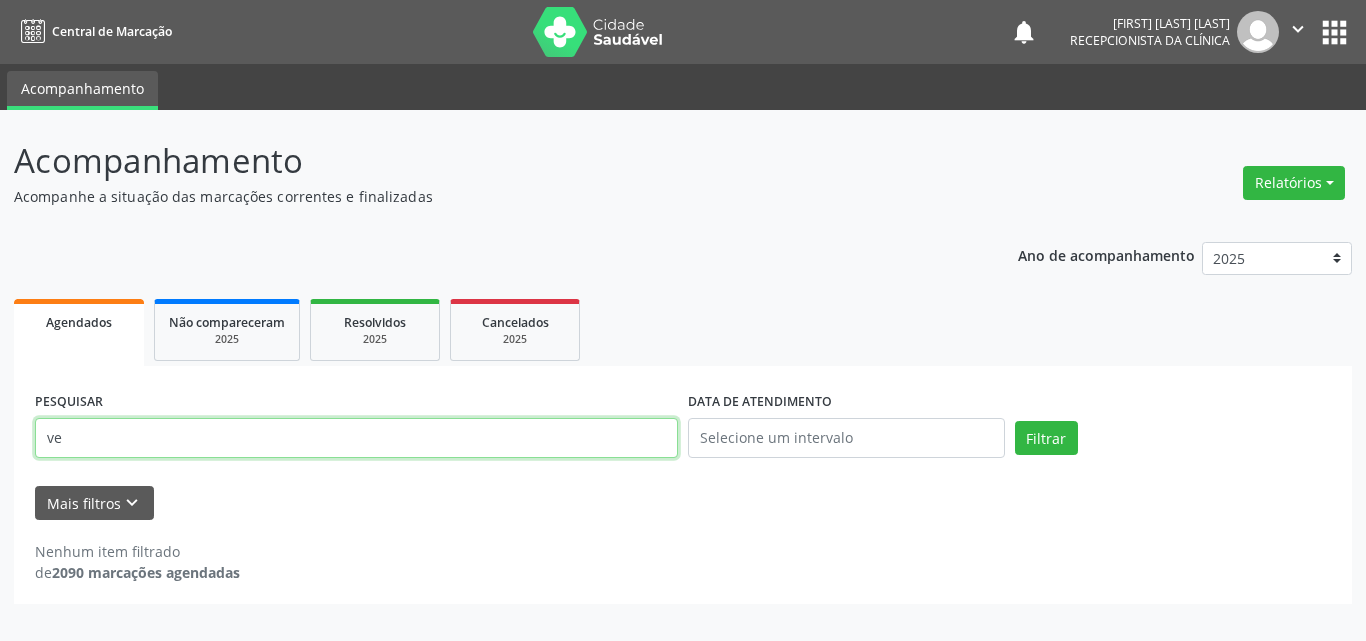 type on "v" 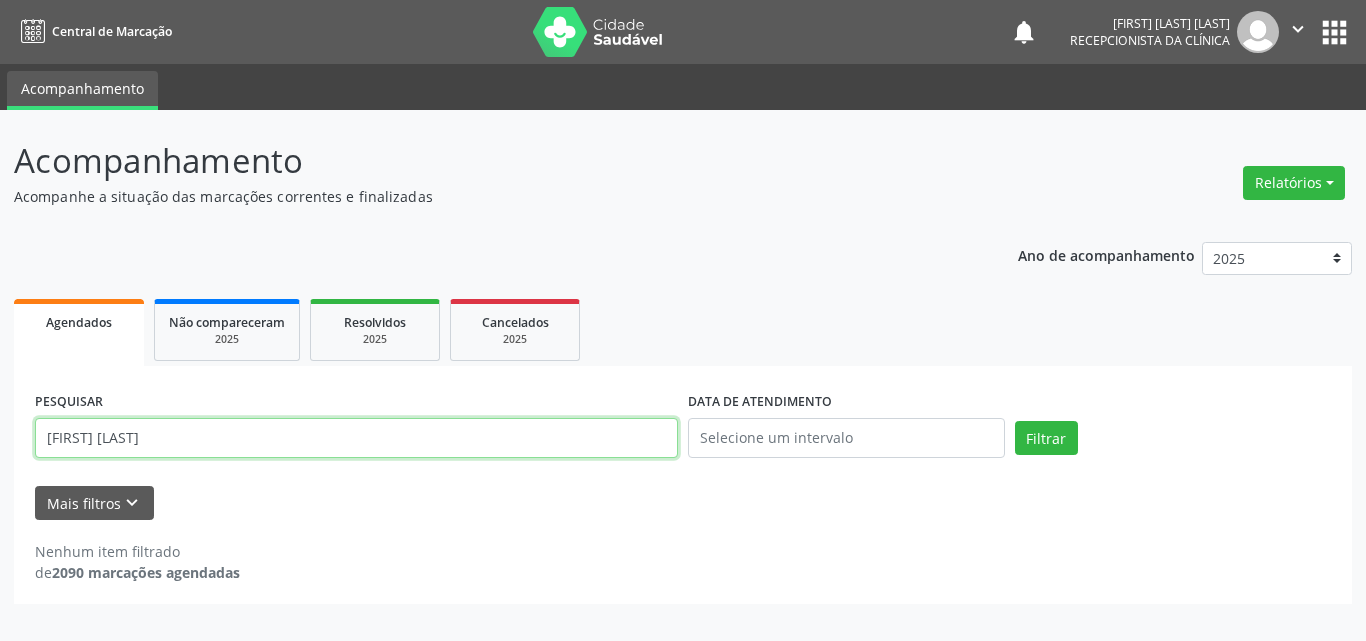 type on "[FIRST] [LAST]" 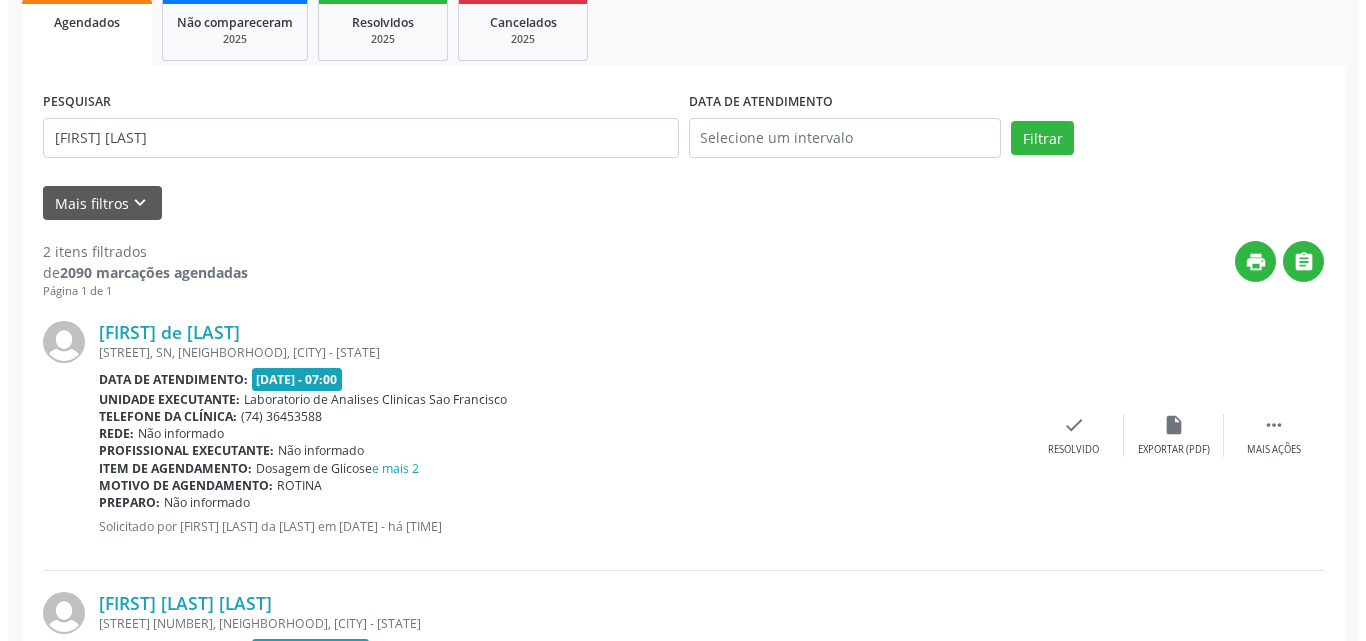 scroll, scrollTop: 500, scrollLeft: 0, axis: vertical 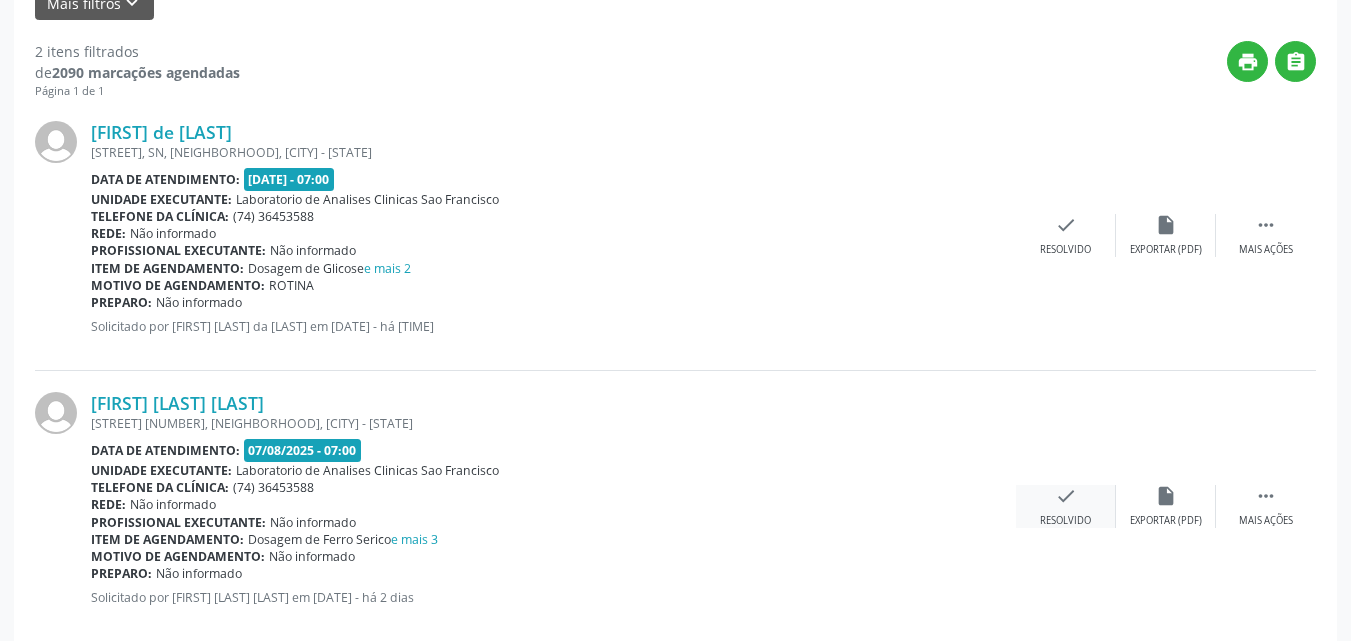 click on "check
Resolvido" at bounding box center [1066, 506] 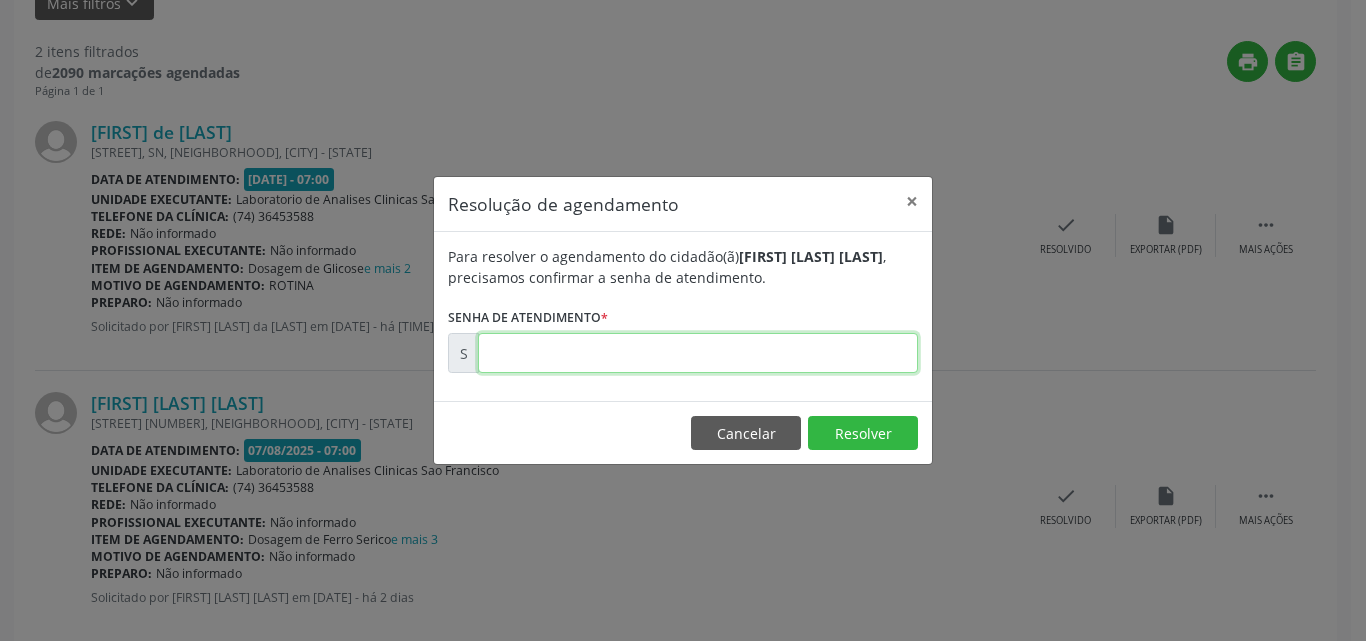 click at bounding box center (698, 353) 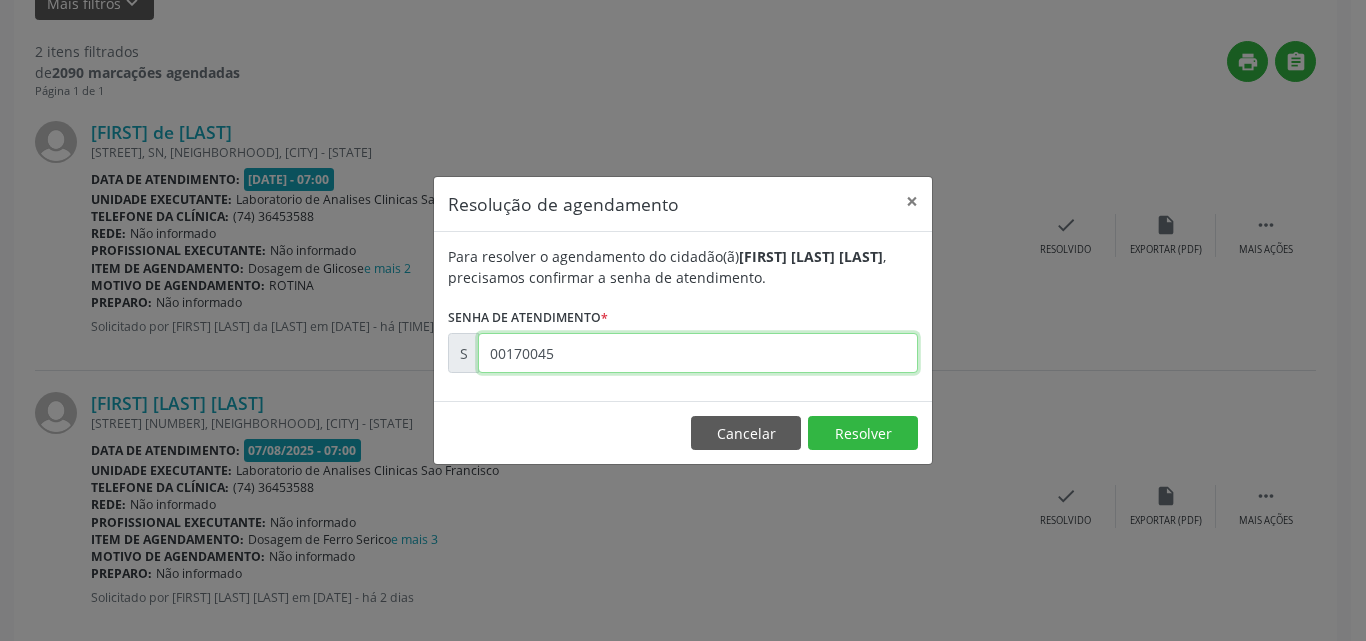 type on "00170045" 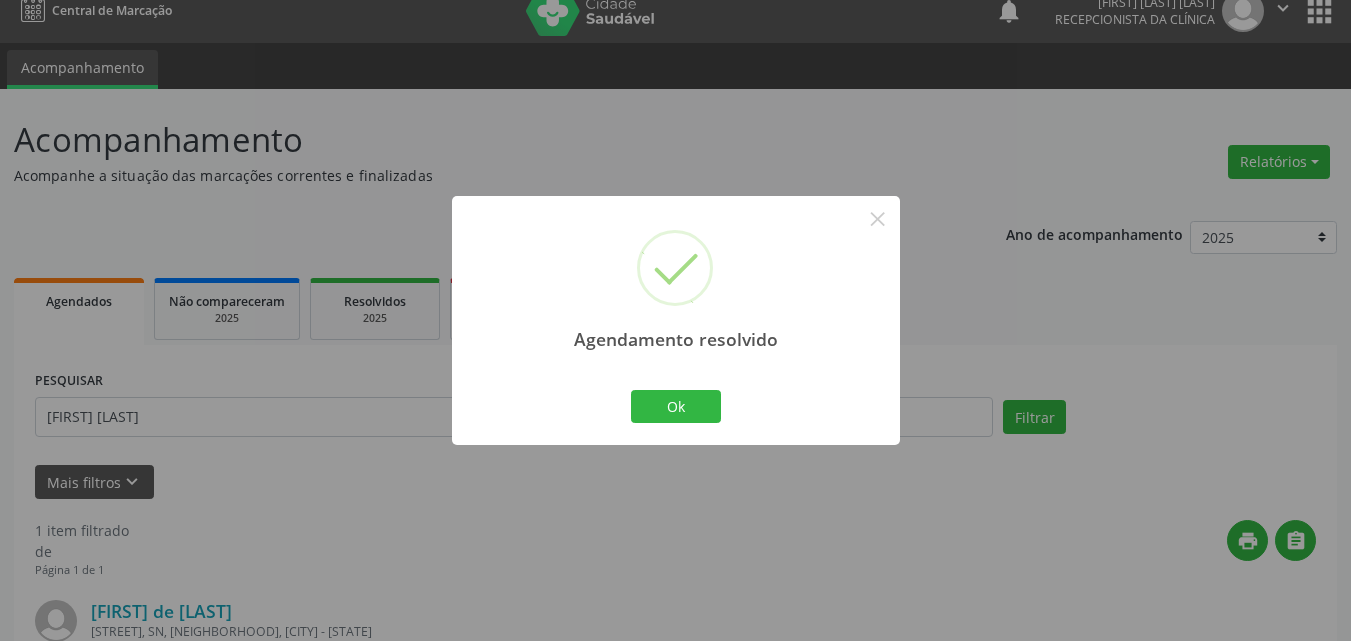 scroll, scrollTop: 264, scrollLeft: 0, axis: vertical 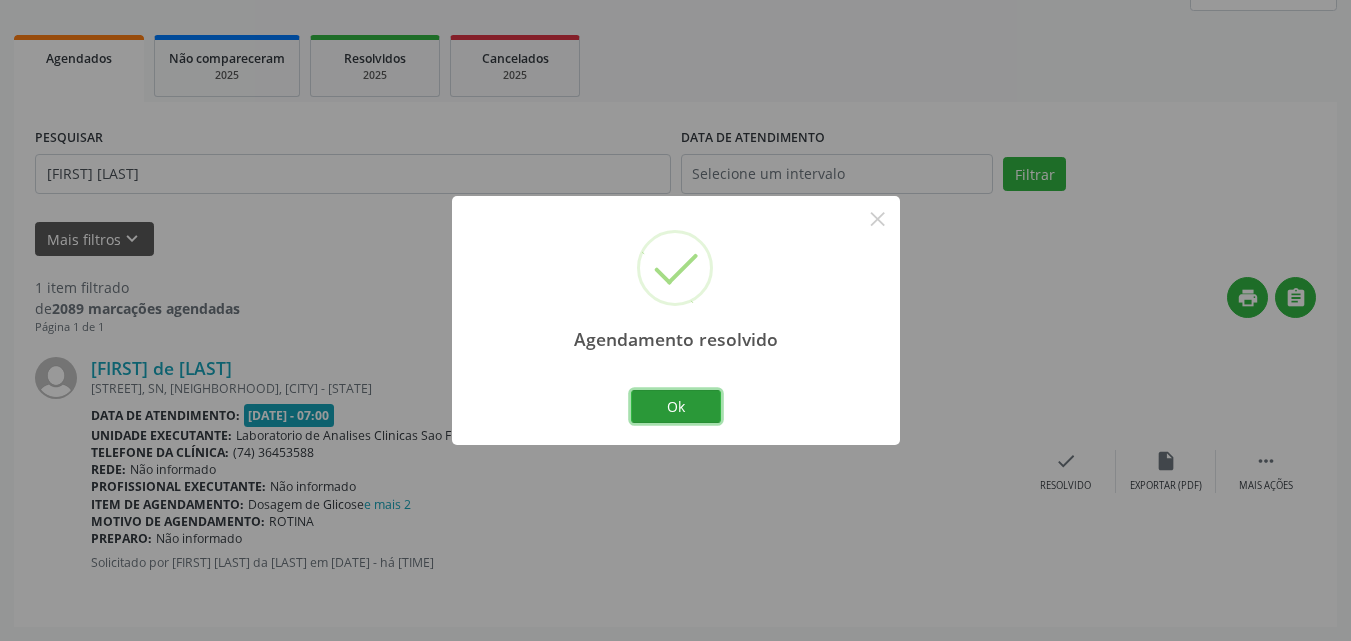click on "Ok Cancel" at bounding box center [675, 406] 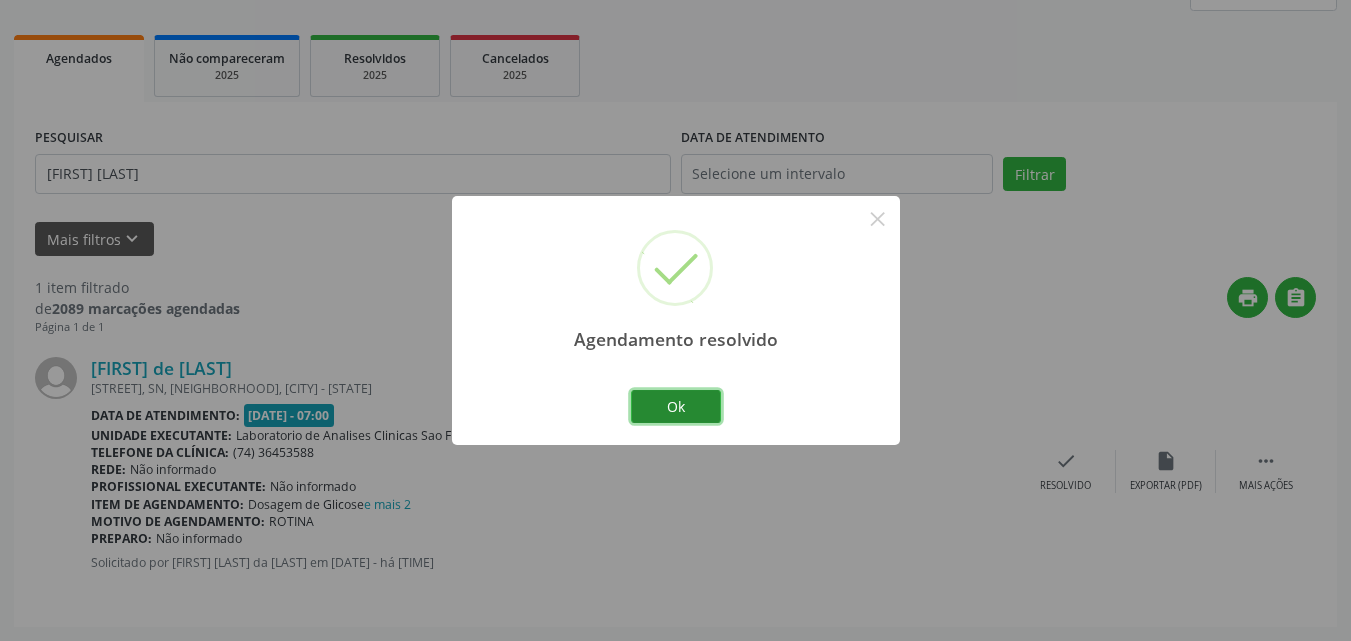 click on "Ok" at bounding box center (676, 407) 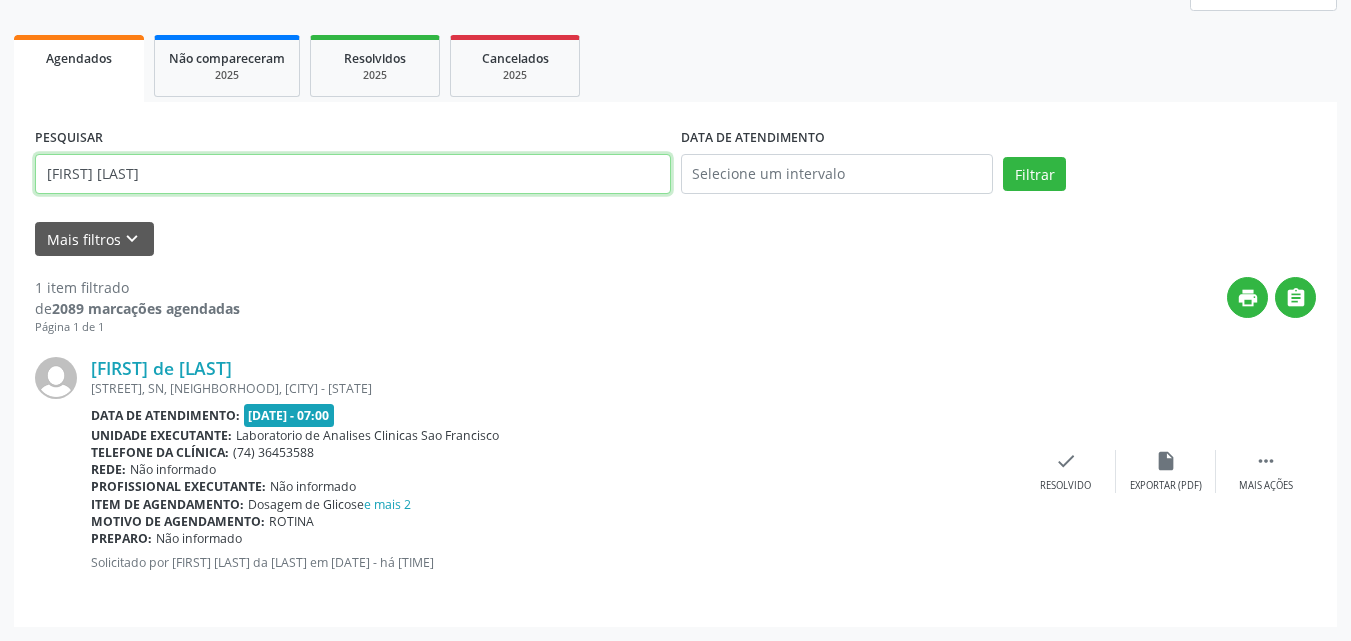 click on "[FIRST] [LAST]" at bounding box center [353, 174] 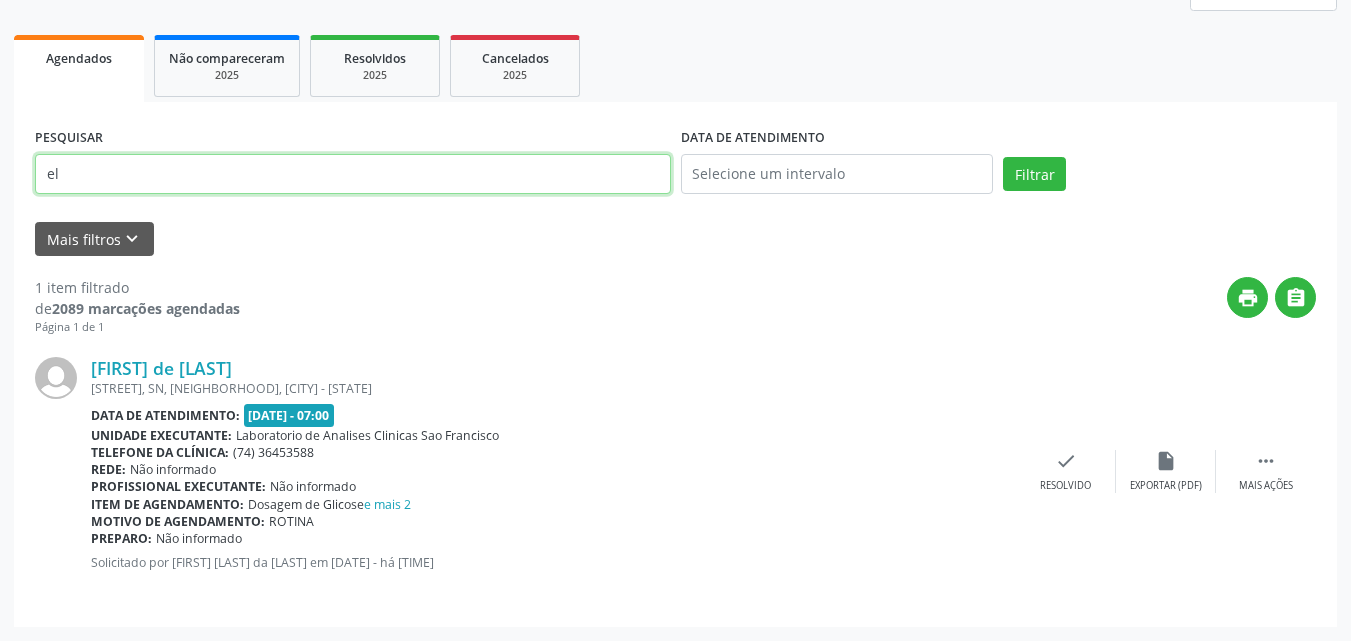 type on "e" 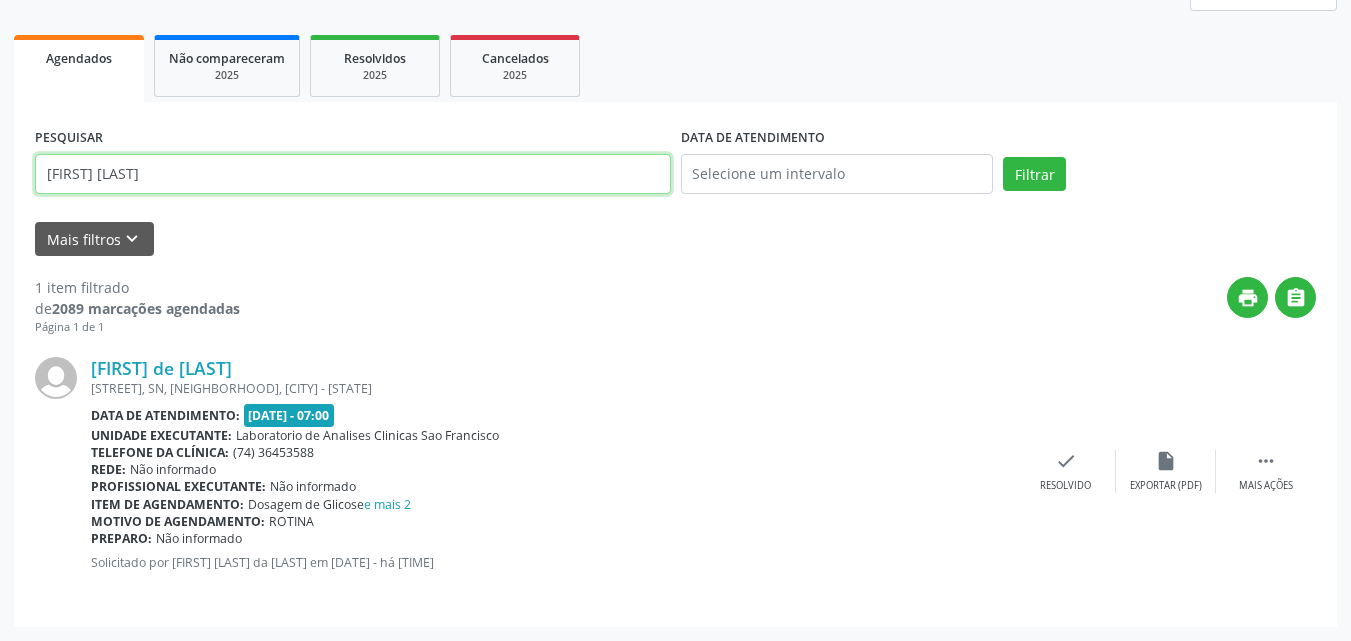 click on "Filtrar" at bounding box center [1034, 174] 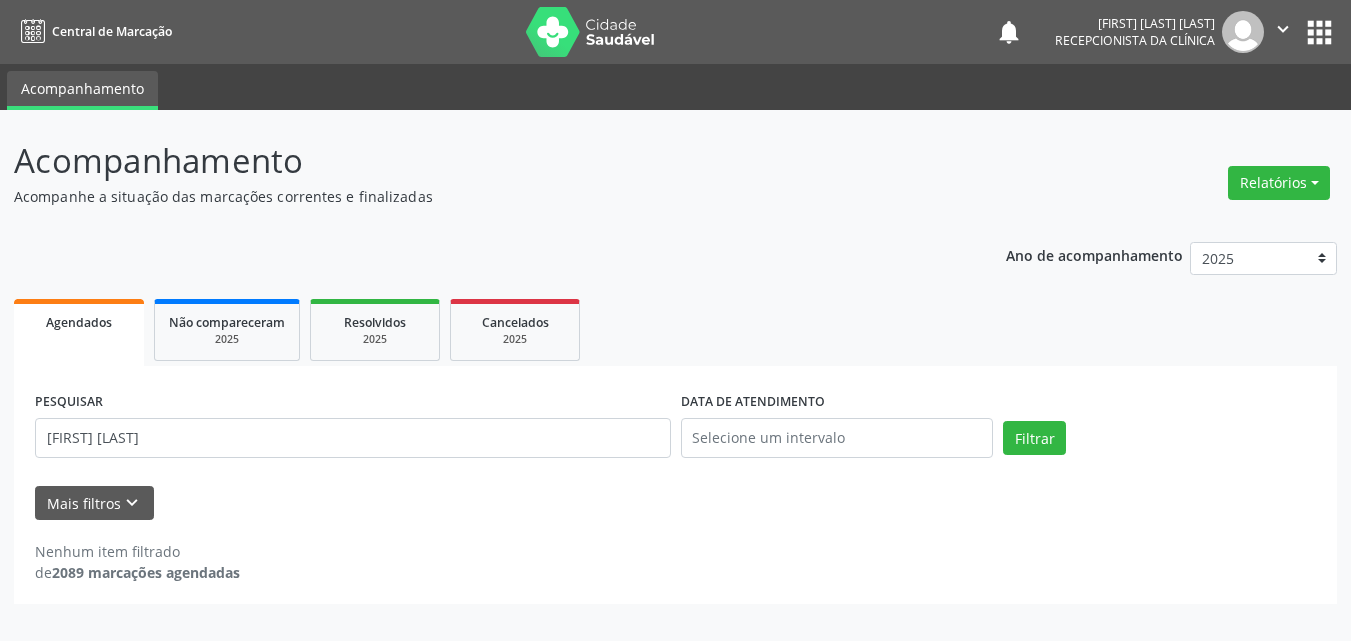 scroll, scrollTop: 0, scrollLeft: 0, axis: both 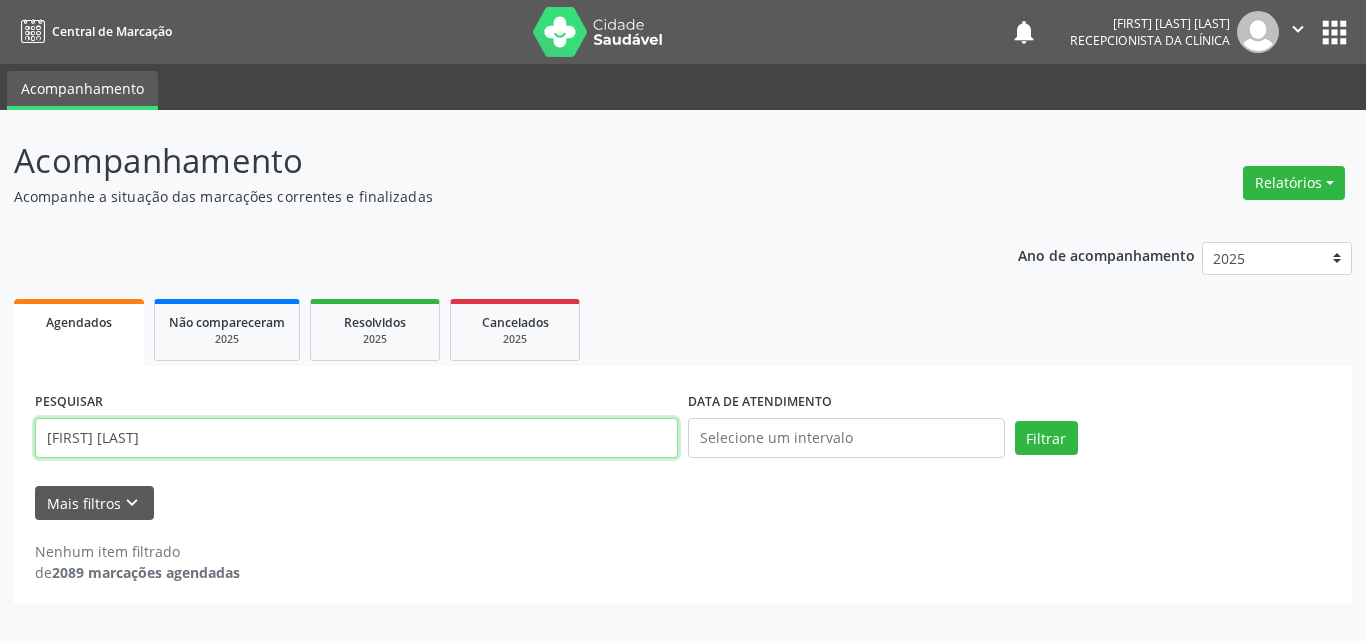 click on "[FIRST] [LAST]" at bounding box center (356, 438) 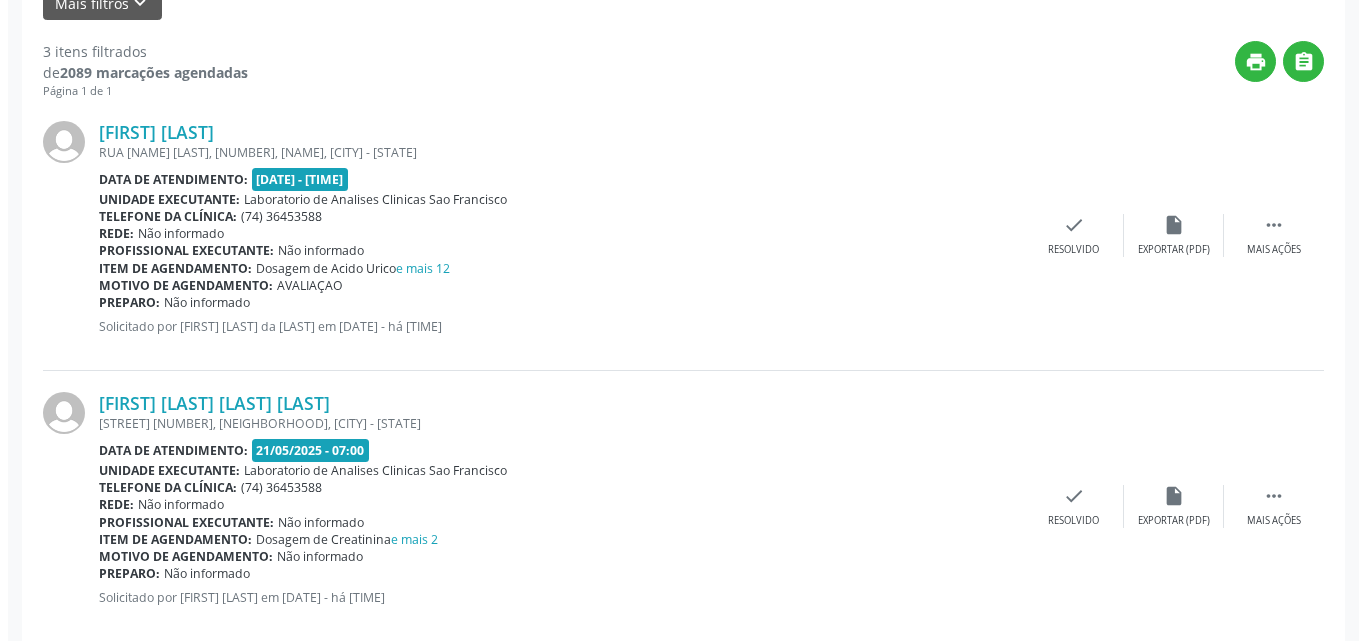 scroll, scrollTop: 800, scrollLeft: 0, axis: vertical 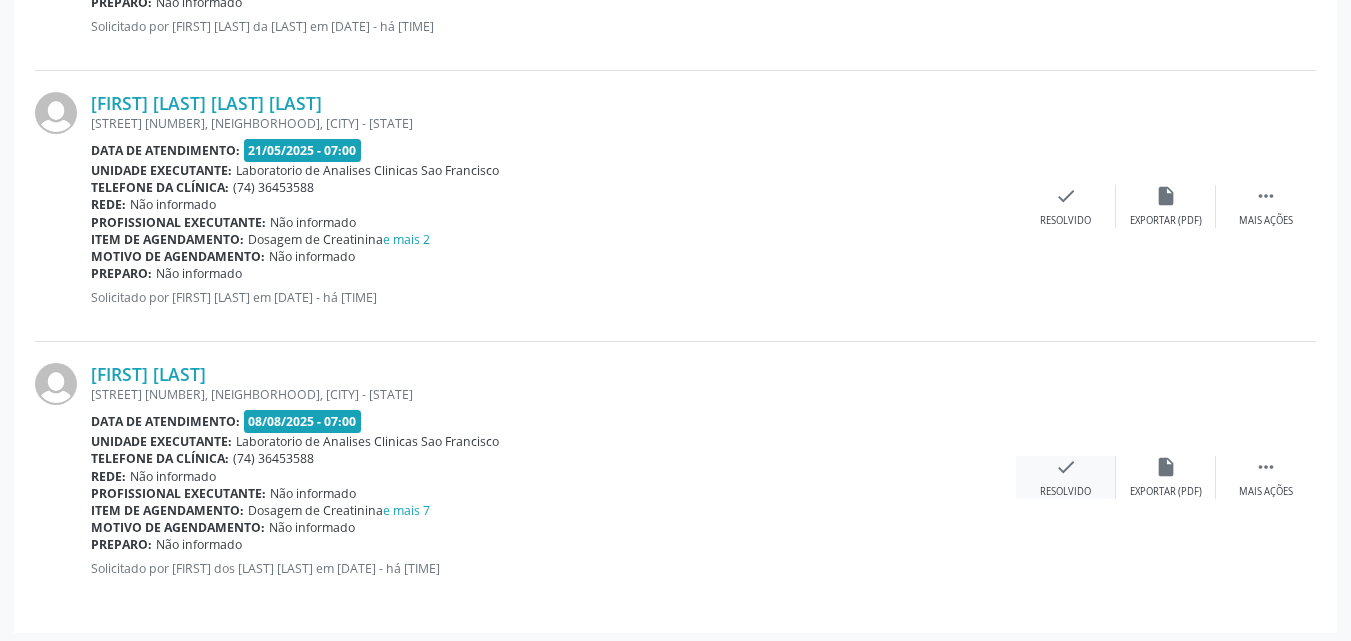 click on "check
Resolvido" at bounding box center [1066, 477] 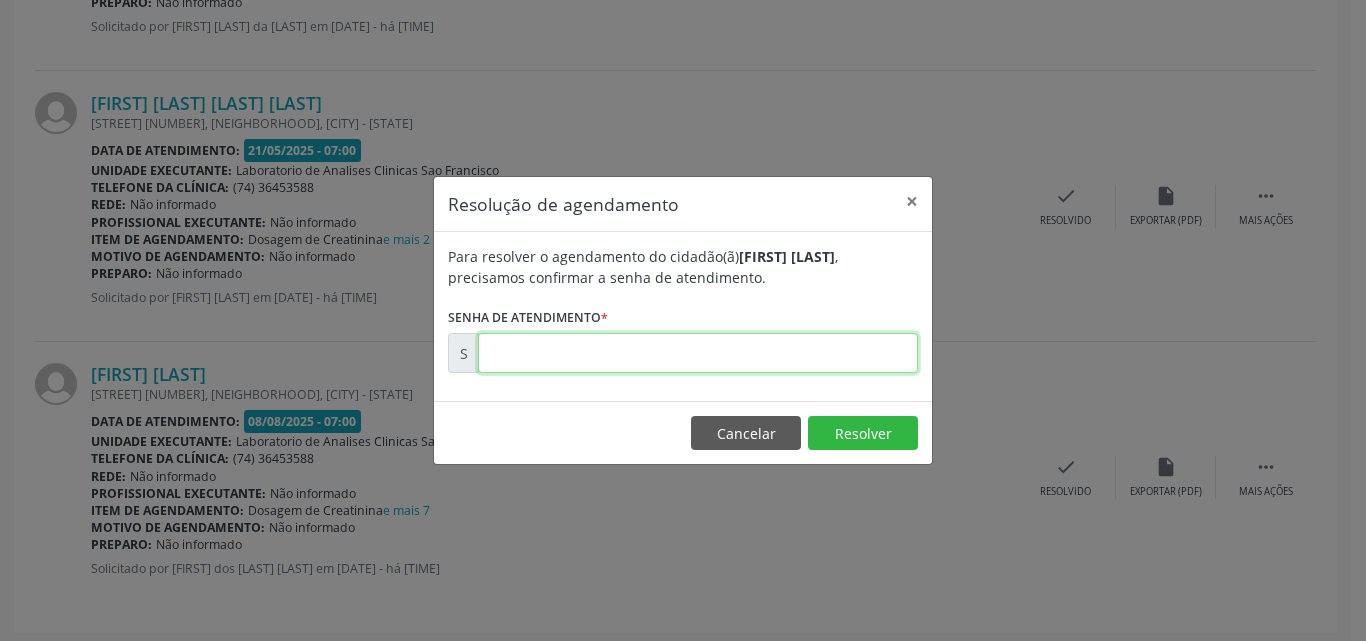 click at bounding box center (698, 353) 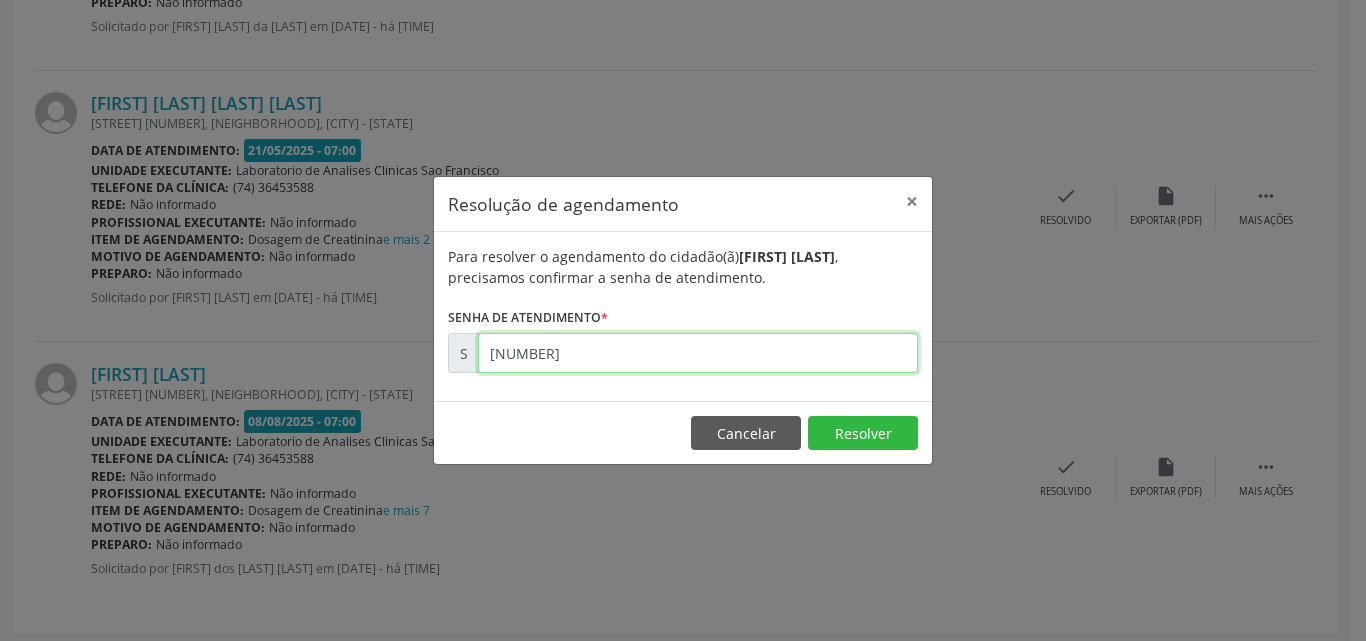 type on "[NUMBER]" 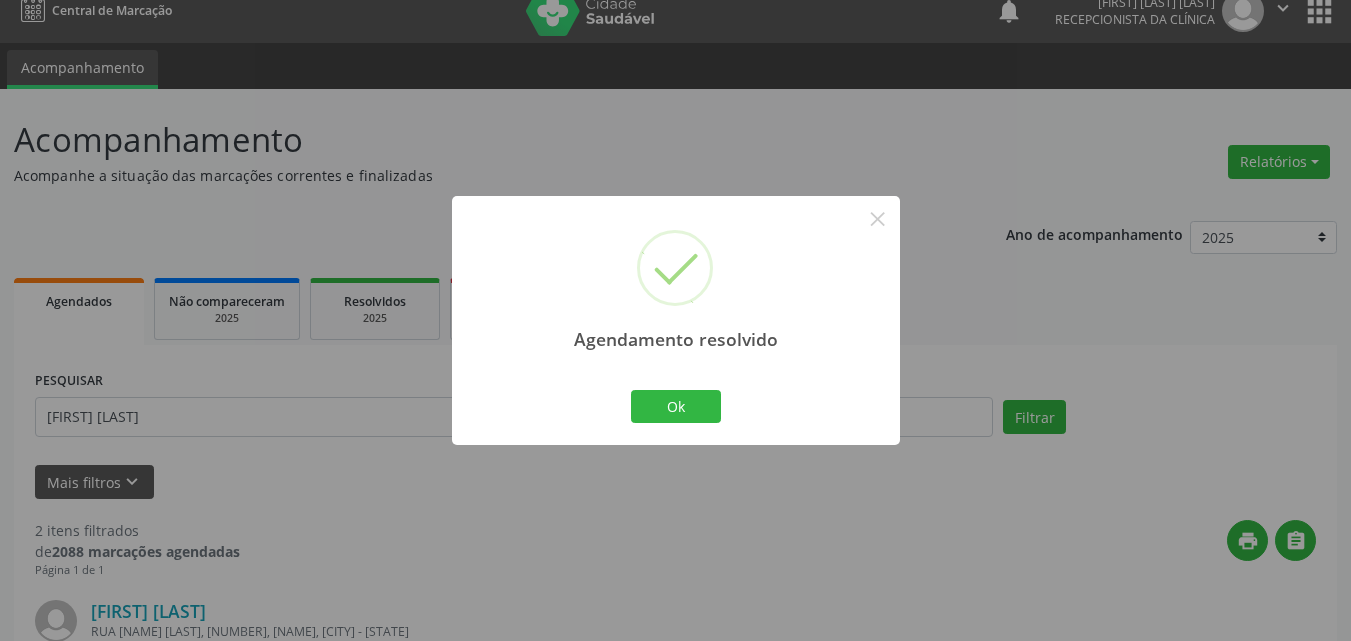 scroll, scrollTop: 535, scrollLeft: 0, axis: vertical 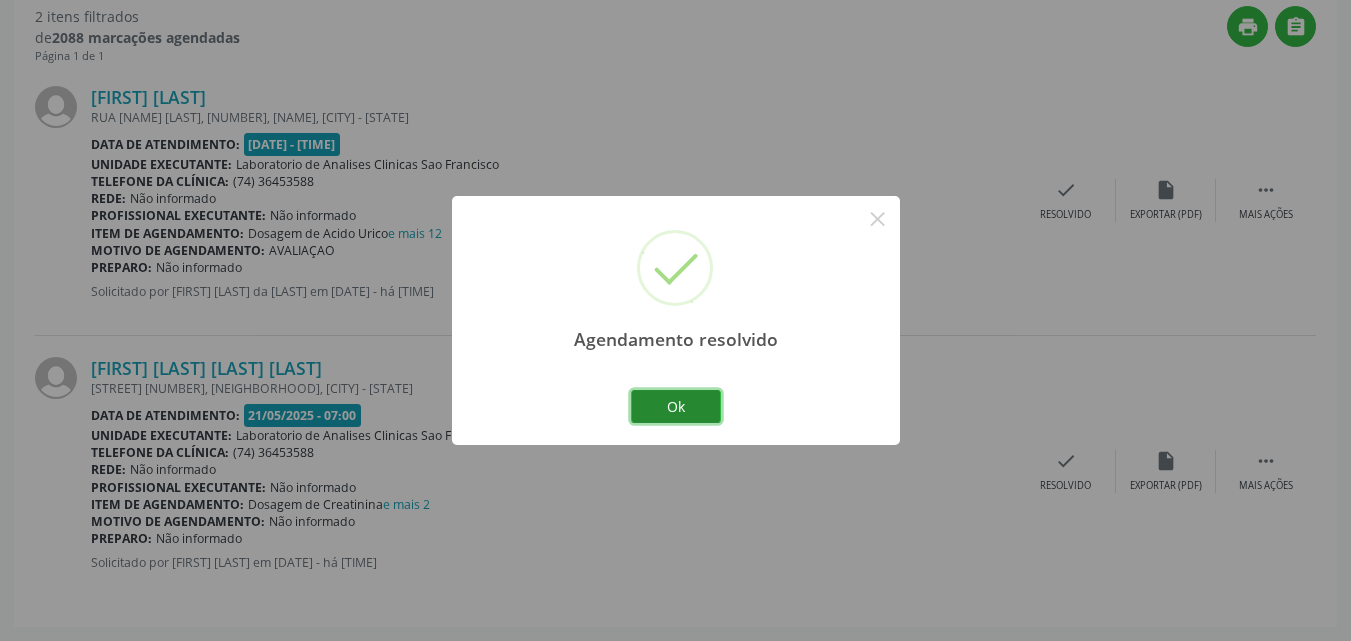 click on "Ok" at bounding box center (676, 407) 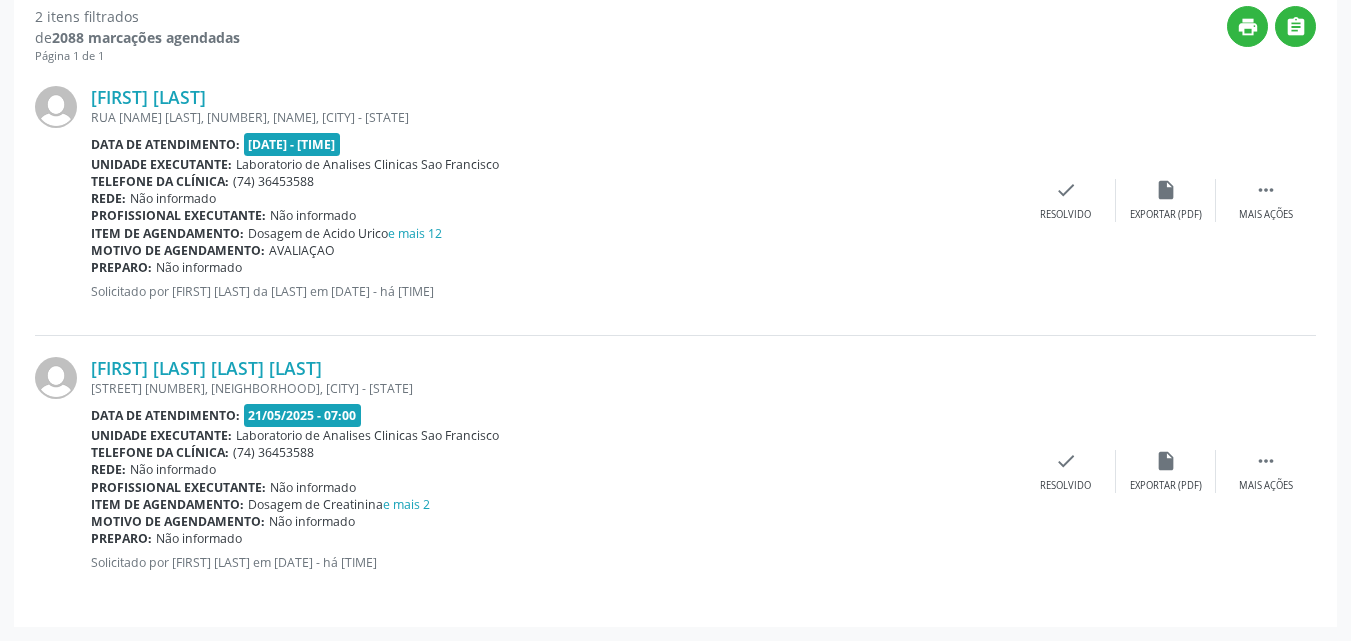 scroll, scrollTop: 335, scrollLeft: 0, axis: vertical 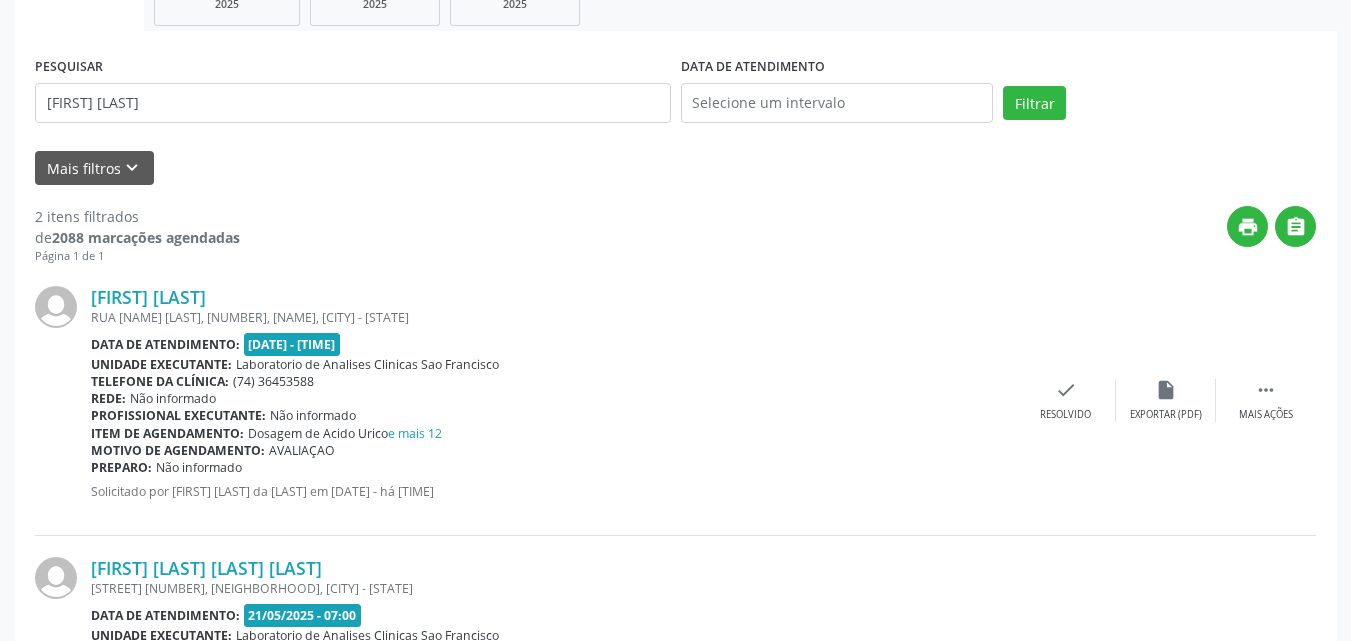 click on "PESQUISAR
[FIRST] [LAST]" at bounding box center [353, 94] 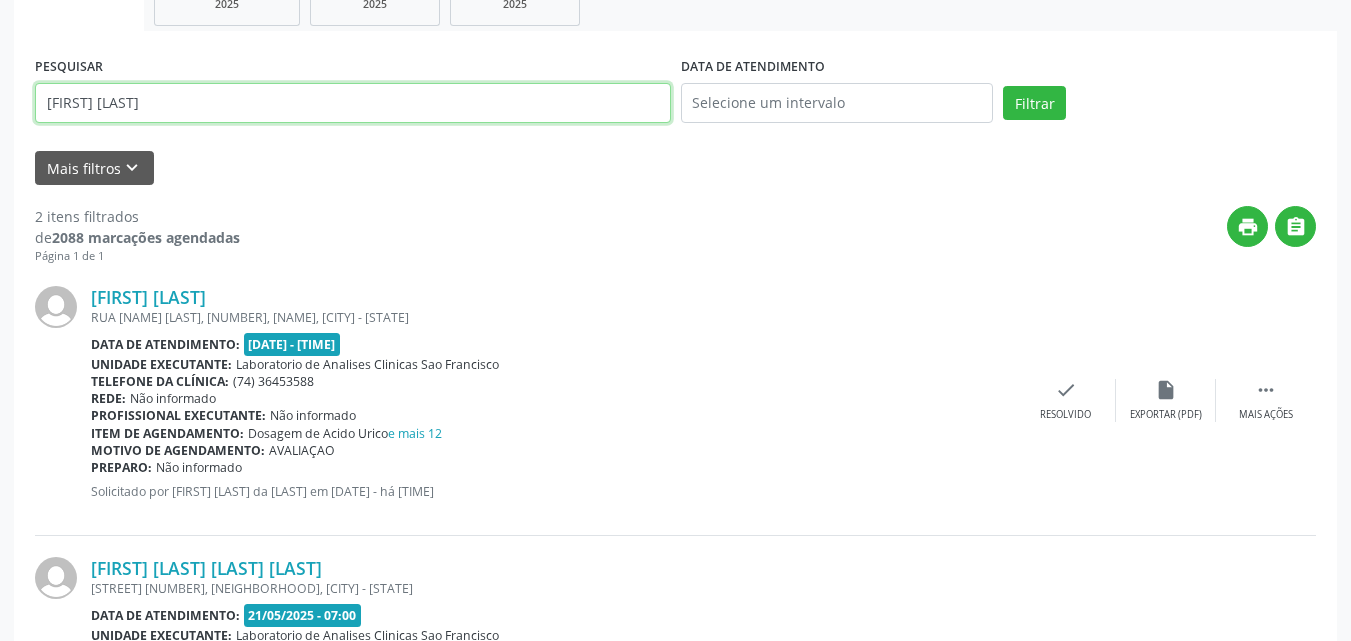 click on "[FIRST] [LAST]" at bounding box center [353, 103] 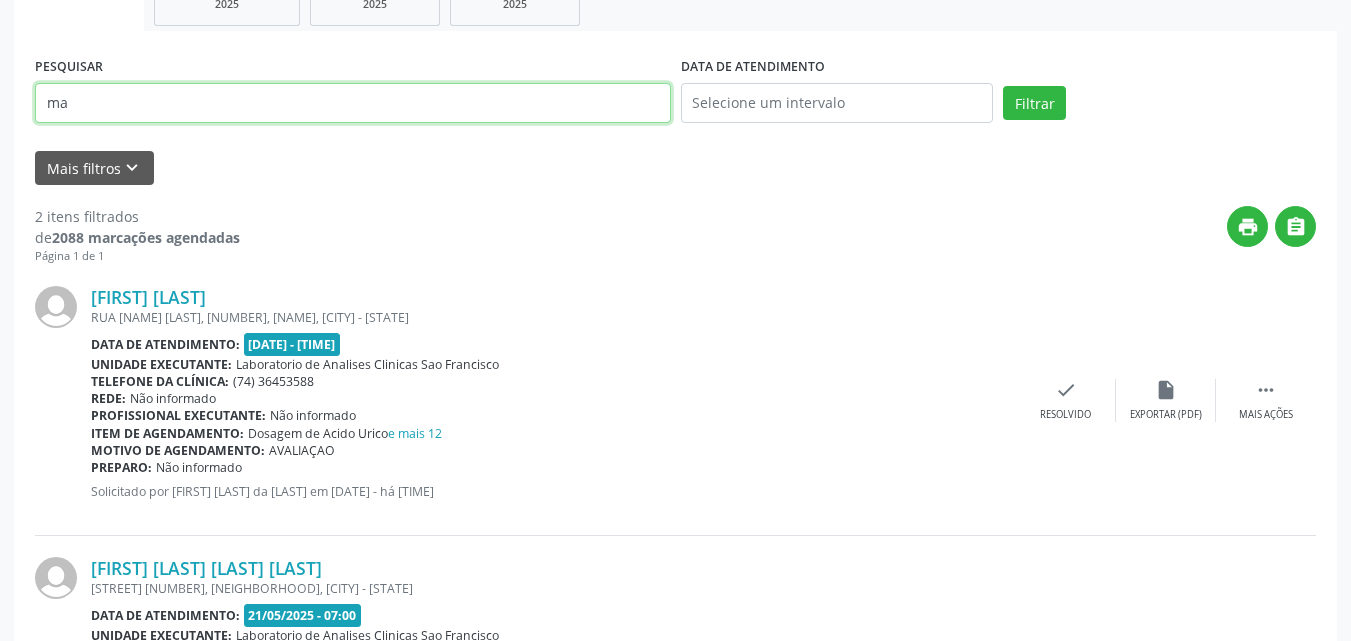 type on "m" 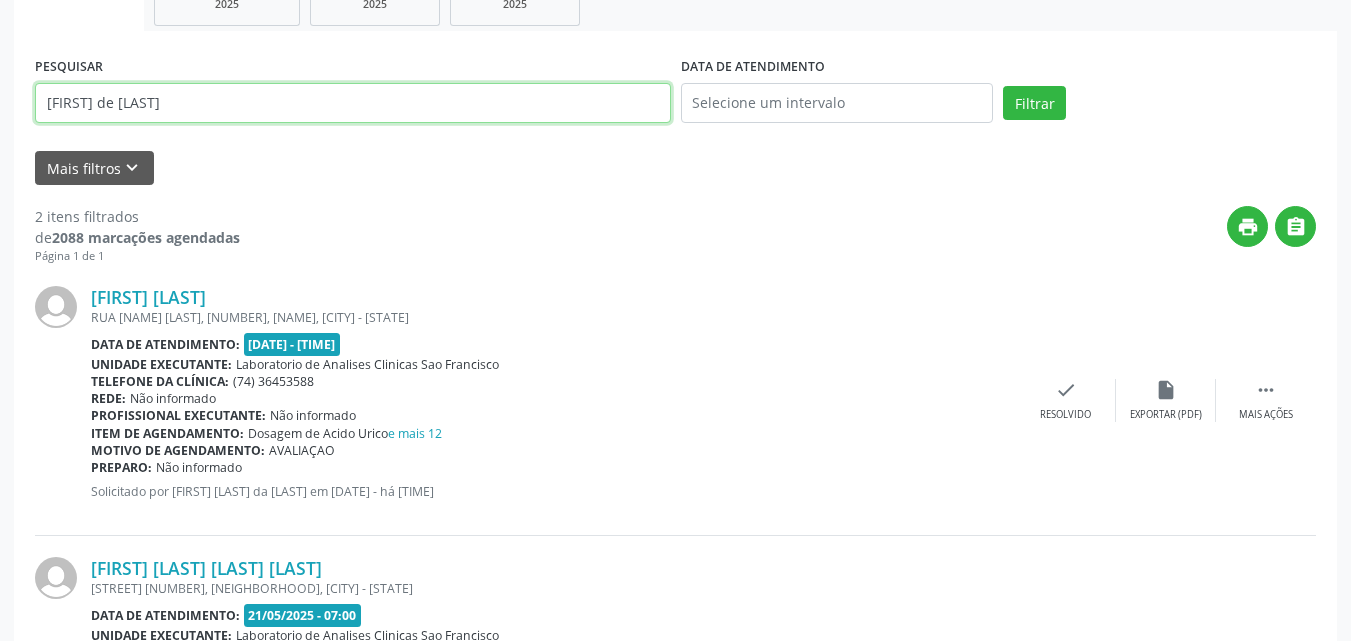 type on "[FIRST] de [LAST]" 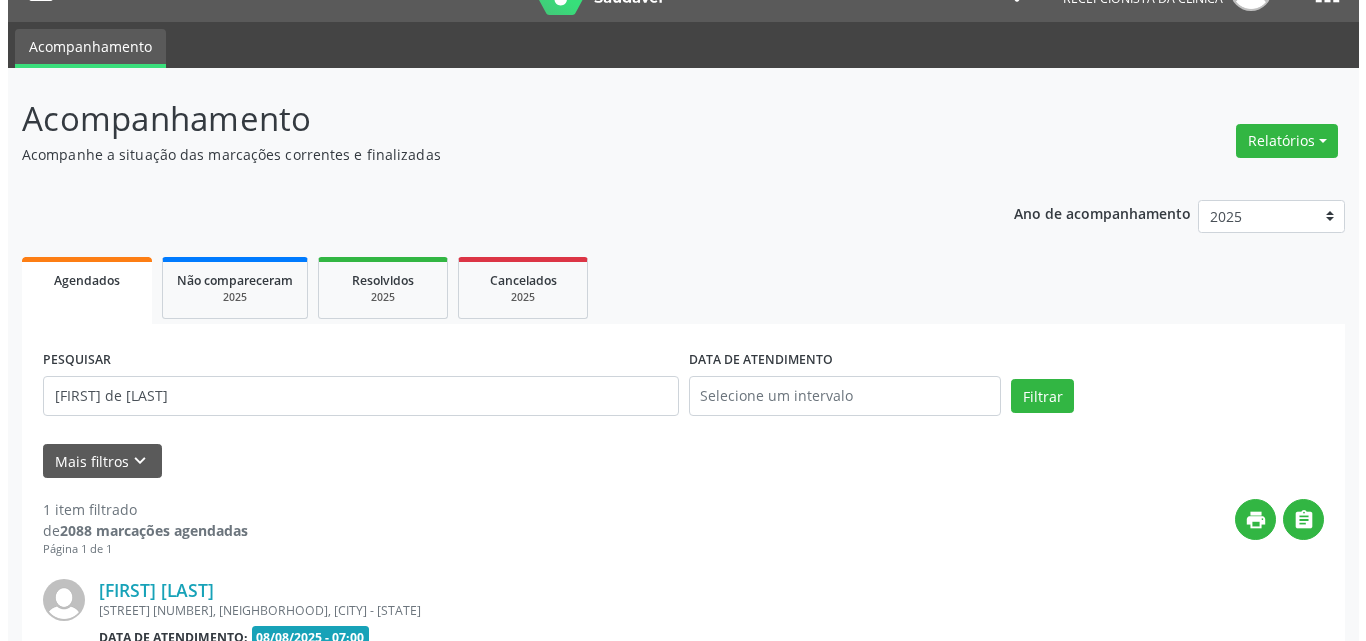 scroll, scrollTop: 264, scrollLeft: 0, axis: vertical 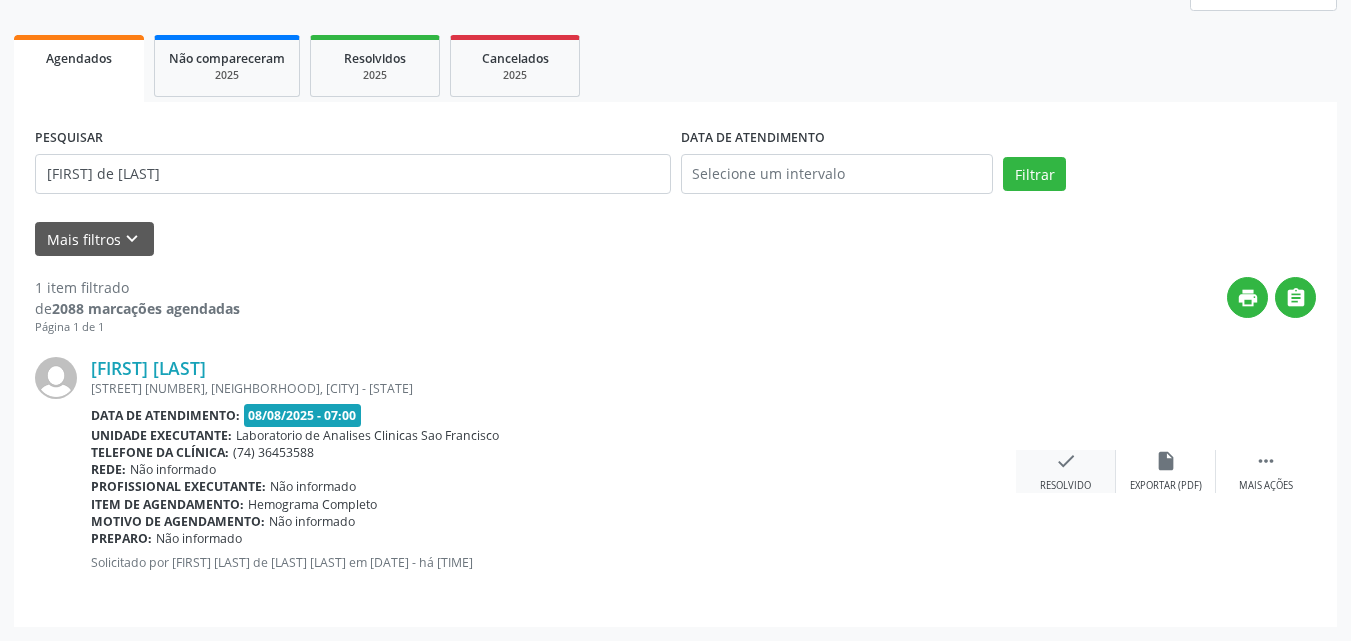 click on "check
Resolvido" at bounding box center [1066, 471] 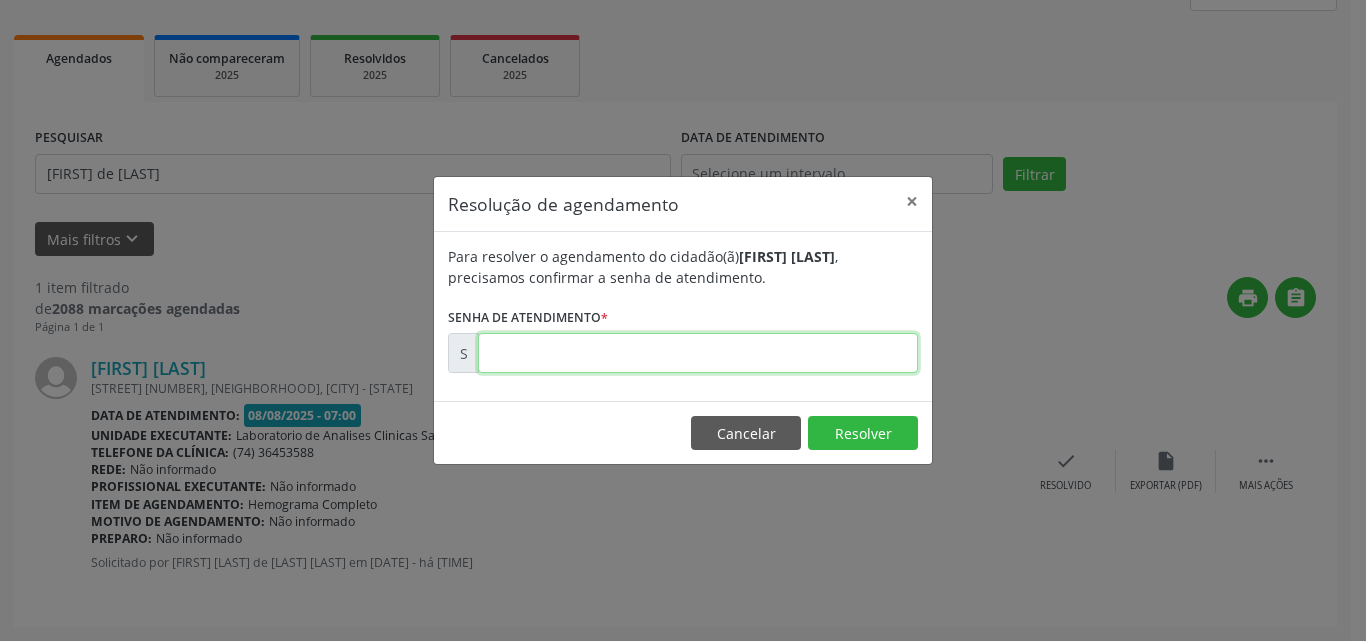 click at bounding box center (698, 353) 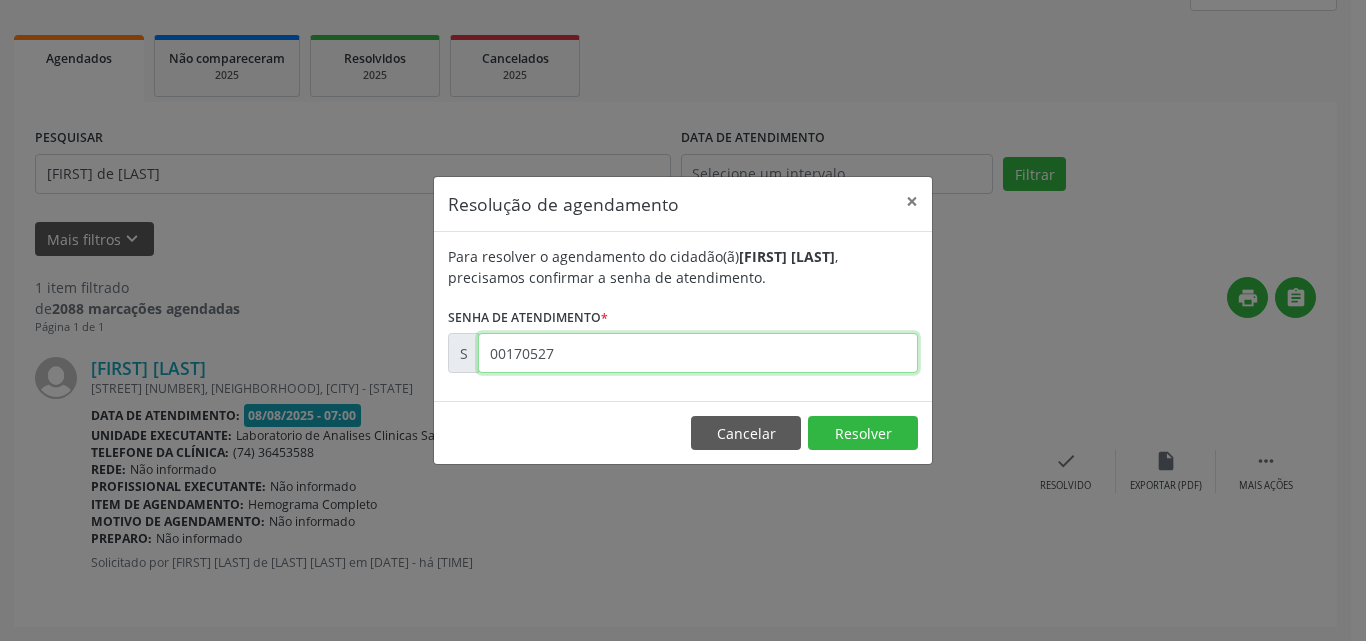 type on "00170527" 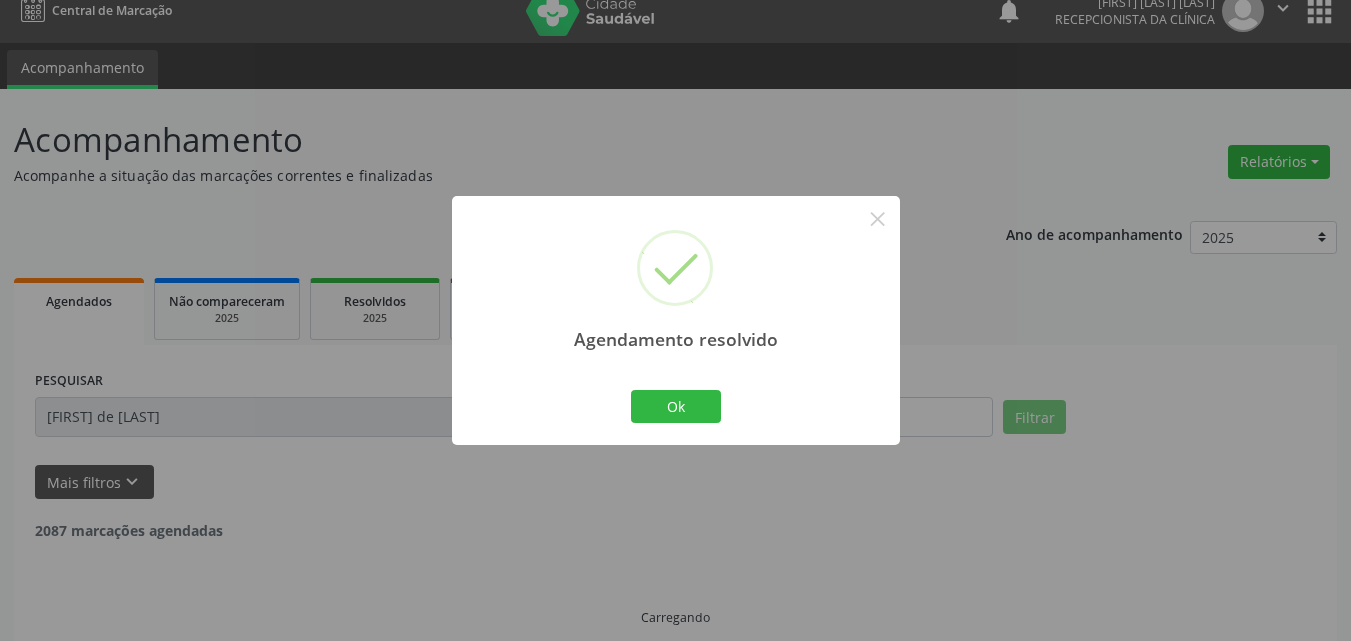 scroll, scrollTop: 0, scrollLeft: 0, axis: both 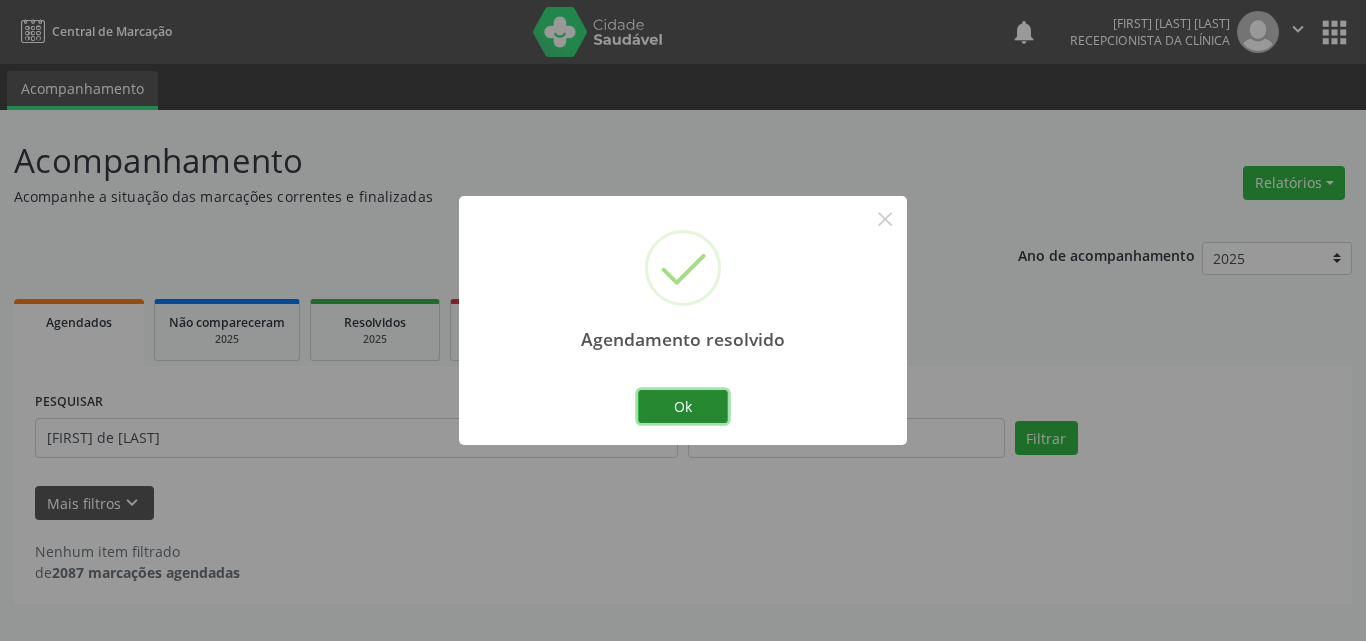 click on "Ok" at bounding box center [683, 407] 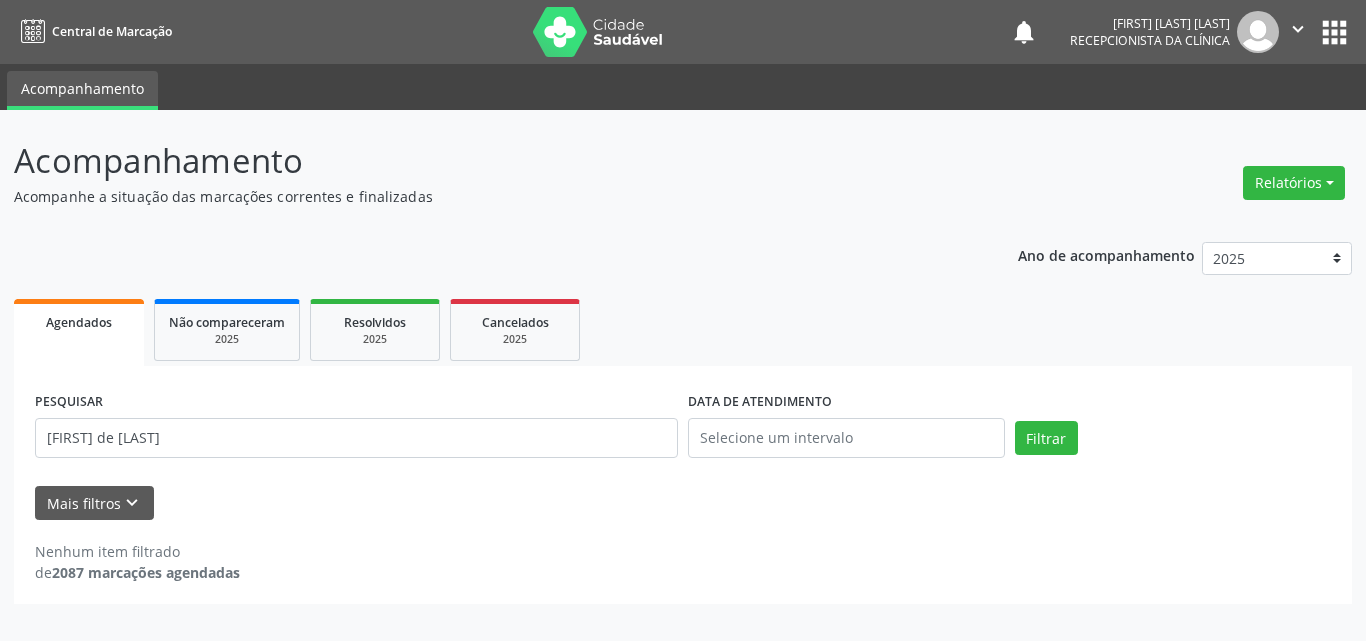 click on "PESQUISAR
[FIRST] [LAST]" at bounding box center [356, 429] 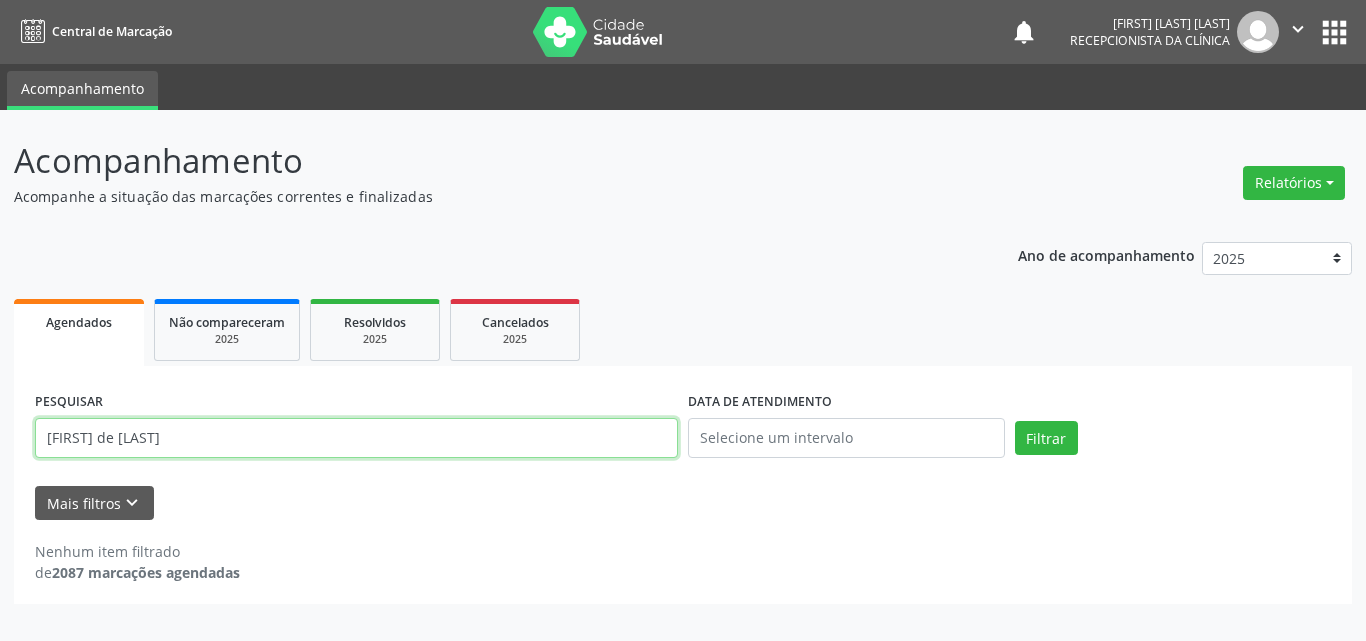 click on "[FIRST] de [LAST]" at bounding box center (356, 438) 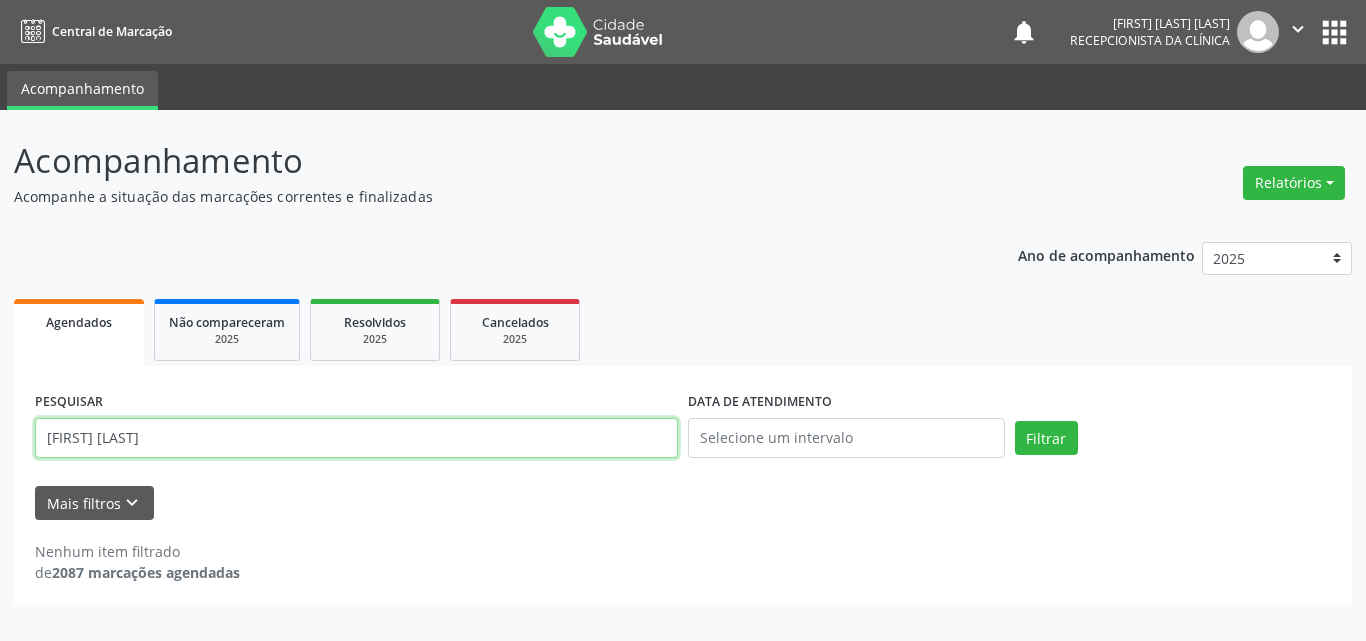 click on "Filtrar" at bounding box center [1046, 438] 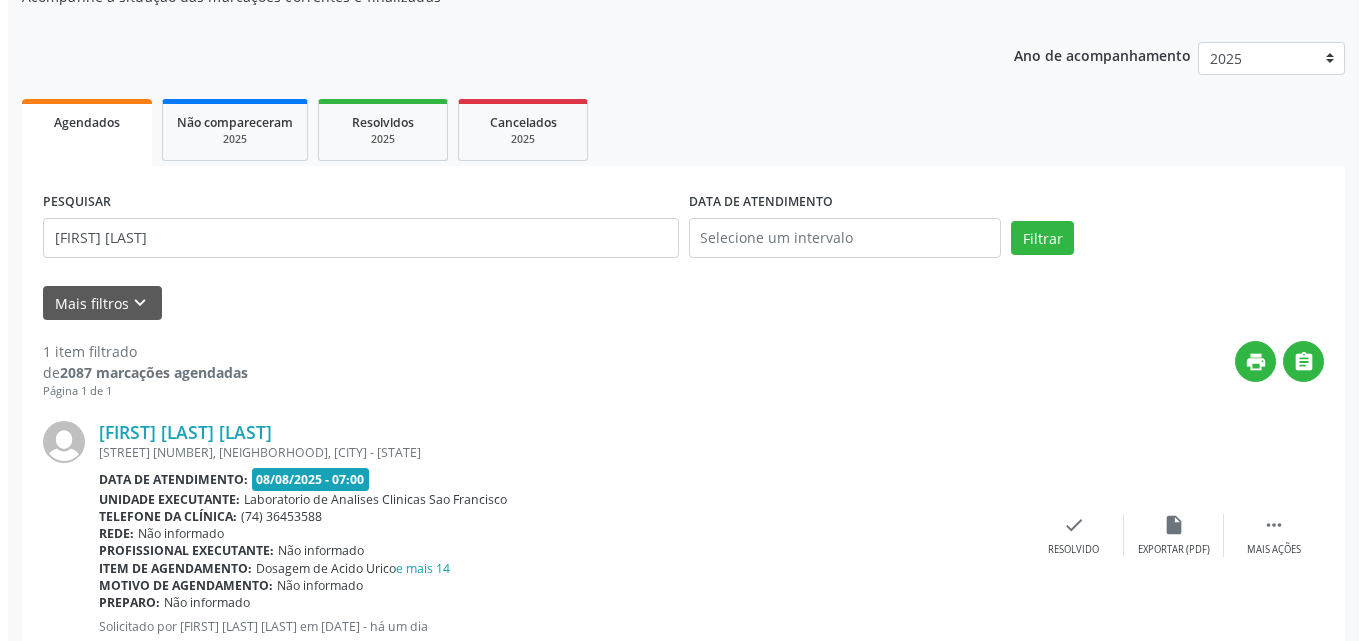 scroll, scrollTop: 264, scrollLeft: 0, axis: vertical 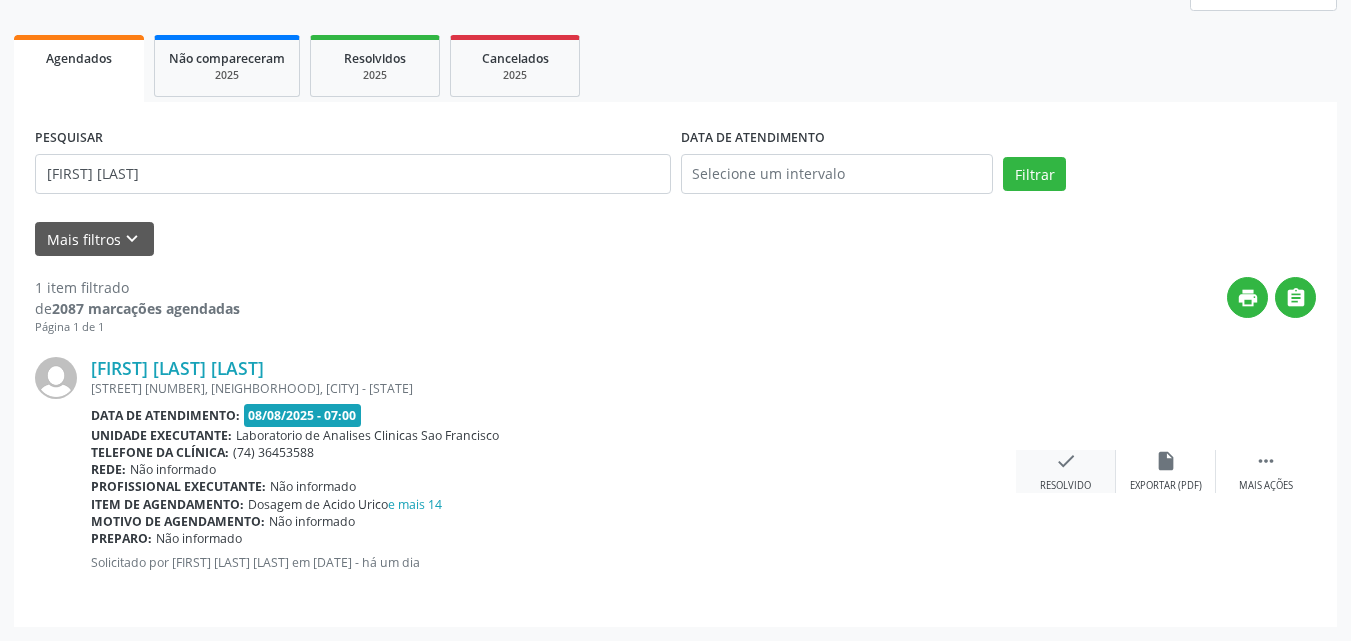 click on "check" at bounding box center (1066, 461) 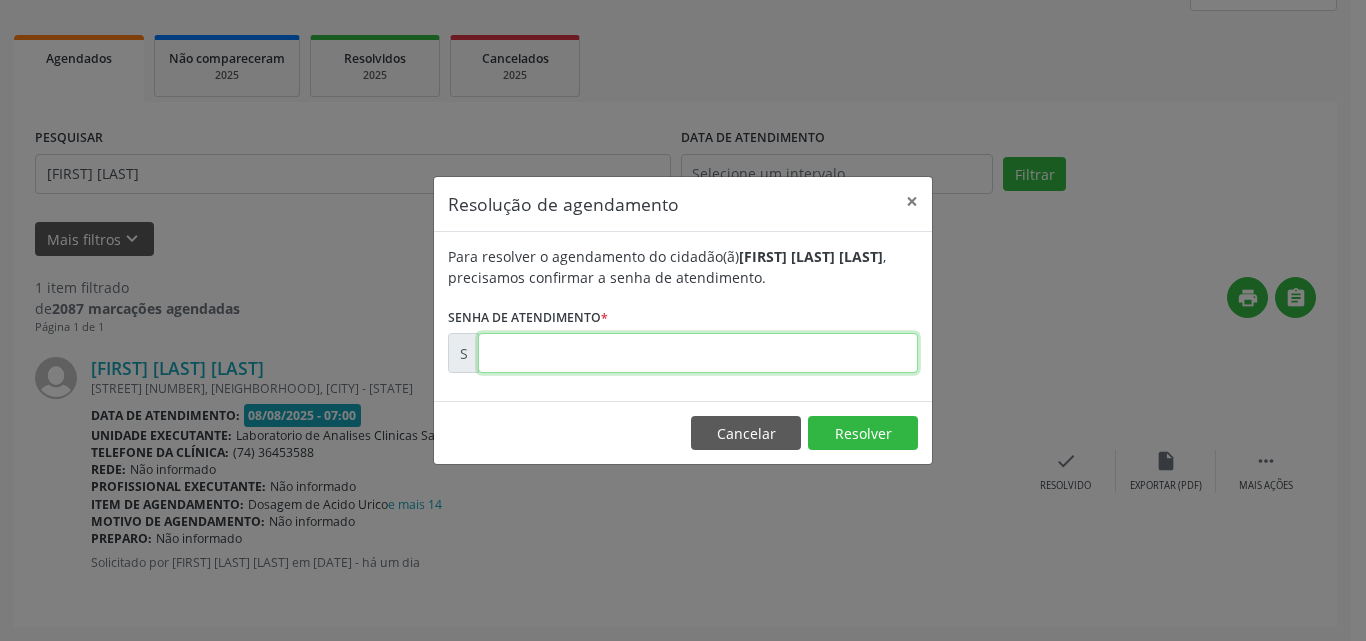 click at bounding box center [698, 353] 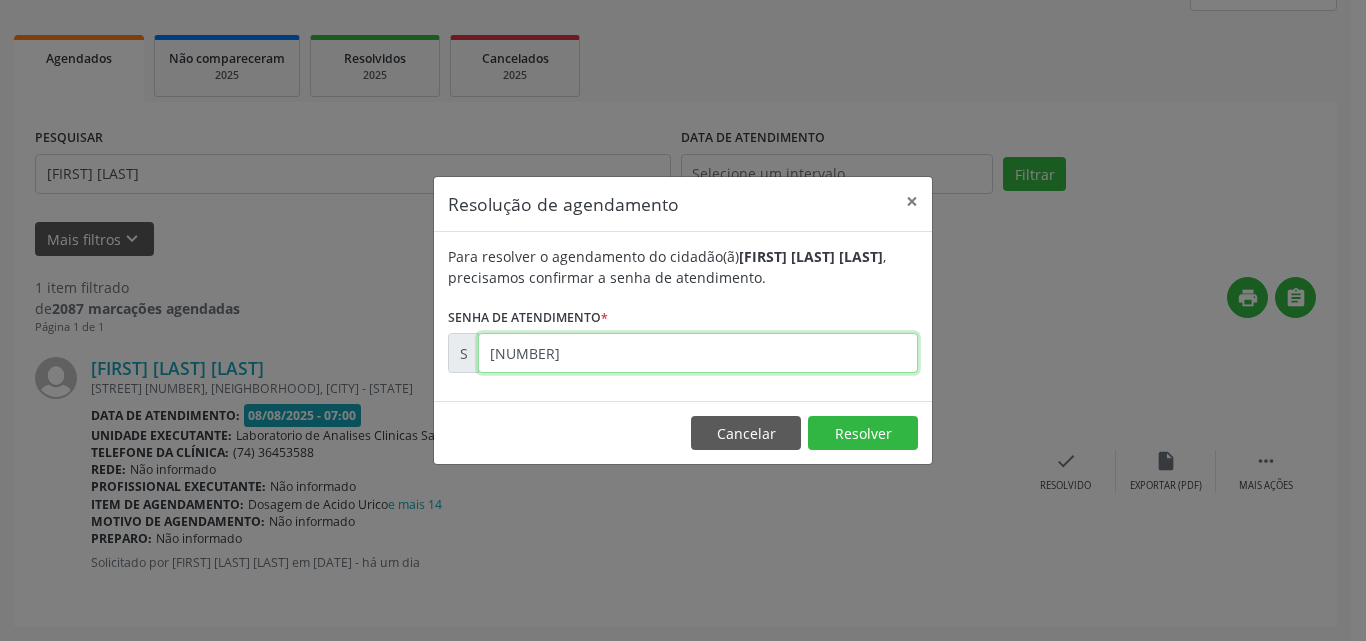type on "[NUMBER]" 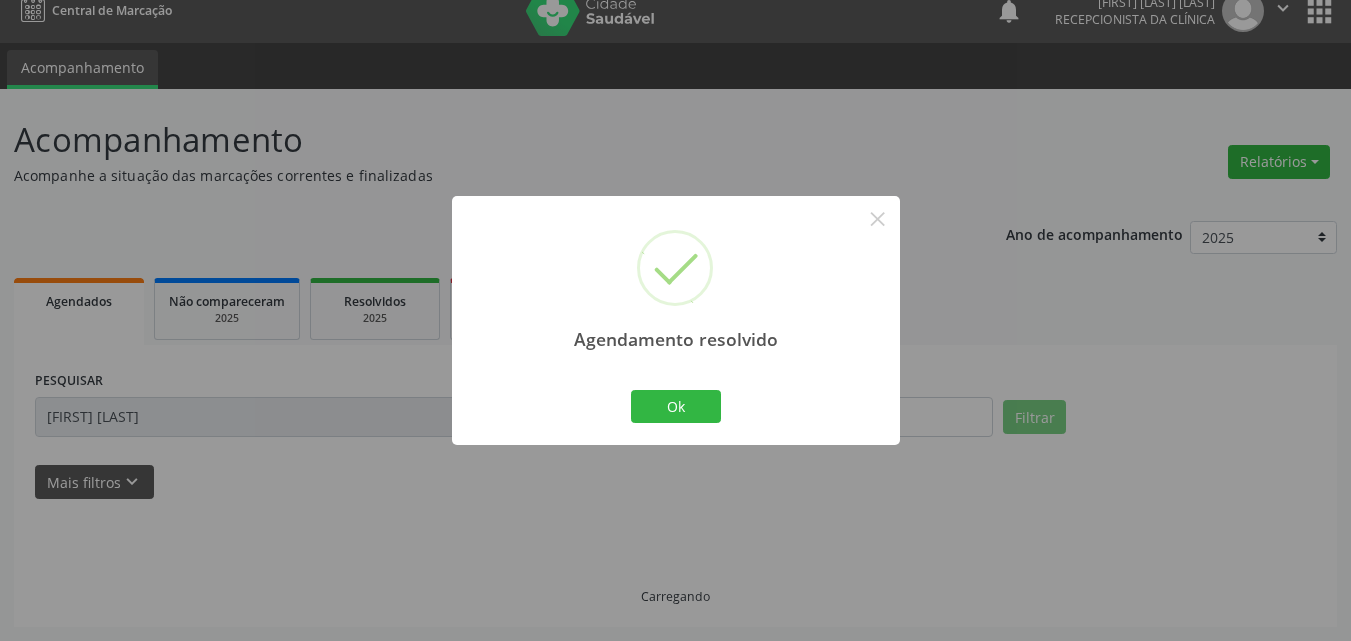 scroll, scrollTop: 0, scrollLeft: 0, axis: both 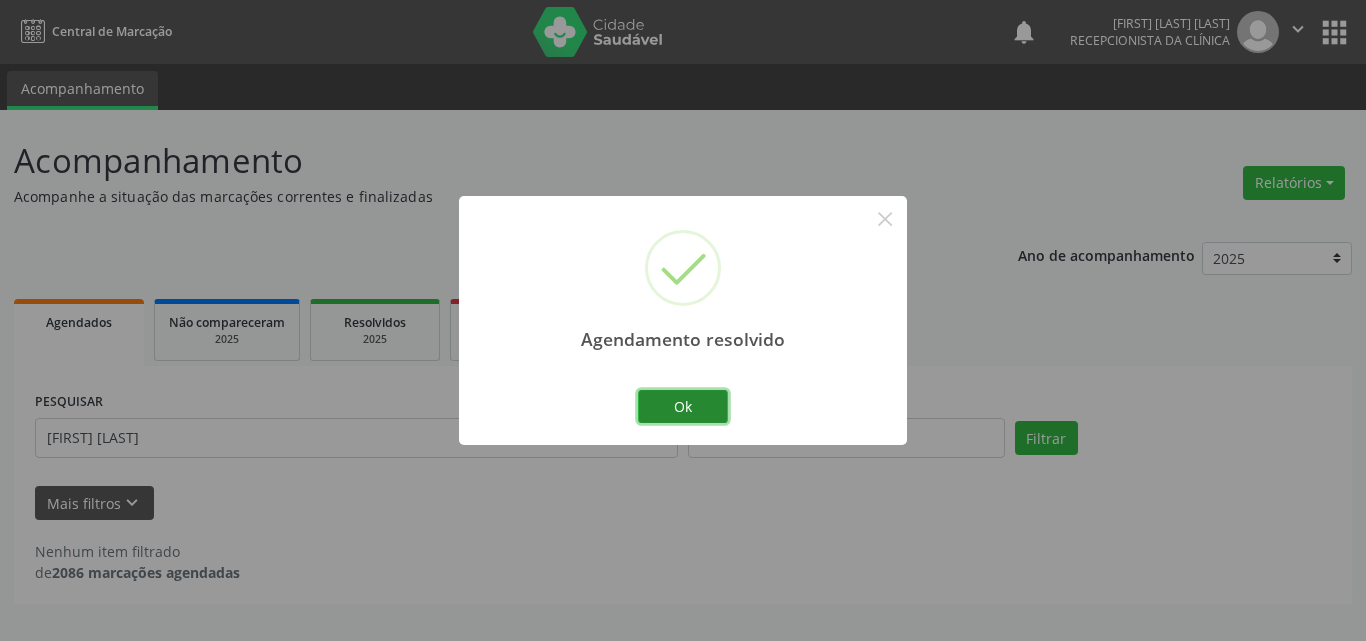 click on "Ok" at bounding box center [683, 407] 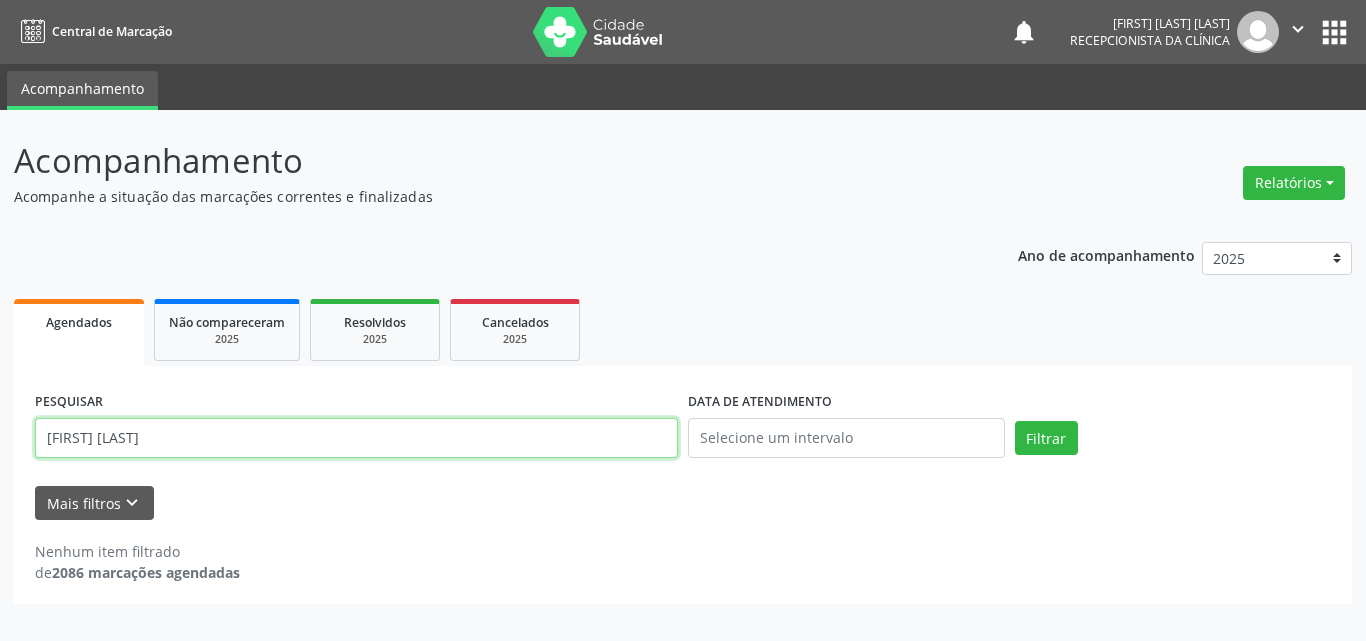 click on "[FIRST] [LAST]" at bounding box center [356, 438] 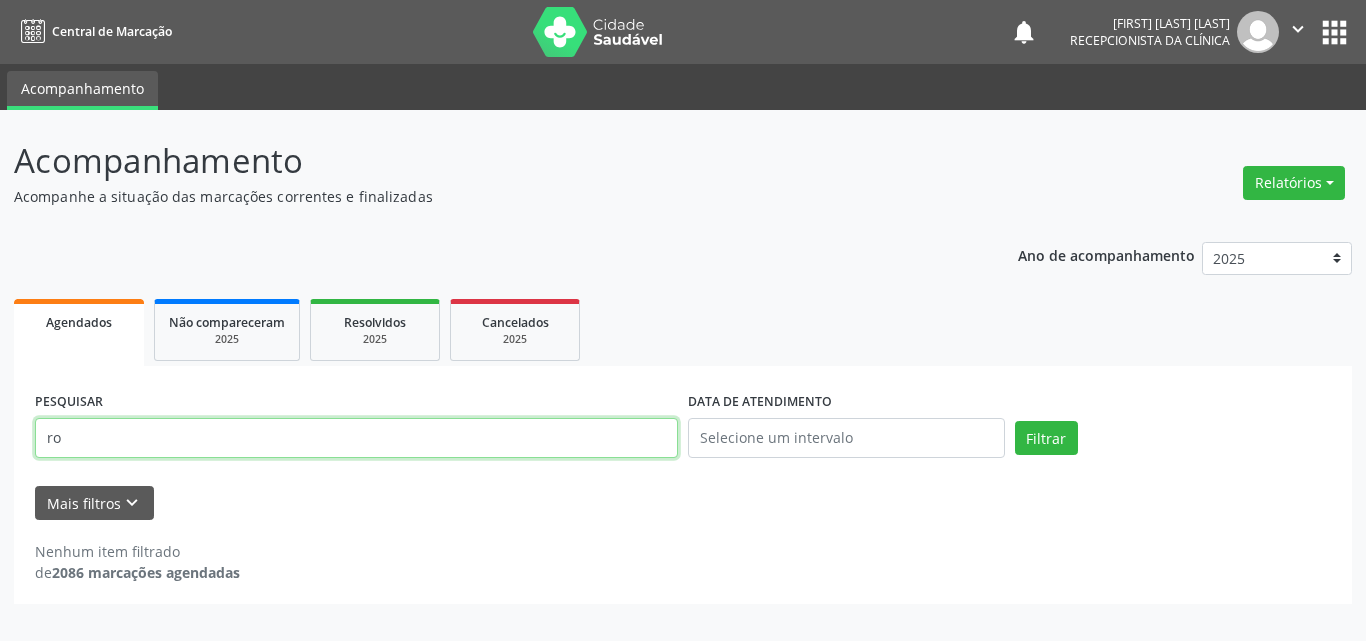 type on "r" 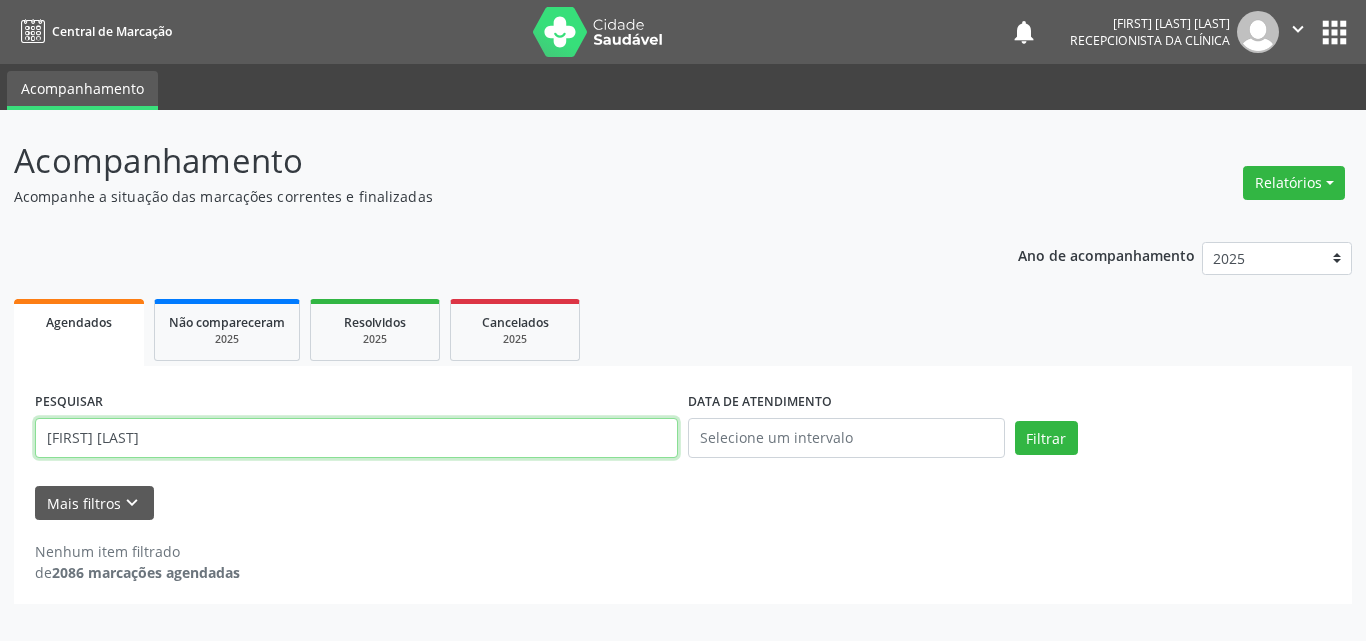 type on "[FIRST] [LAST]" 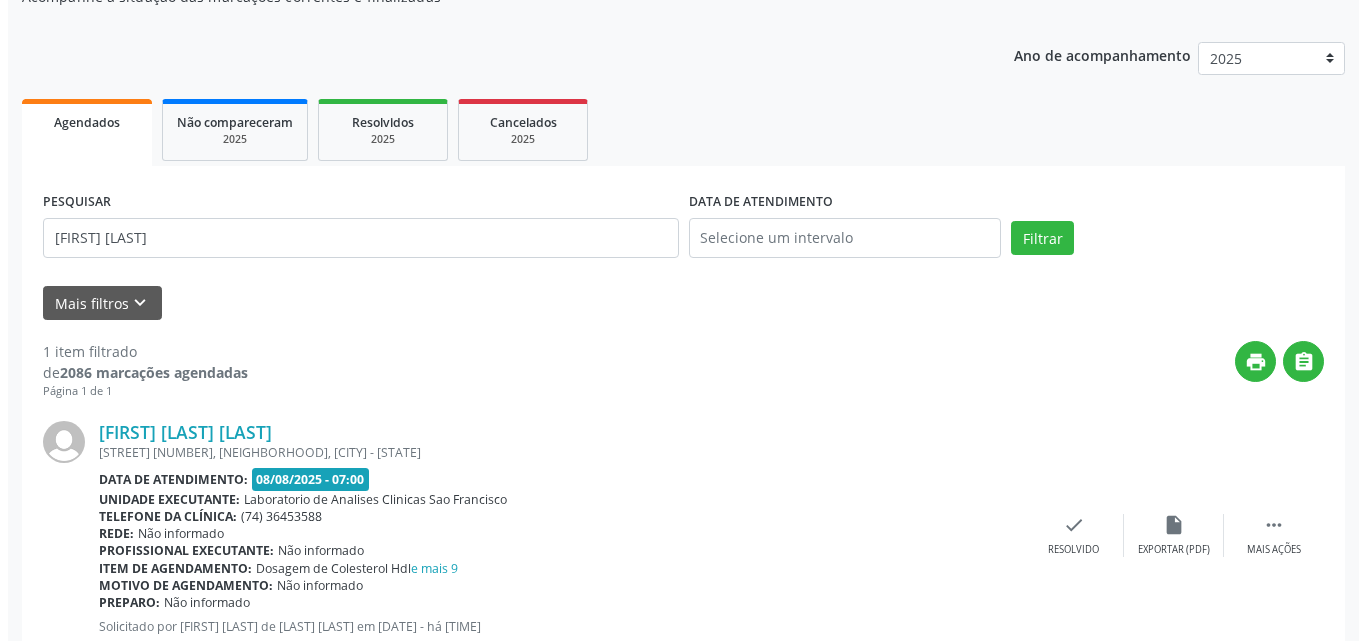 scroll, scrollTop: 264, scrollLeft: 0, axis: vertical 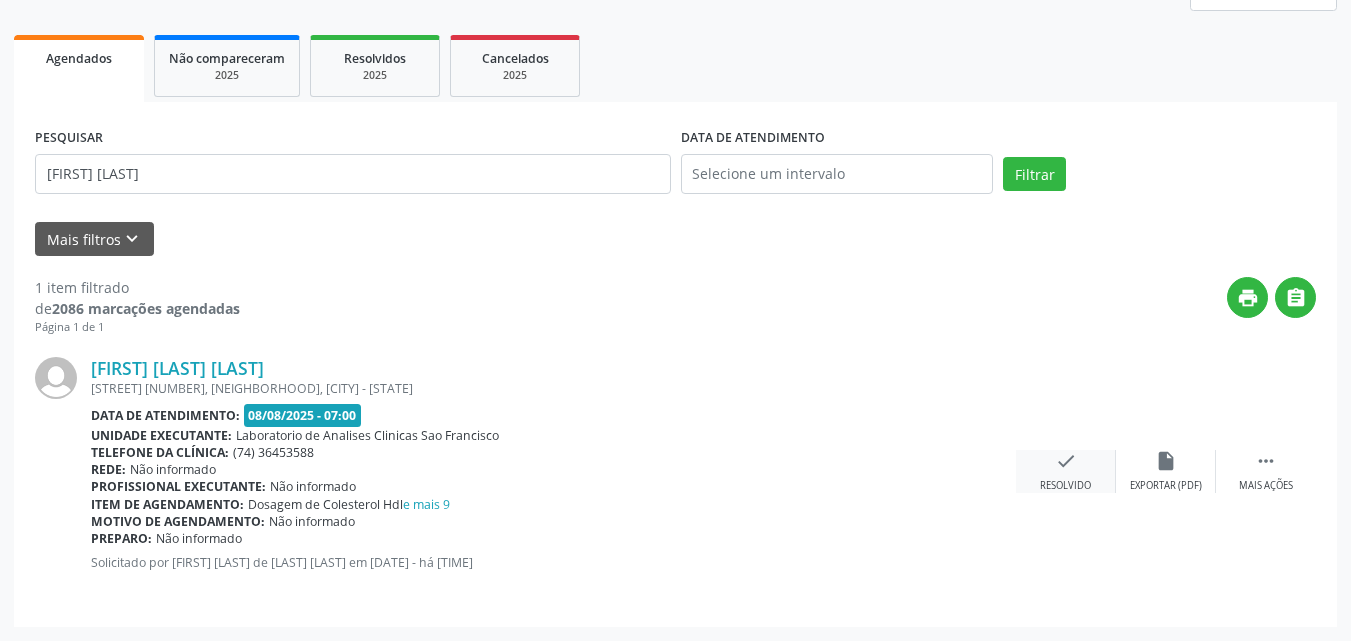 click on "check" at bounding box center [1066, 461] 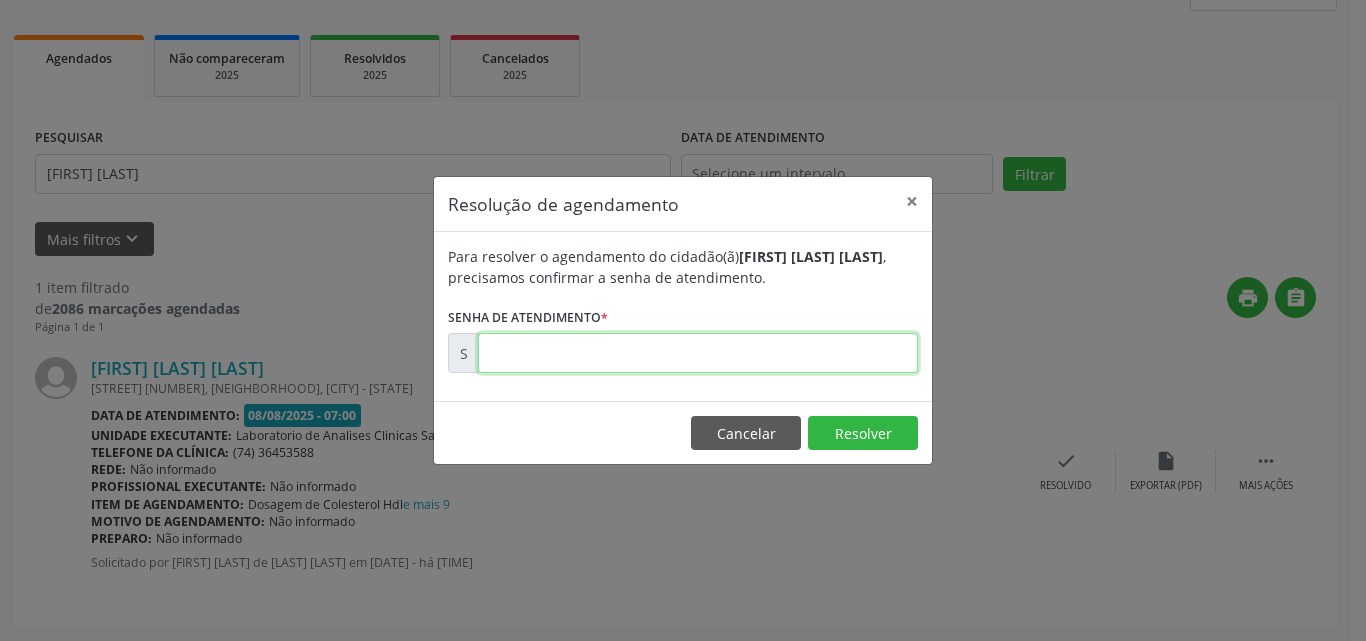 click at bounding box center [698, 353] 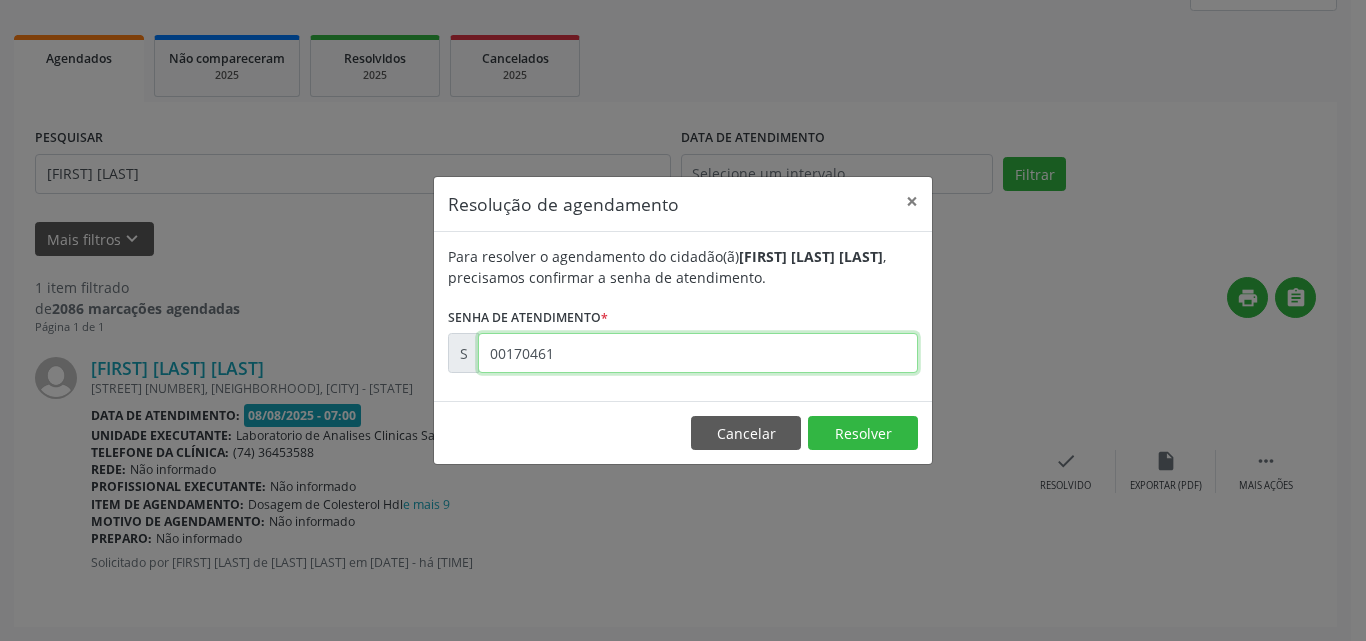 type on "00170461" 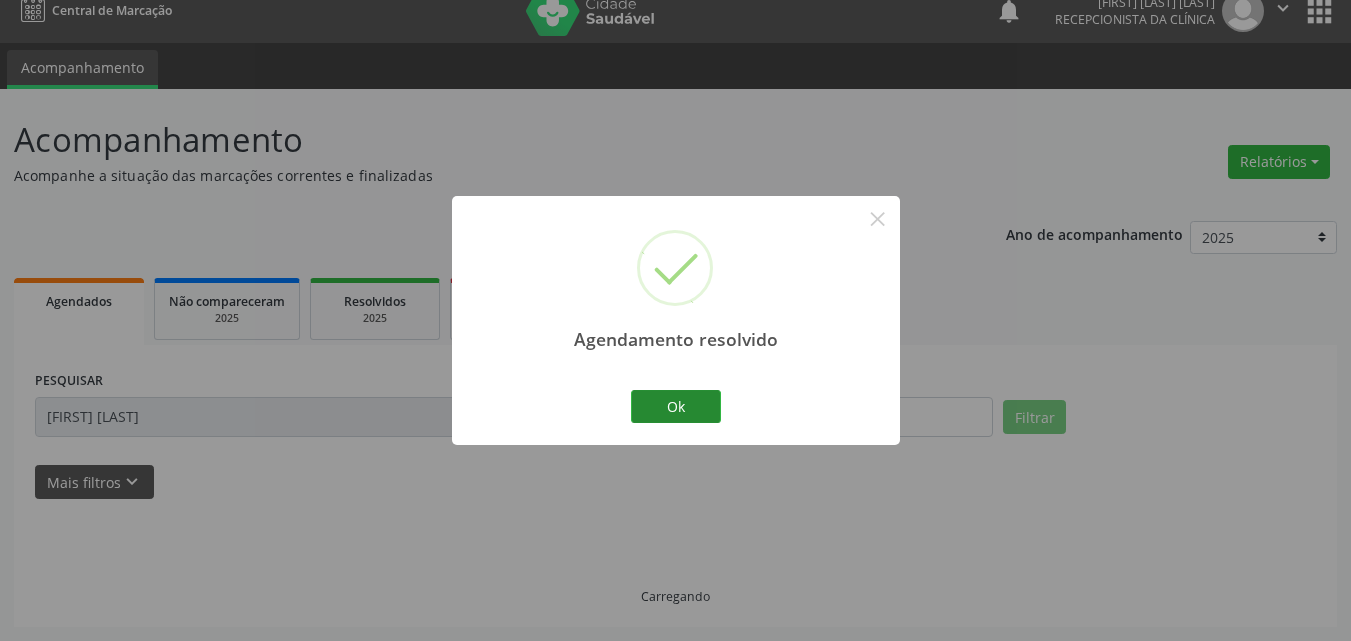 scroll, scrollTop: 0, scrollLeft: 0, axis: both 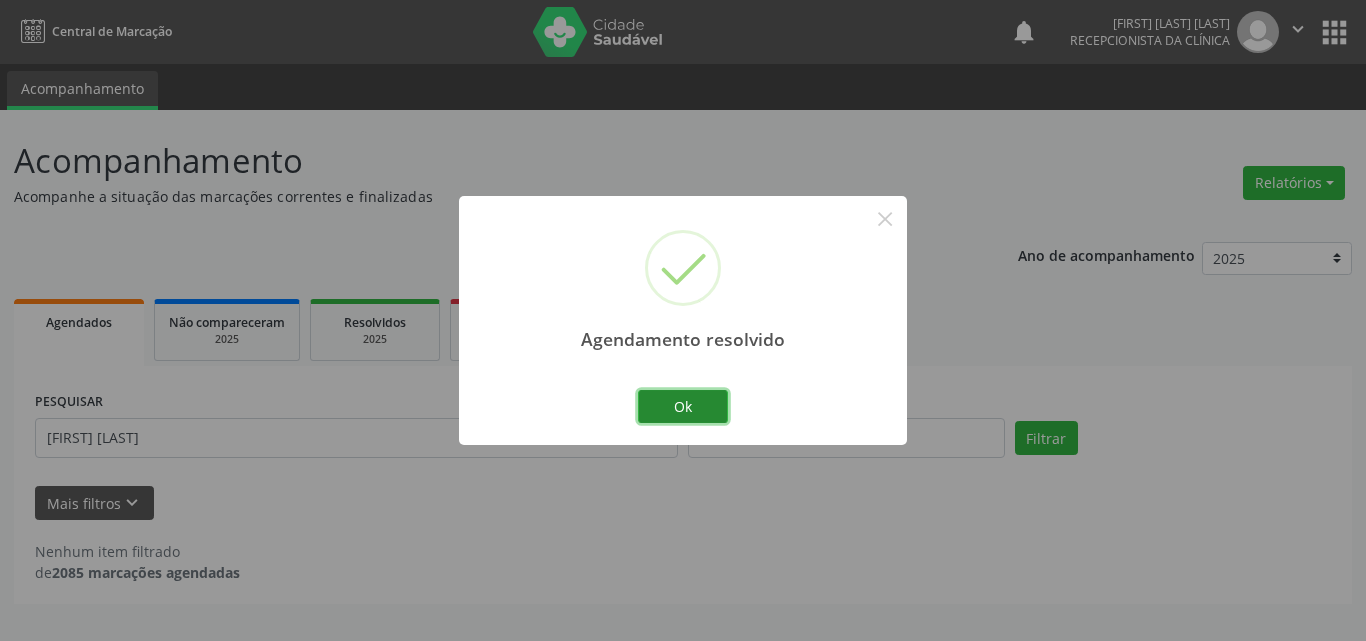 click on "Ok" at bounding box center [683, 407] 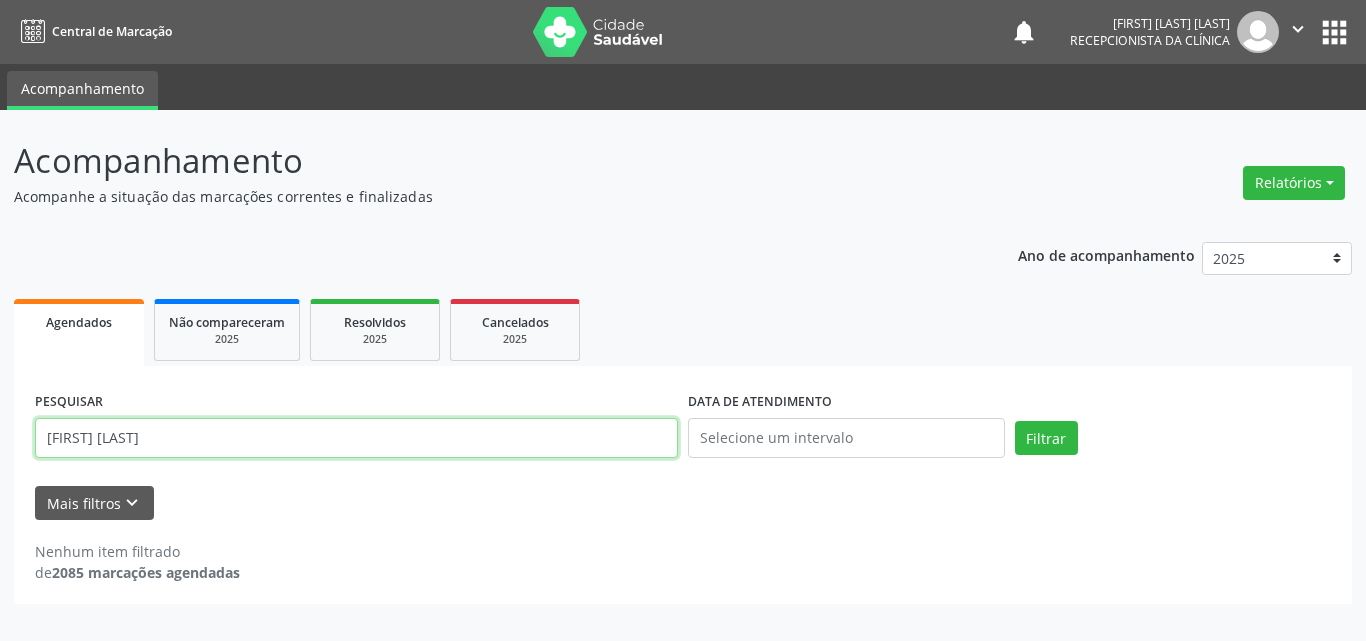 click on "[FIRST] [LAST]" at bounding box center [356, 438] 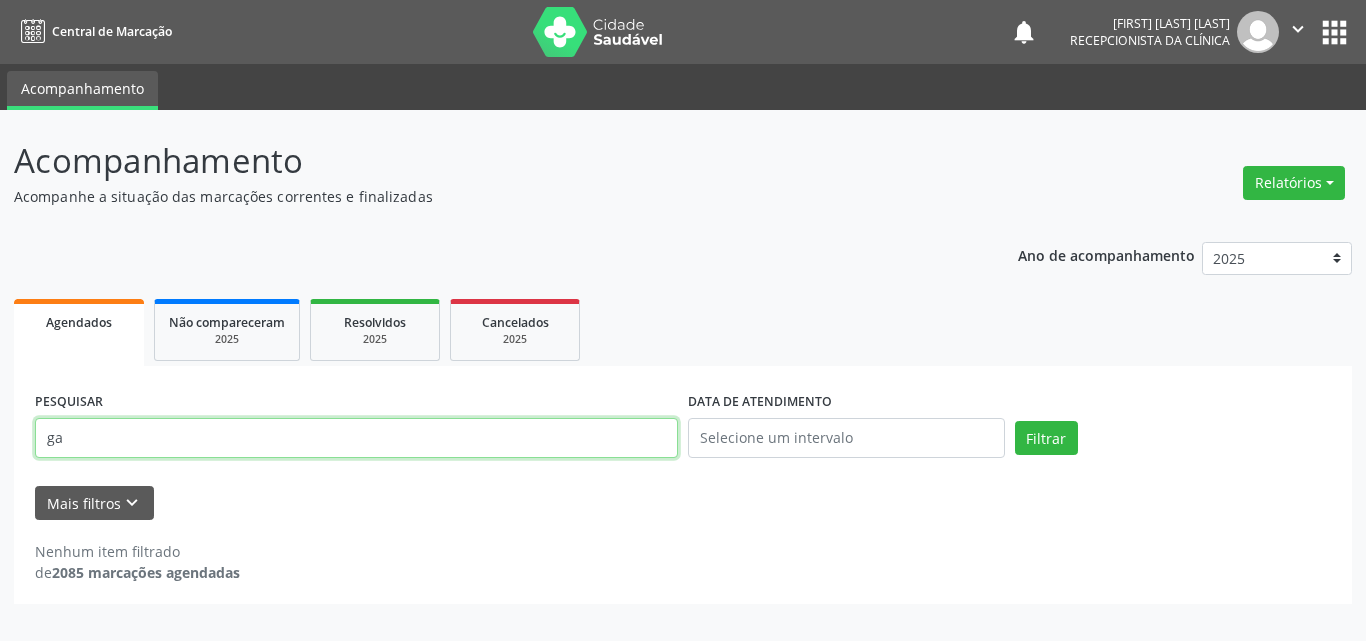 type on "g" 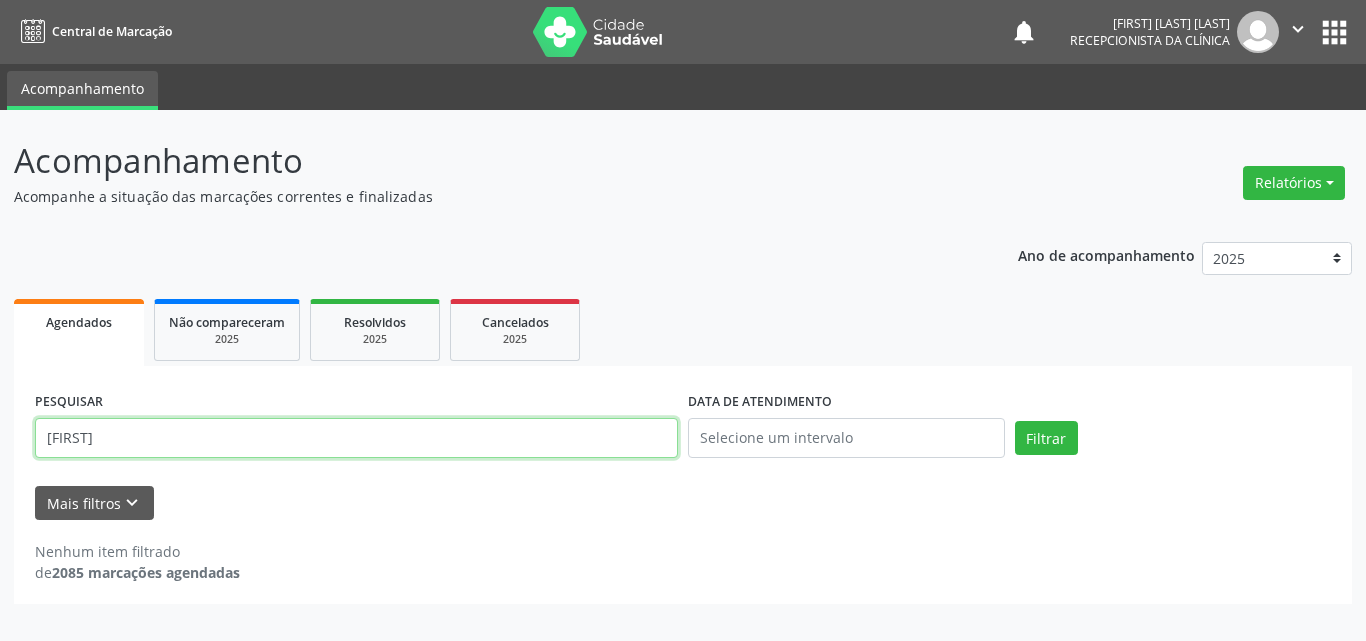 type on "[FIRST]" 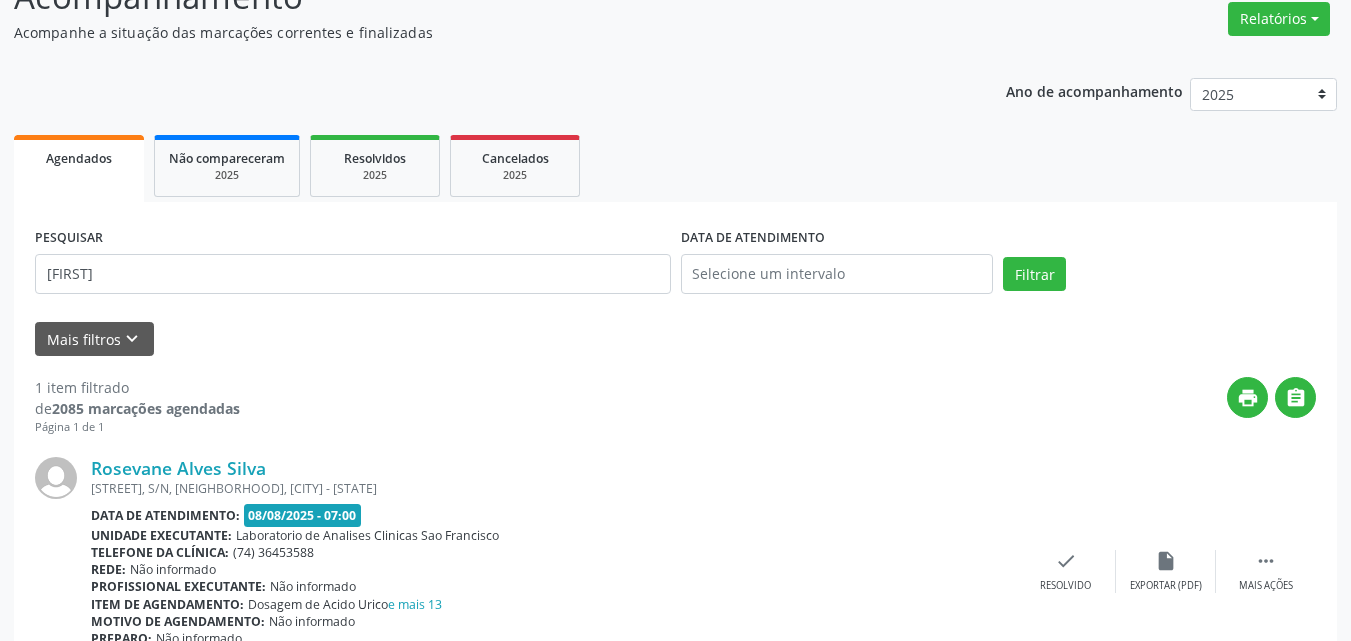 scroll, scrollTop: 264, scrollLeft: 0, axis: vertical 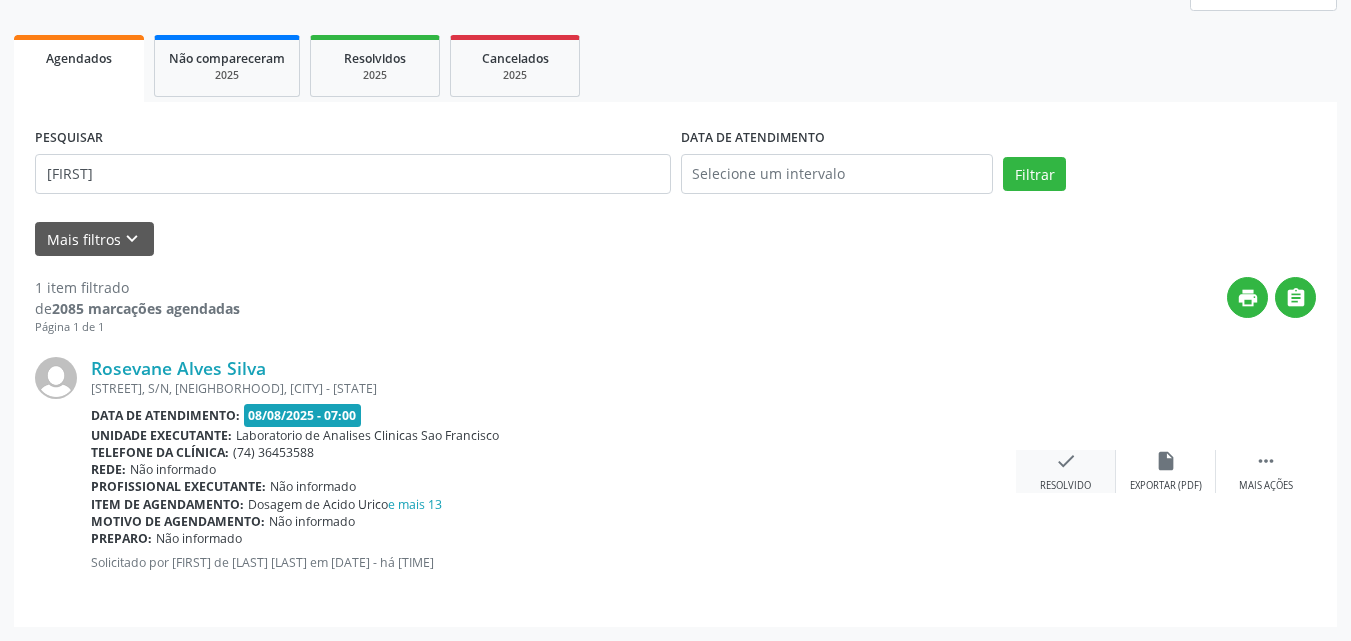 click on "check" at bounding box center [1066, 461] 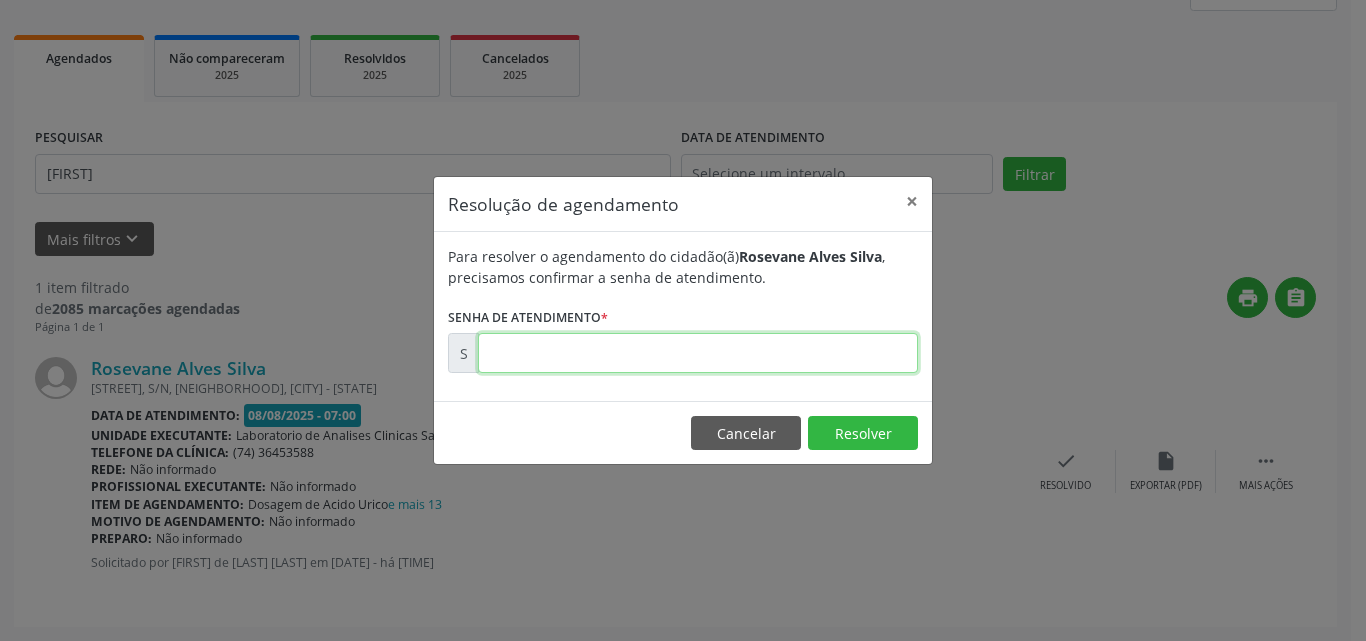 click at bounding box center [698, 353] 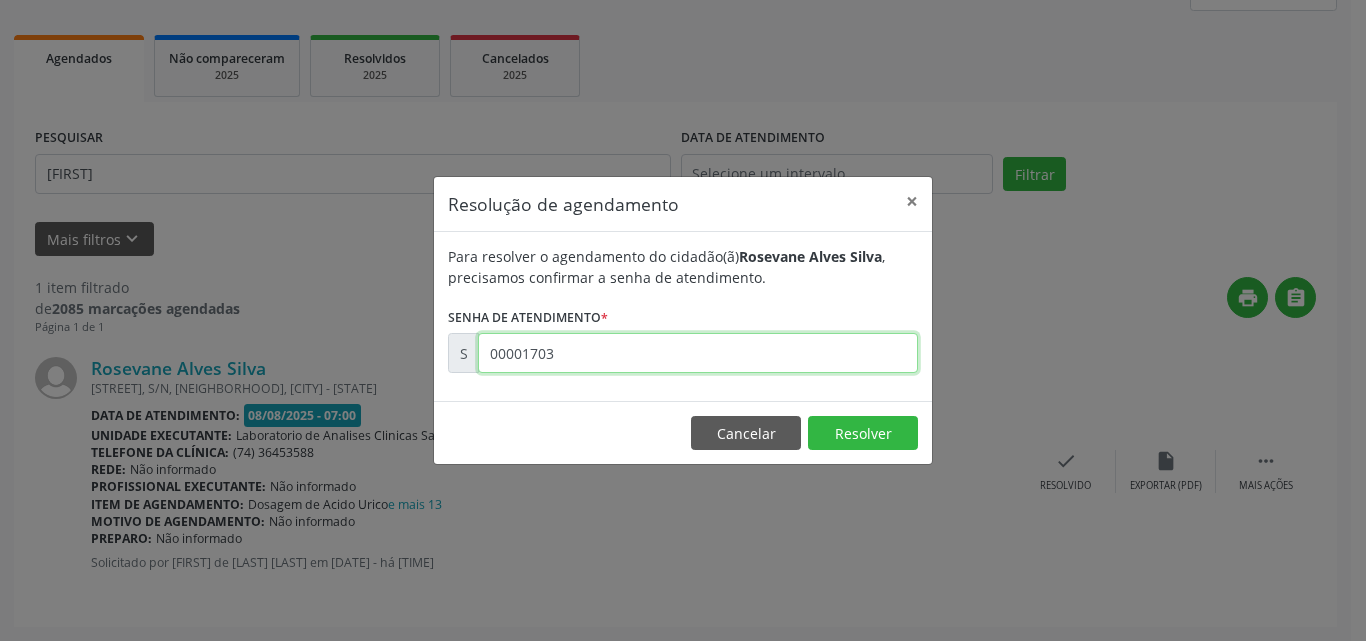 type on "00001703" 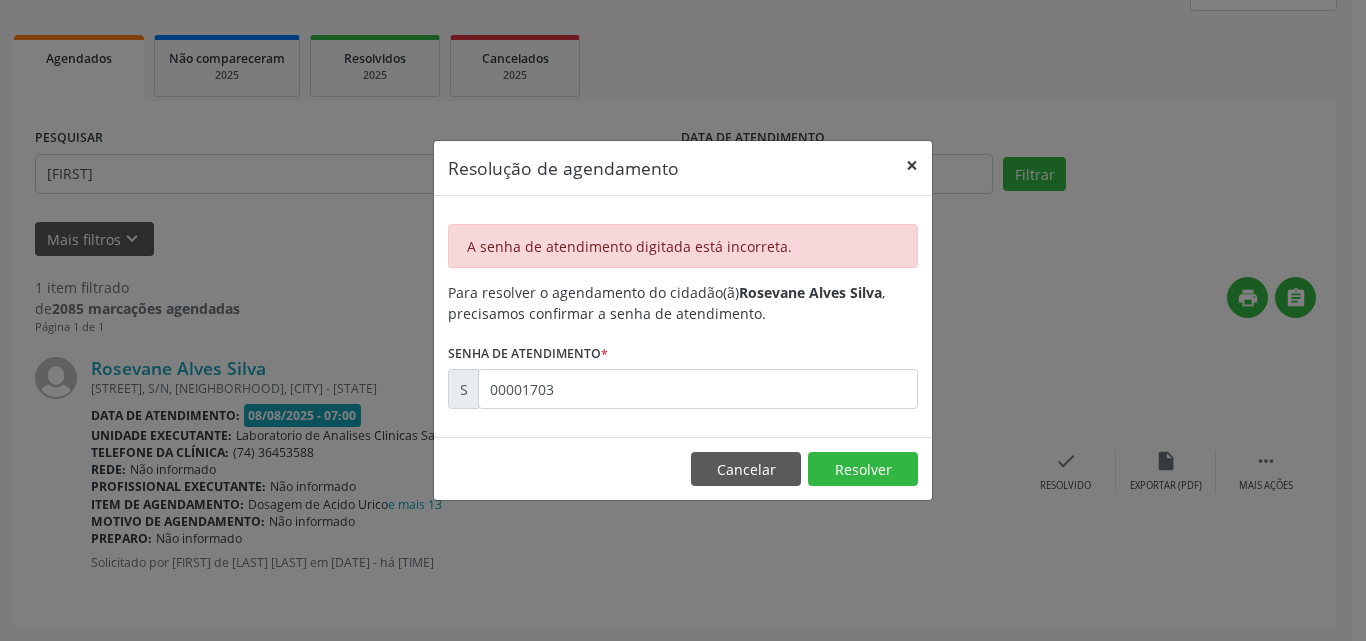 click on "×" at bounding box center [912, 165] 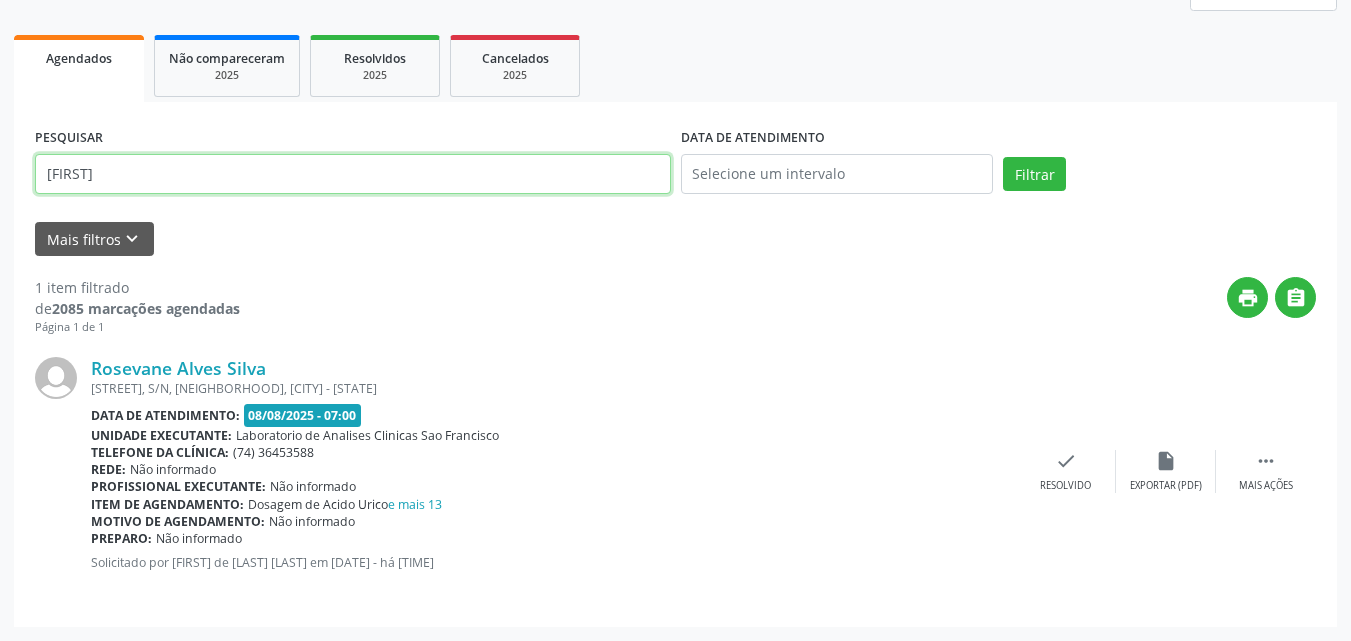 click on "[FIRST]" at bounding box center (353, 174) 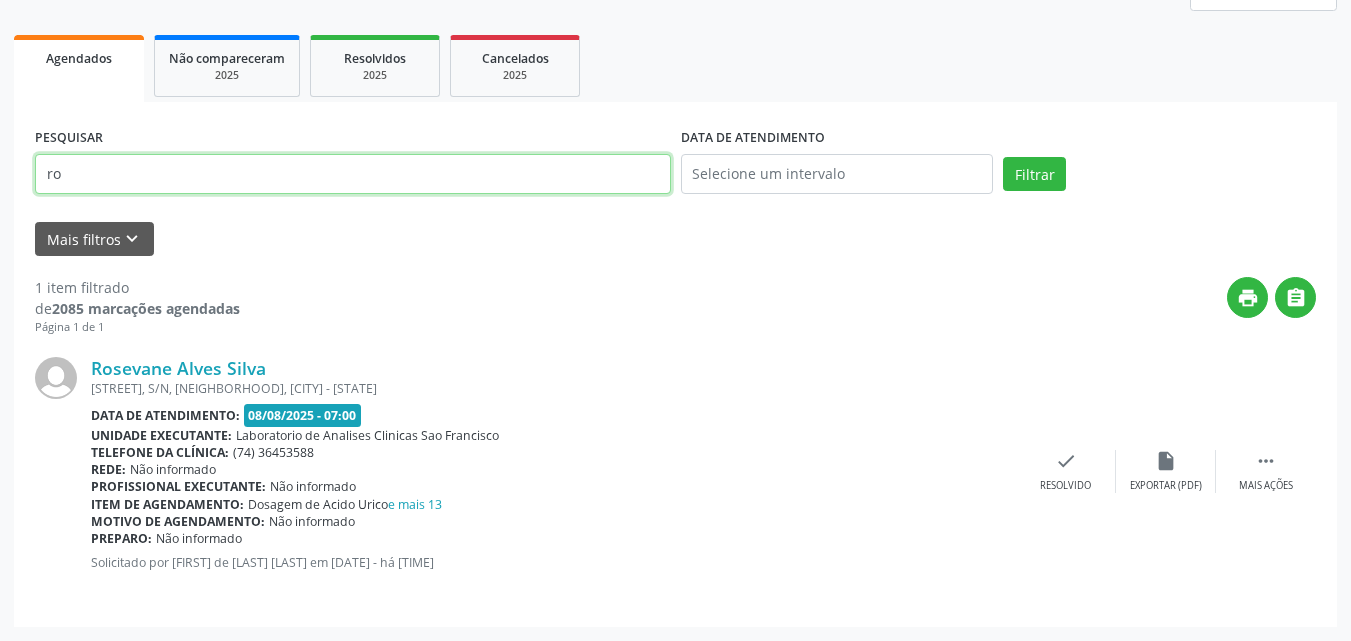 type on "r" 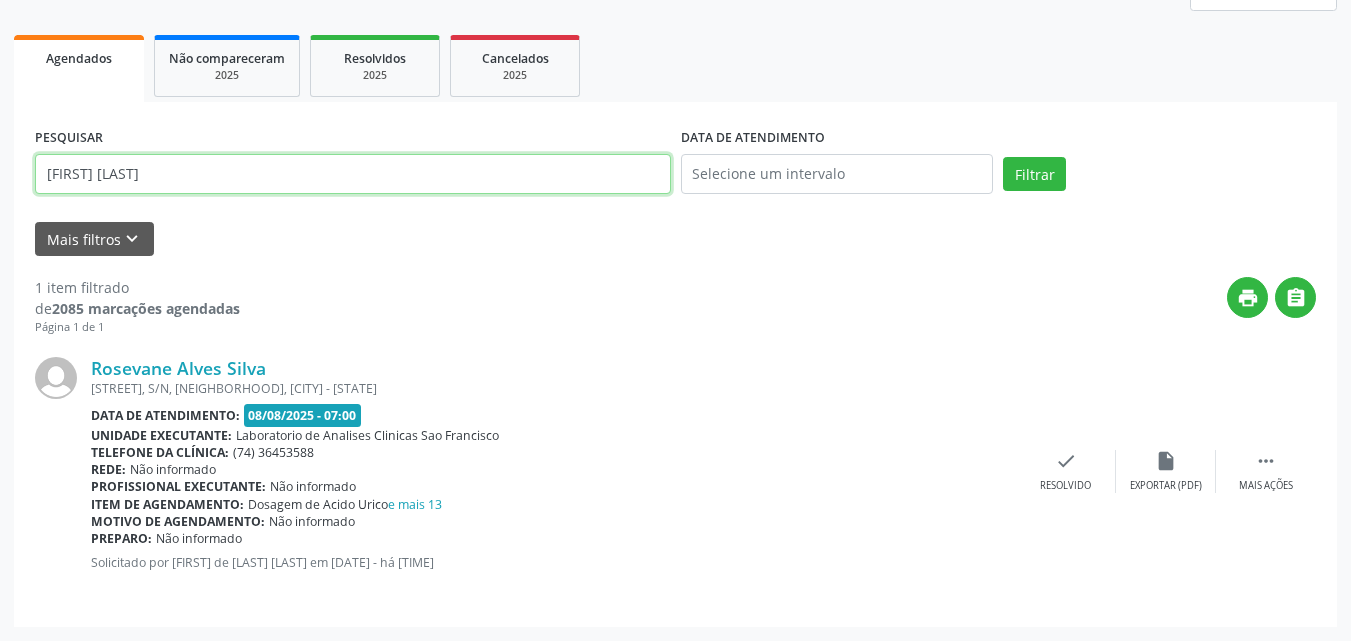 type on "[FIRST] [LAST]" 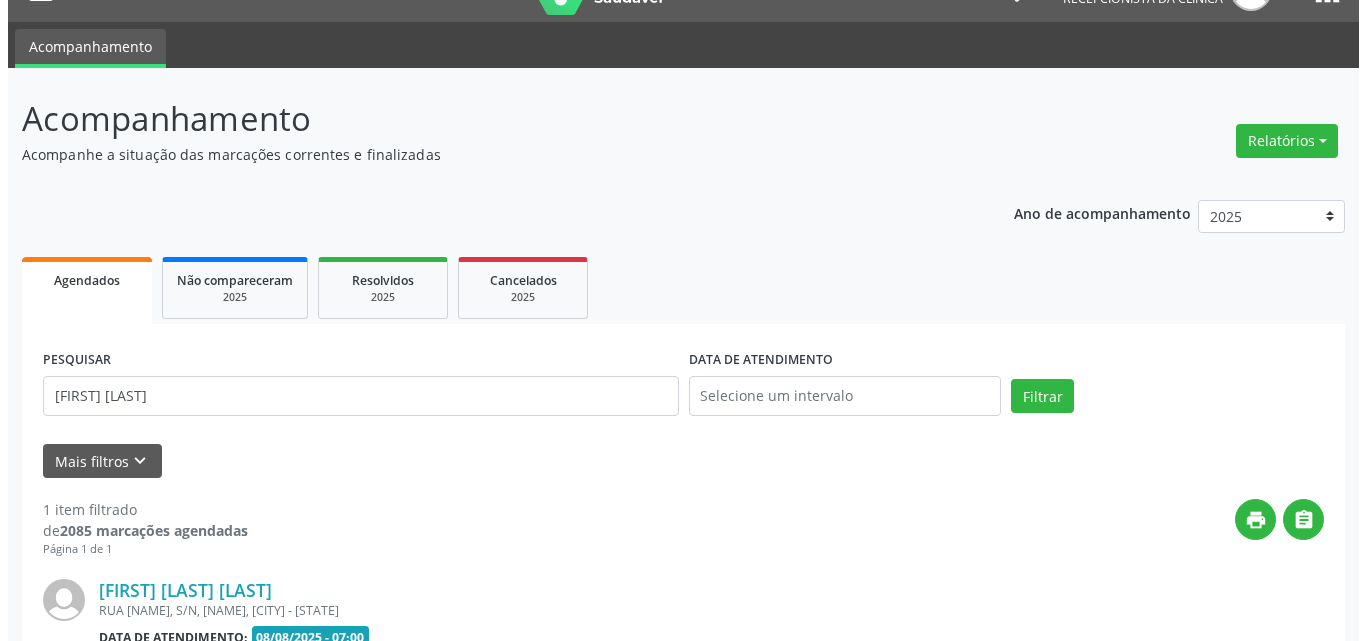scroll, scrollTop: 264, scrollLeft: 0, axis: vertical 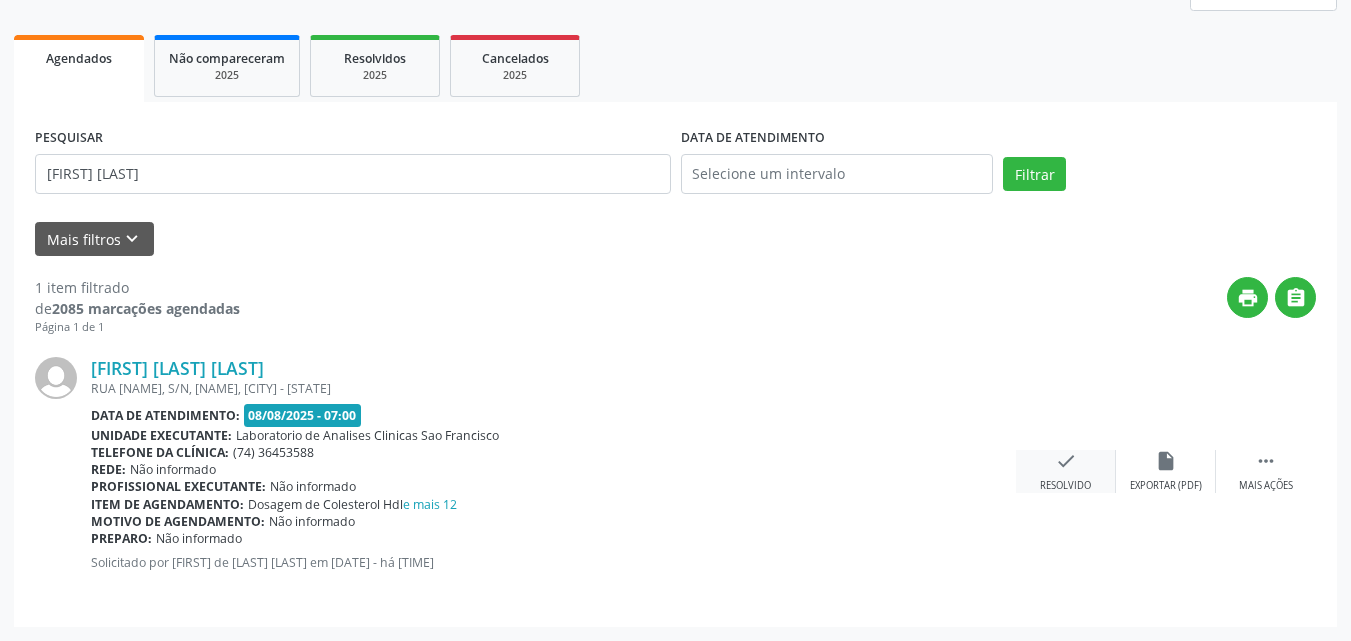 click on "check" at bounding box center (1066, 461) 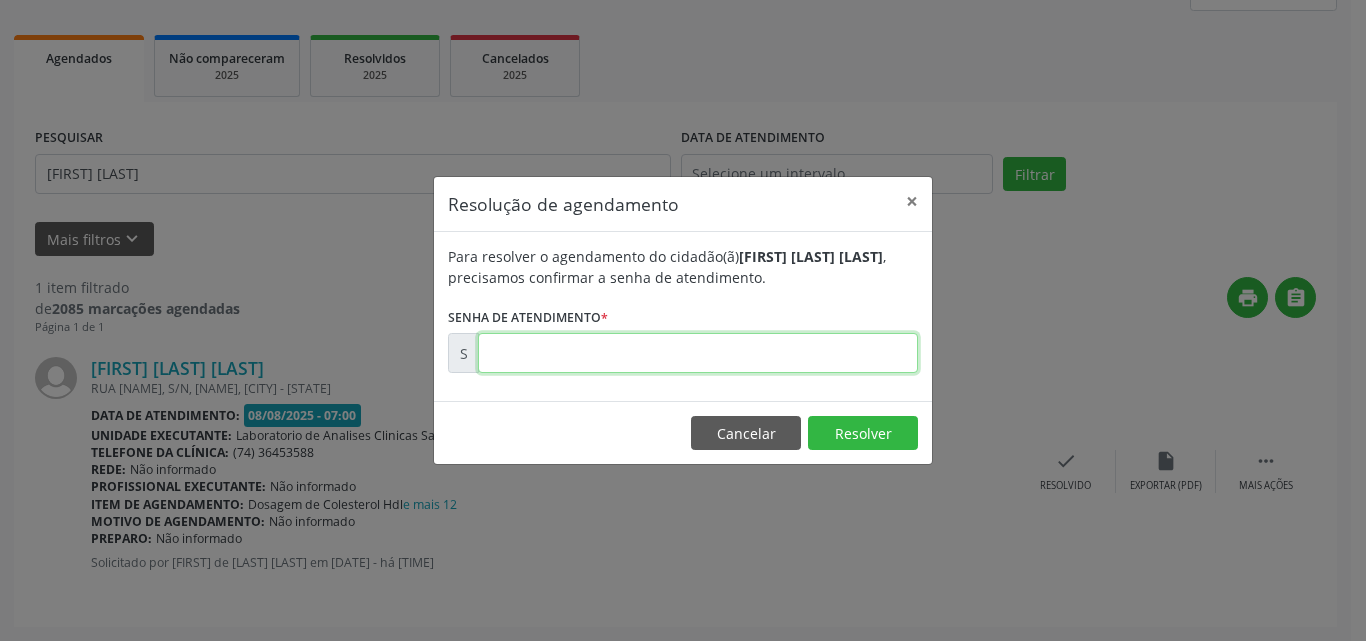 click at bounding box center (698, 353) 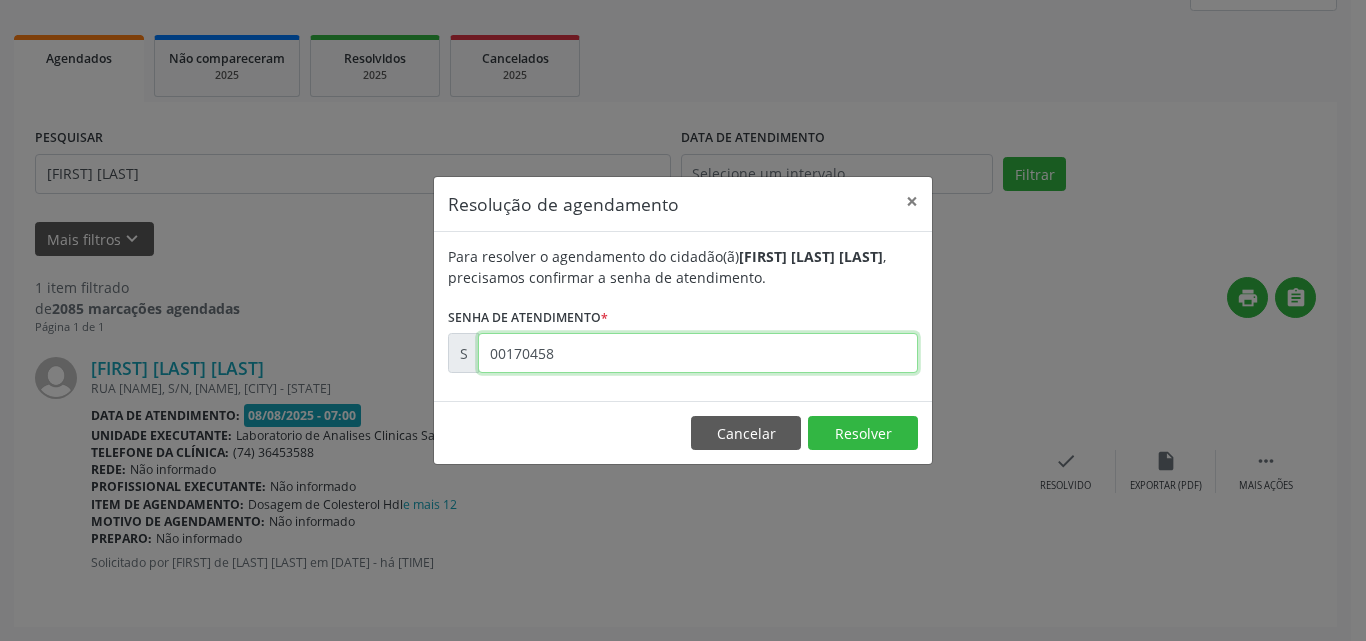 type on "00170458" 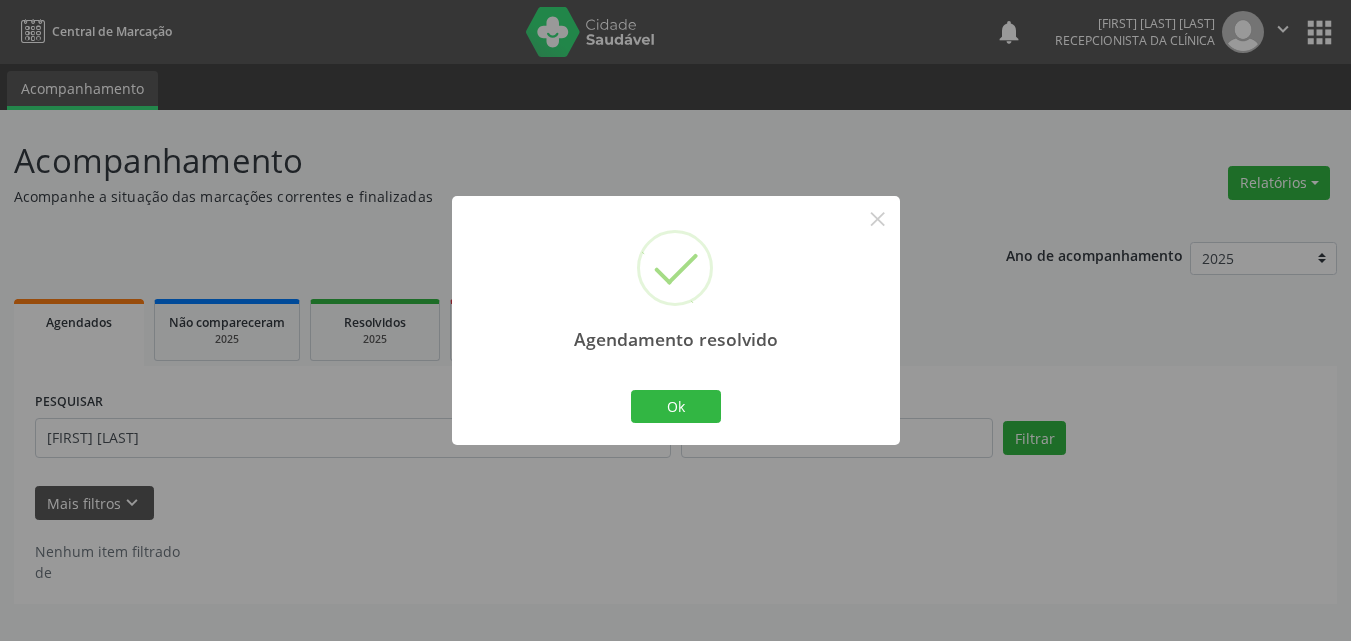 scroll, scrollTop: 0, scrollLeft: 0, axis: both 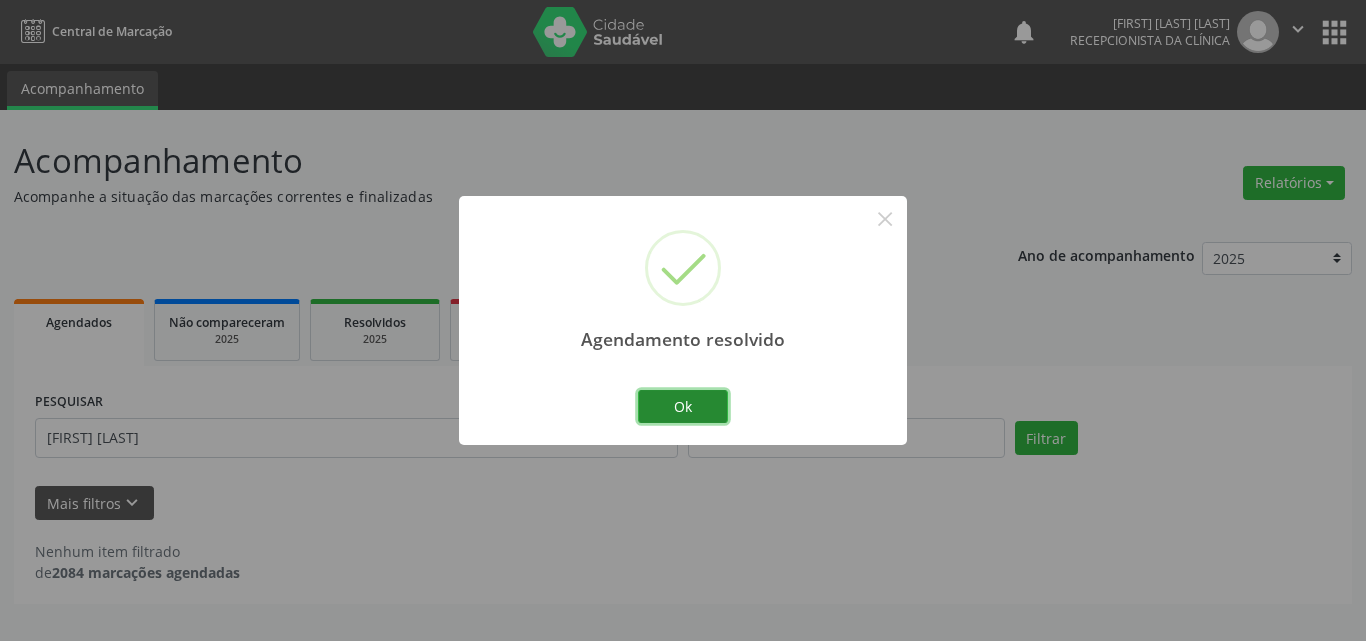 click on "Ok" at bounding box center [683, 407] 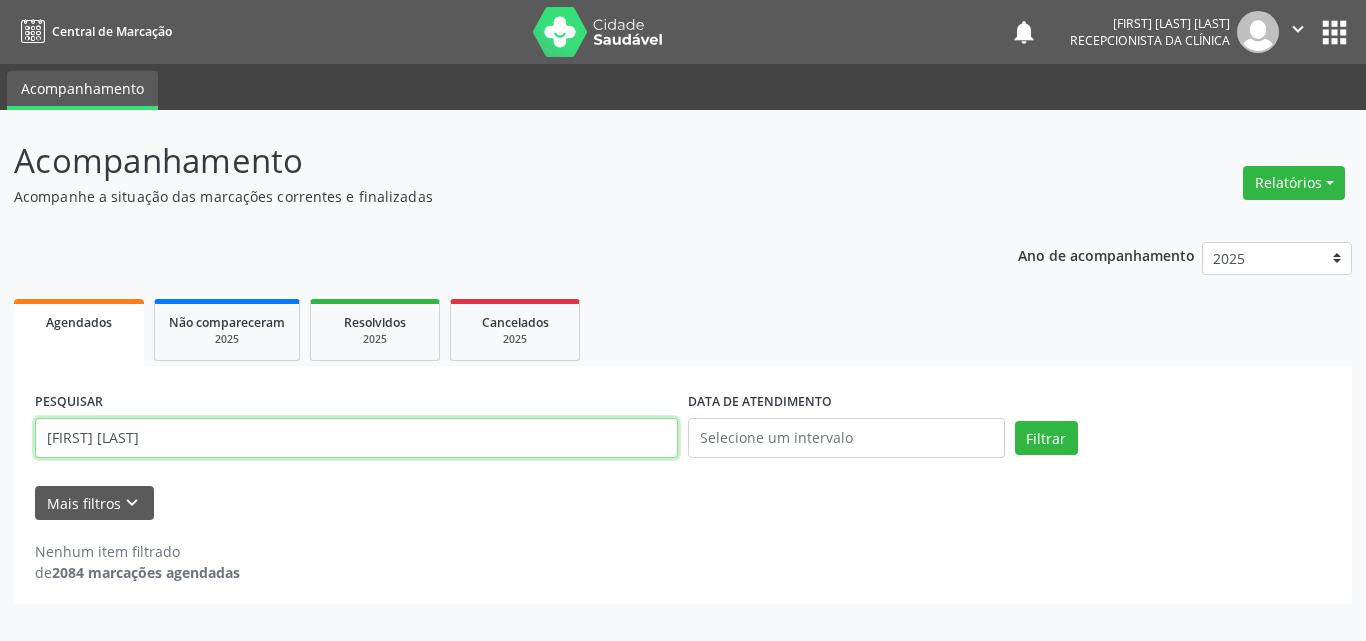 click on "[FIRST] [LAST]" at bounding box center [356, 438] 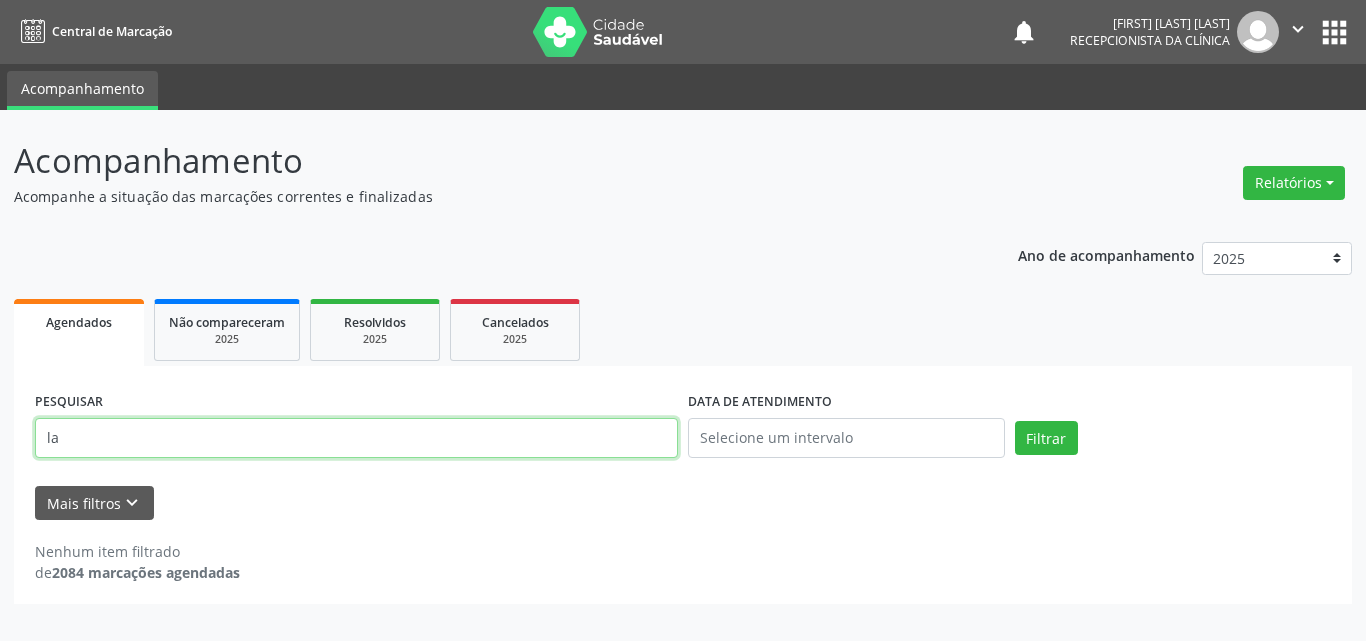 type on "l" 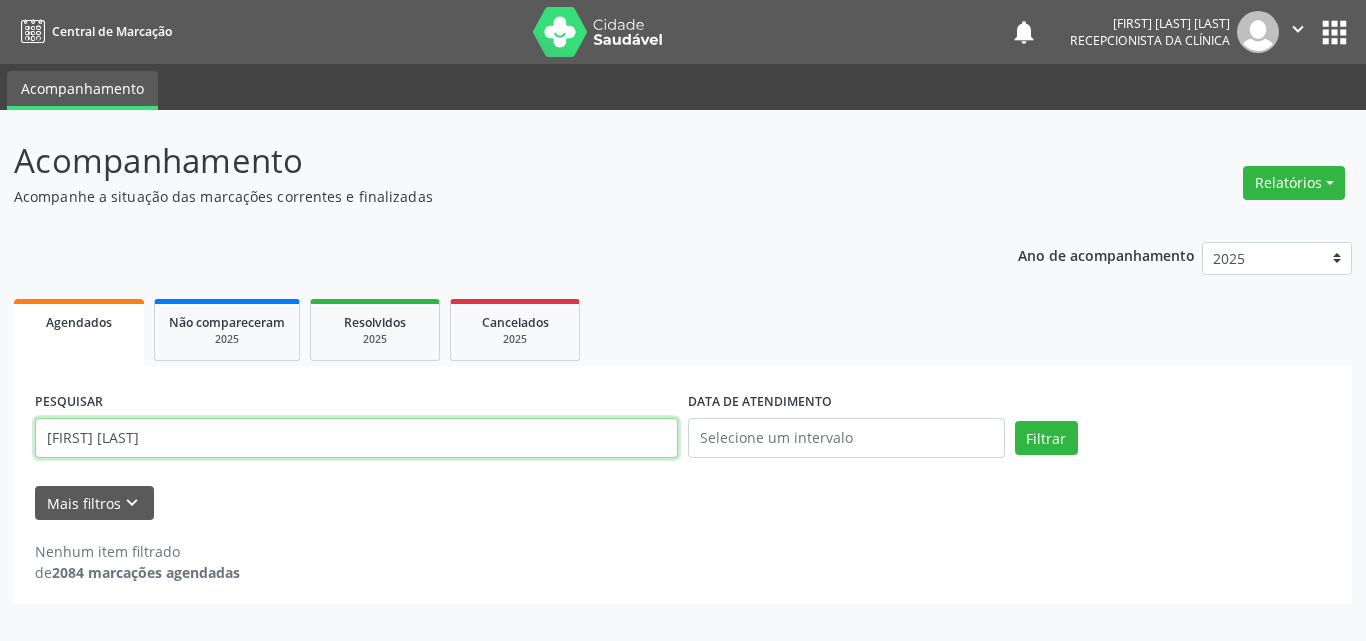 type on "[FIRST] [LAST]" 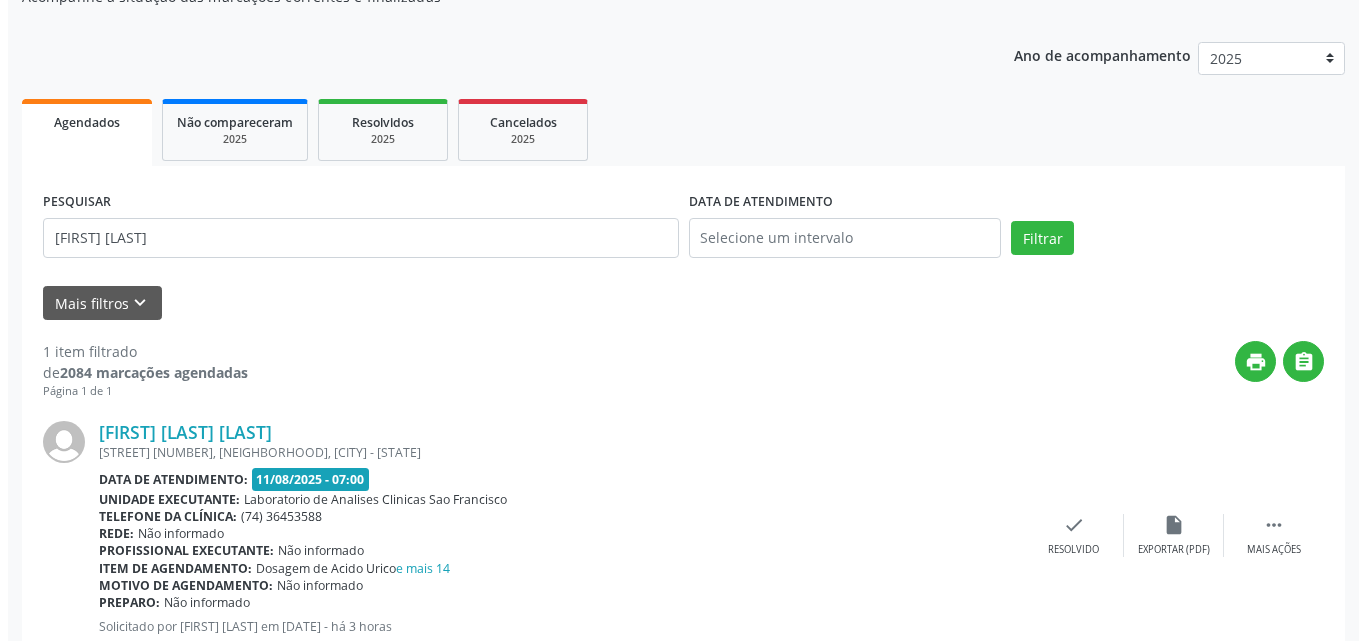 scroll, scrollTop: 264, scrollLeft: 0, axis: vertical 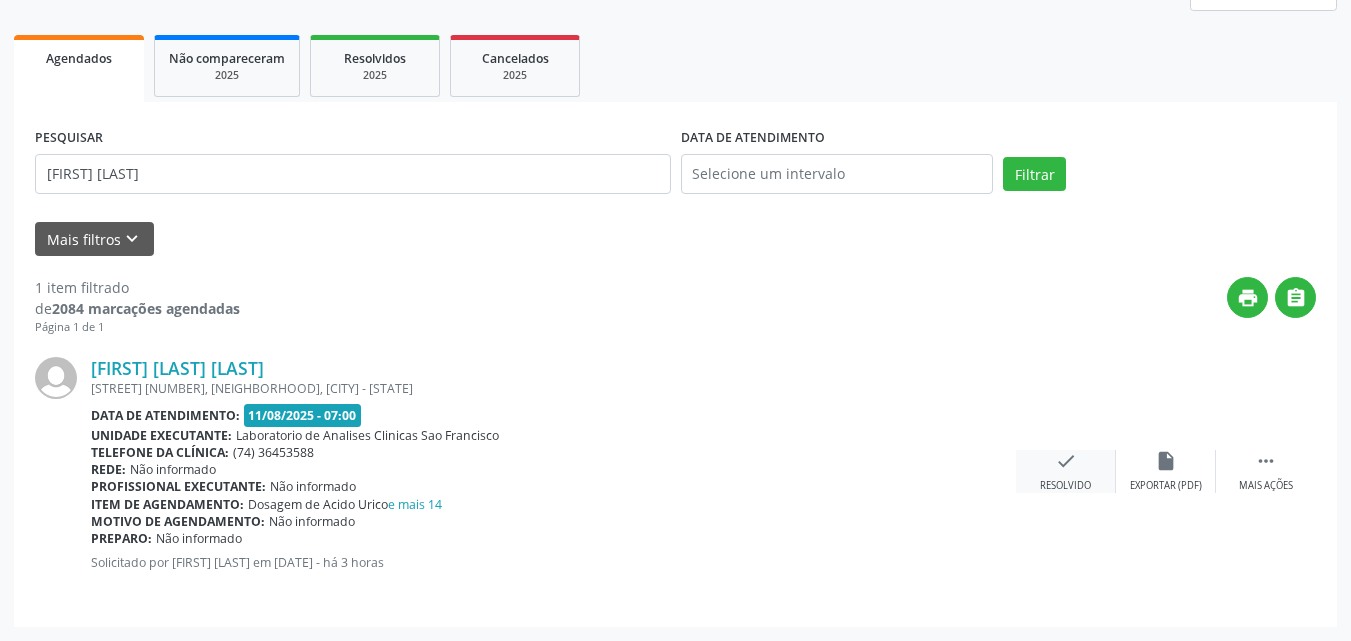 click on "check" at bounding box center [1066, 461] 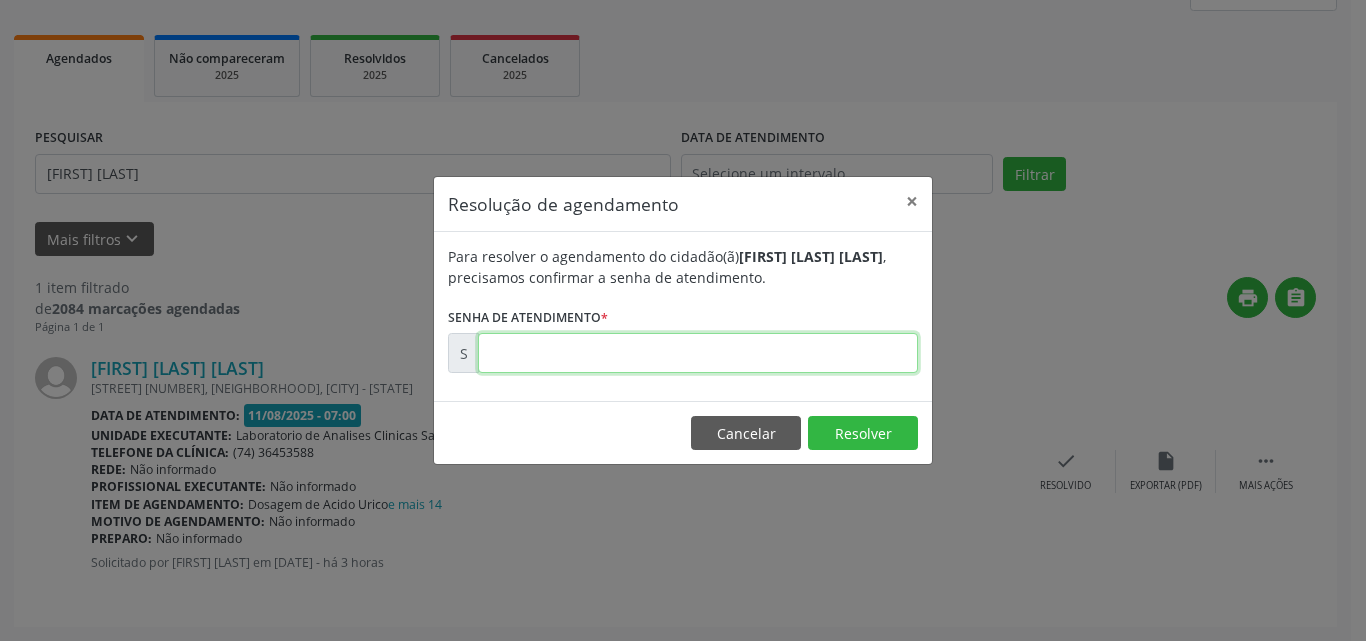 click at bounding box center [698, 353] 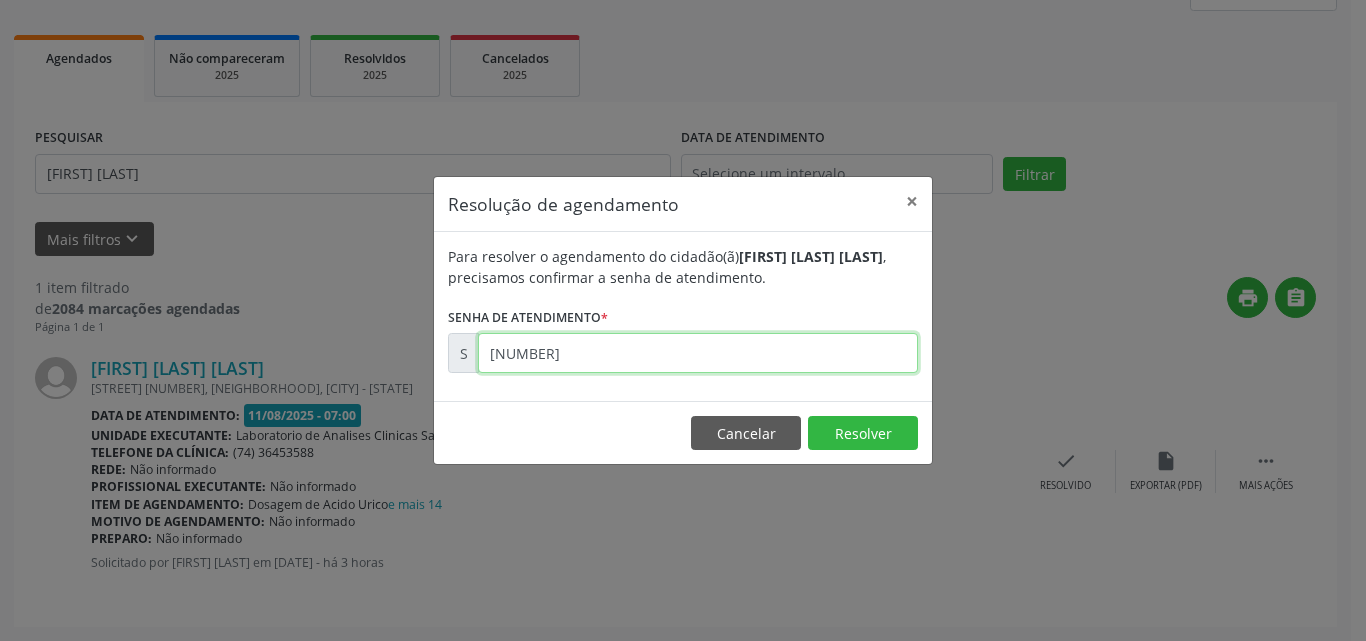 type on "[NUMBER]" 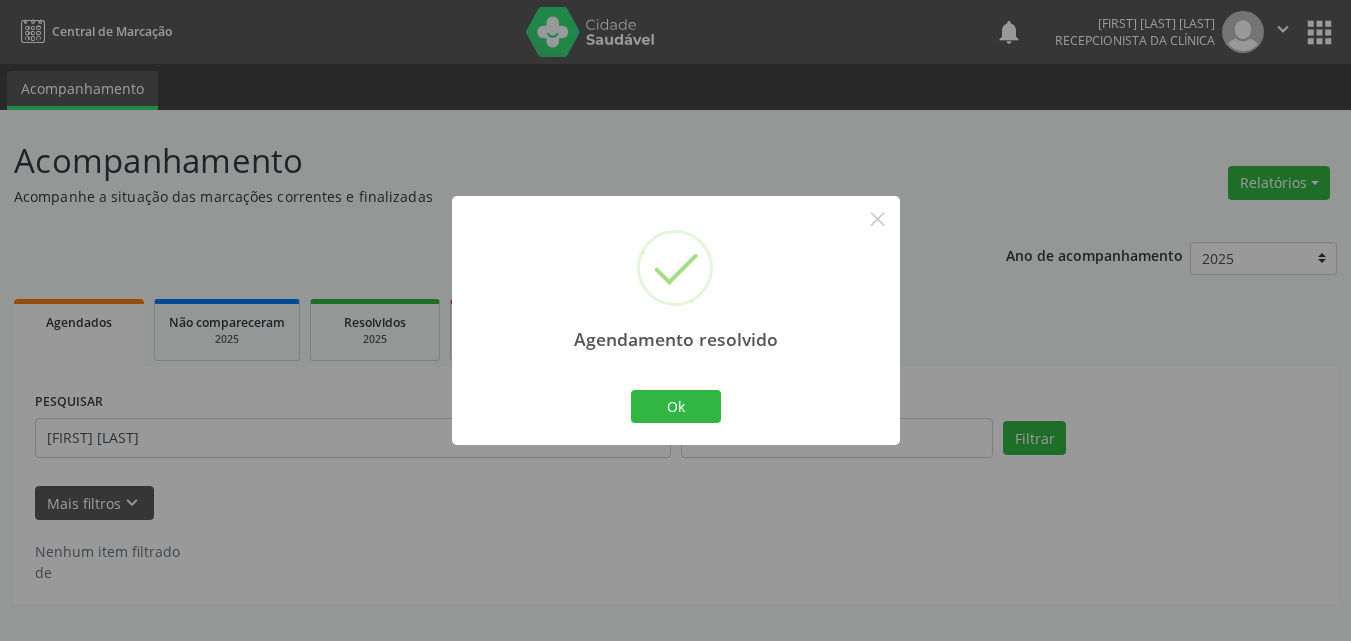 scroll, scrollTop: 0, scrollLeft: 0, axis: both 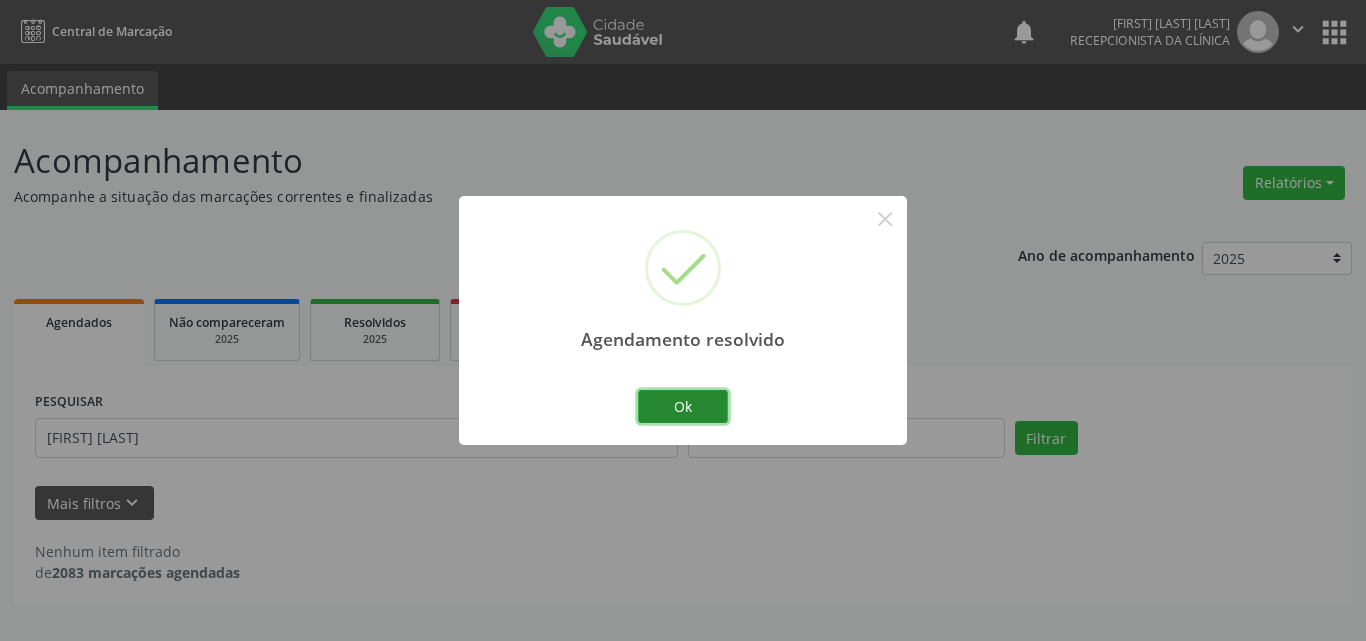 click on "Ok" at bounding box center [683, 407] 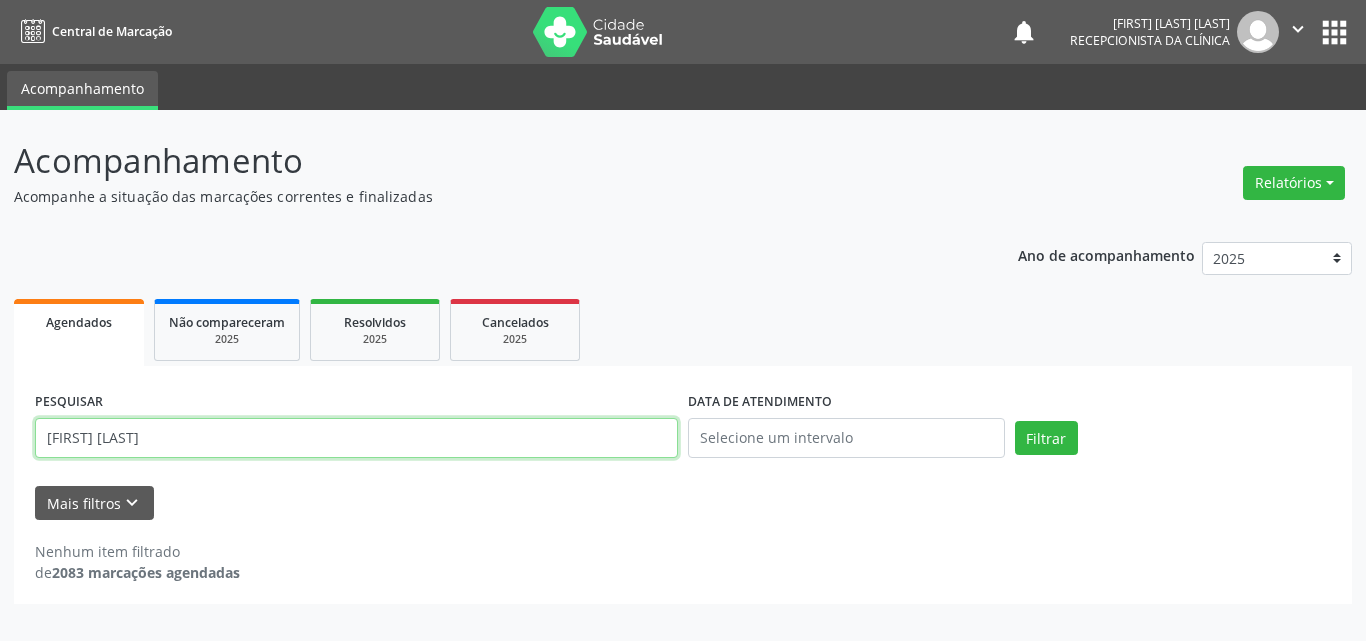 click on "[FIRST] [LAST]" at bounding box center (356, 438) 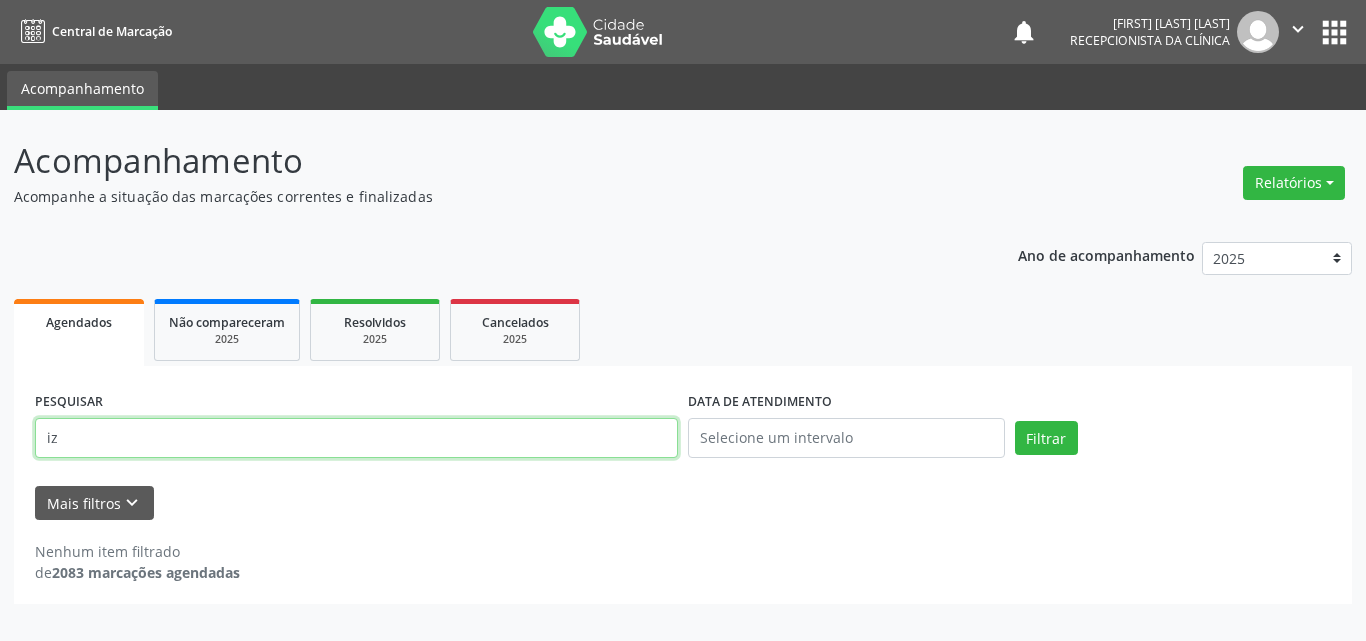 type on "i" 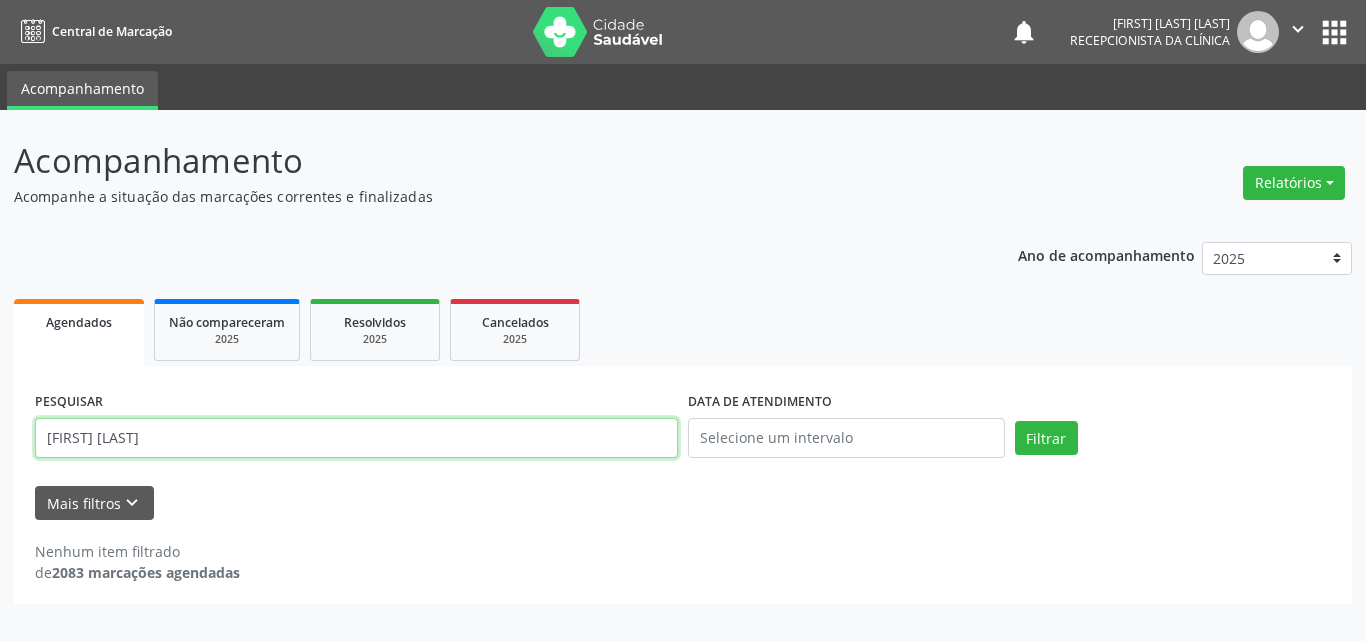 type on "[FIRST] [LAST]" 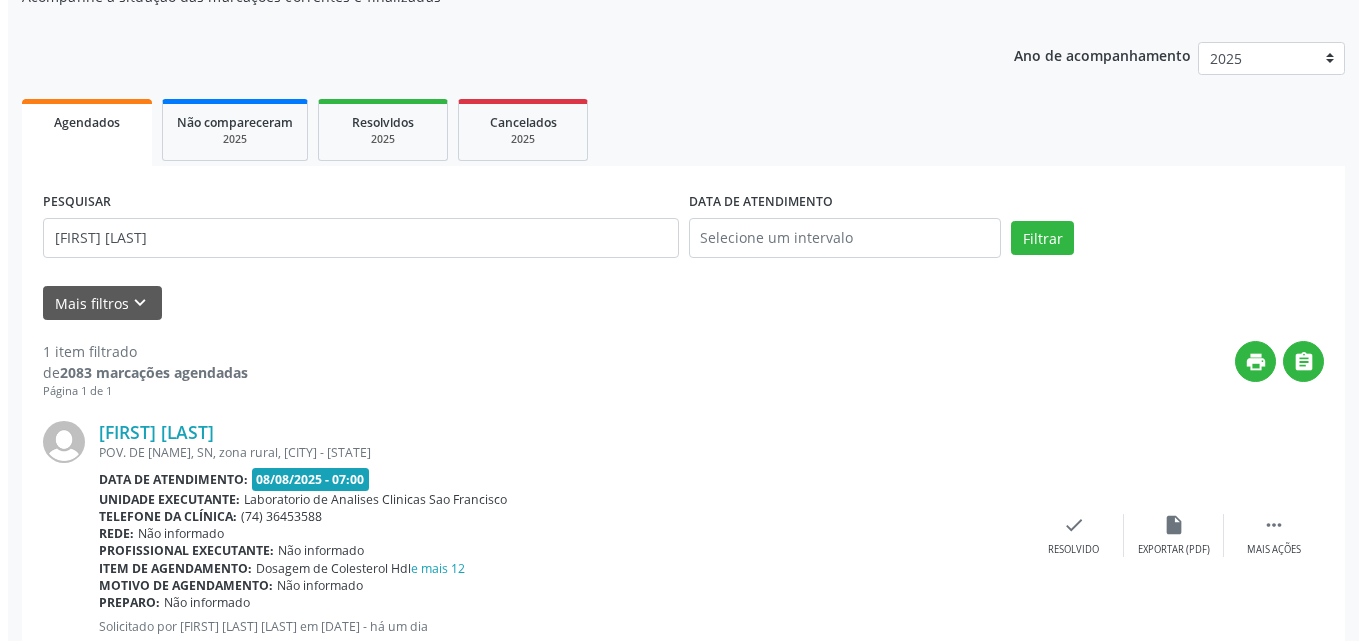 scroll, scrollTop: 264, scrollLeft: 0, axis: vertical 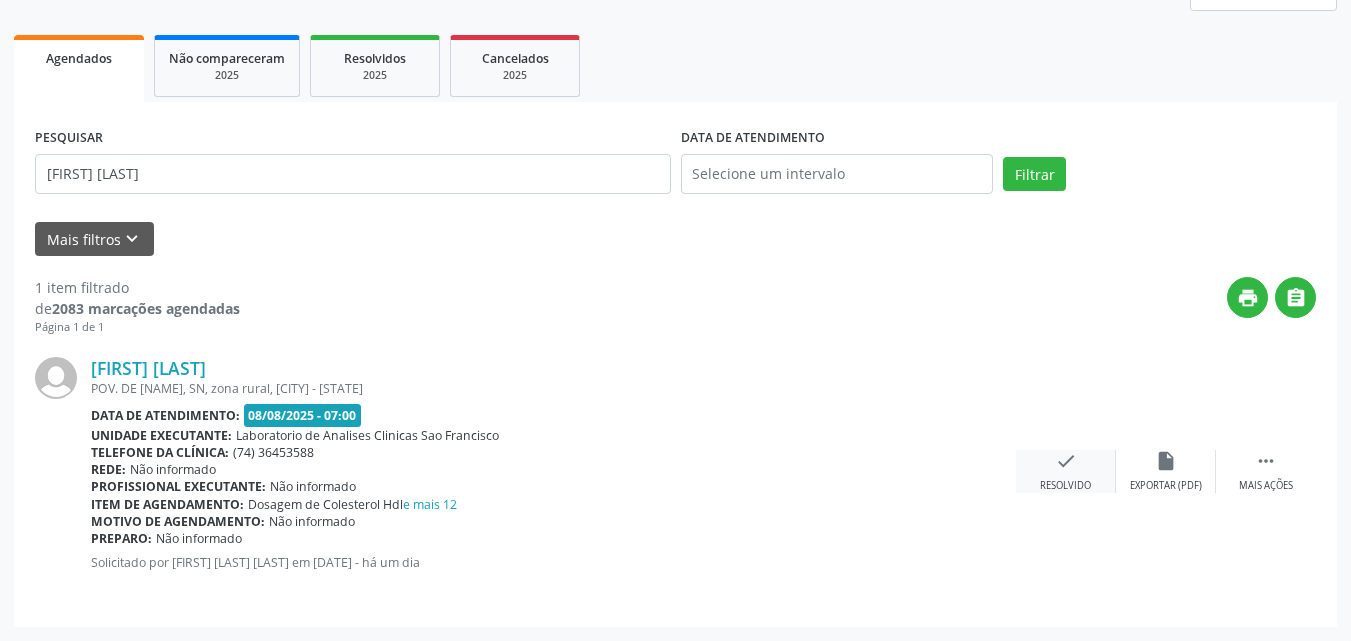 click on "check
Resolvido" at bounding box center (1066, 471) 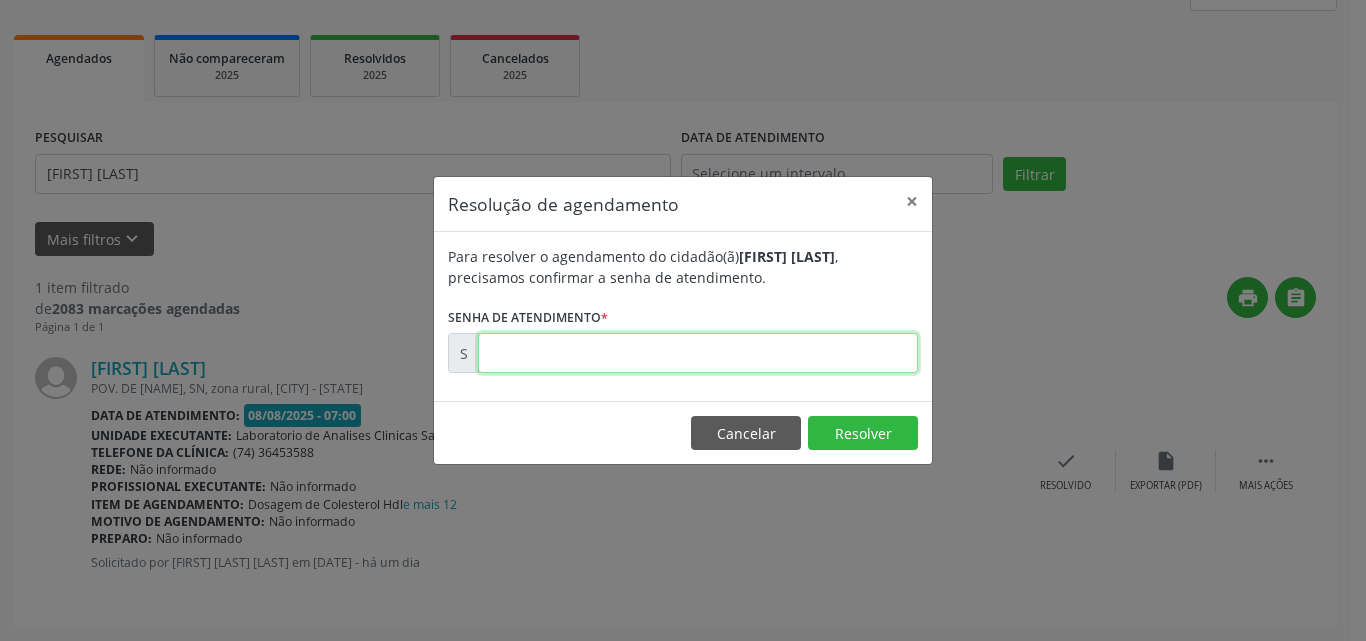 click at bounding box center [698, 353] 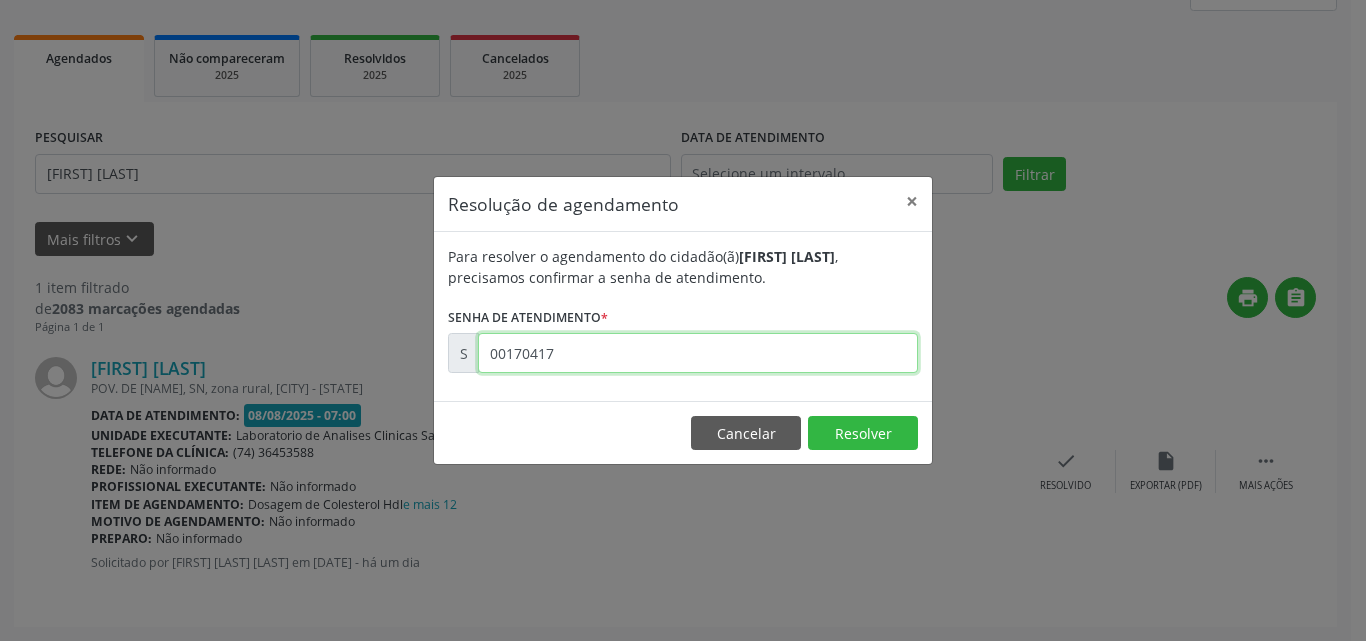 type on "00170417" 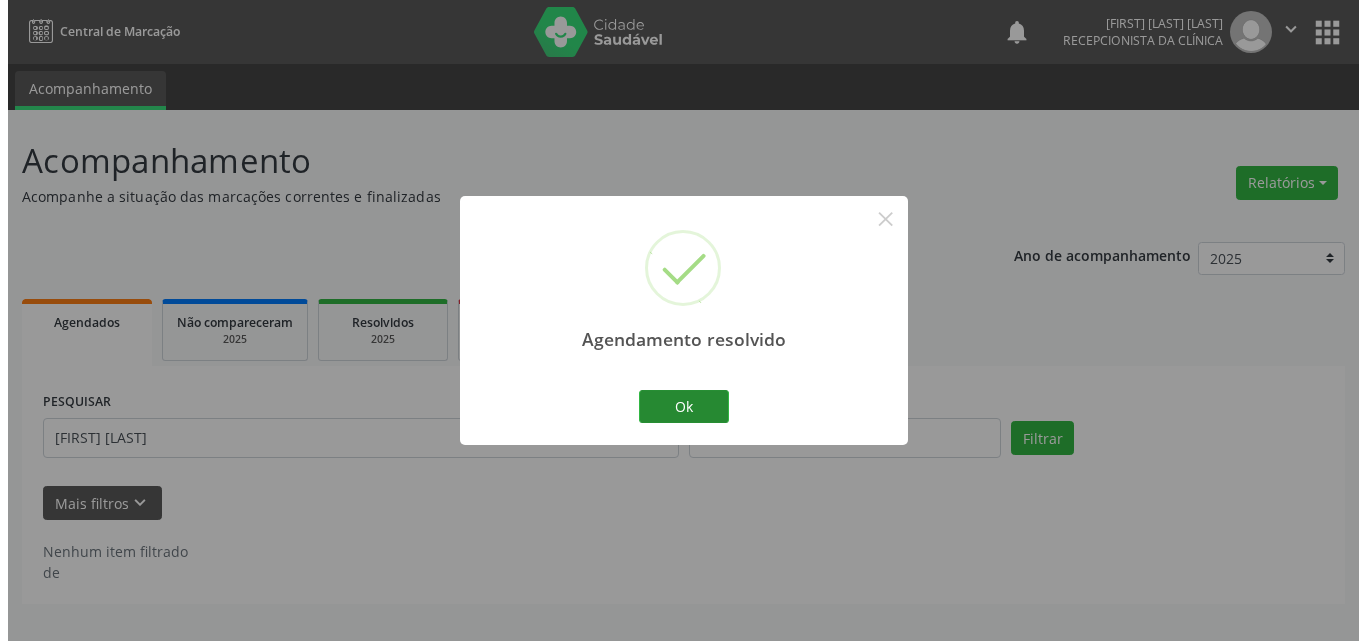 scroll, scrollTop: 0, scrollLeft: 0, axis: both 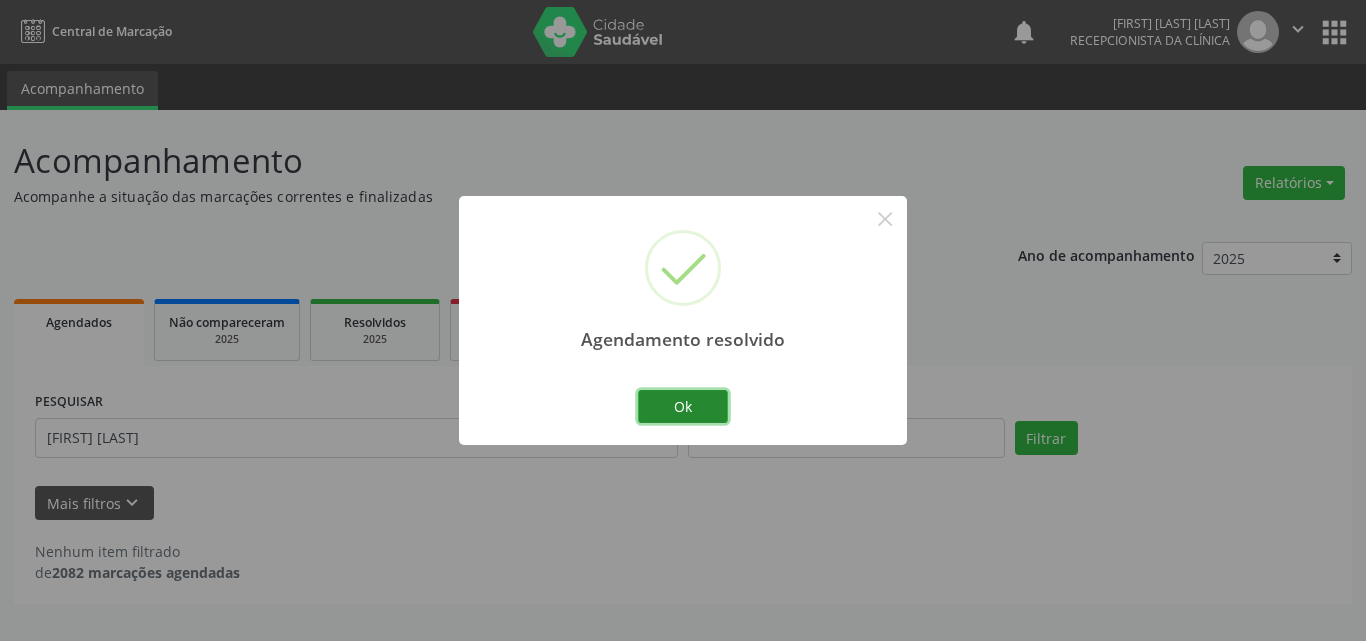 click on "Ok" at bounding box center [683, 407] 